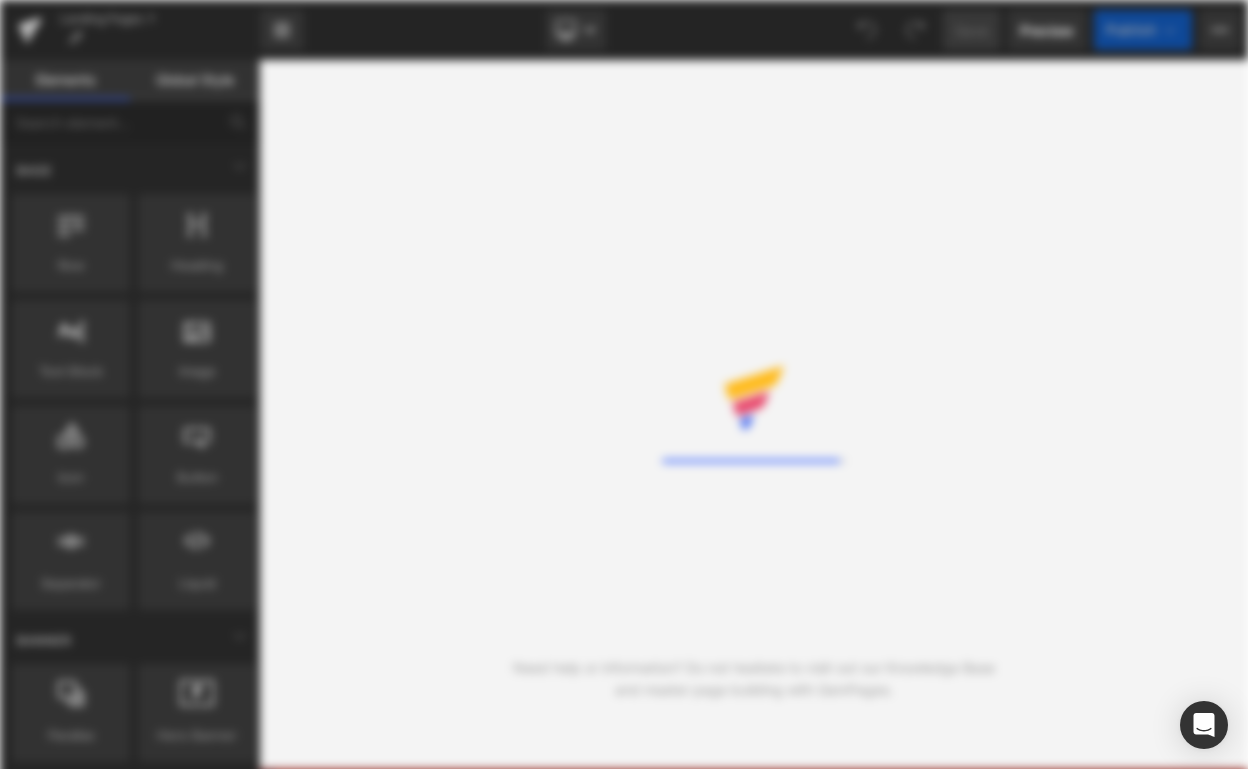 scroll, scrollTop: 0, scrollLeft: 0, axis: both 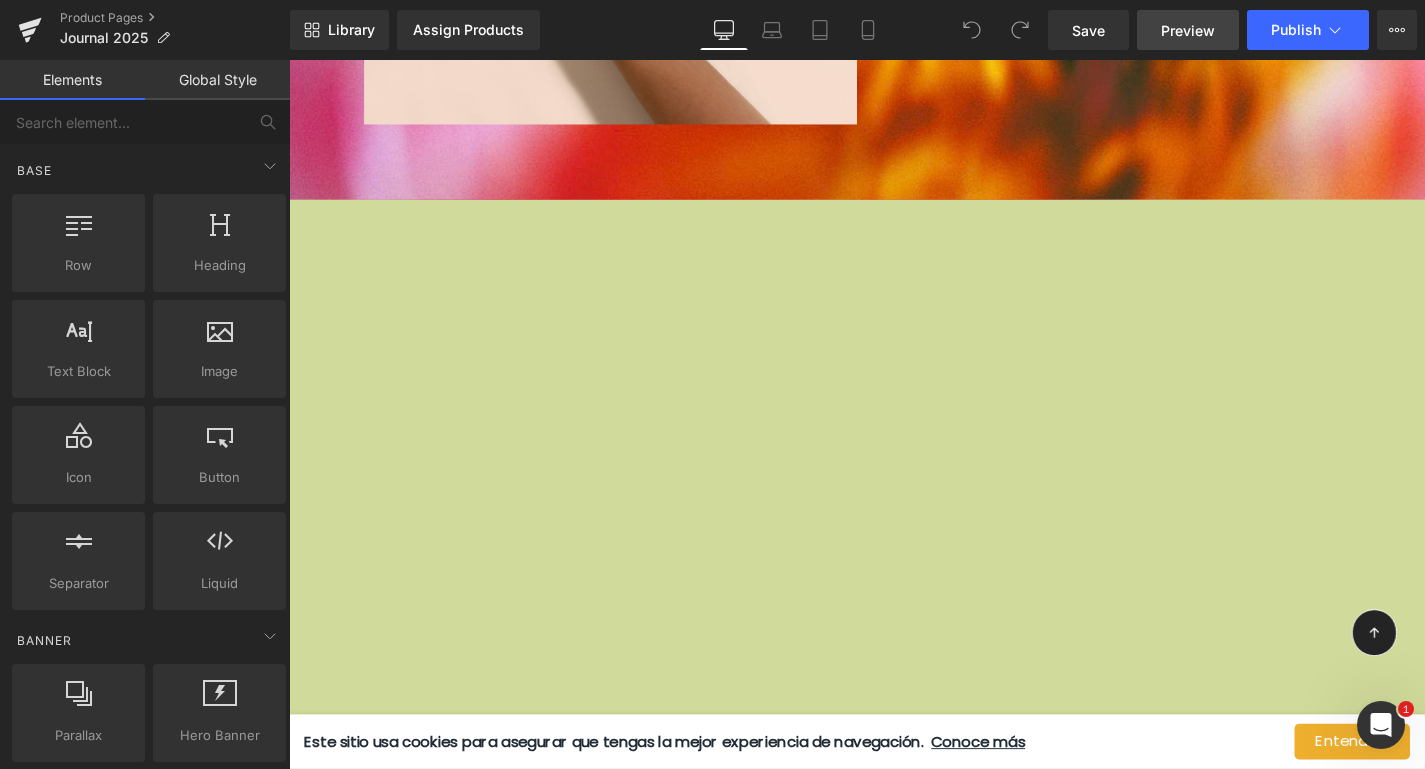 click on "Preview" at bounding box center (1188, 30) 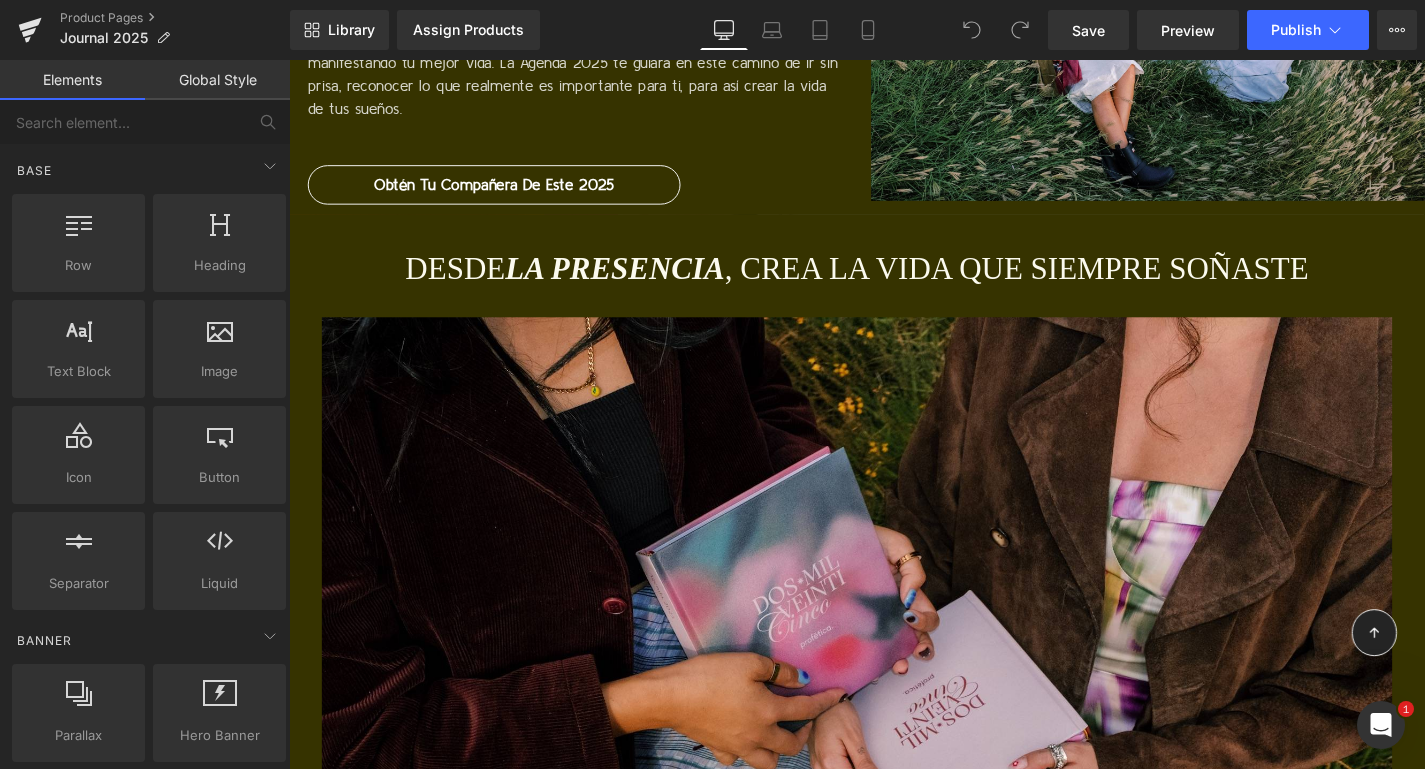 scroll, scrollTop: 10488, scrollLeft: 0, axis: vertical 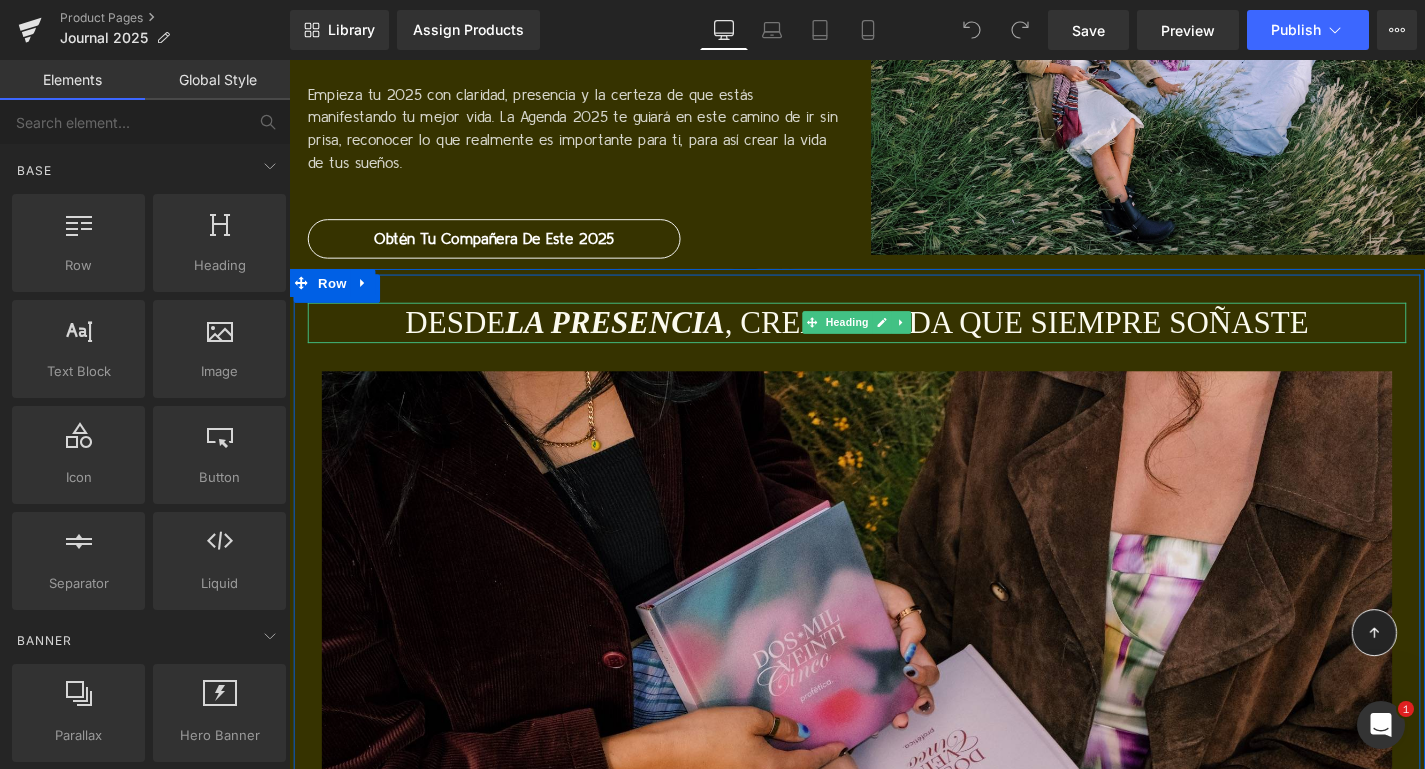 click on "la Presencia" at bounding box center [636, 340] 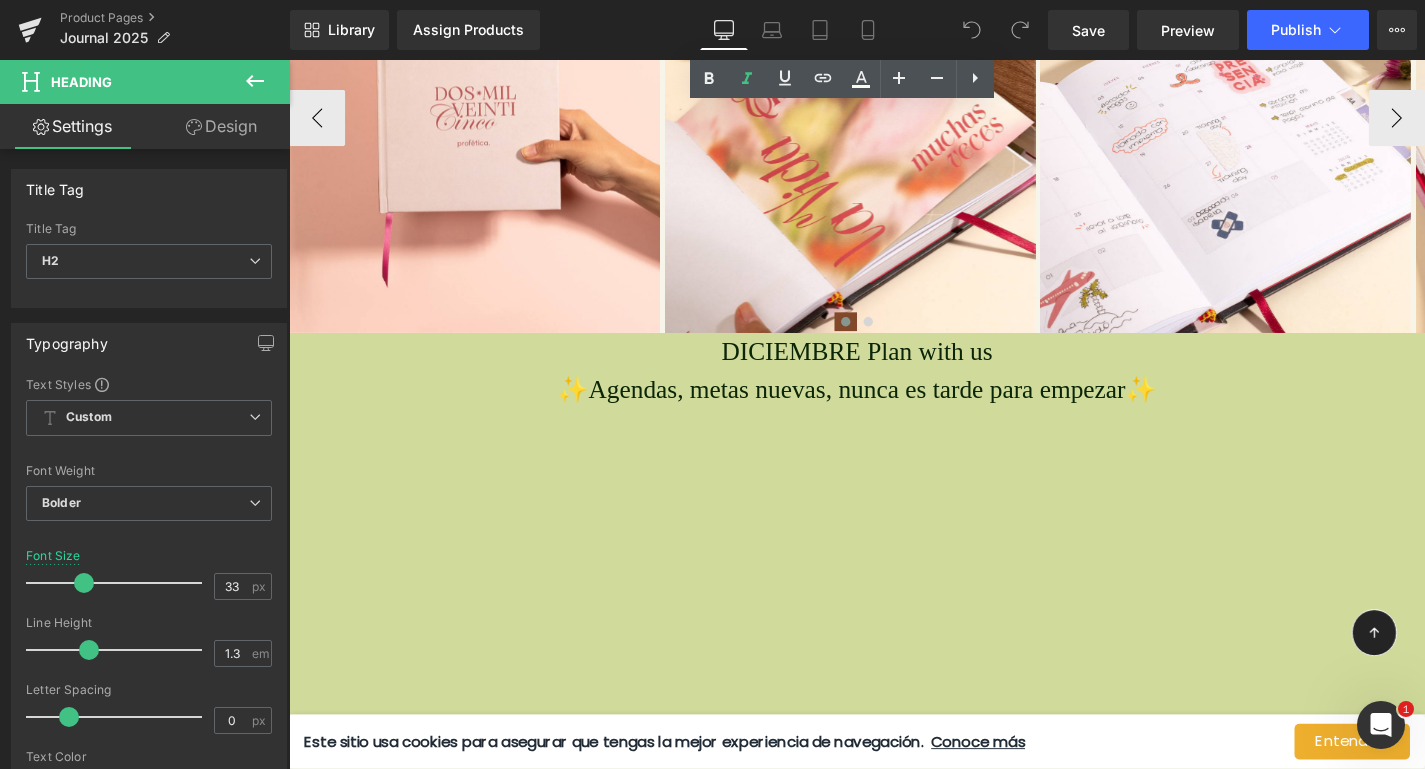 scroll, scrollTop: 13075, scrollLeft: 0, axis: vertical 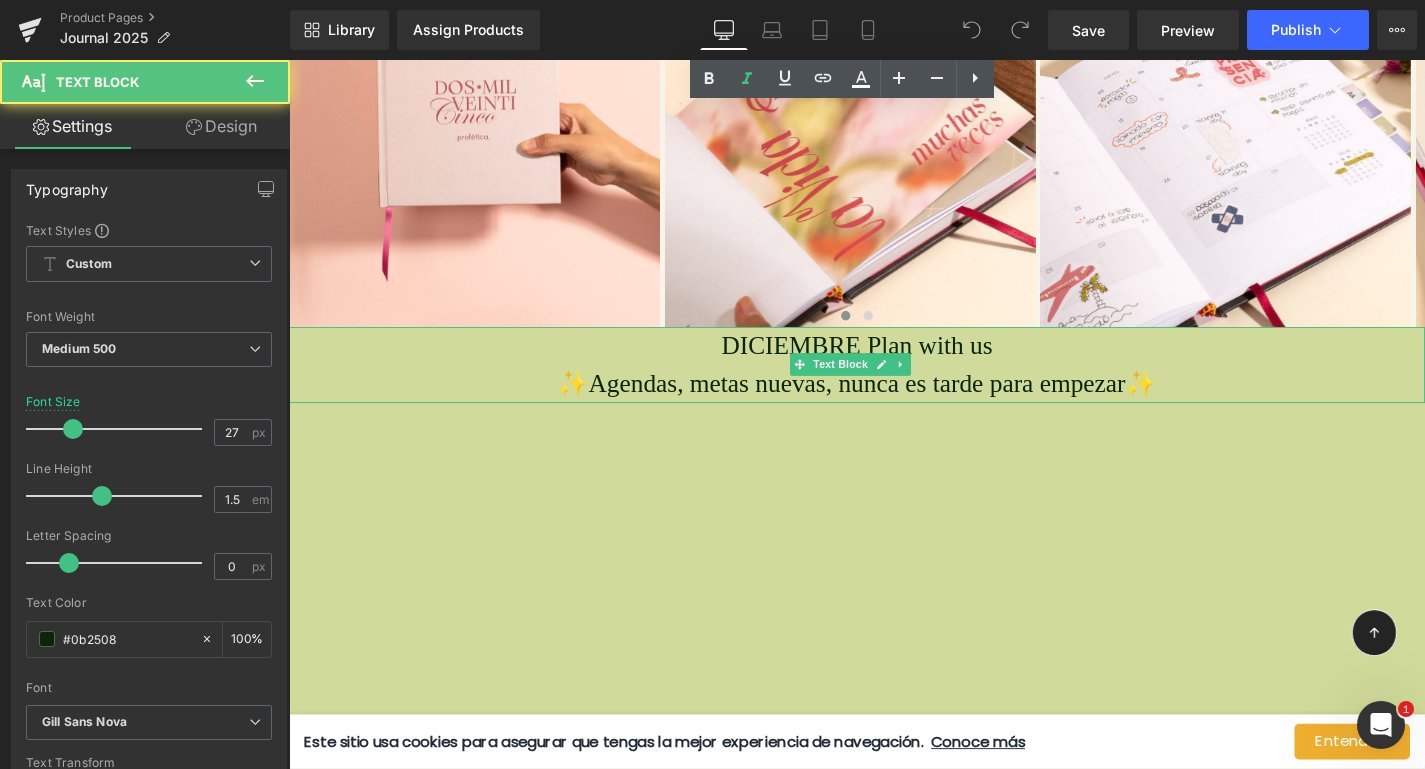 click on "DICIEMBRE Plan with us  ✨A gendas, metas nuevas, nunca es tarde para empezar✨ Text Block" at bounding box center (894, 384) 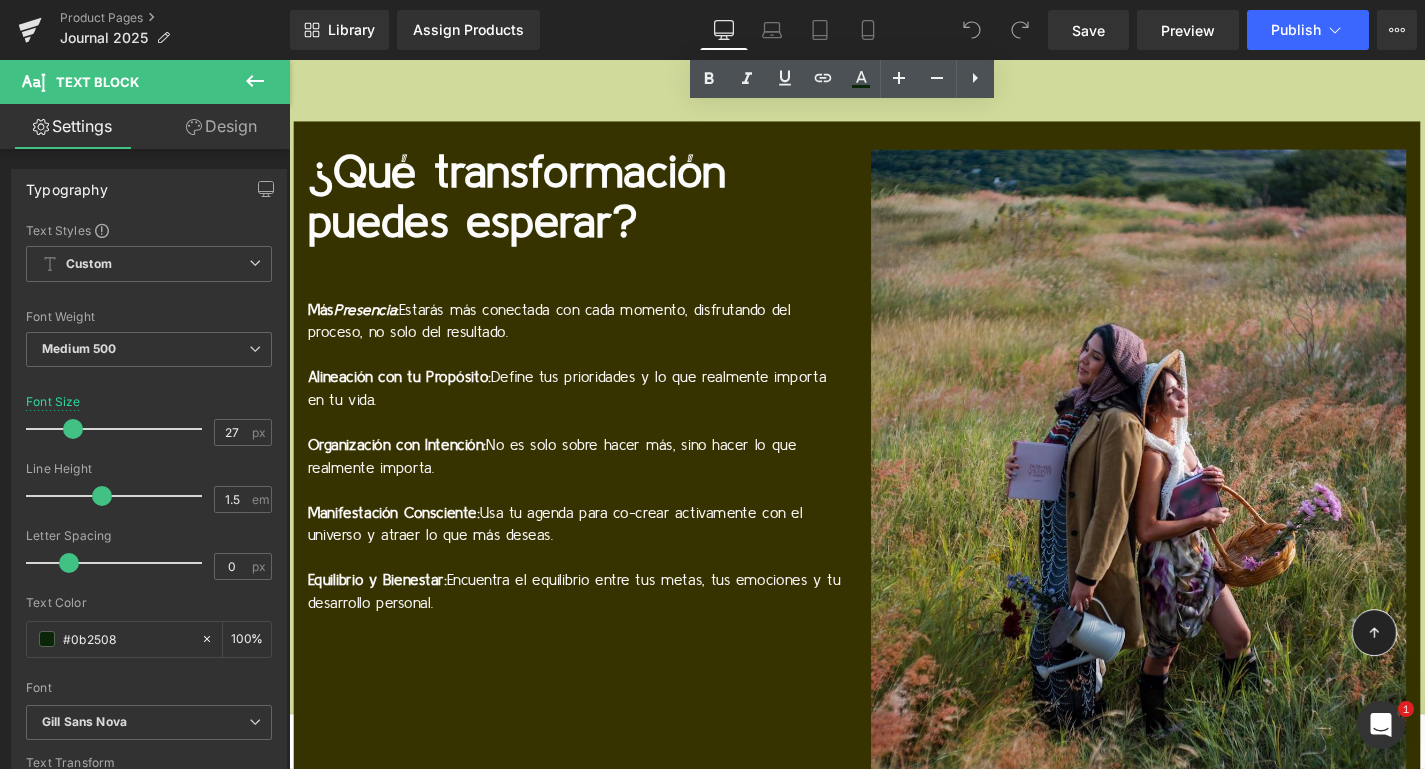 scroll, scrollTop: 14042, scrollLeft: 0, axis: vertical 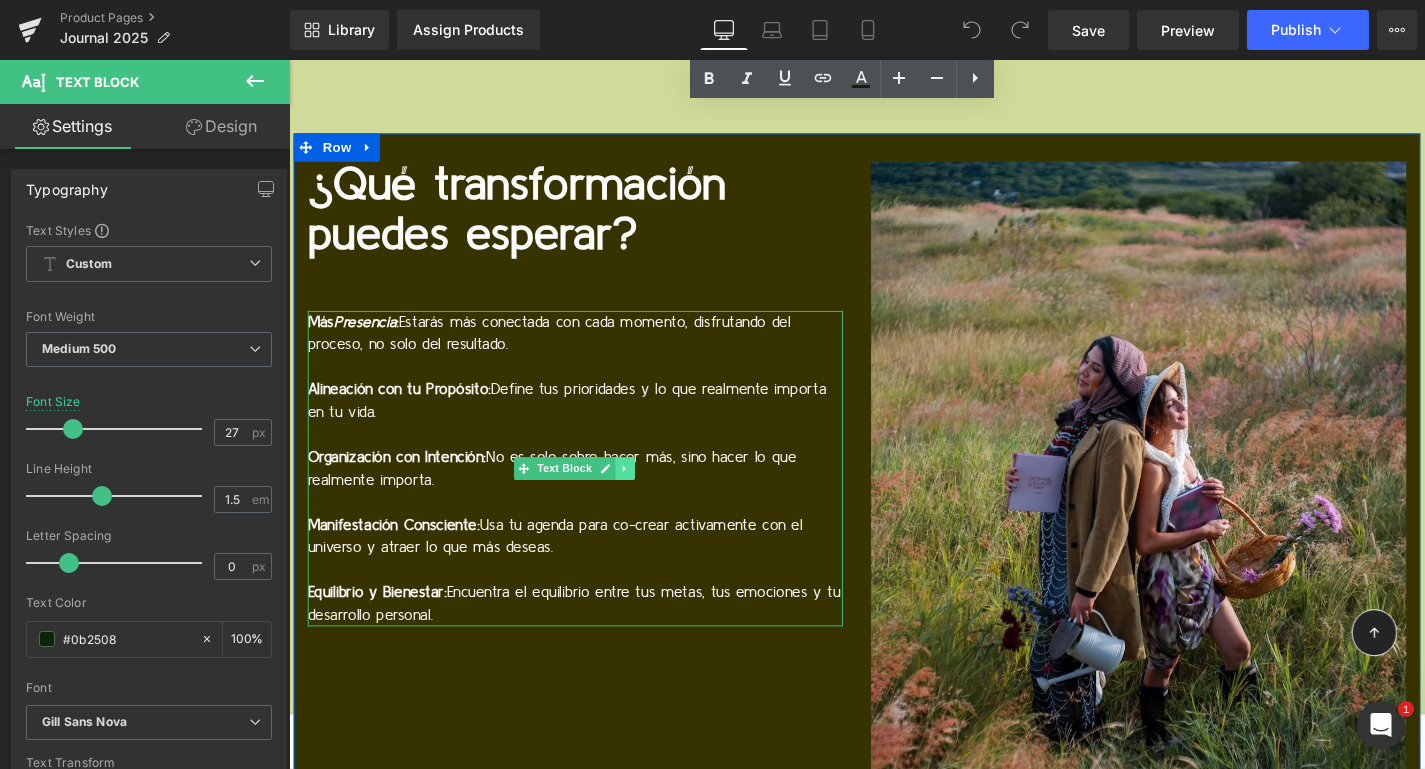 click at bounding box center (646, 495) 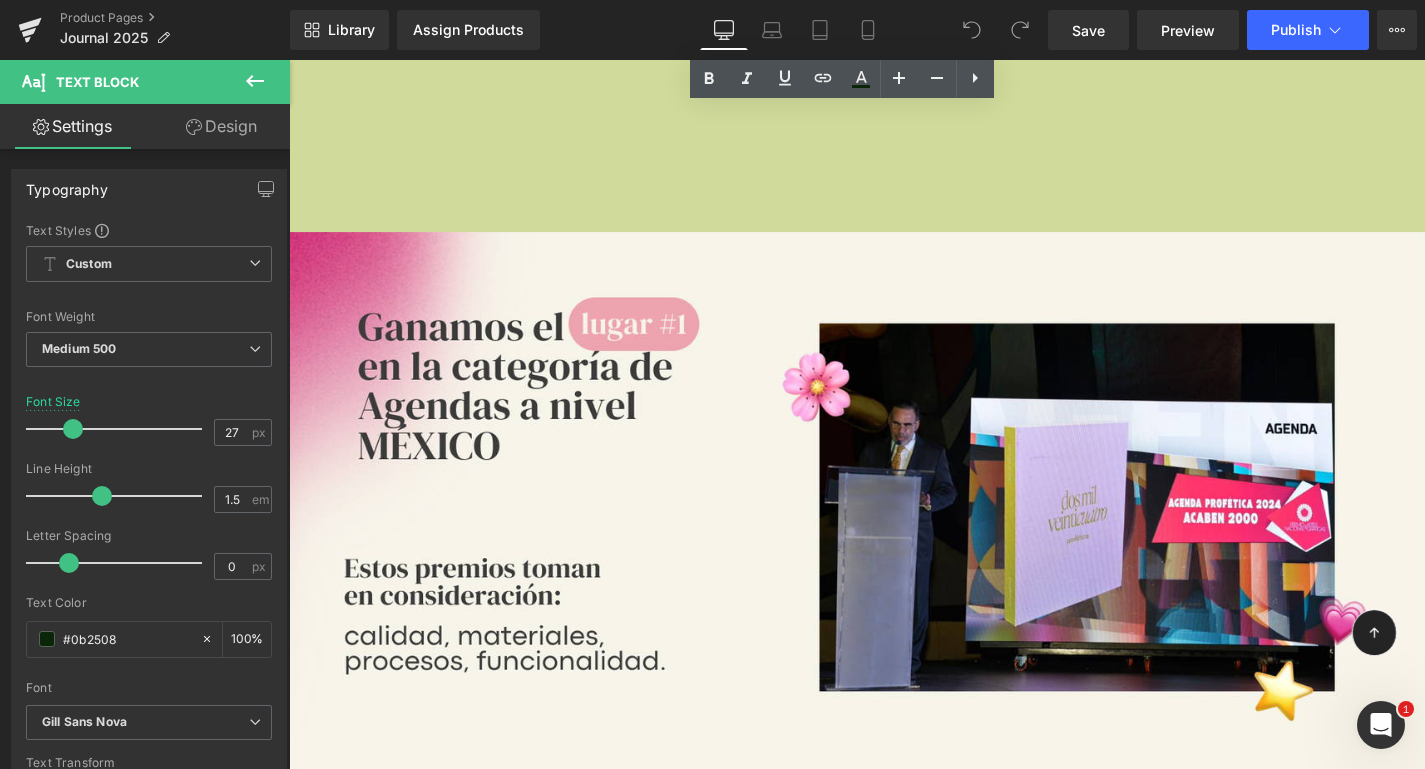 scroll, scrollTop: 17956, scrollLeft: 0, axis: vertical 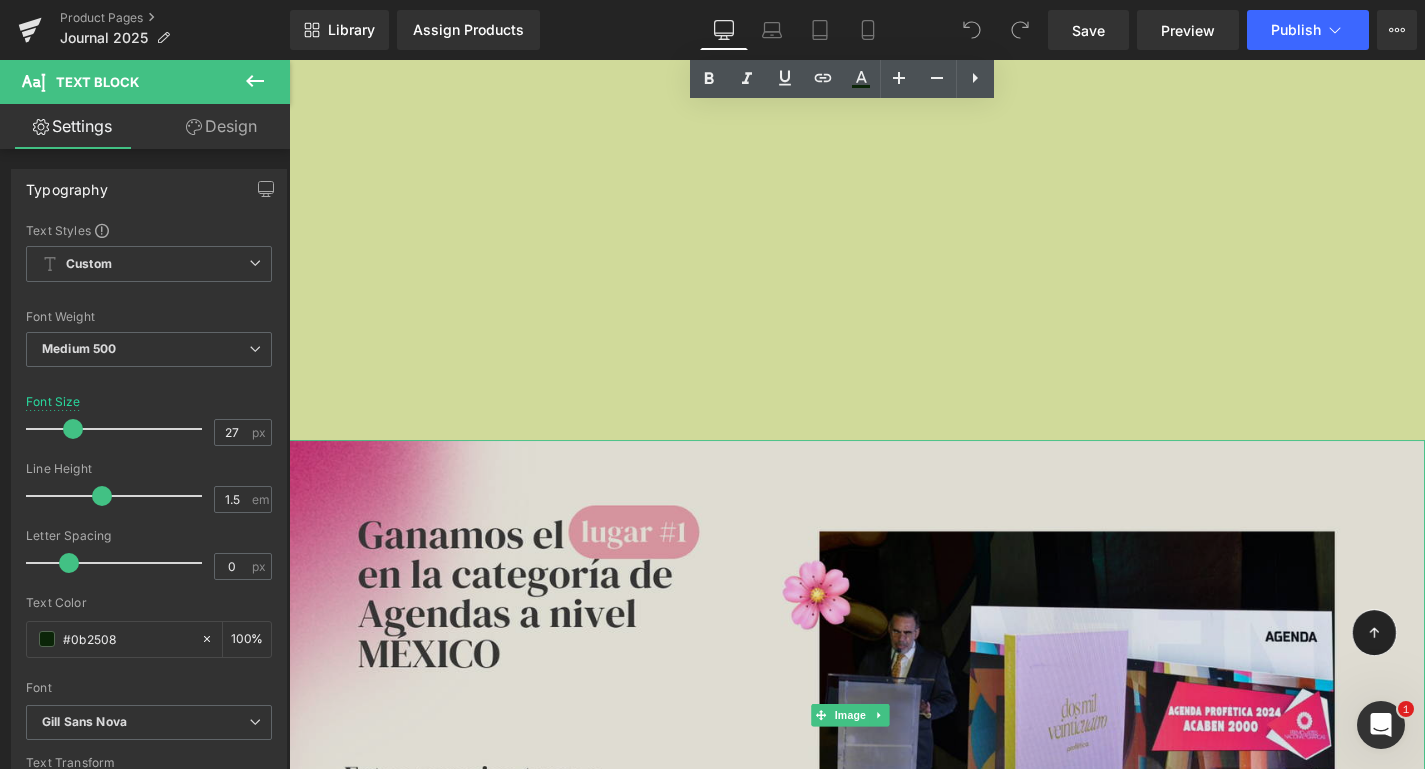 click at bounding box center (894, 758) 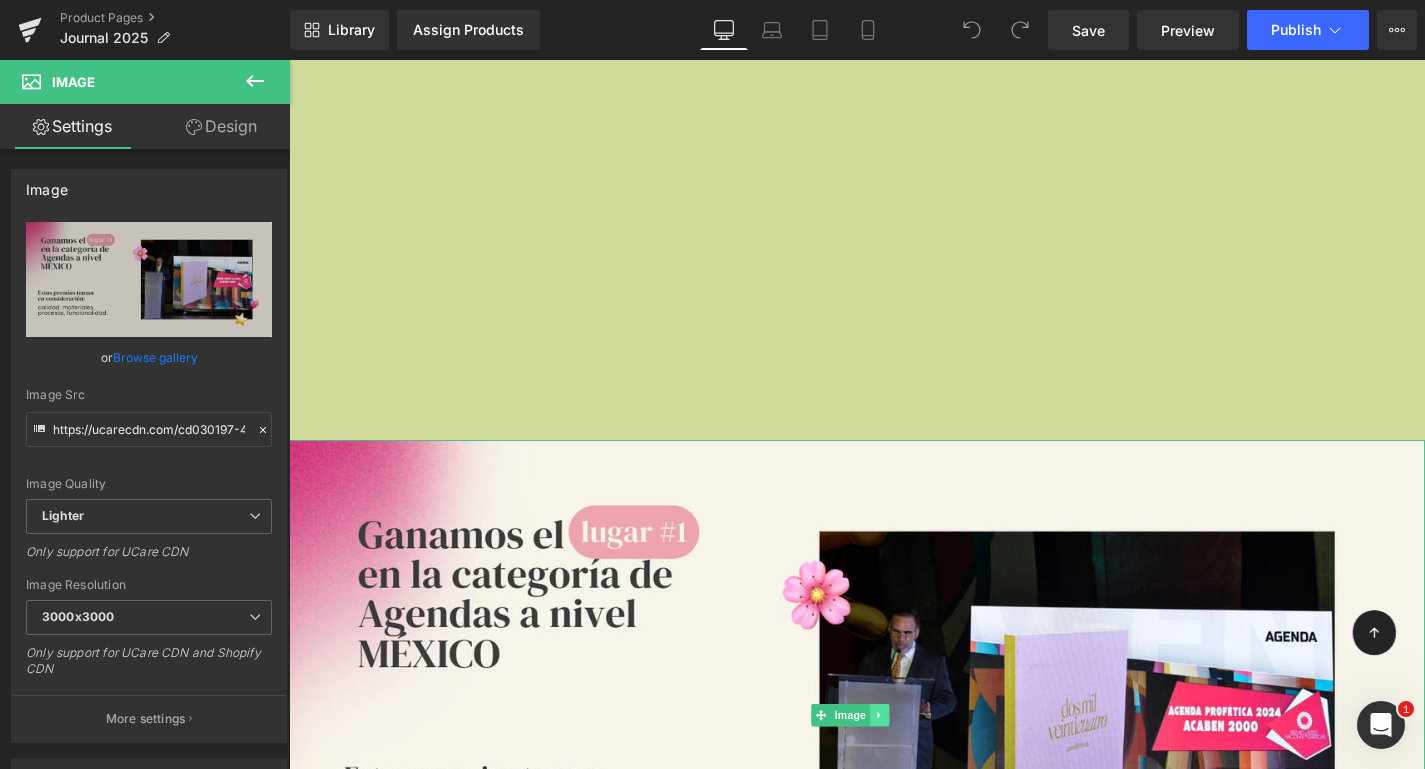 click at bounding box center (917, 758) 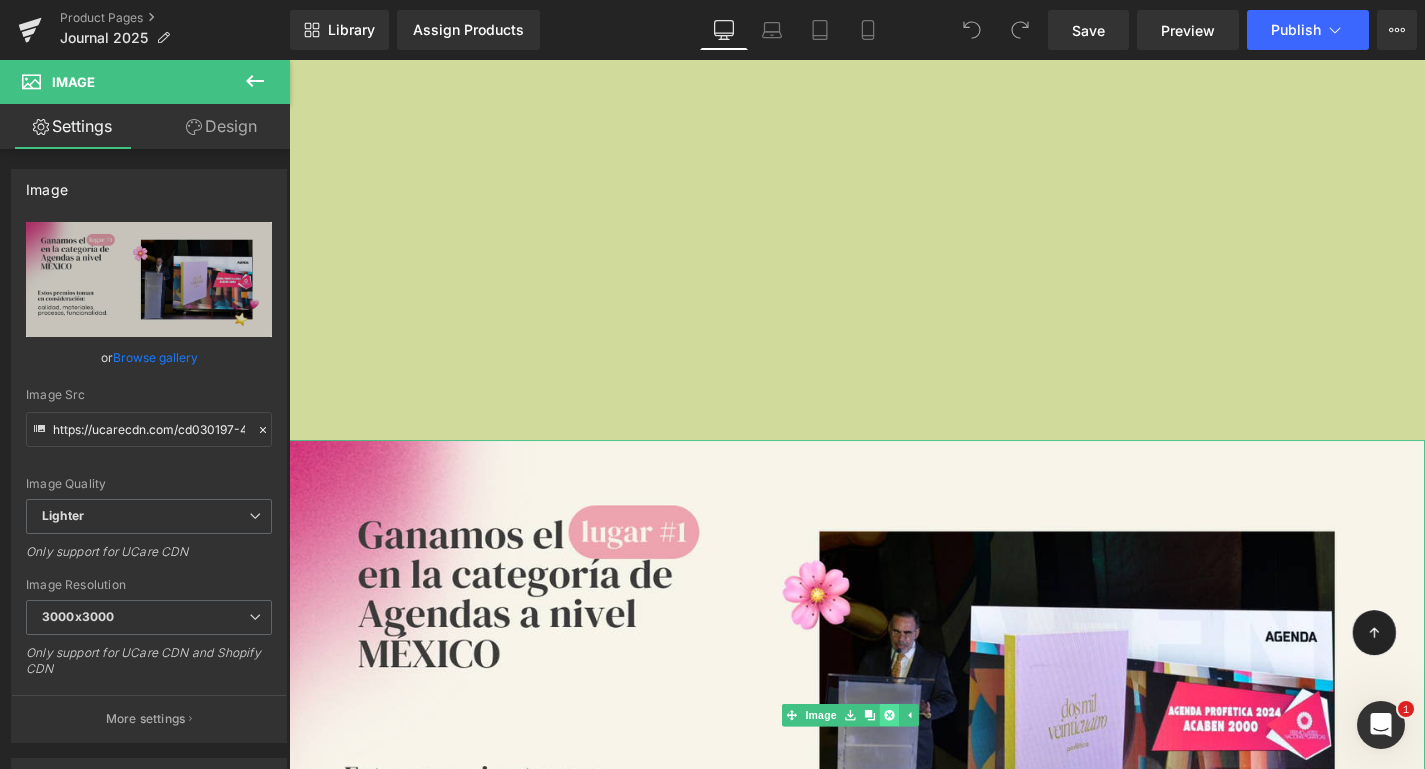 click 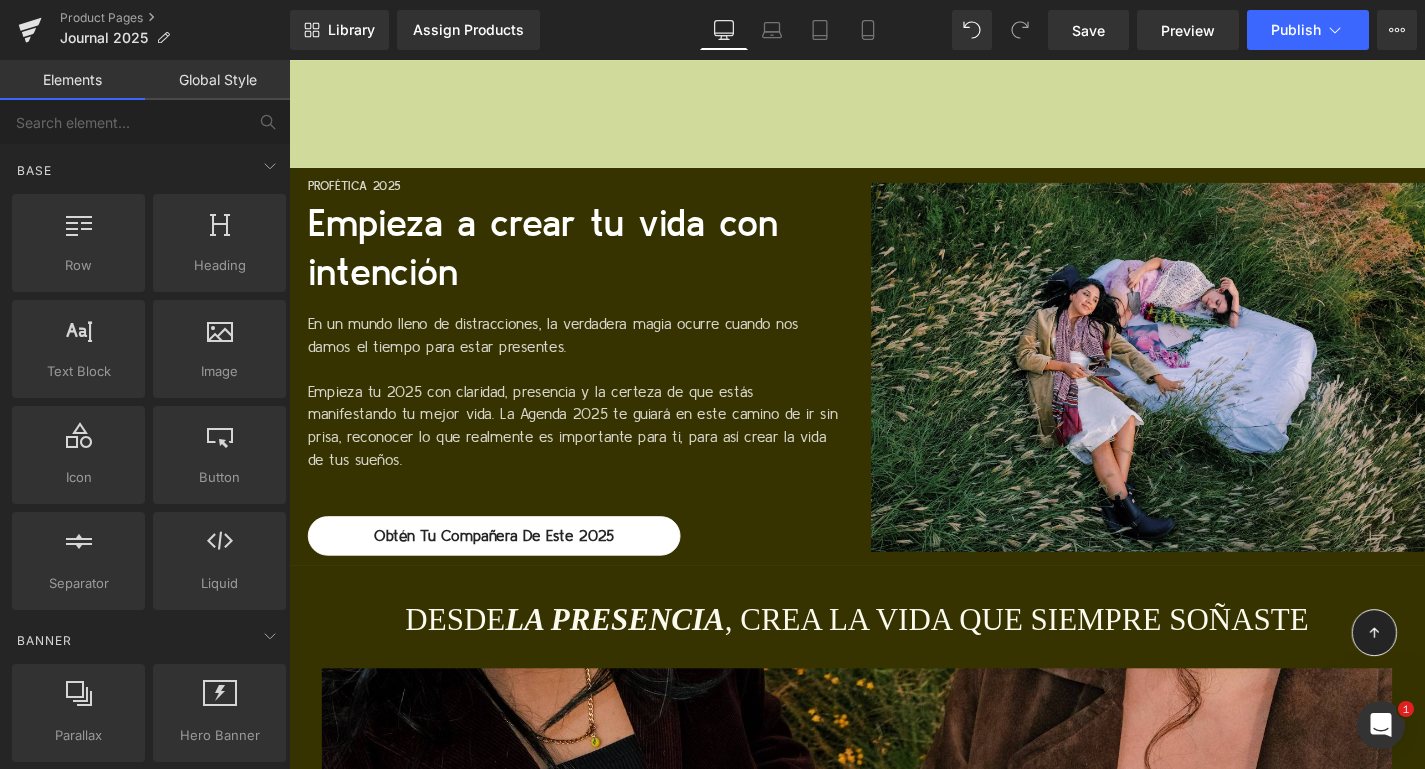 scroll, scrollTop: 10152, scrollLeft: 0, axis: vertical 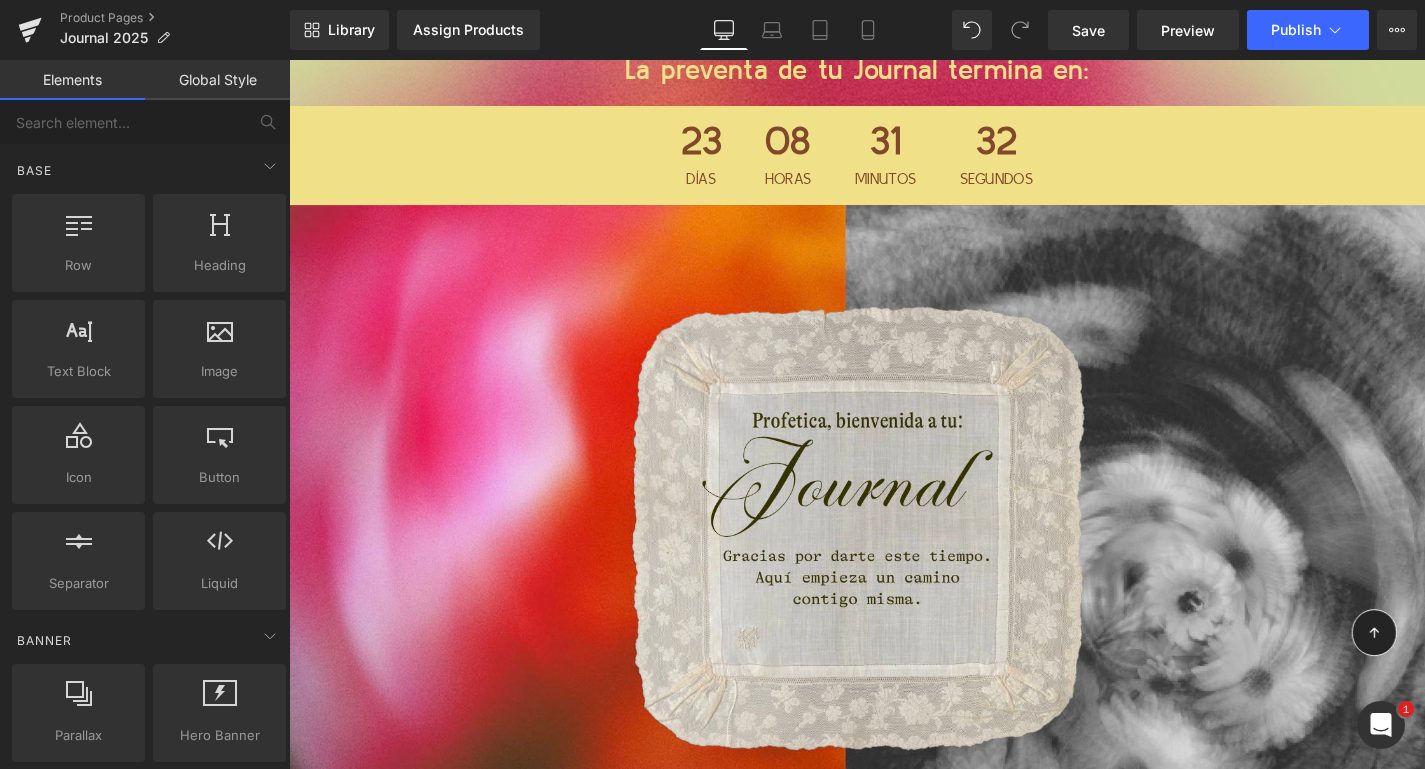 click at bounding box center [894, 554] 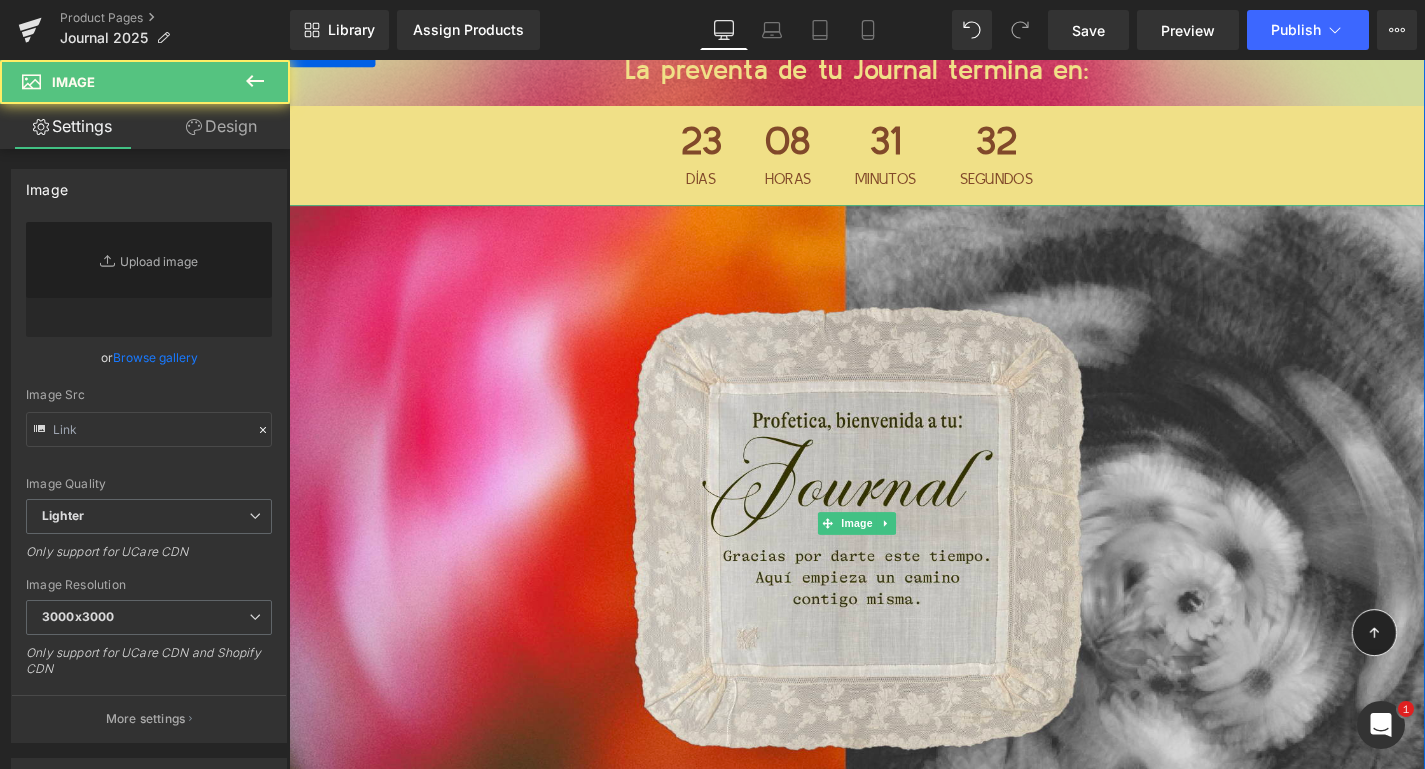 type on "https://ucarecdn.com/5200d2dc-7c8a-4833-9c54-b748ad1d1591/-/format/auto/-/preview/3000x3000/-/quality/lighter/Screenshot%202025-07-29%20at%208.02.32%E2%80%AFp.m..png" 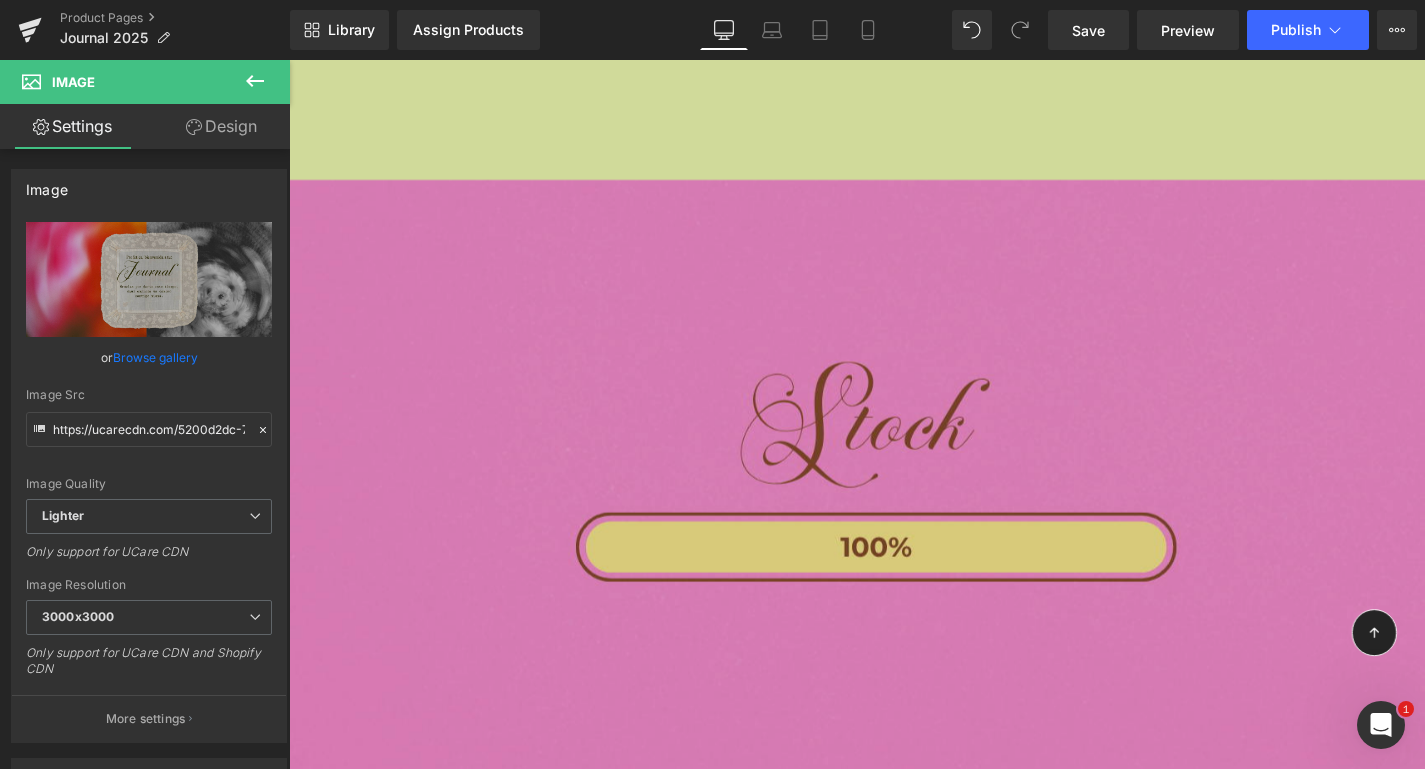 scroll, scrollTop: 5397, scrollLeft: 0, axis: vertical 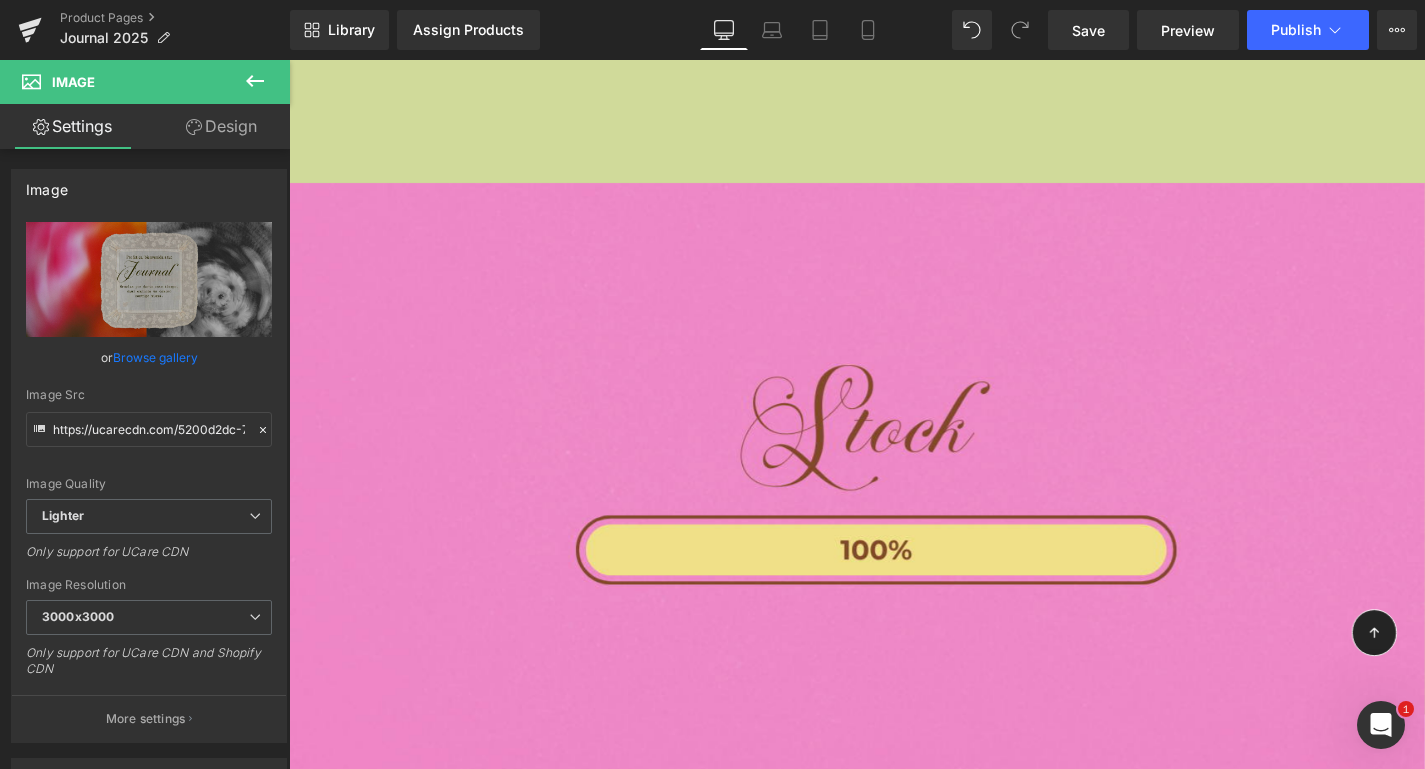 click 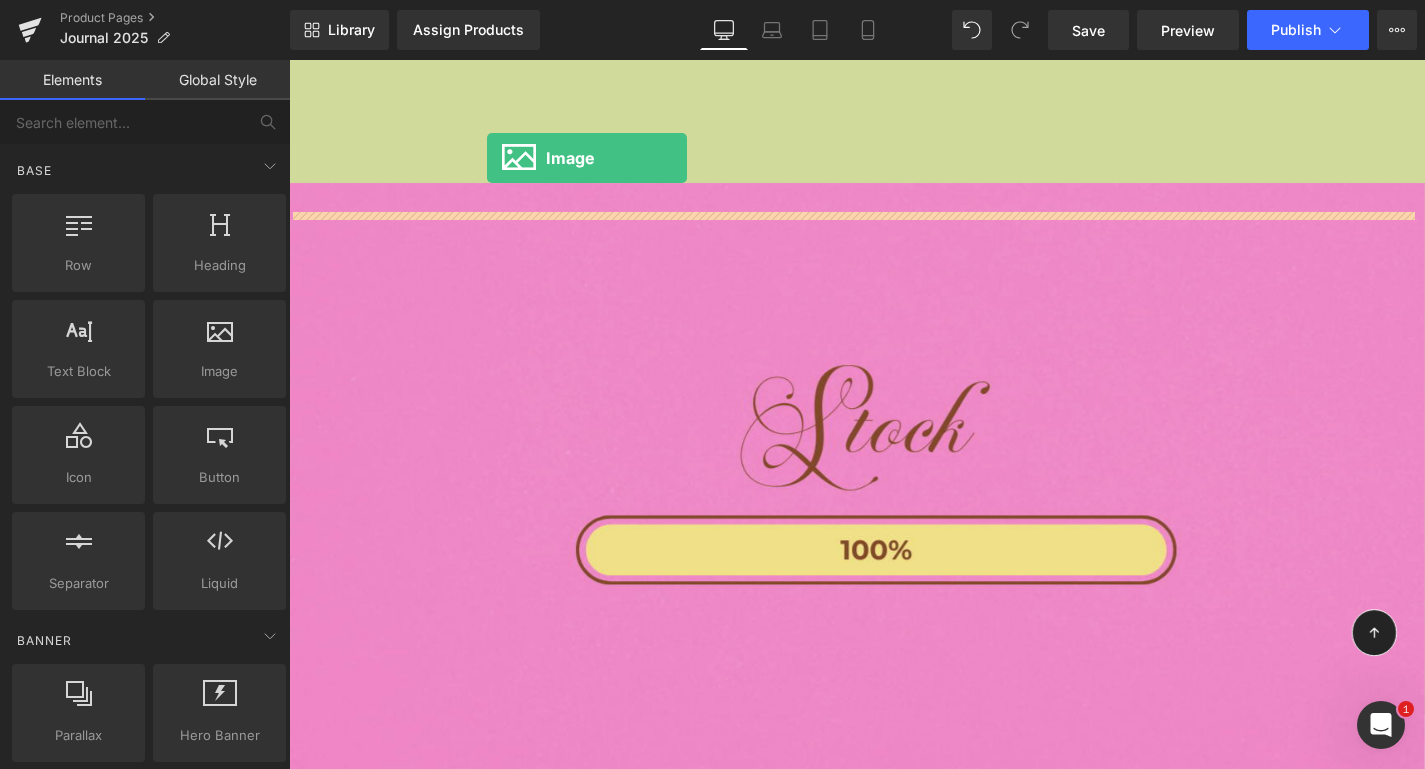 scroll, scrollTop: 5317, scrollLeft: 0, axis: vertical 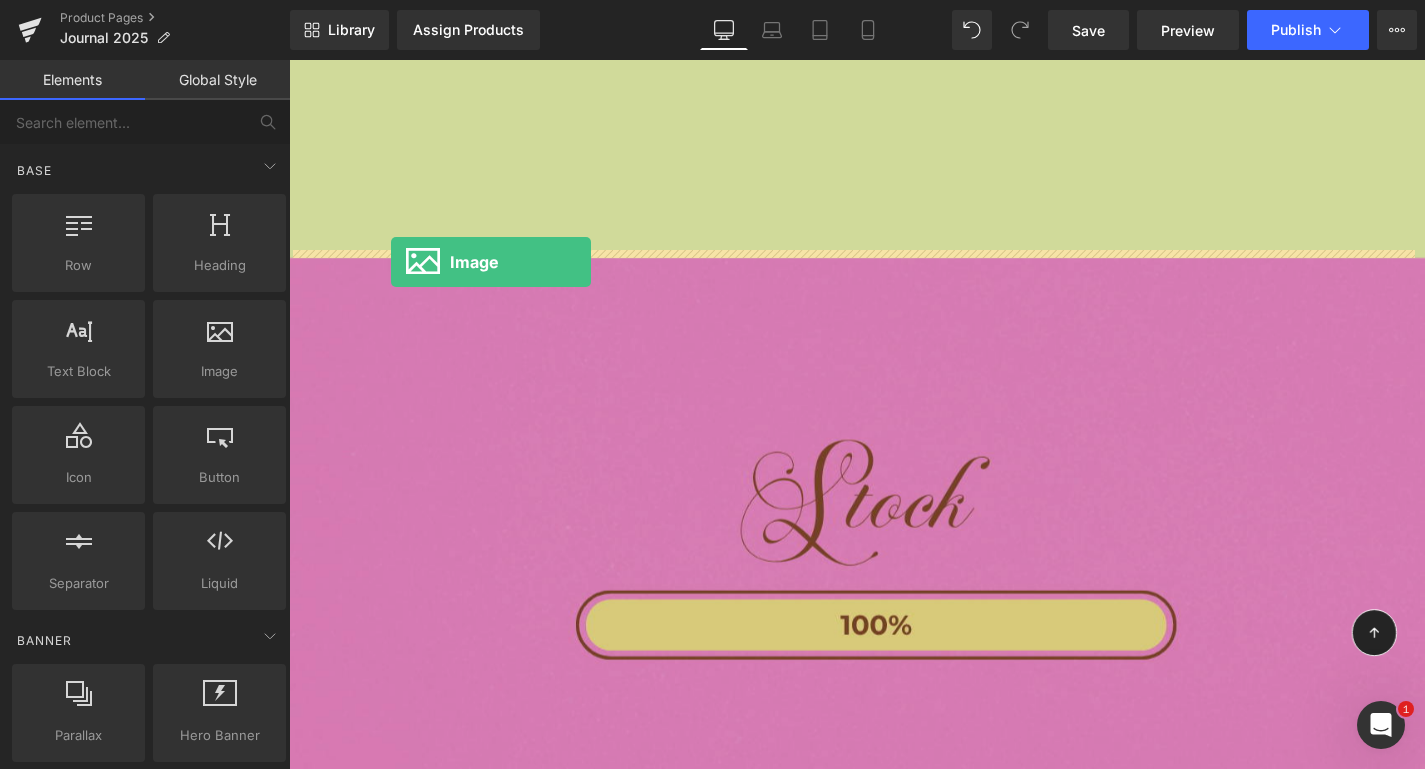 drag, startPoint x: 488, startPoint y: 405, endPoint x: 398, endPoint y: 275, distance: 158.11388 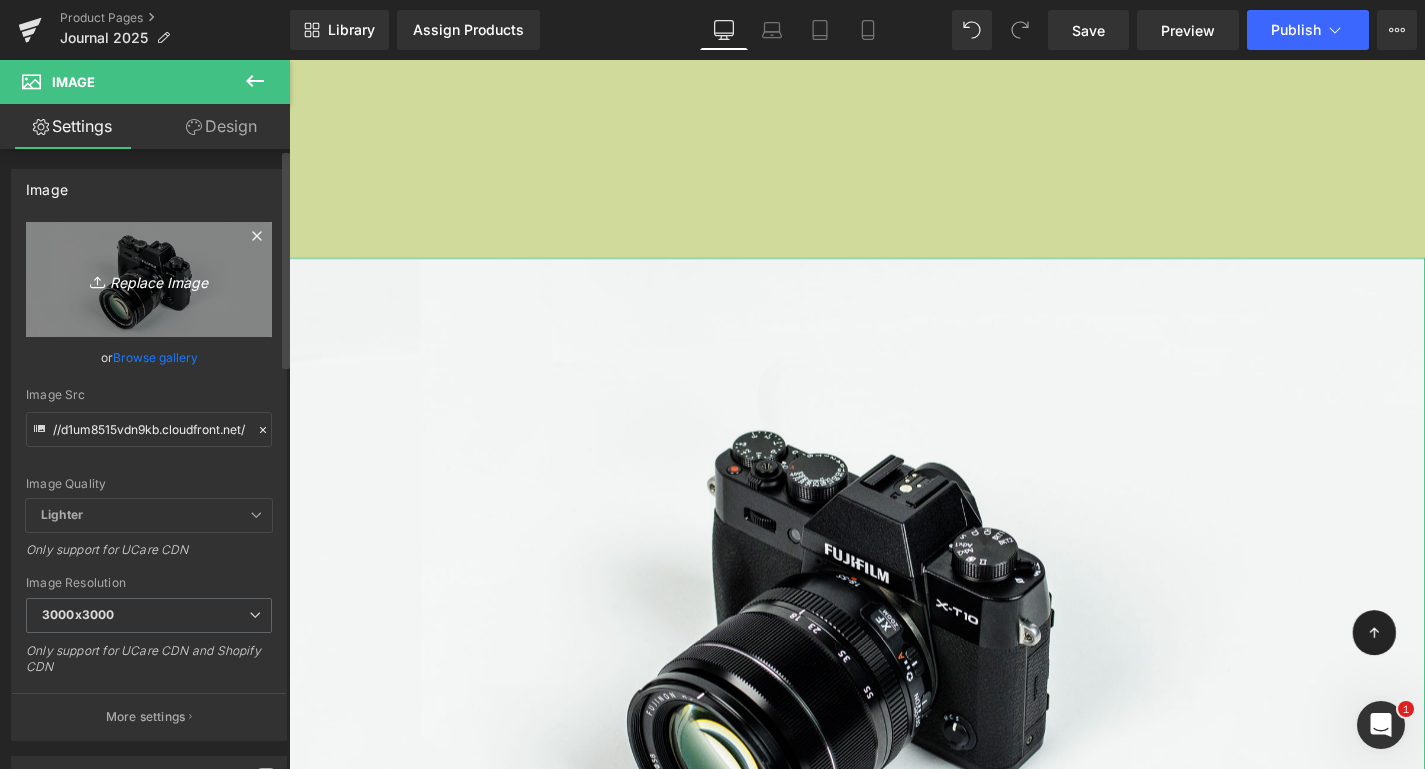click on "Replace Image" at bounding box center [149, 279] 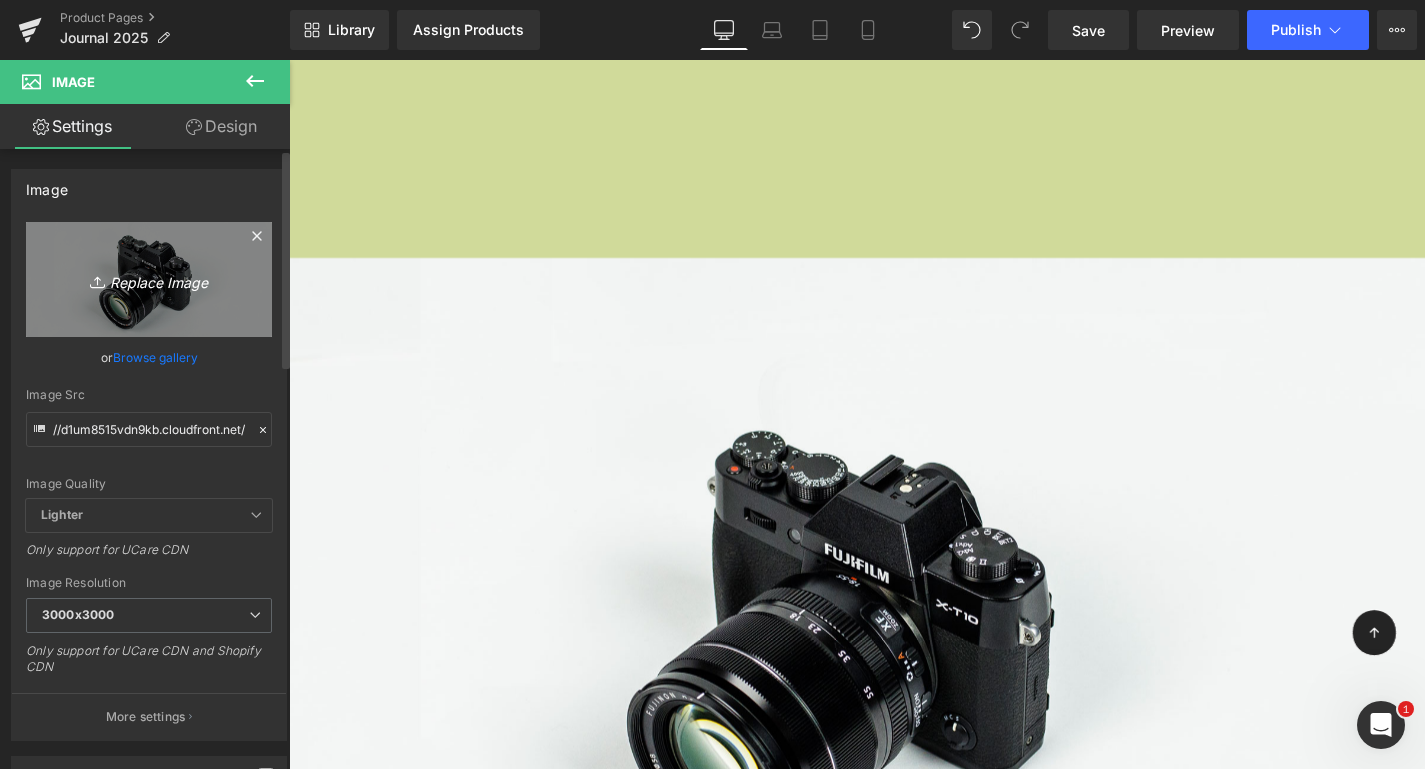 type on "C:\fakepath\11.png" 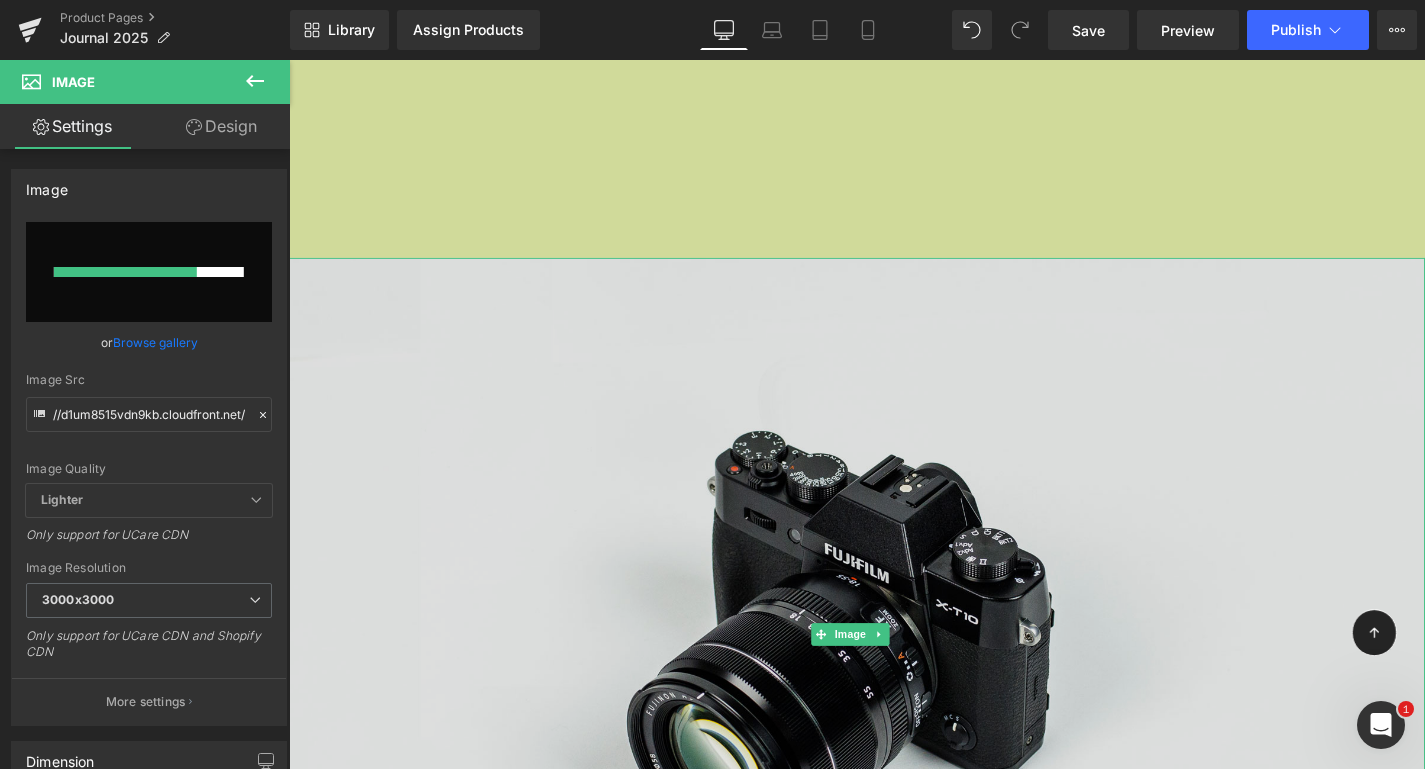 type 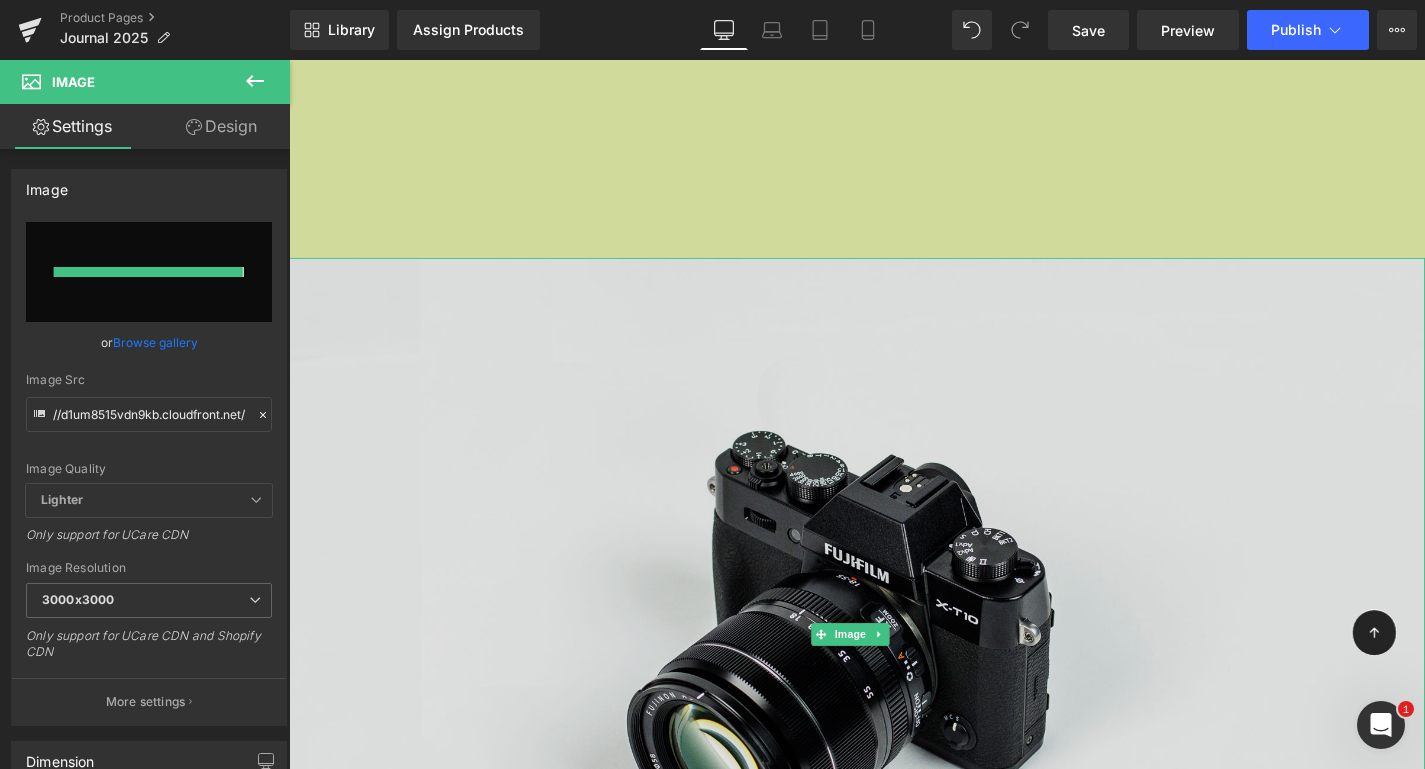 type on "https://ucarecdn.com/617fa85a-434a-4a91-a263-6307d4f781c0/-/format/auto/-/preview/3000x3000/-/quality/lighter/11.png" 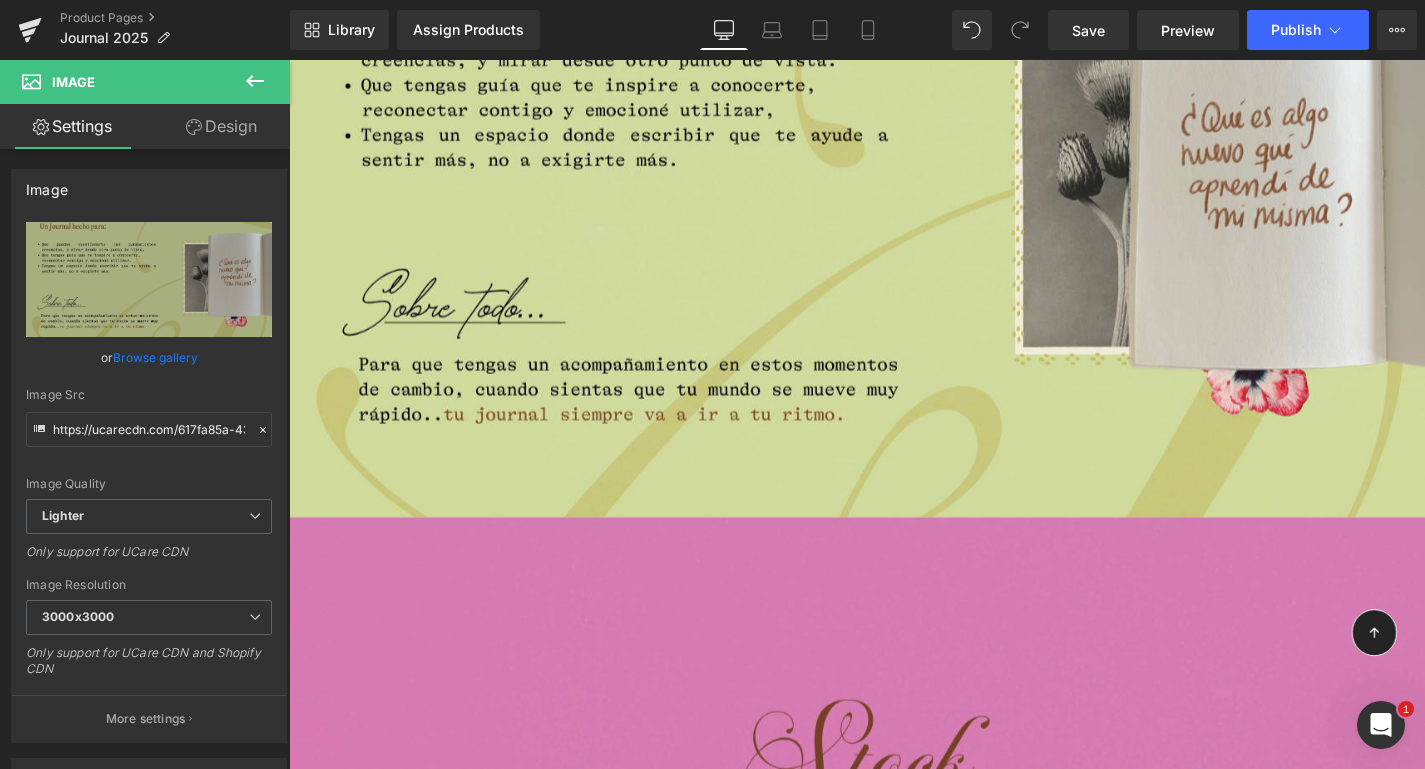 scroll, scrollTop: 5965, scrollLeft: 0, axis: vertical 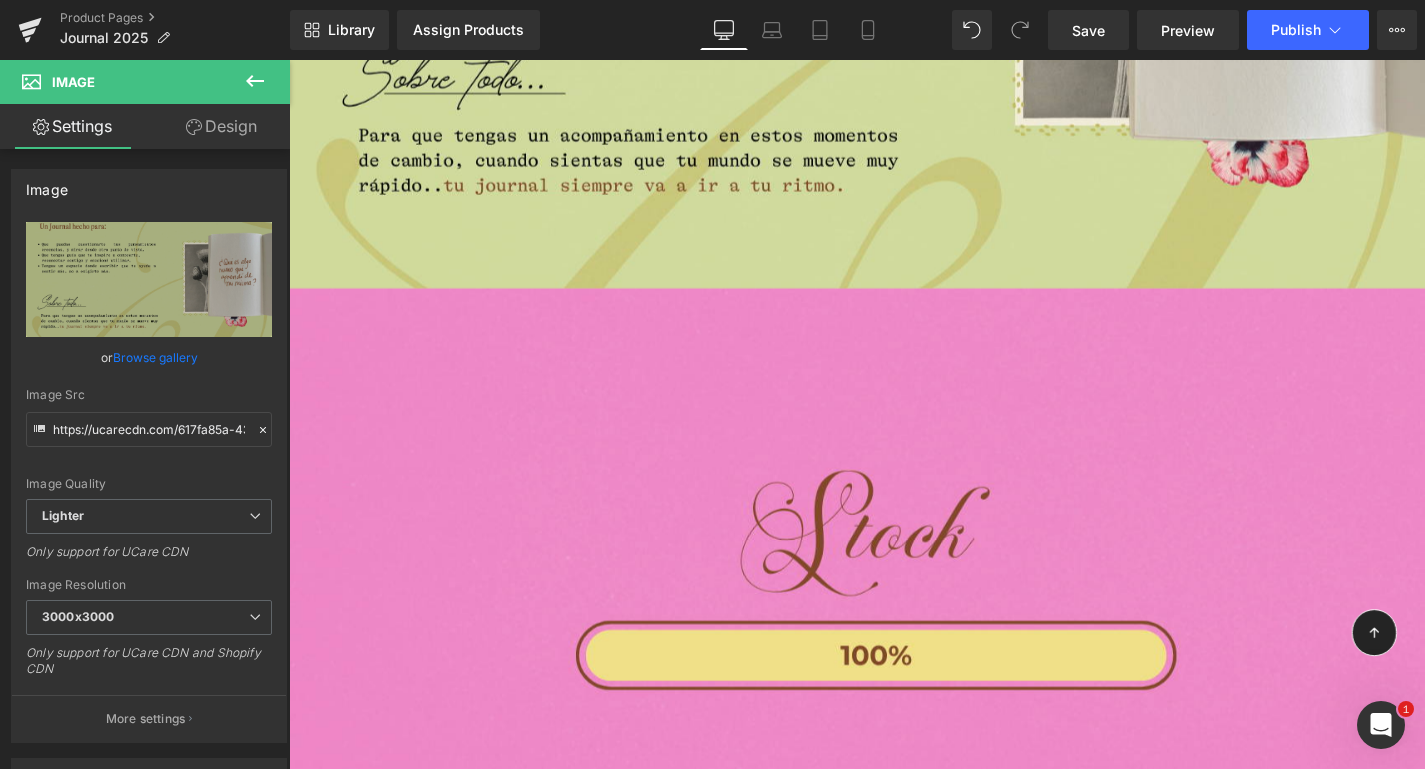 drag, startPoint x: 256, startPoint y: 78, endPoint x: 205, endPoint y: 199, distance: 131.30879 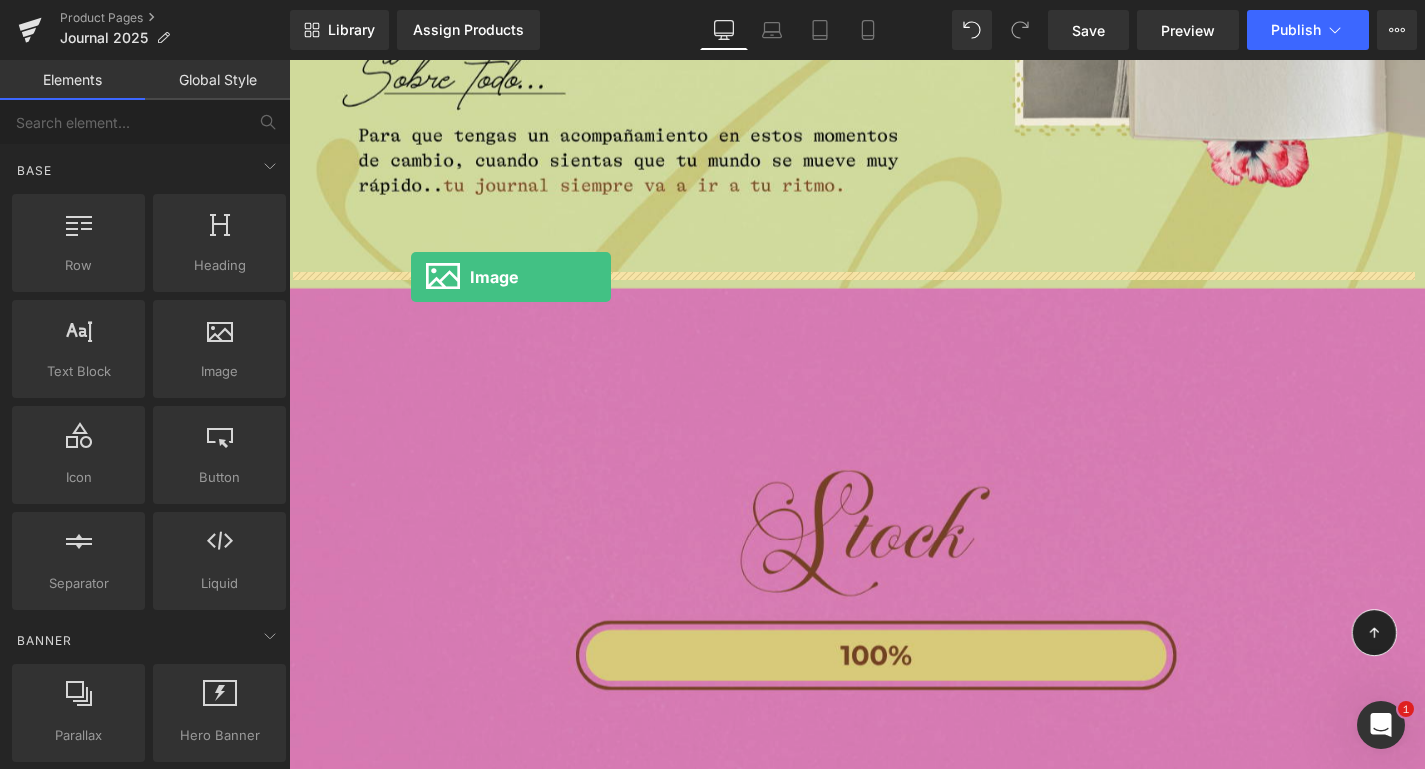drag, startPoint x: 476, startPoint y: 404, endPoint x: 418, endPoint y: 292, distance: 126.12692 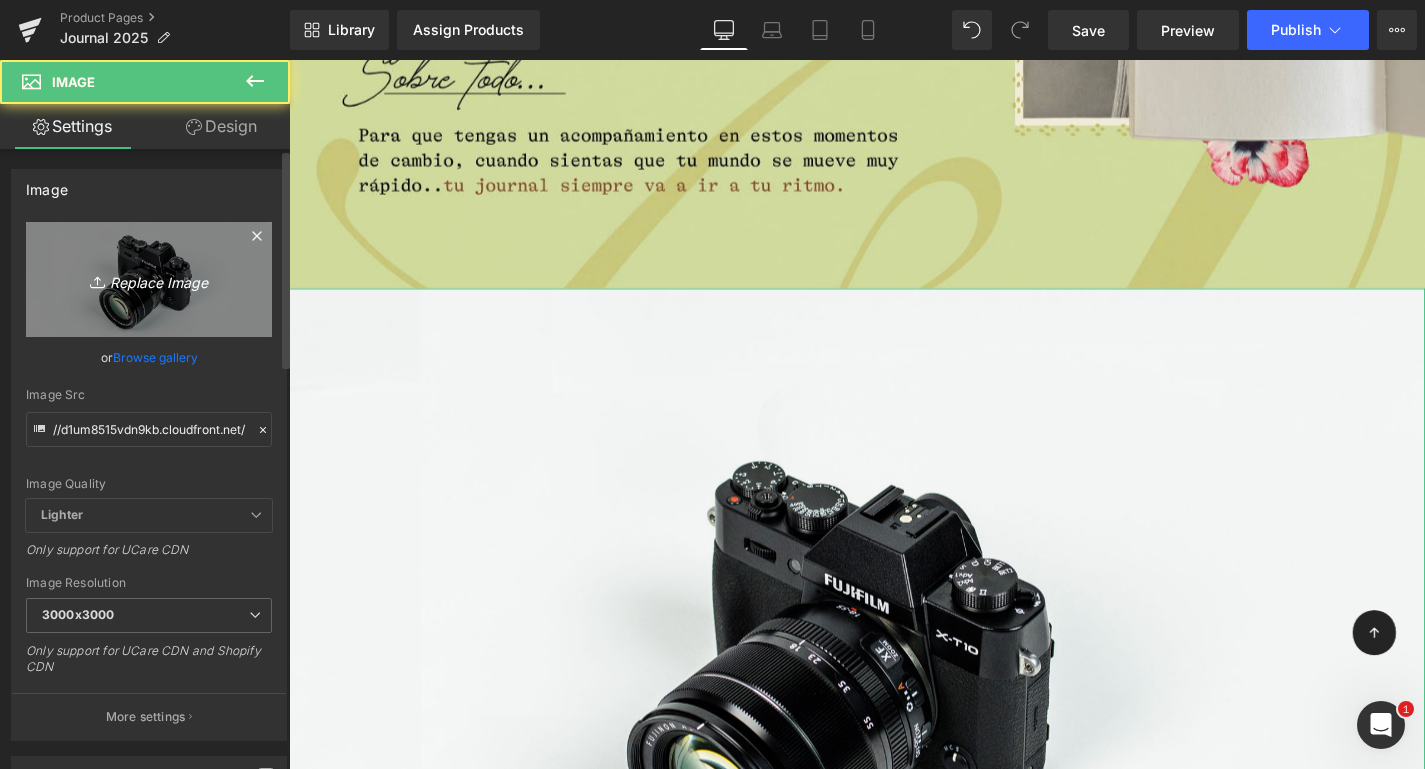 click on "Replace Image" at bounding box center (149, 279) 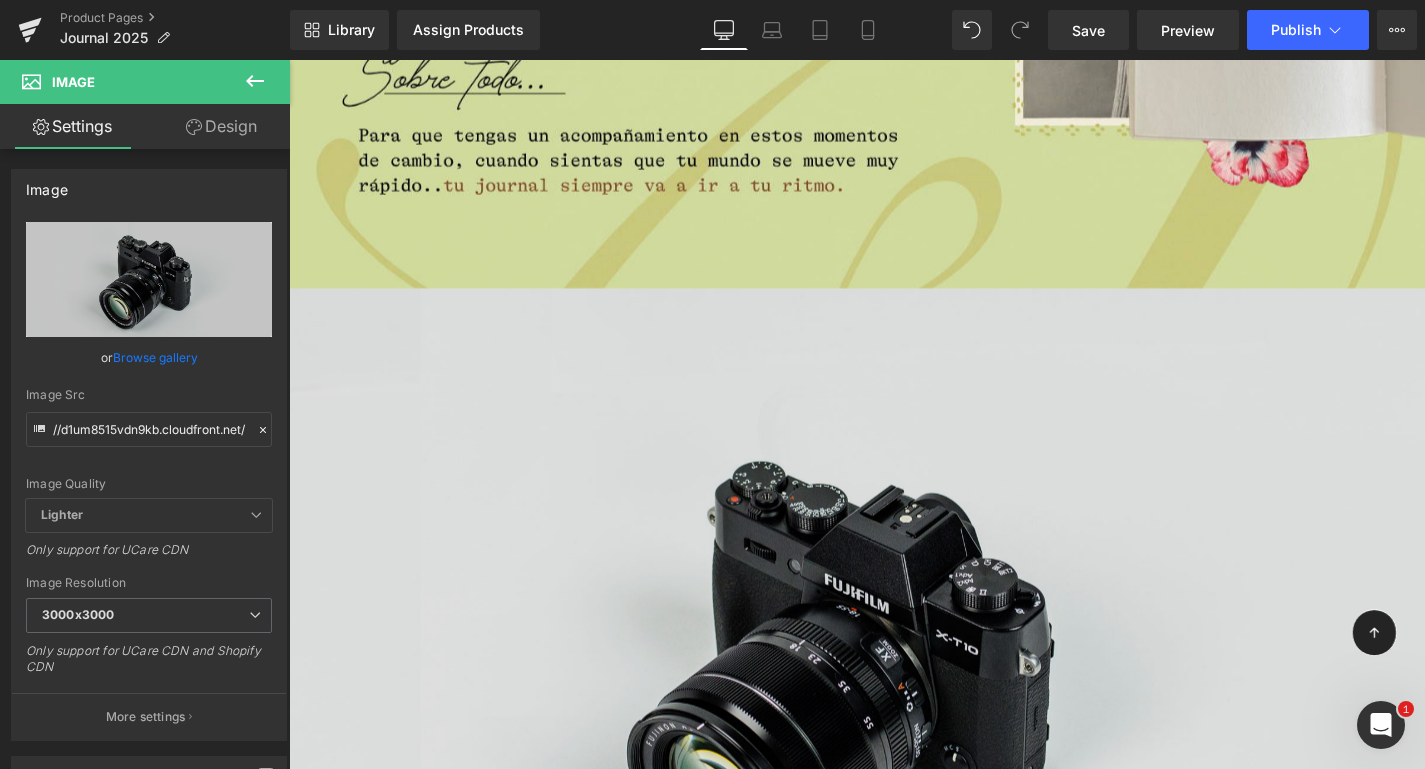 type on "C:\fakepath\12.png" 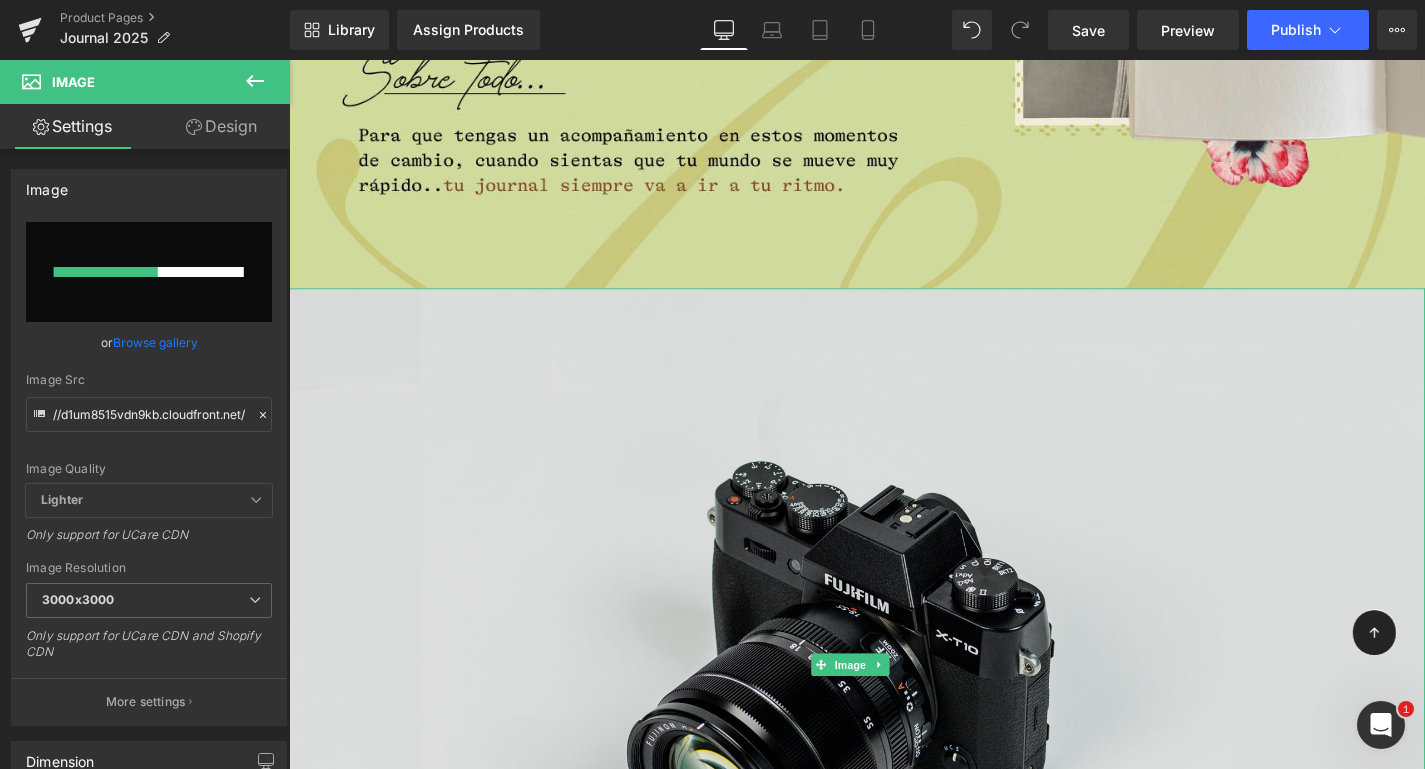 type 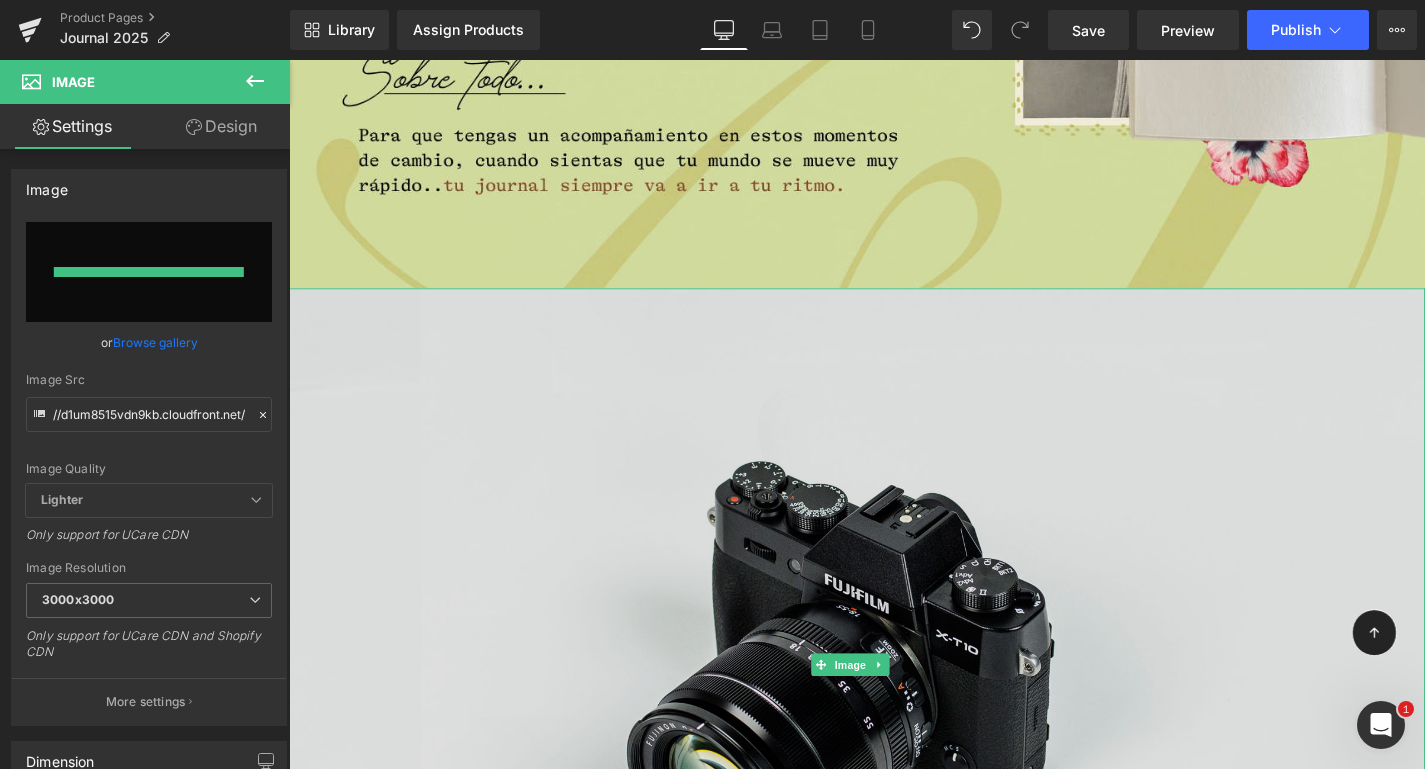 type on "https://ucarecdn.com/7b414b33-d05f-4e2b-9779-68b4f5095049/-/format/auto/-/preview/3000x3000/-/quality/lighter/12.png" 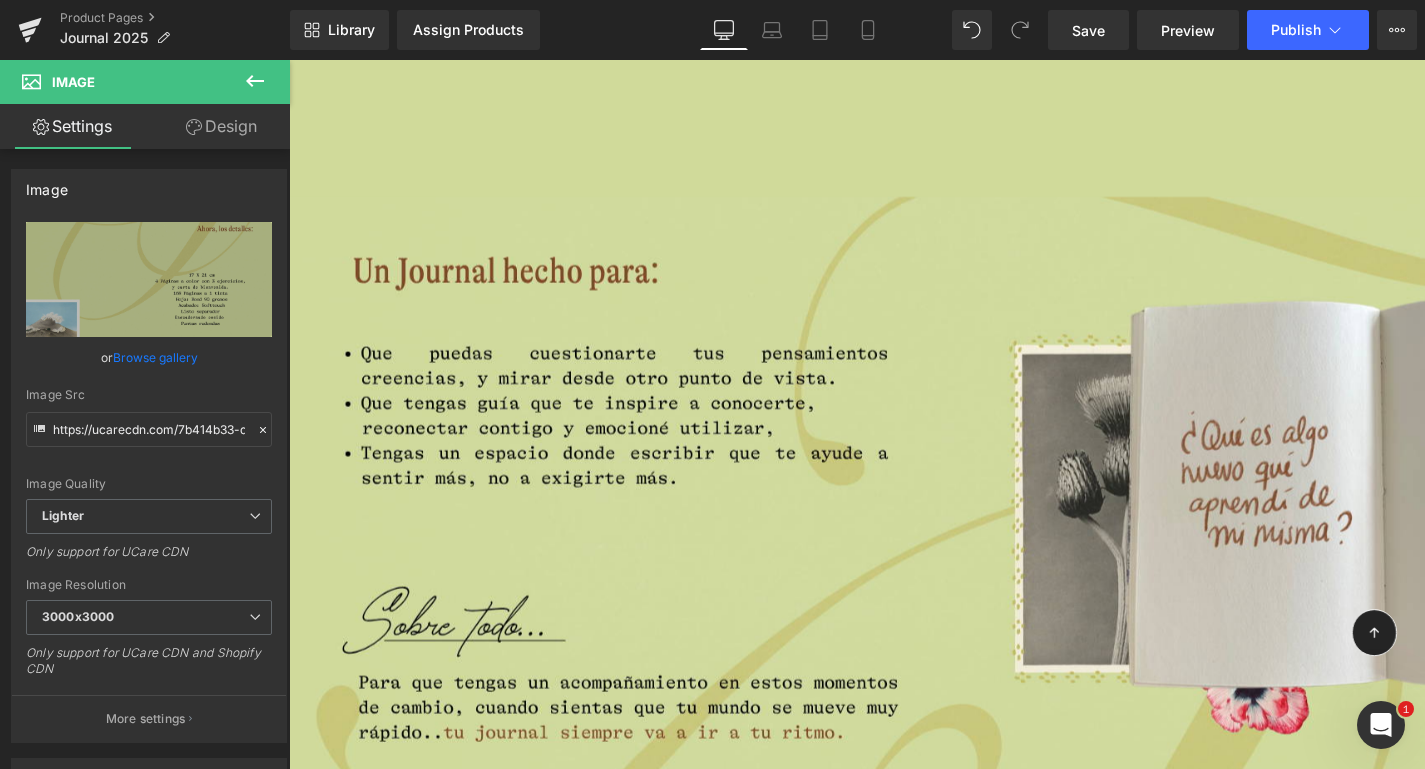 scroll, scrollTop: 5379, scrollLeft: 0, axis: vertical 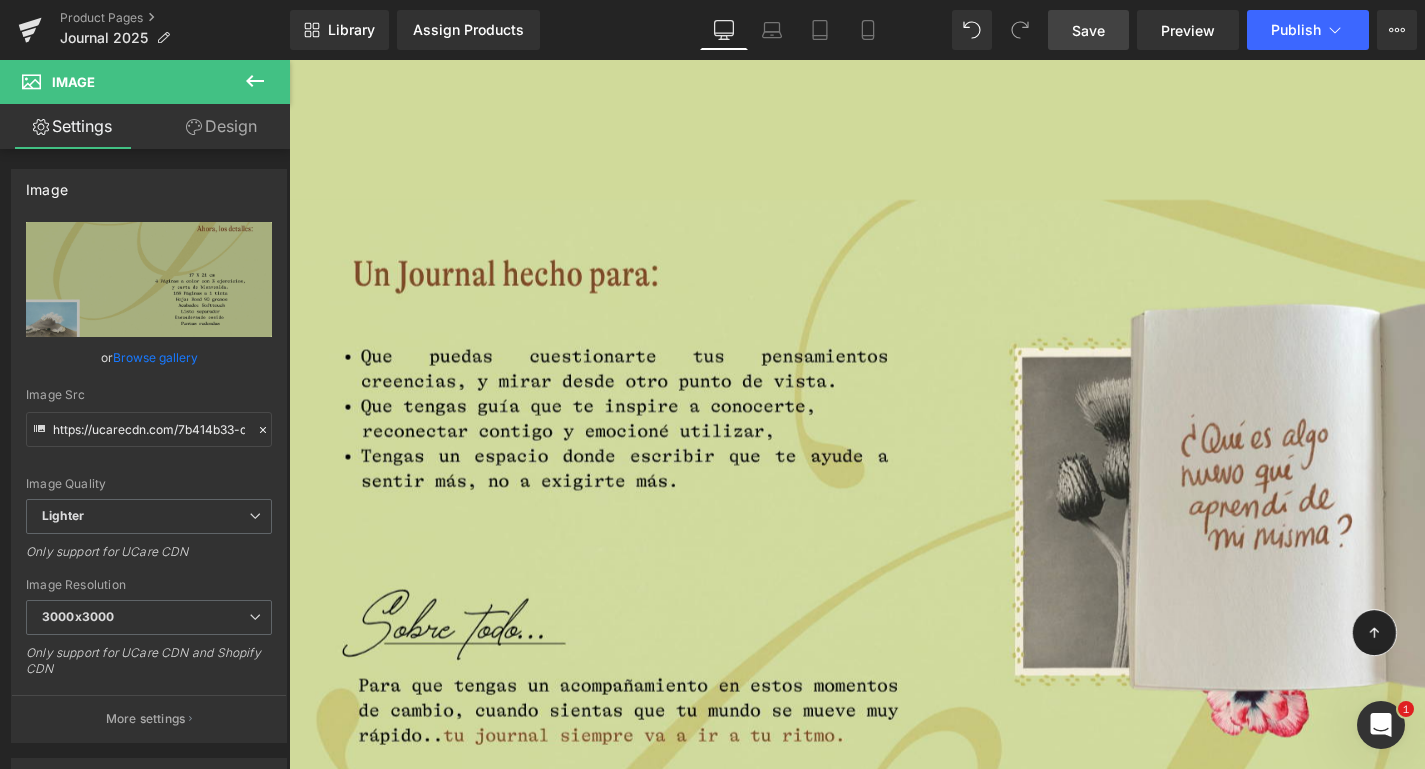 click on "Save" at bounding box center [1088, 30] 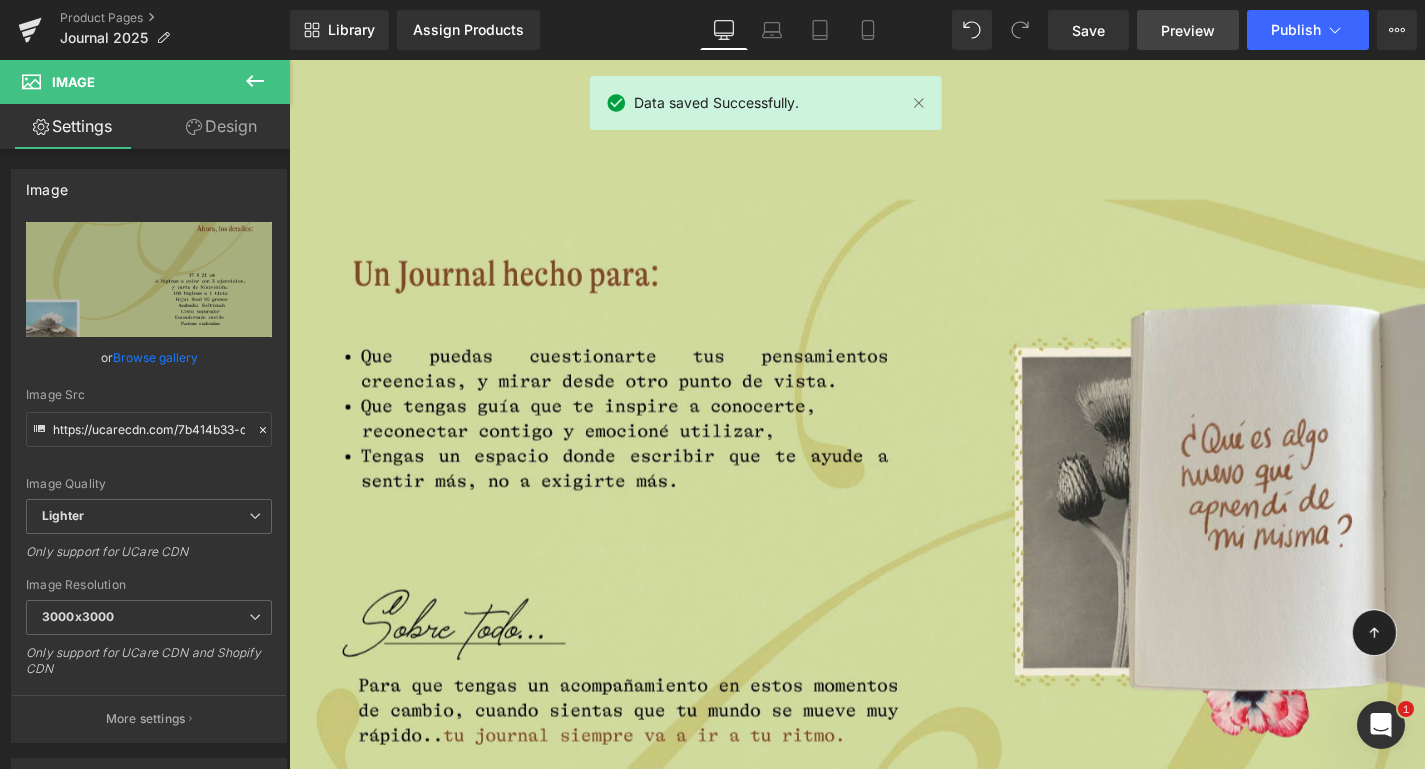 click on "Preview" at bounding box center [1188, 30] 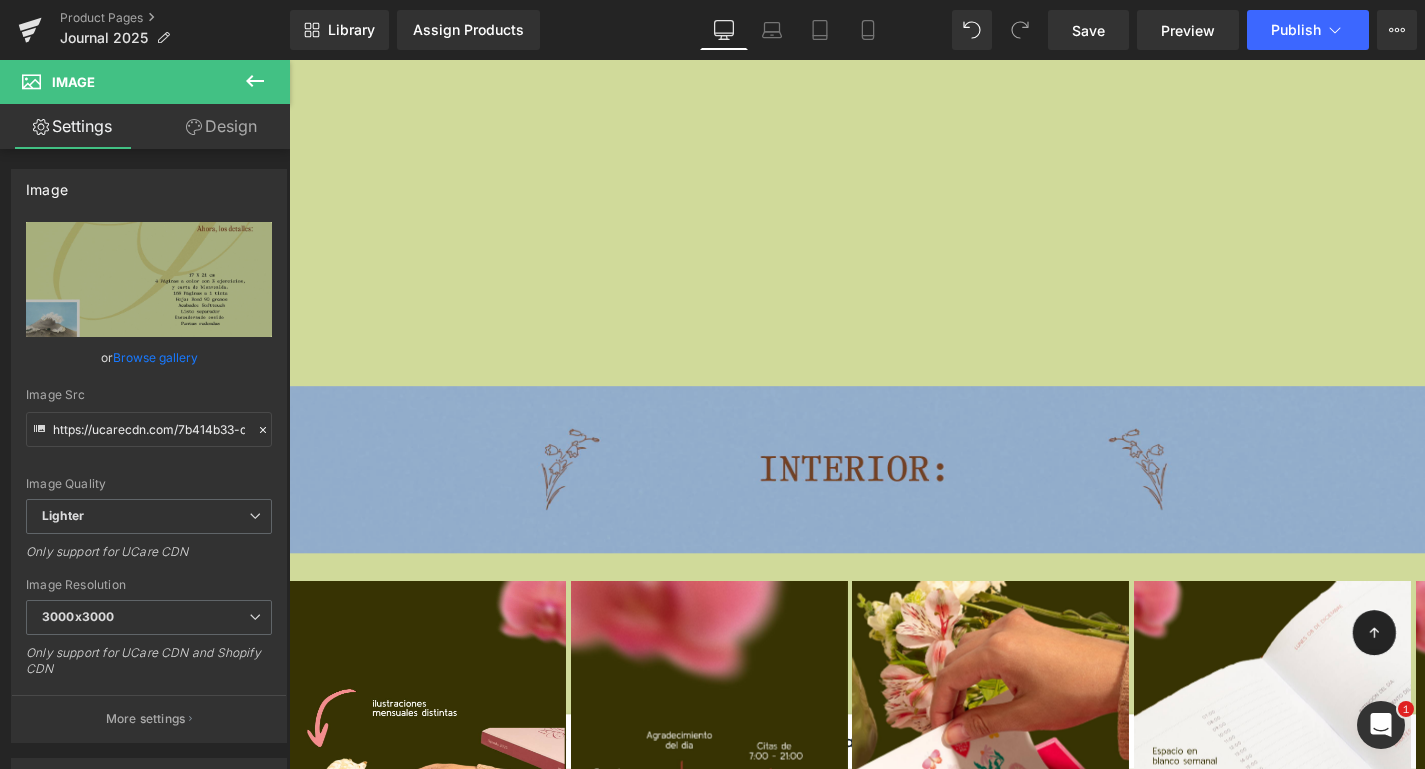 scroll, scrollTop: 9682, scrollLeft: 0, axis: vertical 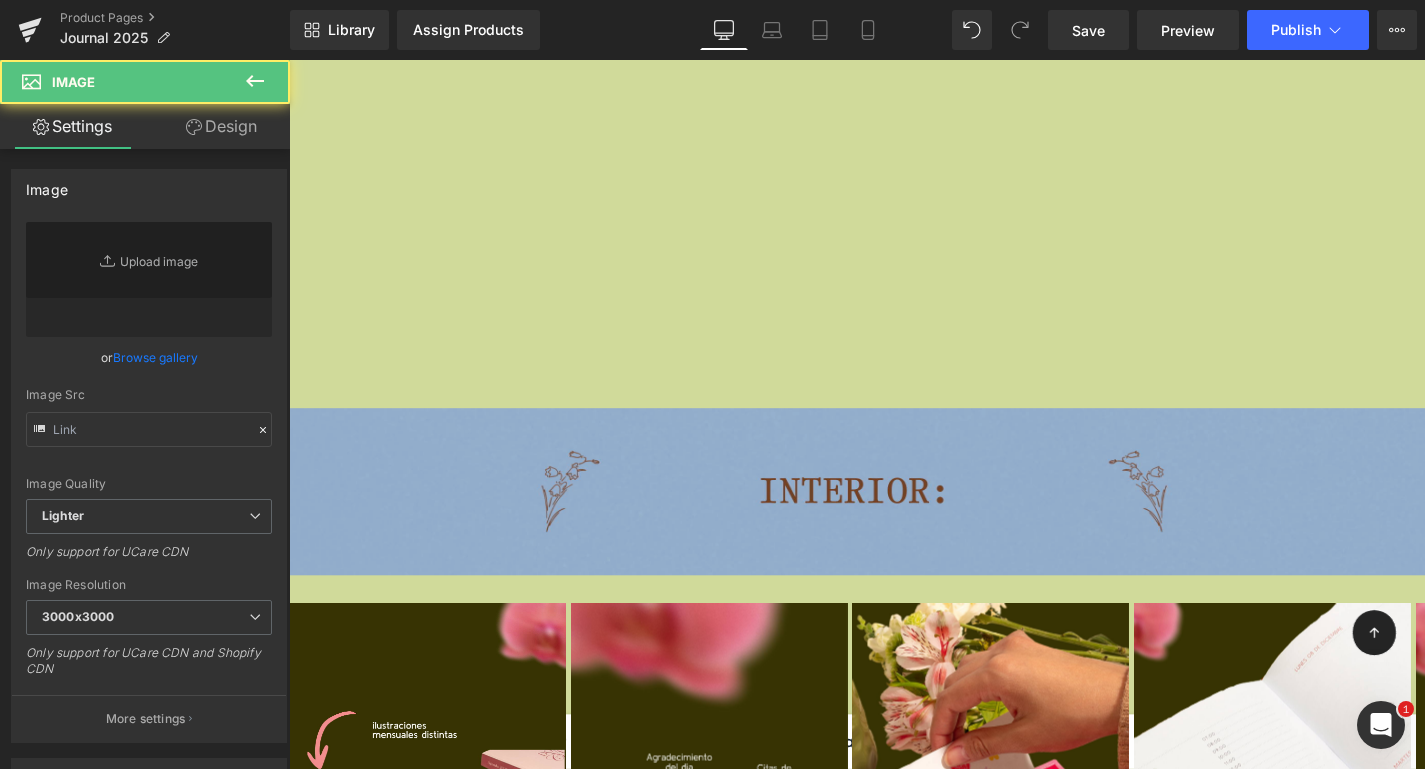 type on "https://ucarecdn.com/2aa836bd-ab19-4225-a9a9-d59a3ea8e481/-/format/auto/-/preview/3000x3000/-/quality/lighter/Screenshot%202025-08-05%20at%203.24.01%E2%80%AFp.m..png" 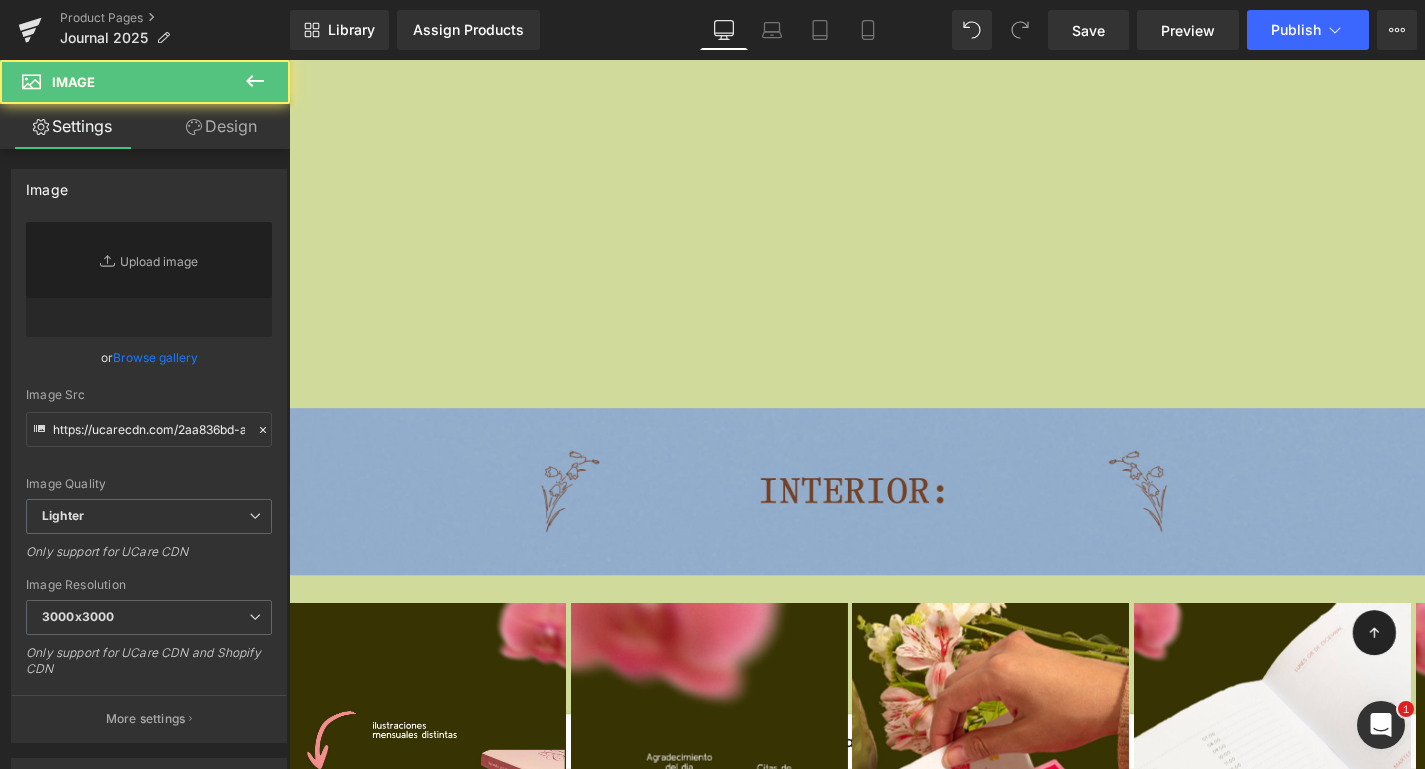click at bounding box center [894, 520] 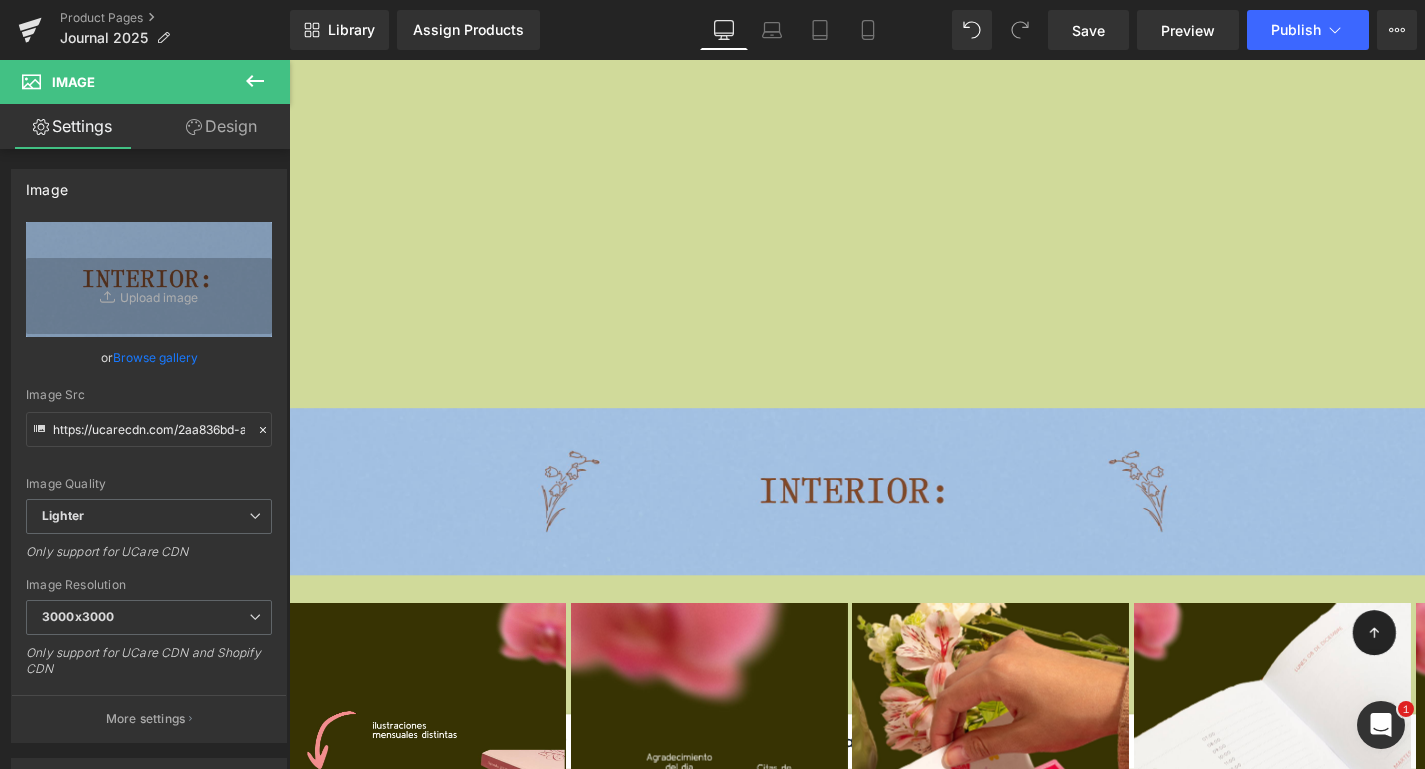 click 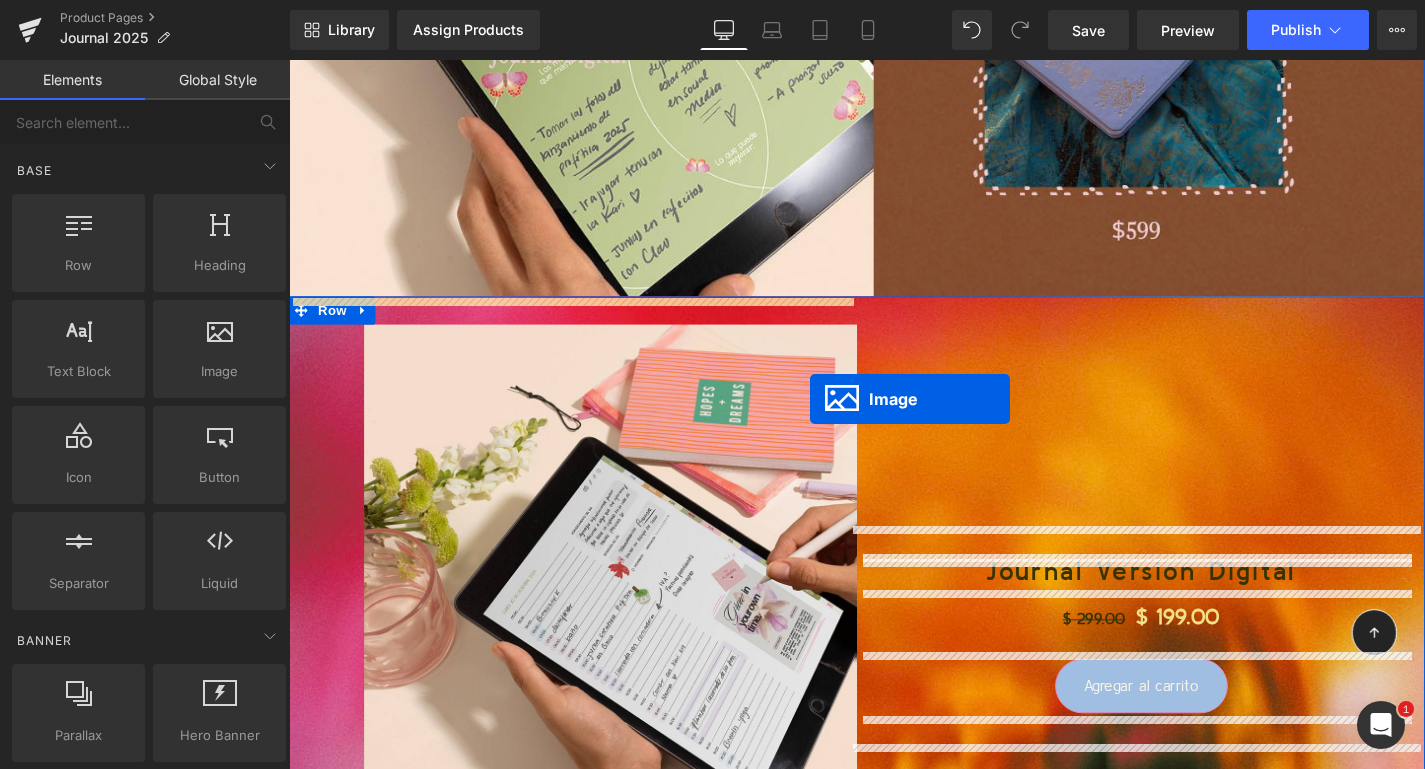 scroll, scrollTop: 3869, scrollLeft: 0, axis: vertical 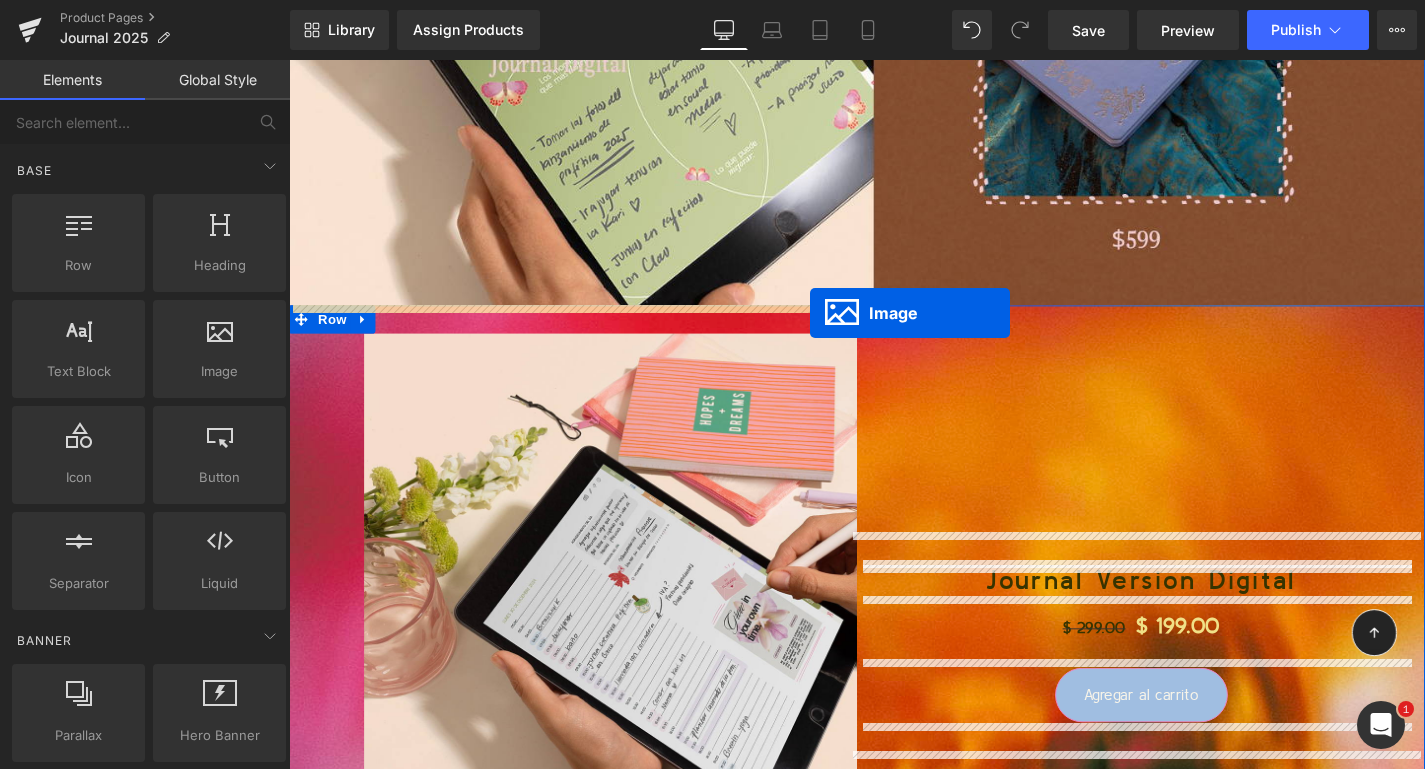 drag, startPoint x: 892, startPoint y: 456, endPoint x: 844, endPoint y: 330, distance: 134.83324 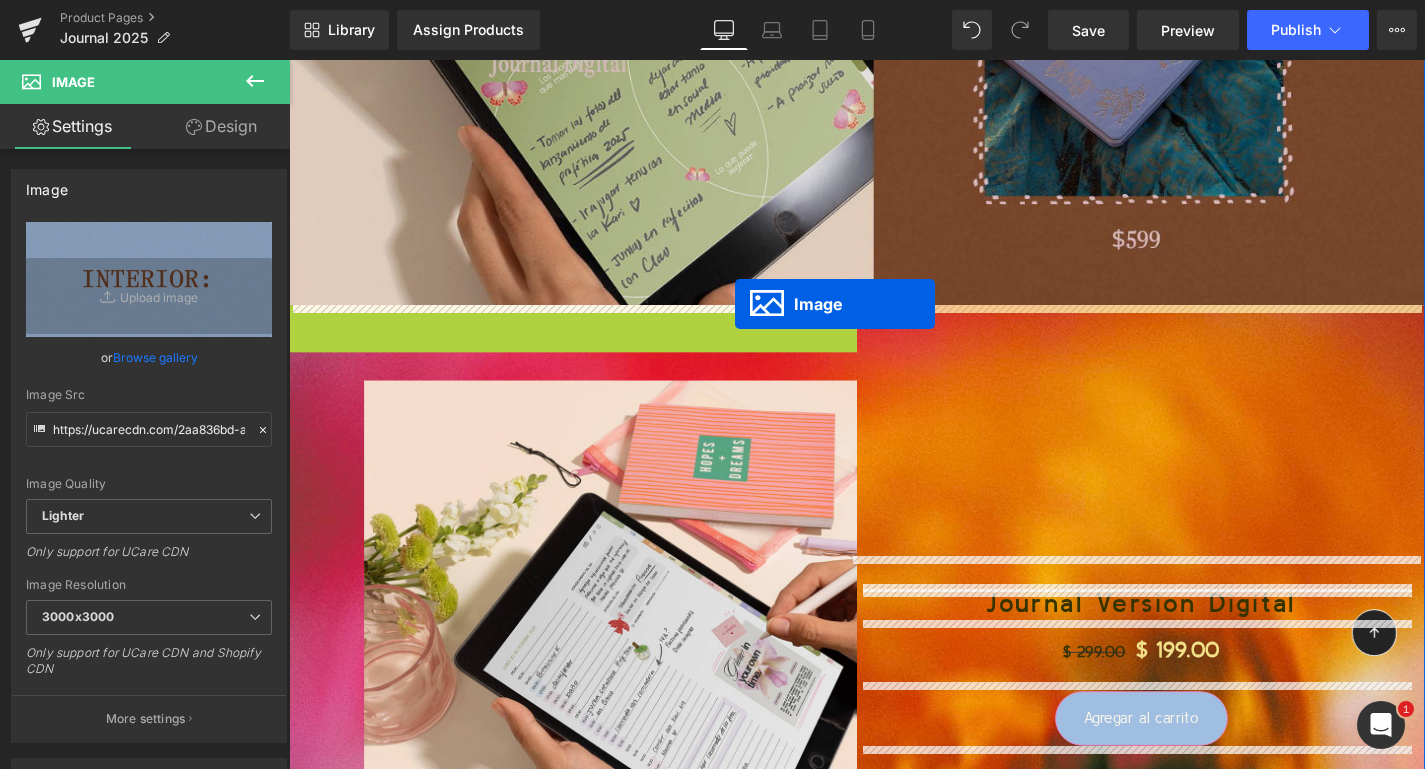 drag, startPoint x: 596, startPoint y: 362, endPoint x: 765, endPoint y: 320, distance: 174.14075 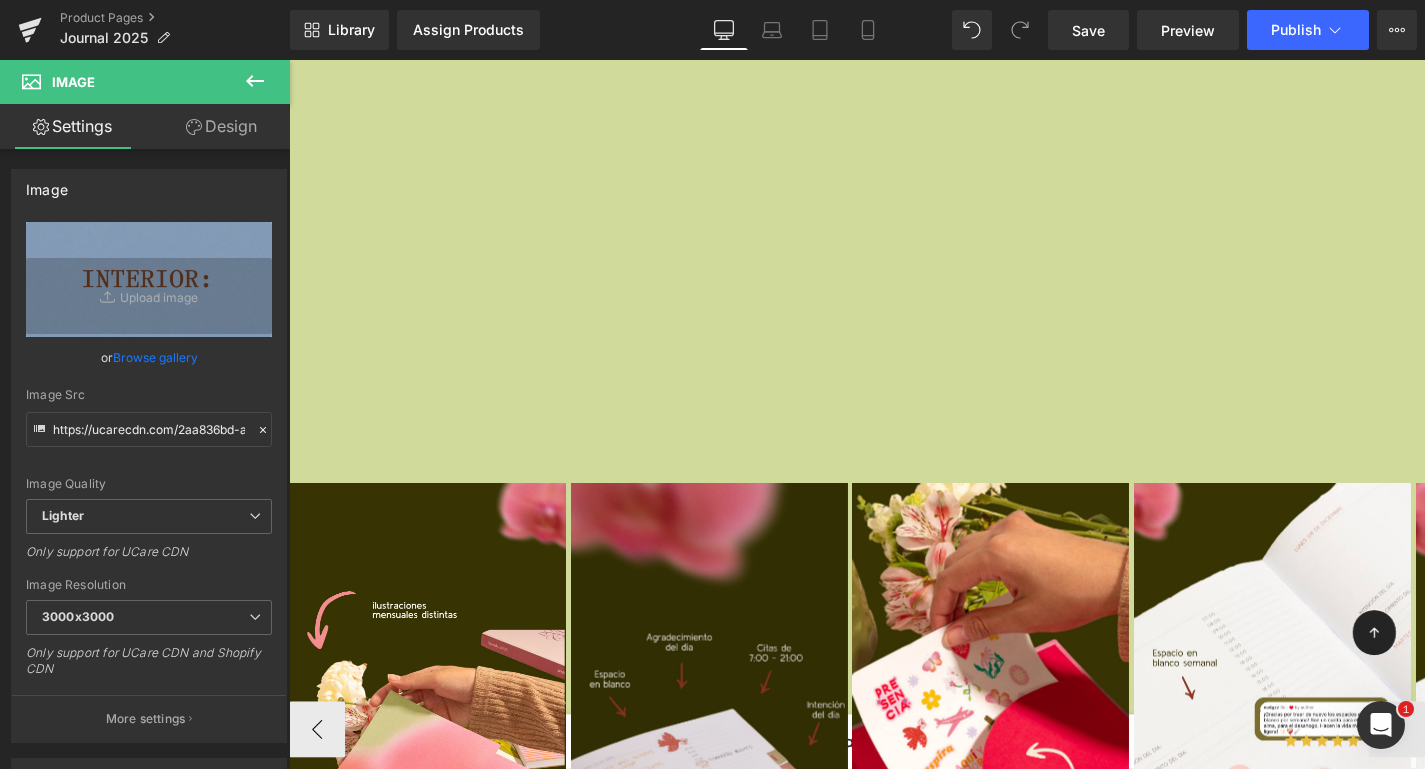 scroll, scrollTop: 9819, scrollLeft: 0, axis: vertical 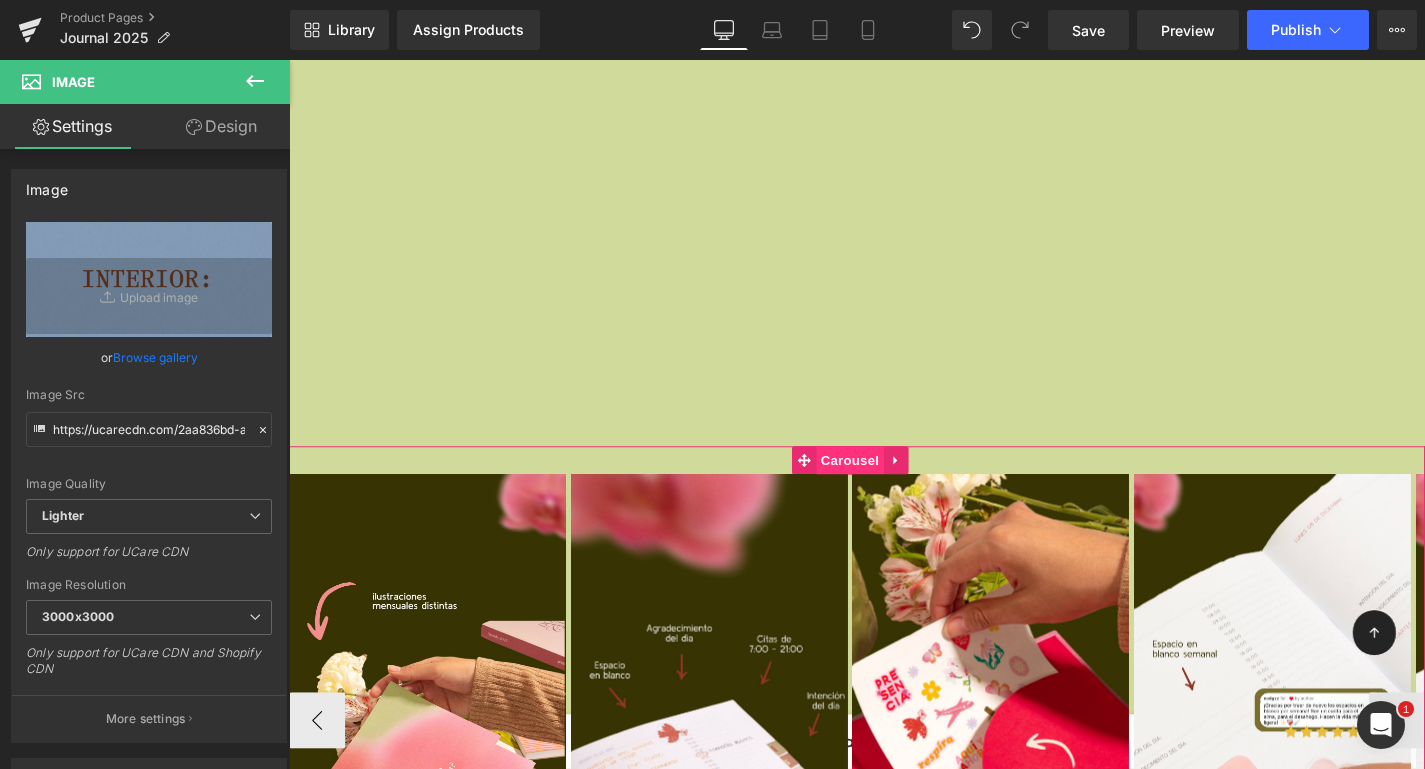 click on "Carousel" at bounding box center [886, 487] 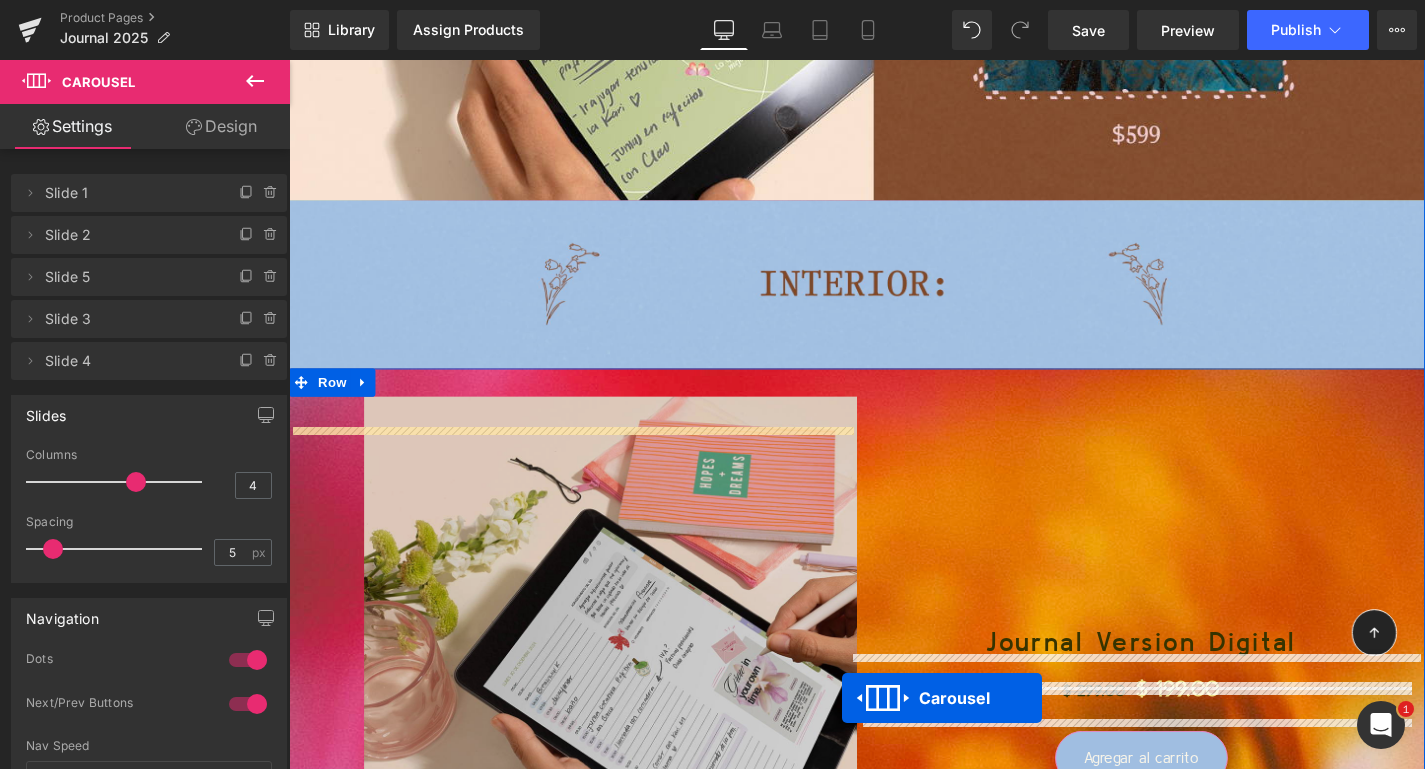 scroll, scrollTop: 4056, scrollLeft: 0, axis: vertical 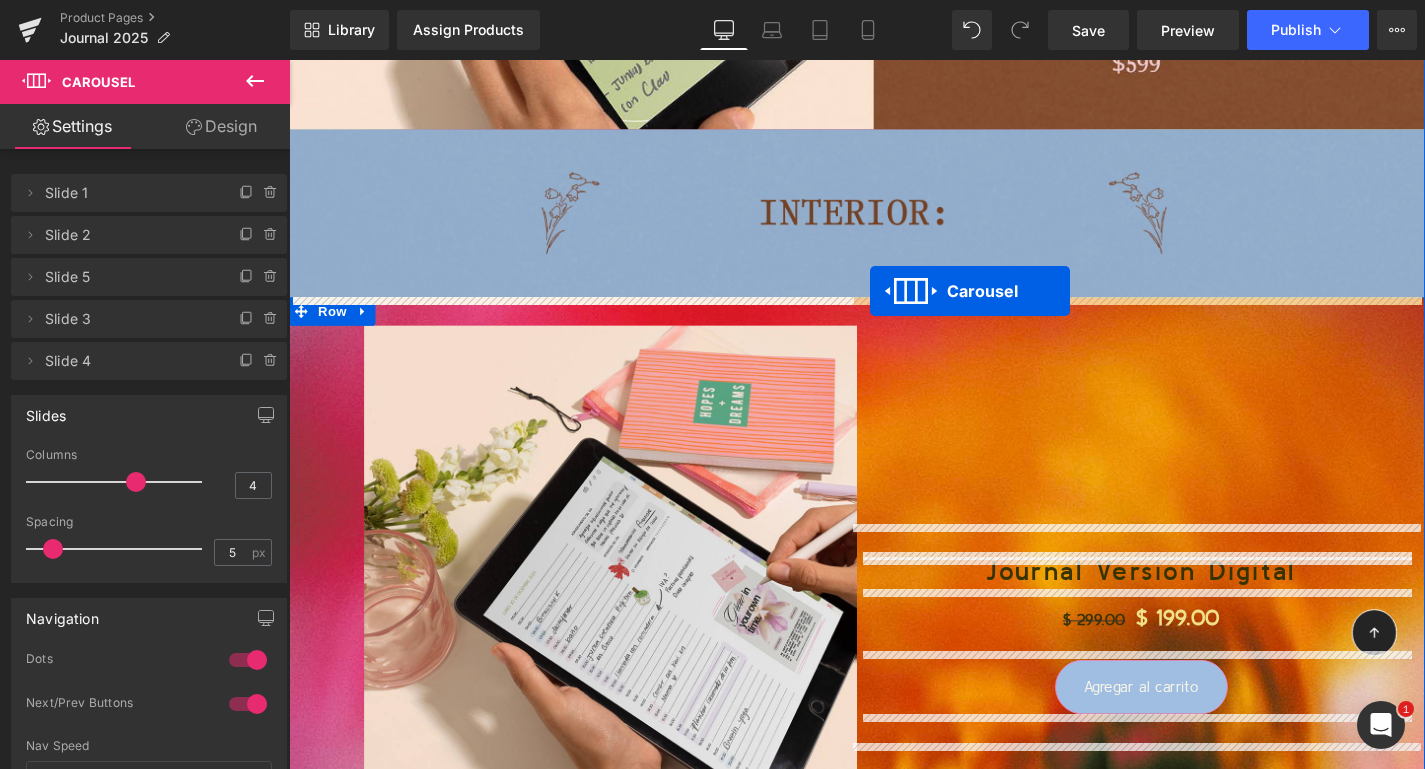 drag, startPoint x: 872, startPoint y: 430, endPoint x: 908, endPoint y: 306, distance: 129.1201 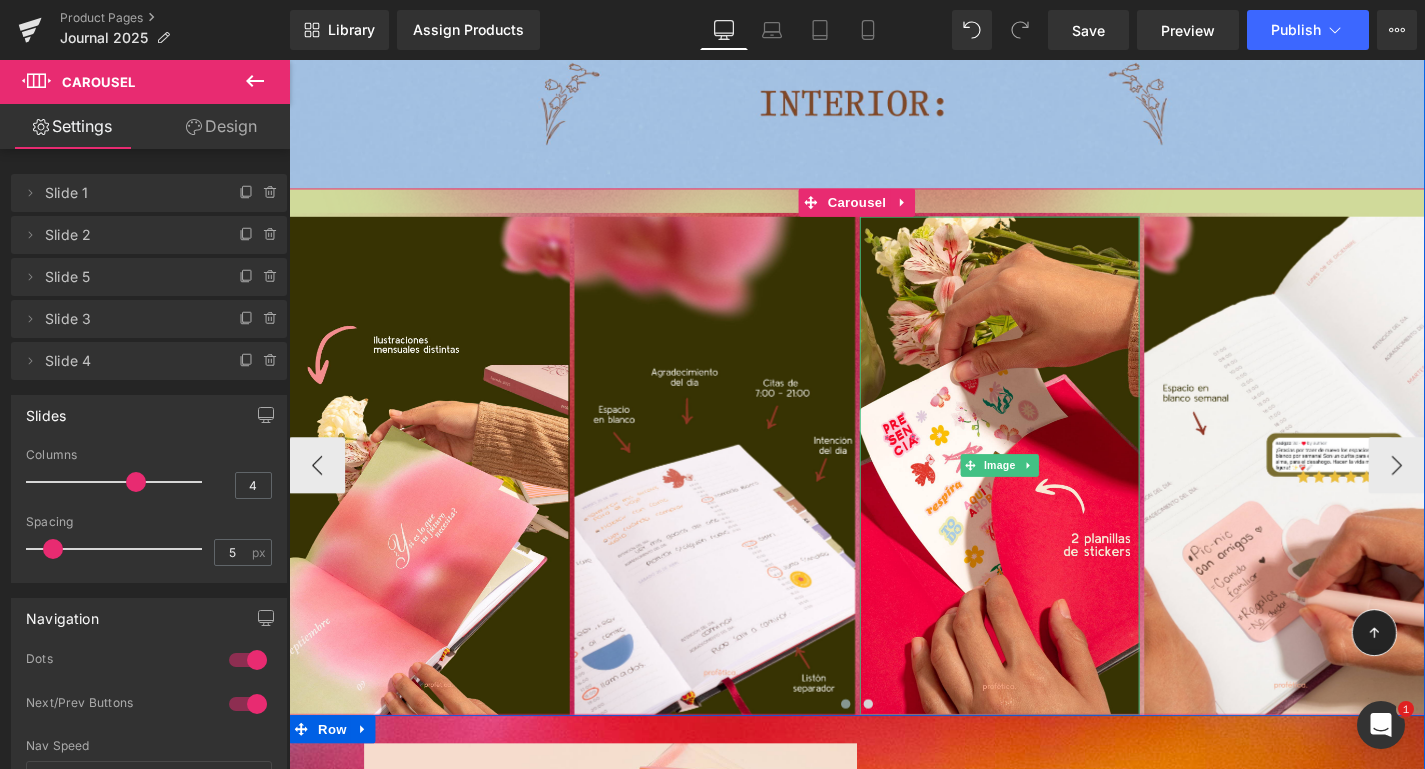 scroll, scrollTop: 4170, scrollLeft: 0, axis: vertical 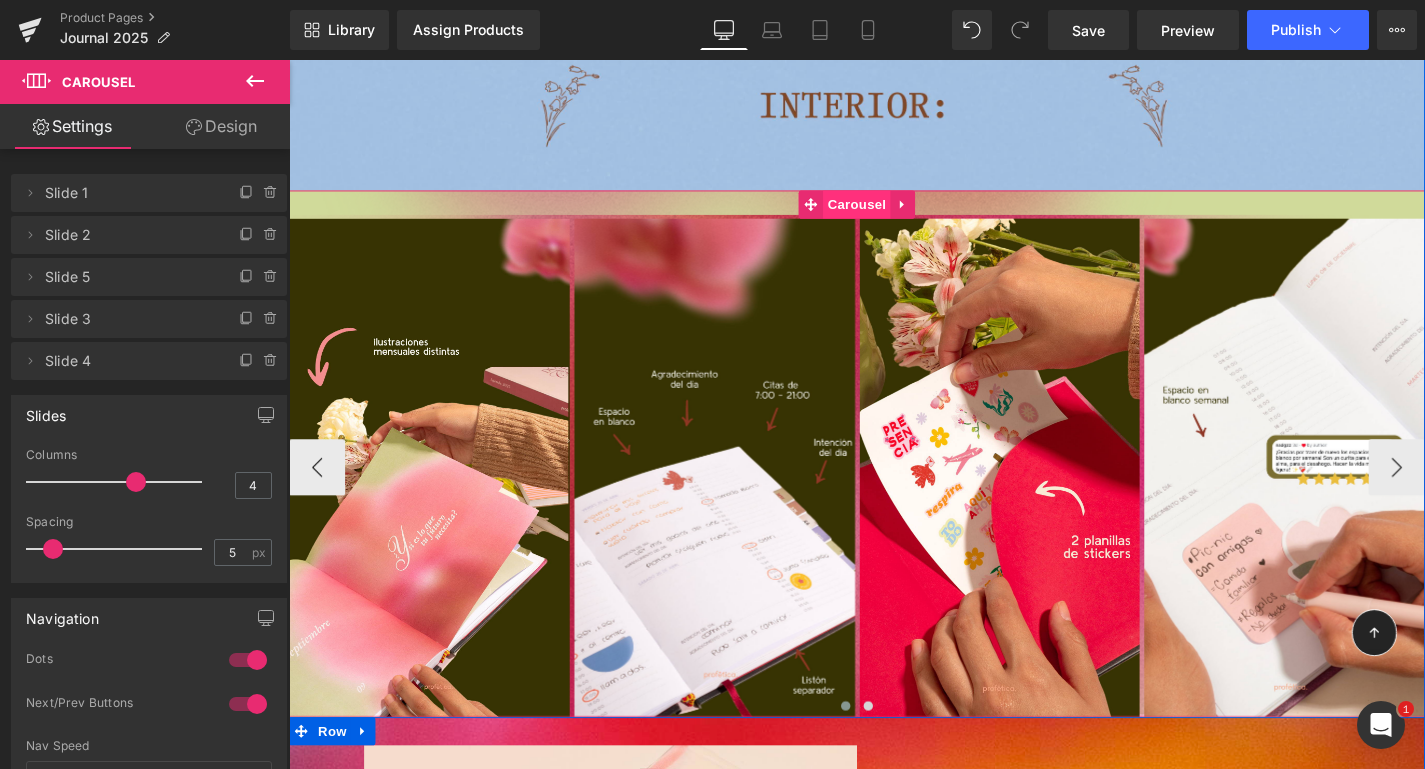 click on "Carousel" at bounding box center (894, 214) 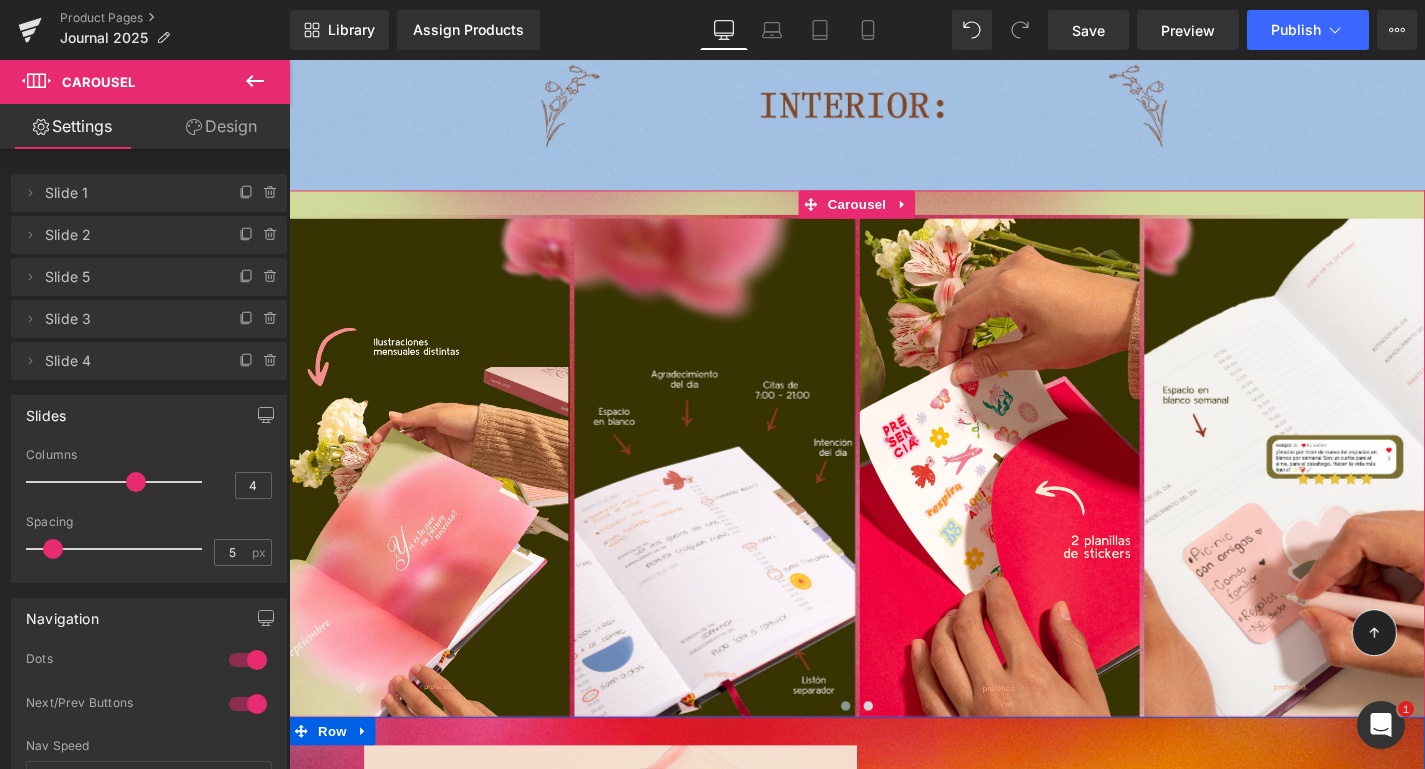 click on "Design" at bounding box center [221, 126] 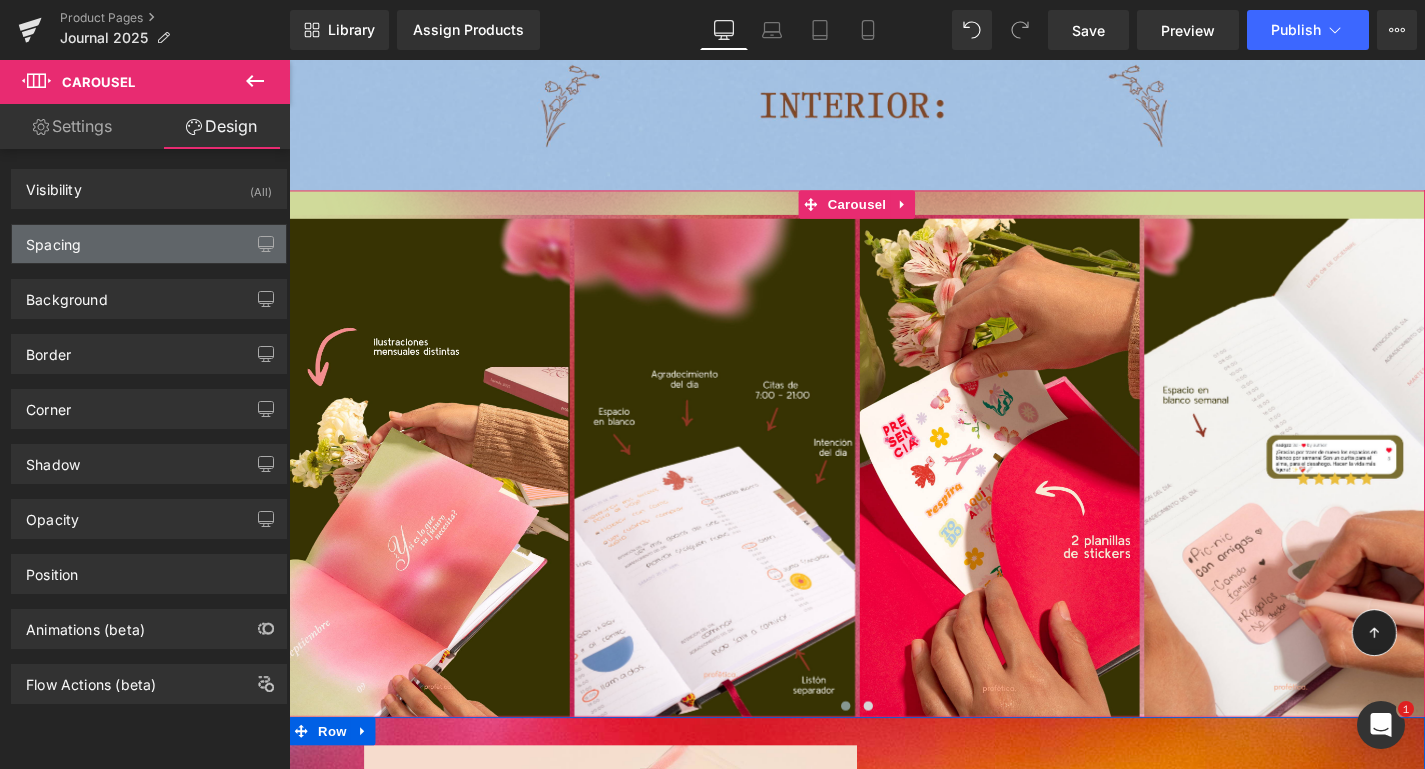 click on "Spacing" at bounding box center (149, 244) 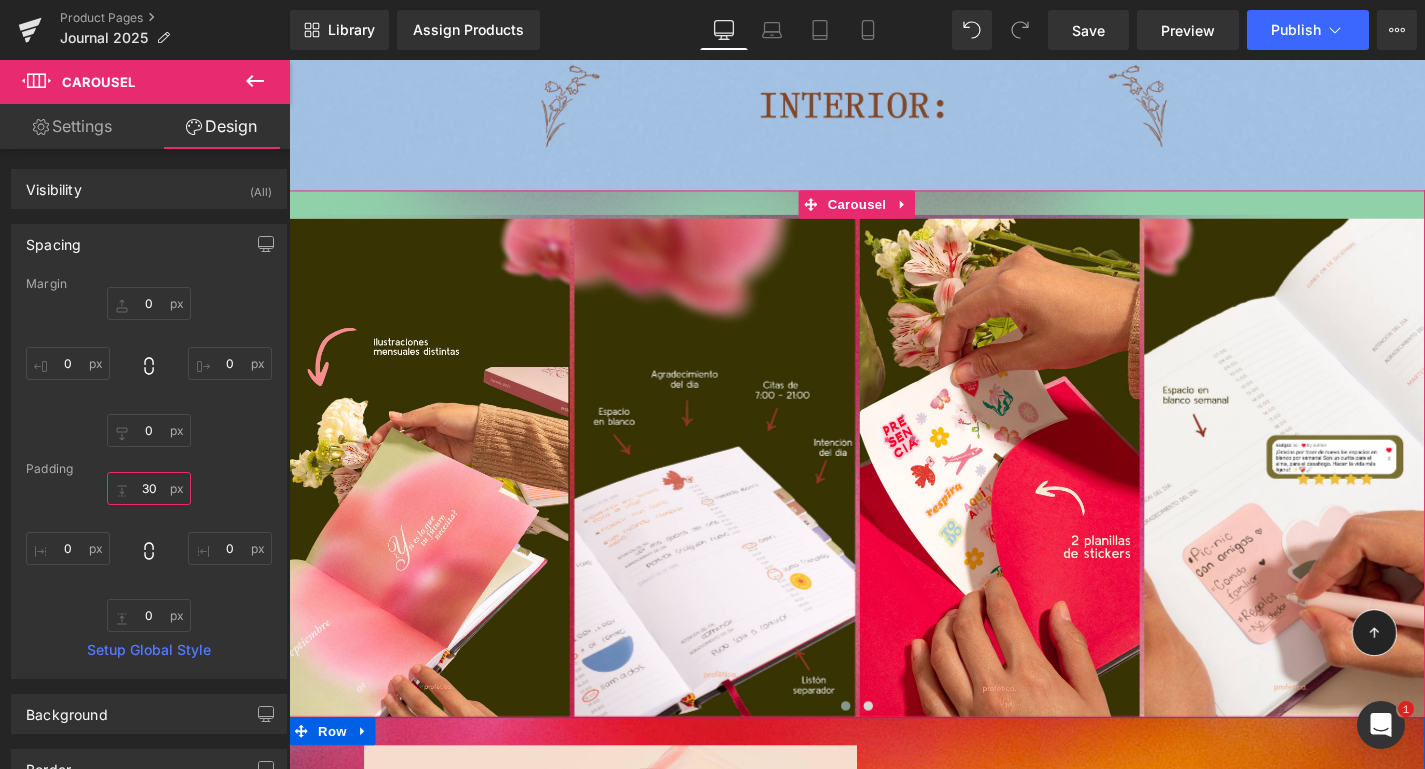 click on "30" at bounding box center [149, 488] 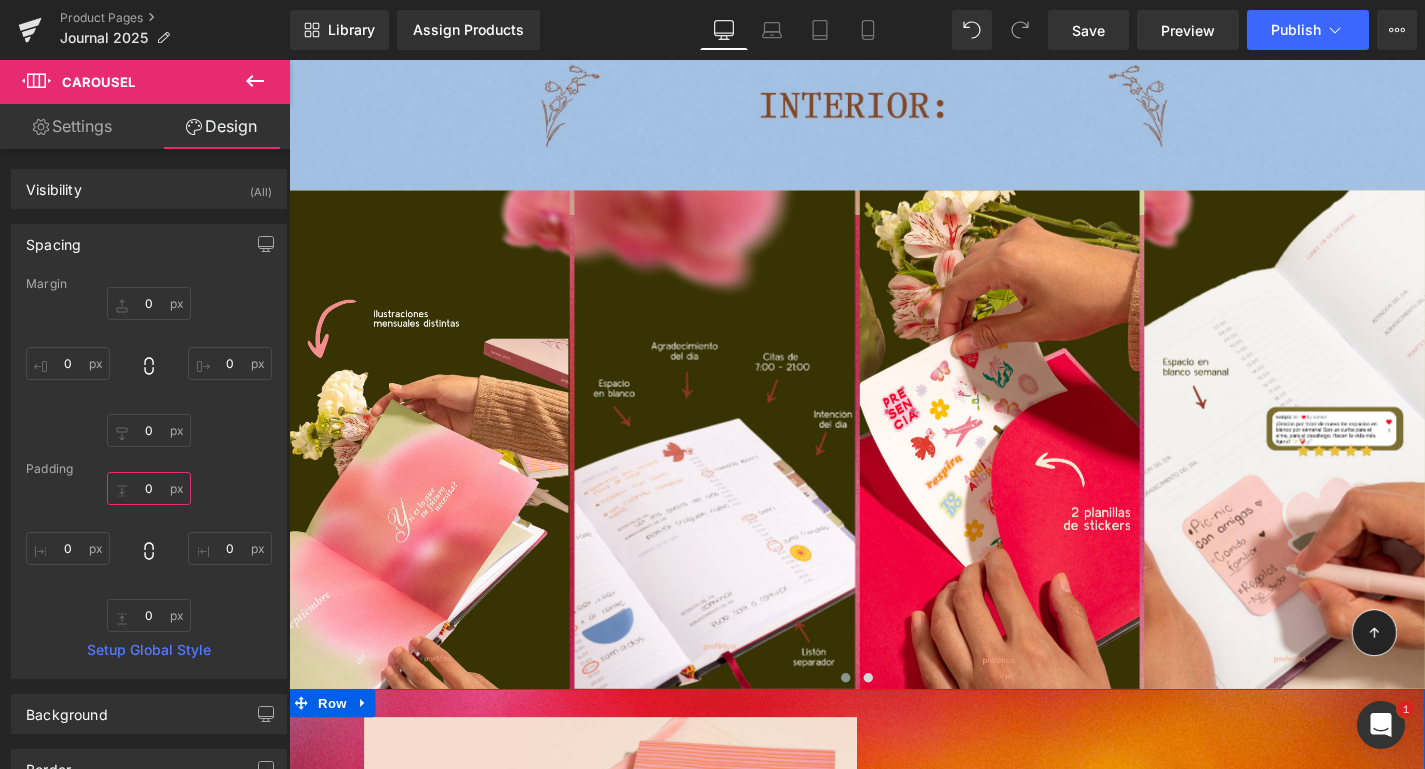 type on "0" 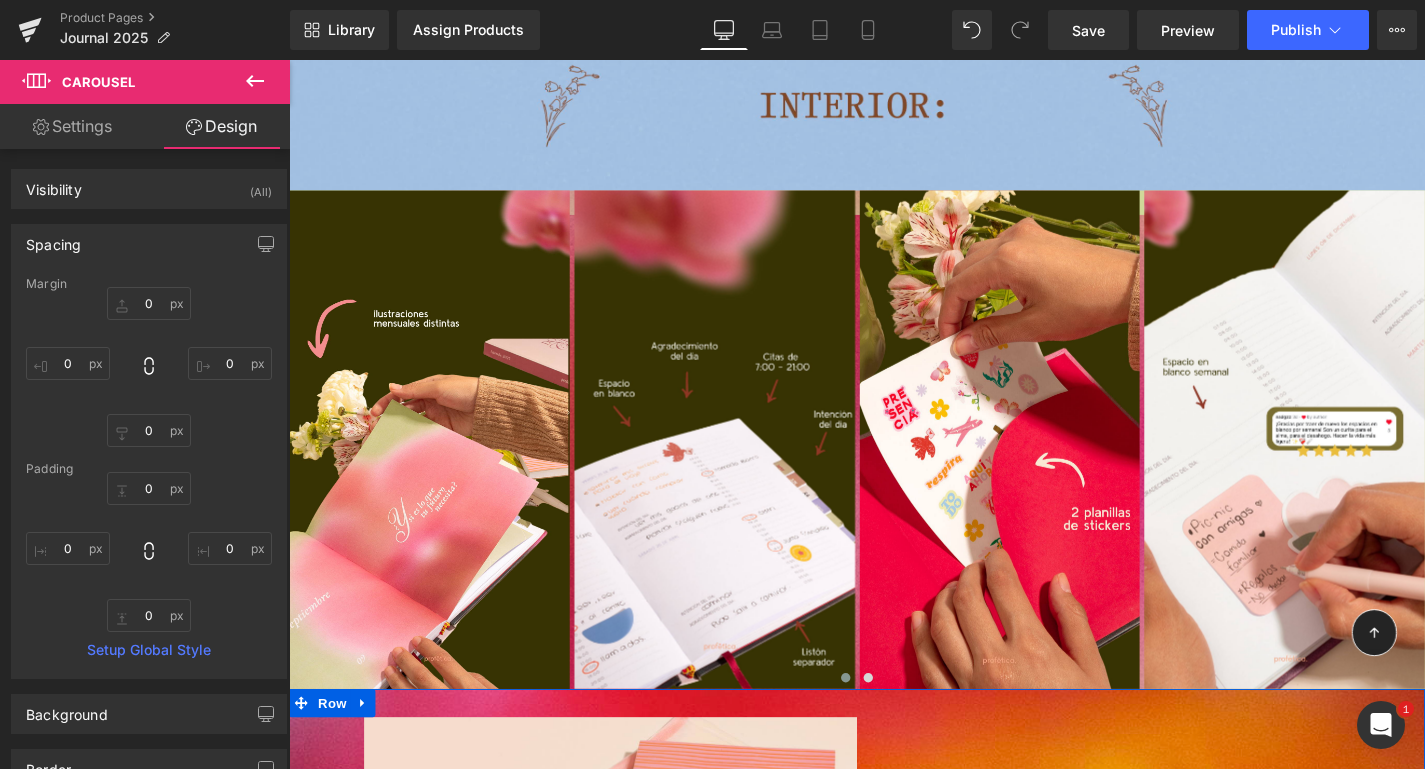 click 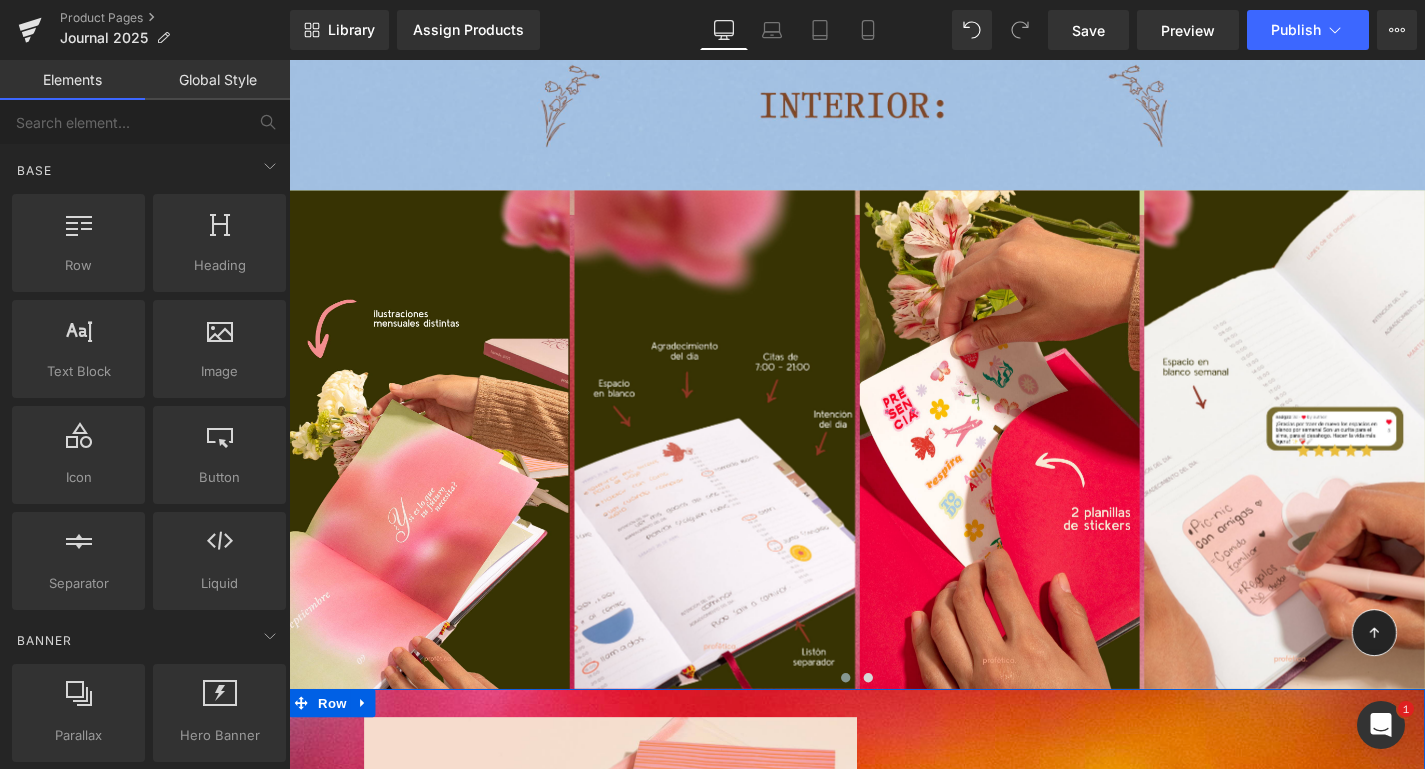 drag, startPoint x: 1100, startPoint y: 37, endPoint x: 1093, endPoint y: 50, distance: 14.764823 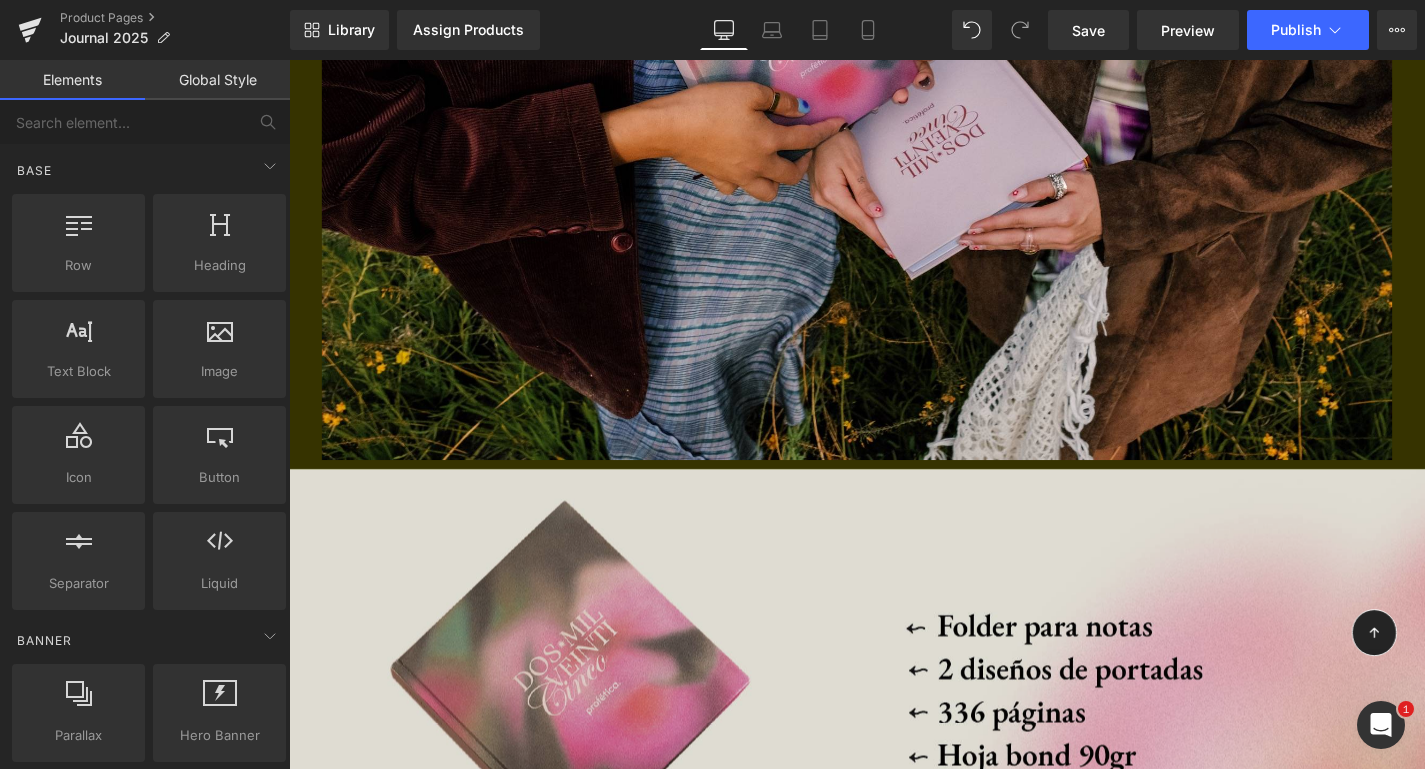 scroll, scrollTop: 12585, scrollLeft: 0, axis: vertical 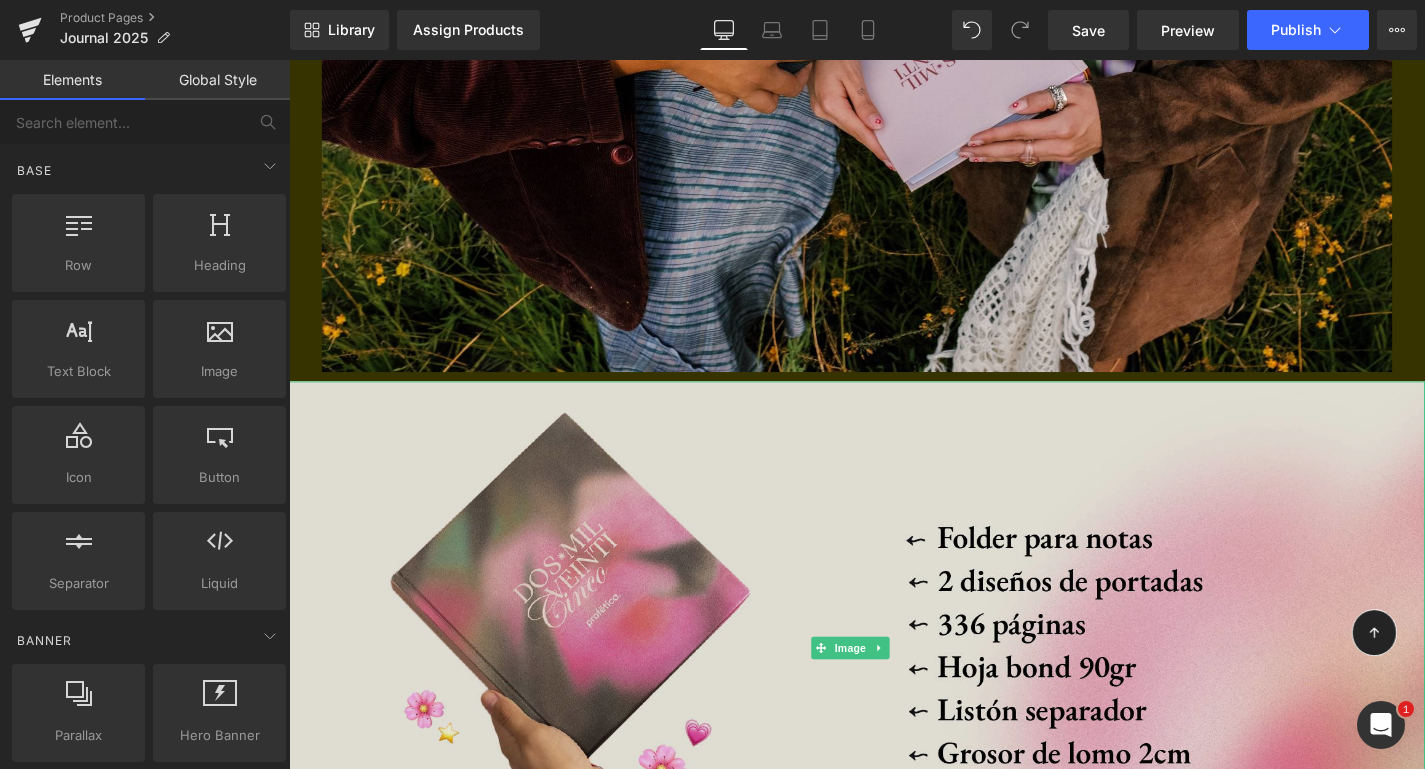click at bounding box center [894, 686] 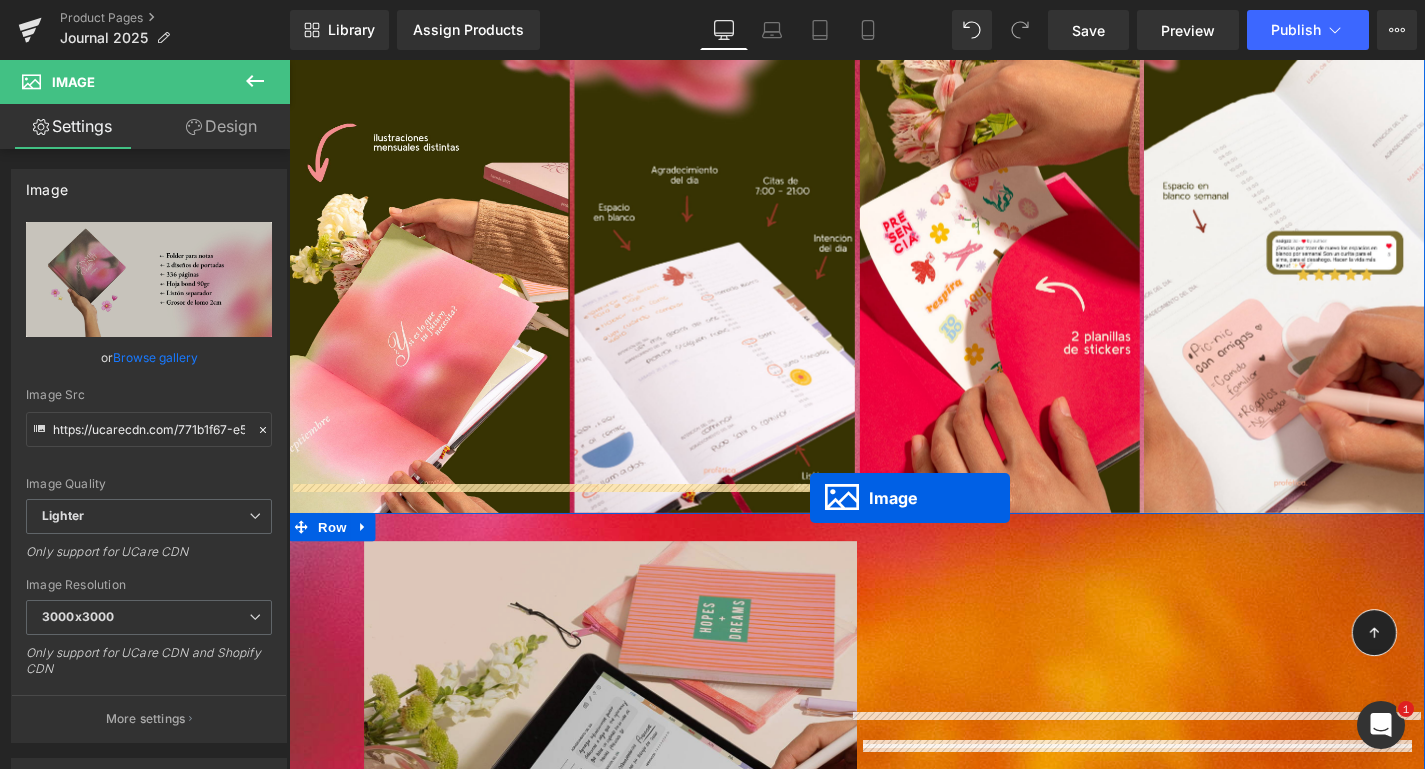 scroll, scrollTop: 4433, scrollLeft: 0, axis: vertical 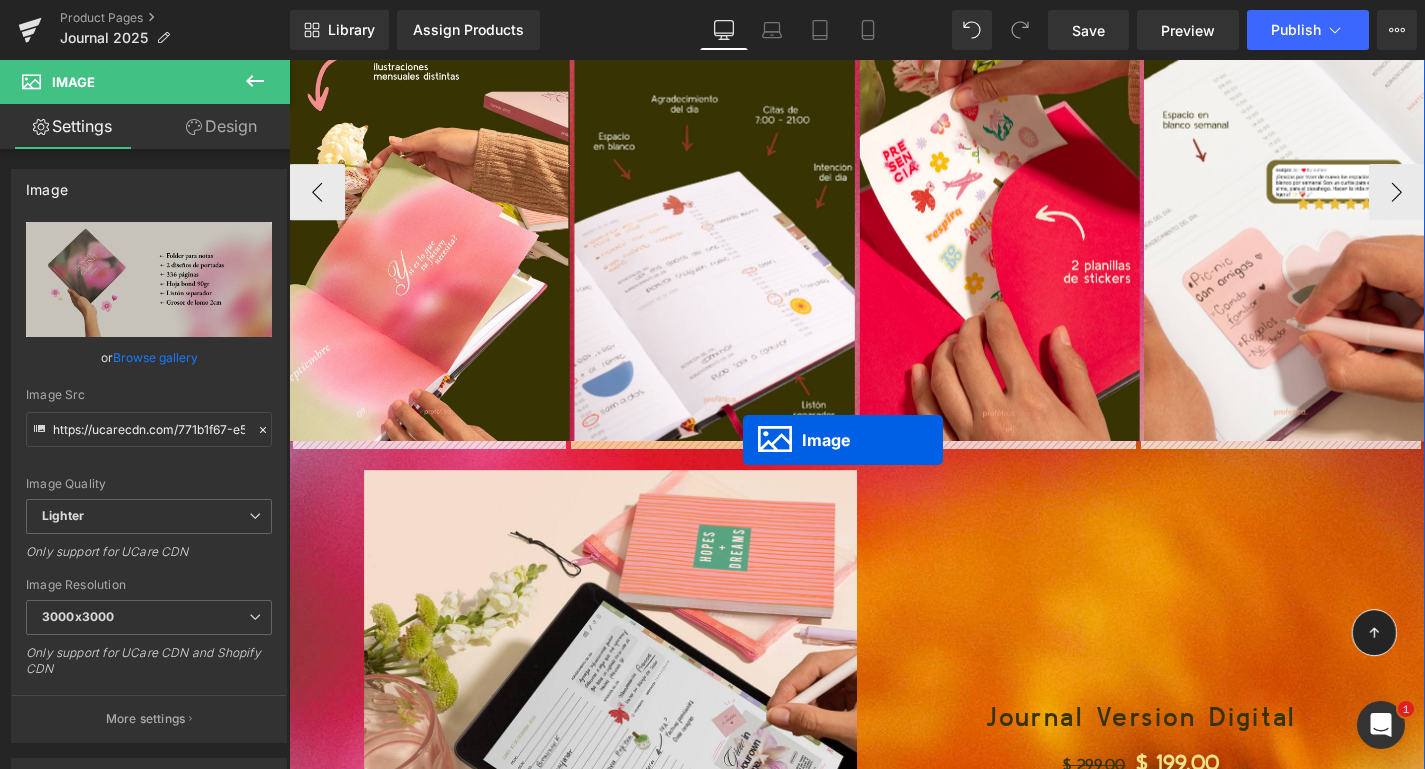 drag, startPoint x: 884, startPoint y: 621, endPoint x: 773, endPoint y: 466, distance: 190.64627 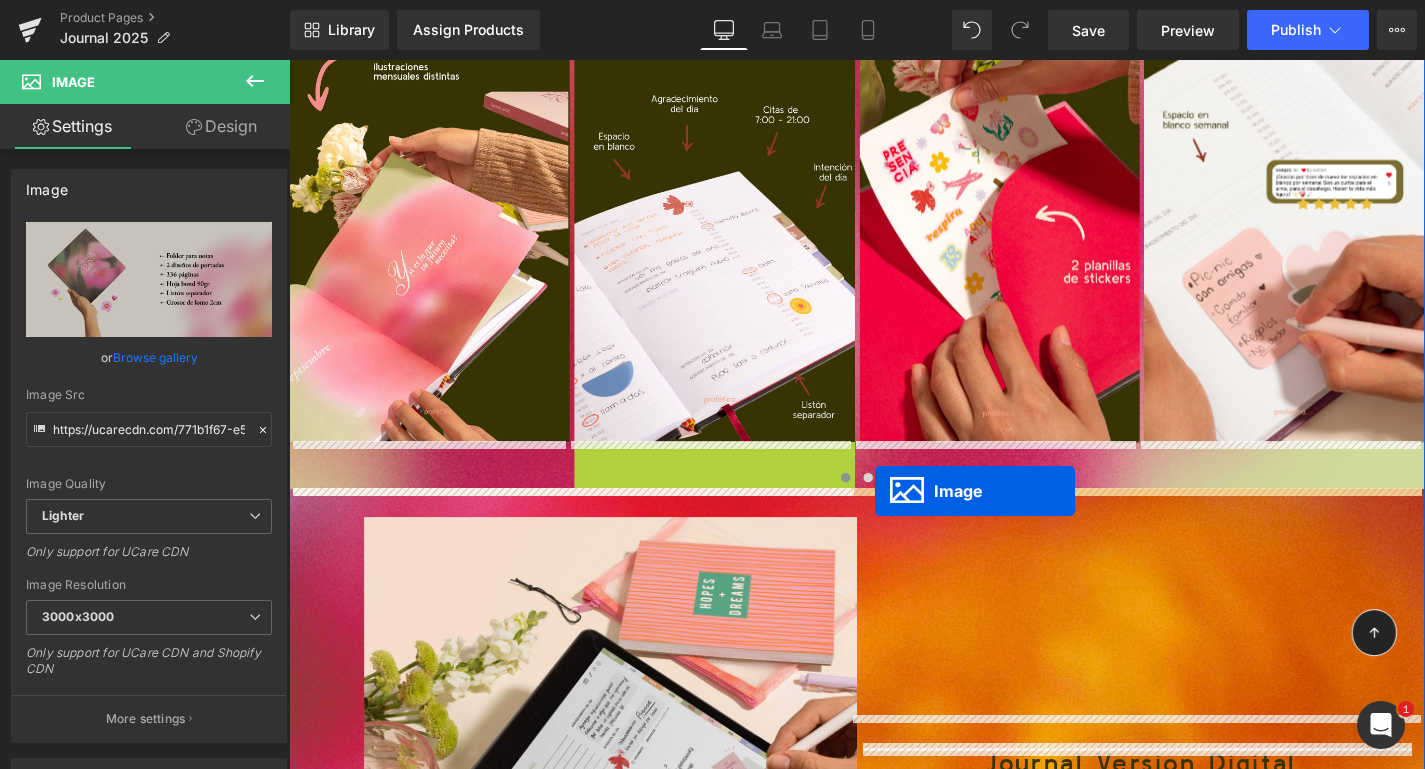 drag, startPoint x: 726, startPoint y: 540, endPoint x: 913, endPoint y: 519, distance: 188.17545 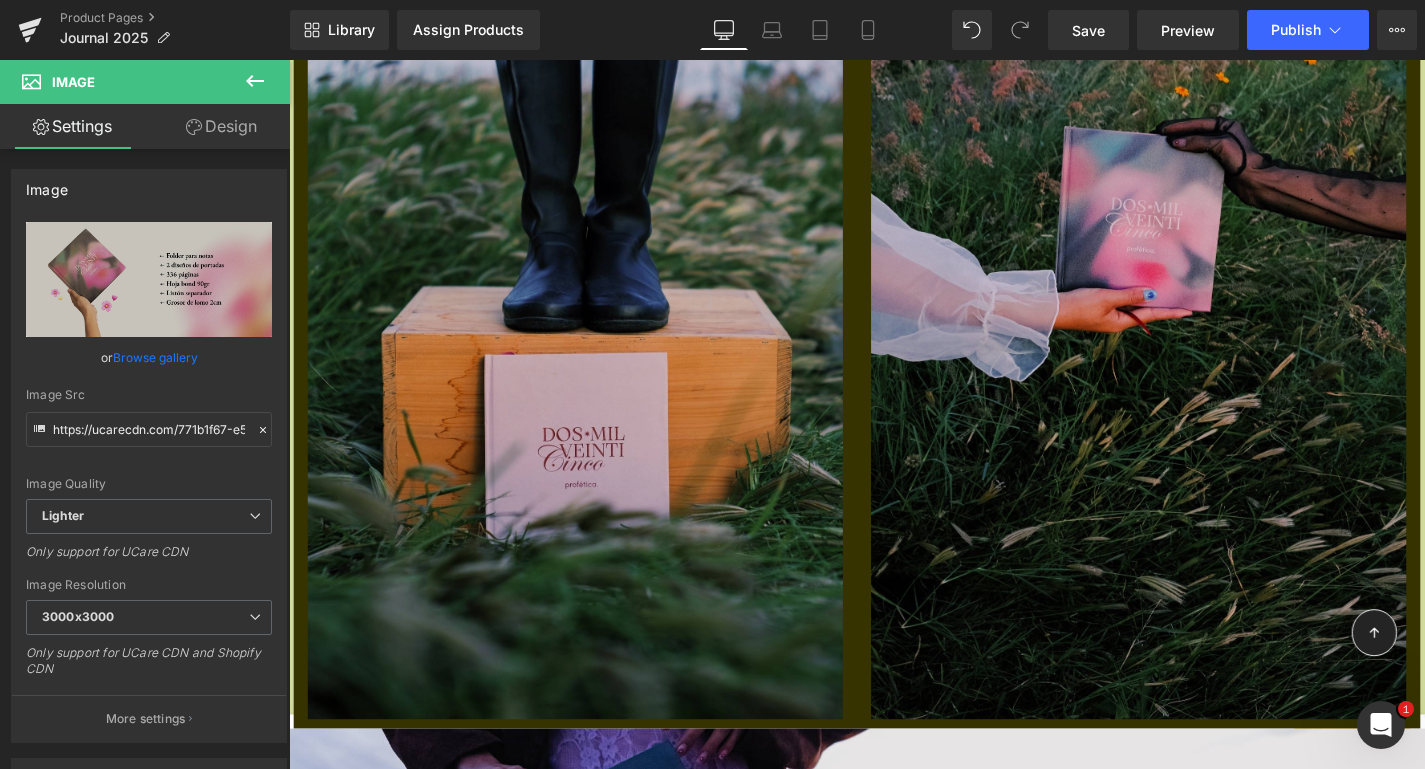 scroll, scrollTop: 19902, scrollLeft: 0, axis: vertical 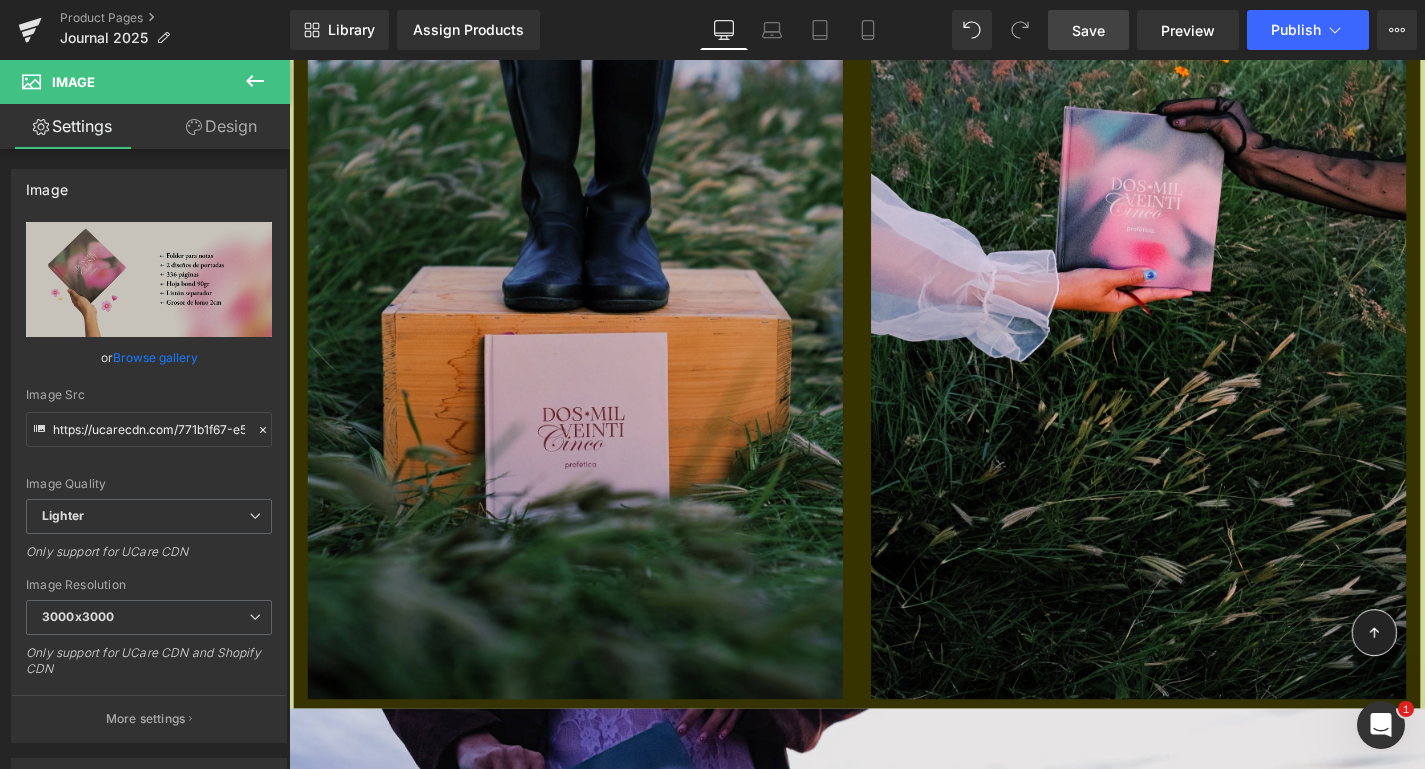click on "Save" at bounding box center [1088, 30] 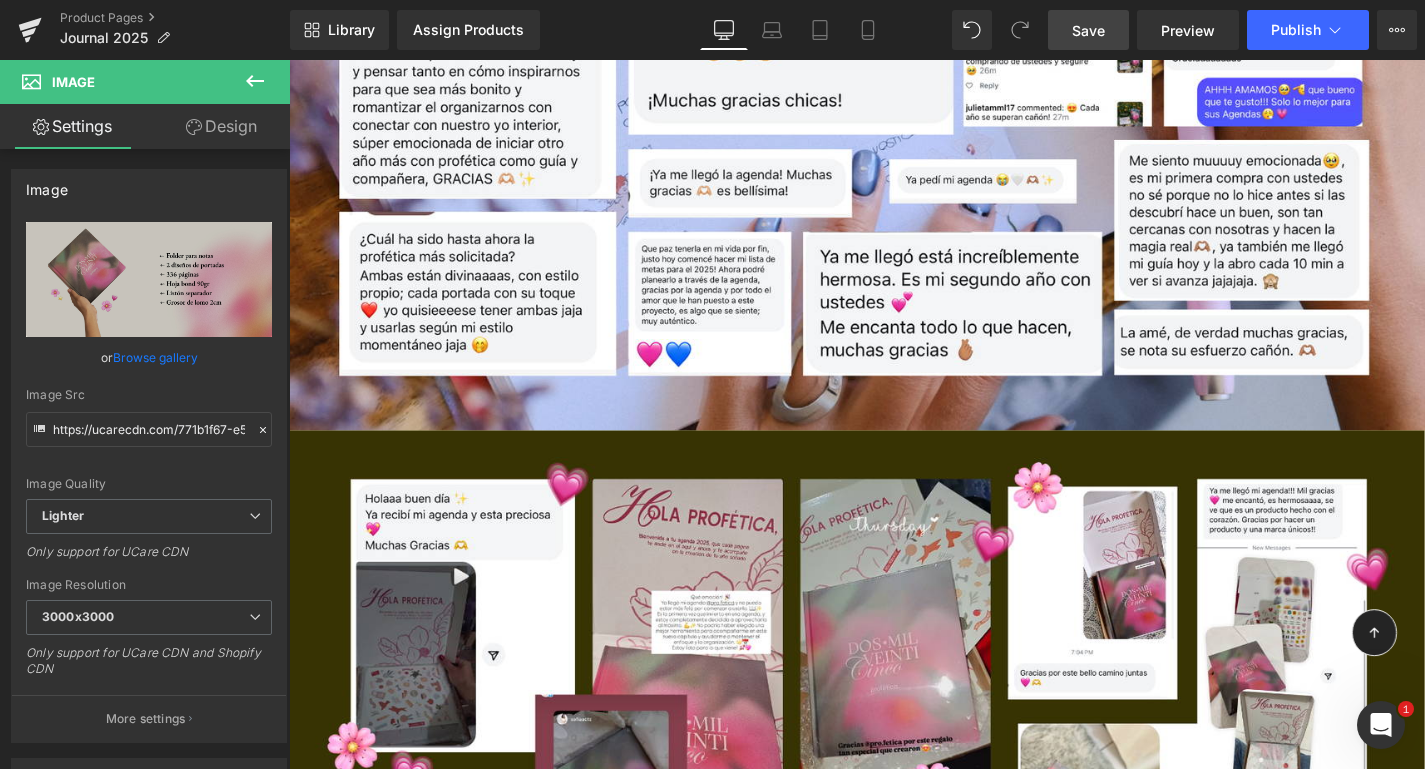 scroll, scrollTop: 16455, scrollLeft: 0, axis: vertical 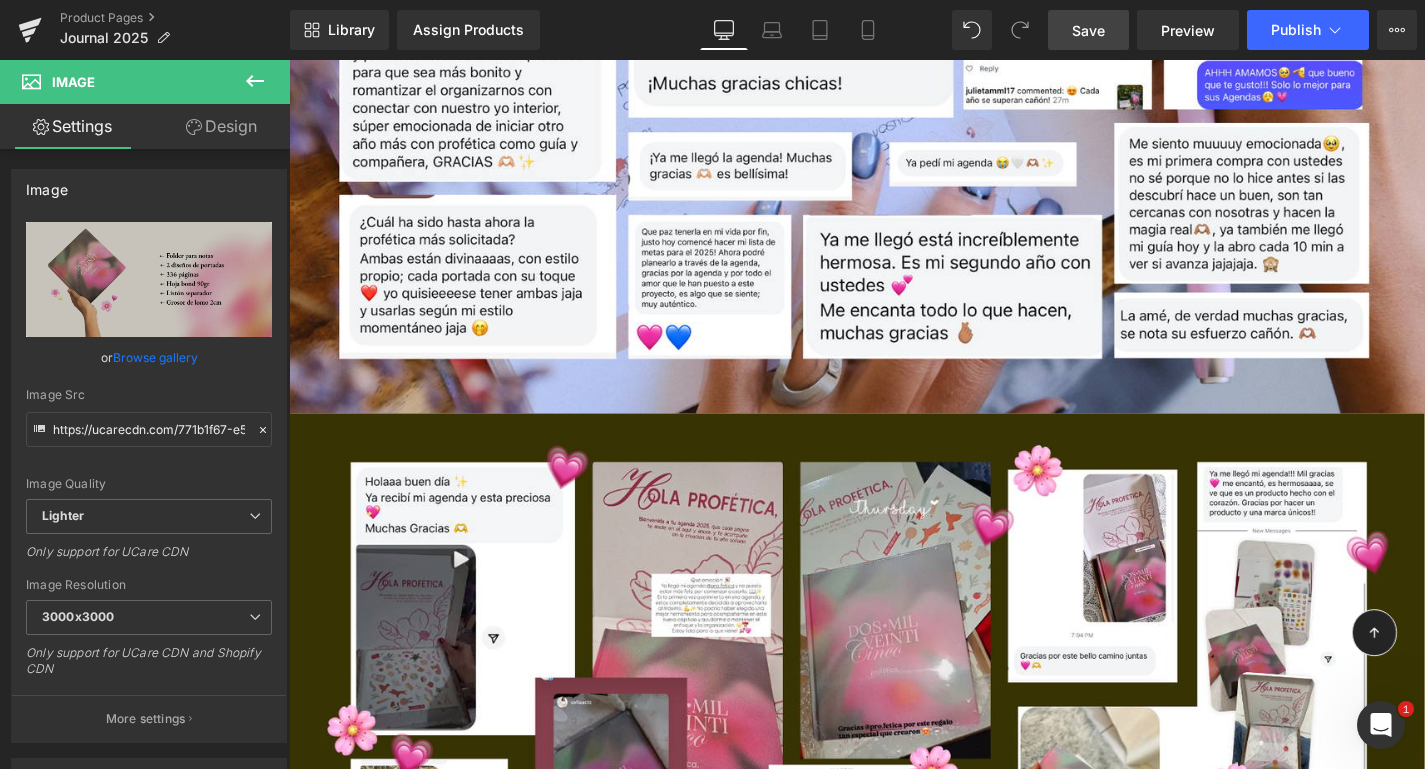 click on "Save" at bounding box center (1088, 30) 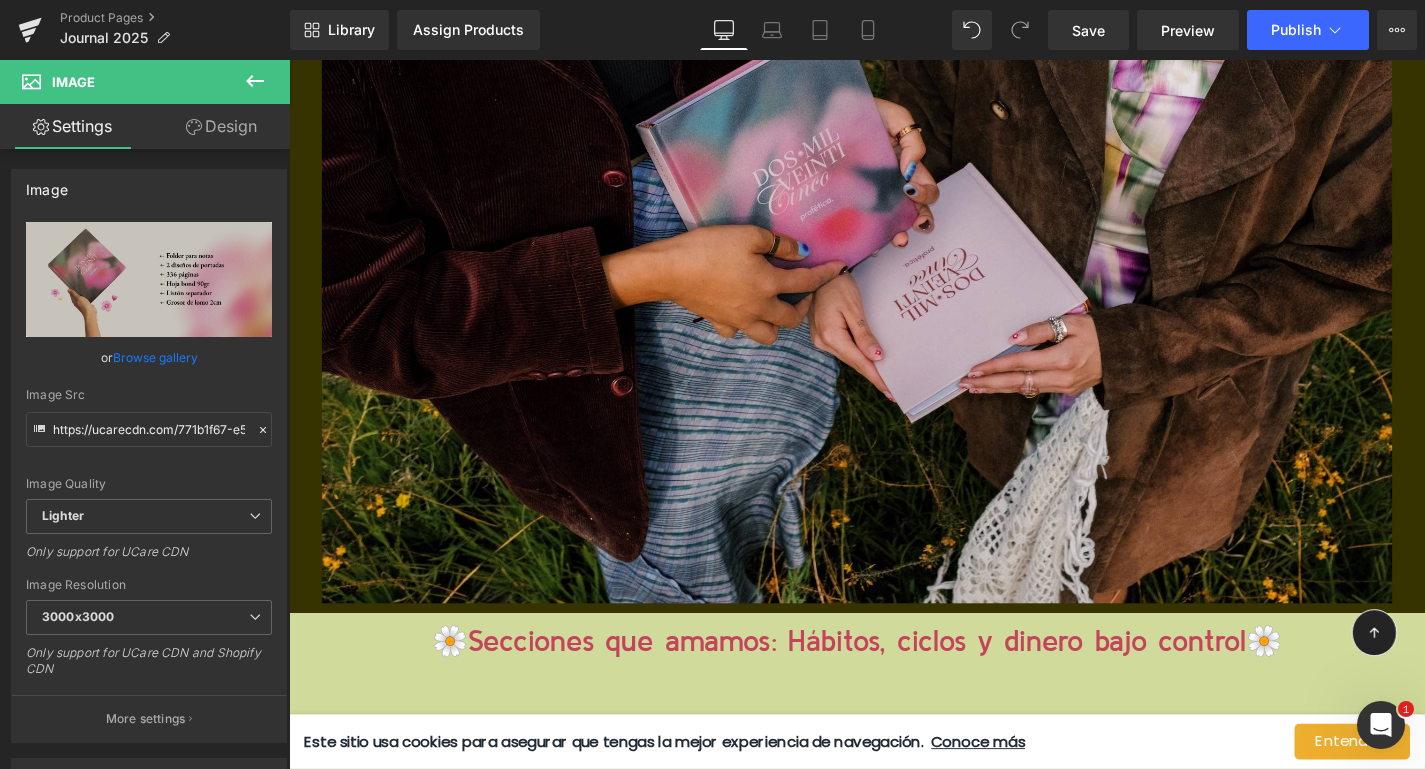 scroll, scrollTop: 12979, scrollLeft: 0, axis: vertical 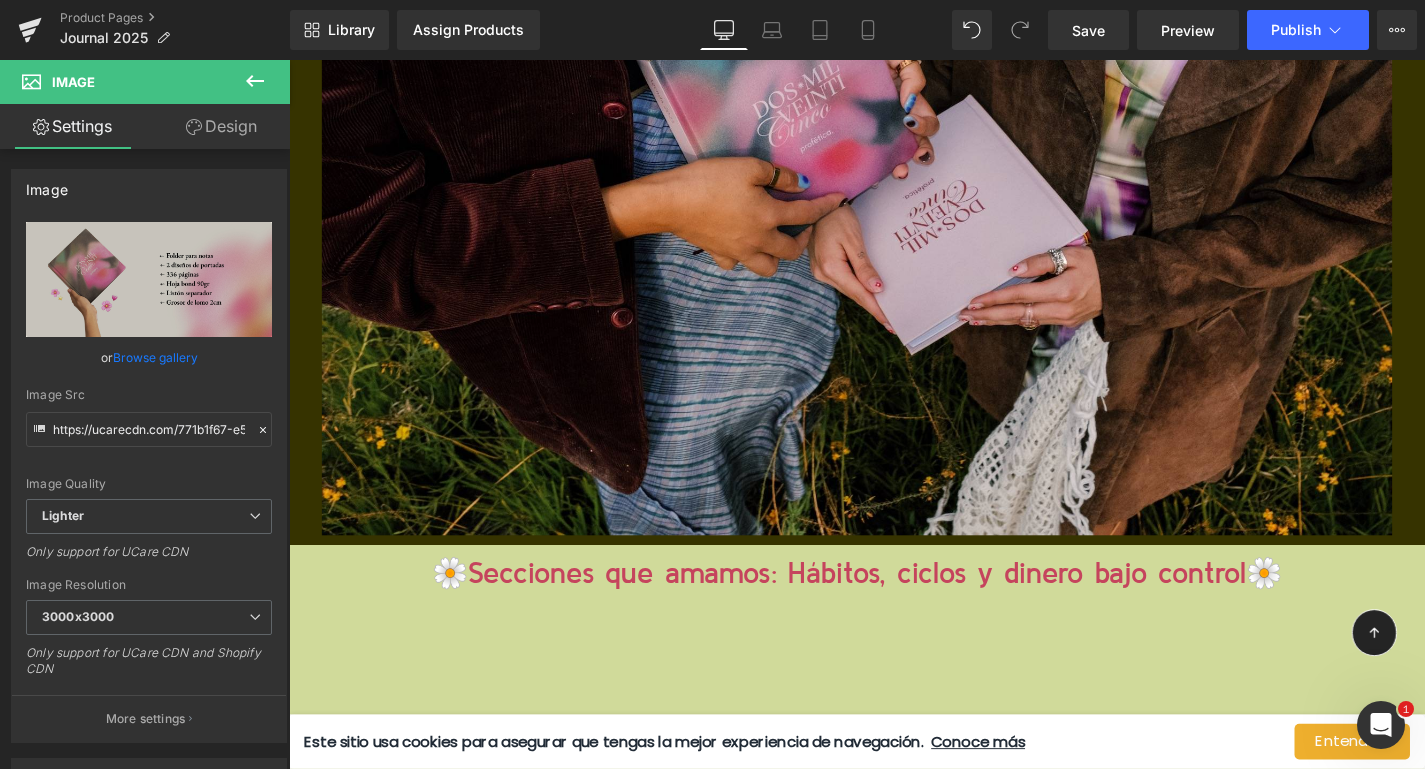 click at bounding box center [255, 82] 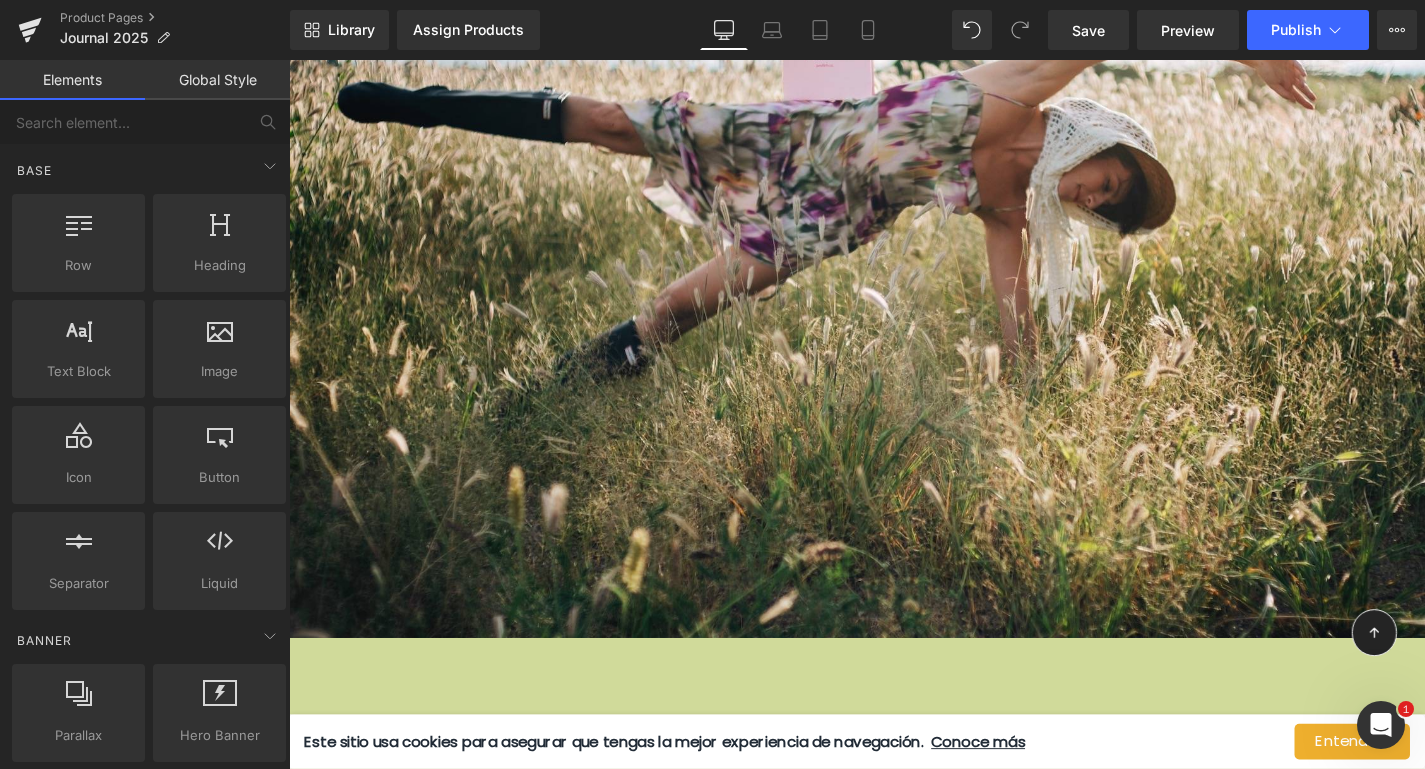 scroll, scrollTop: 18641, scrollLeft: 0, axis: vertical 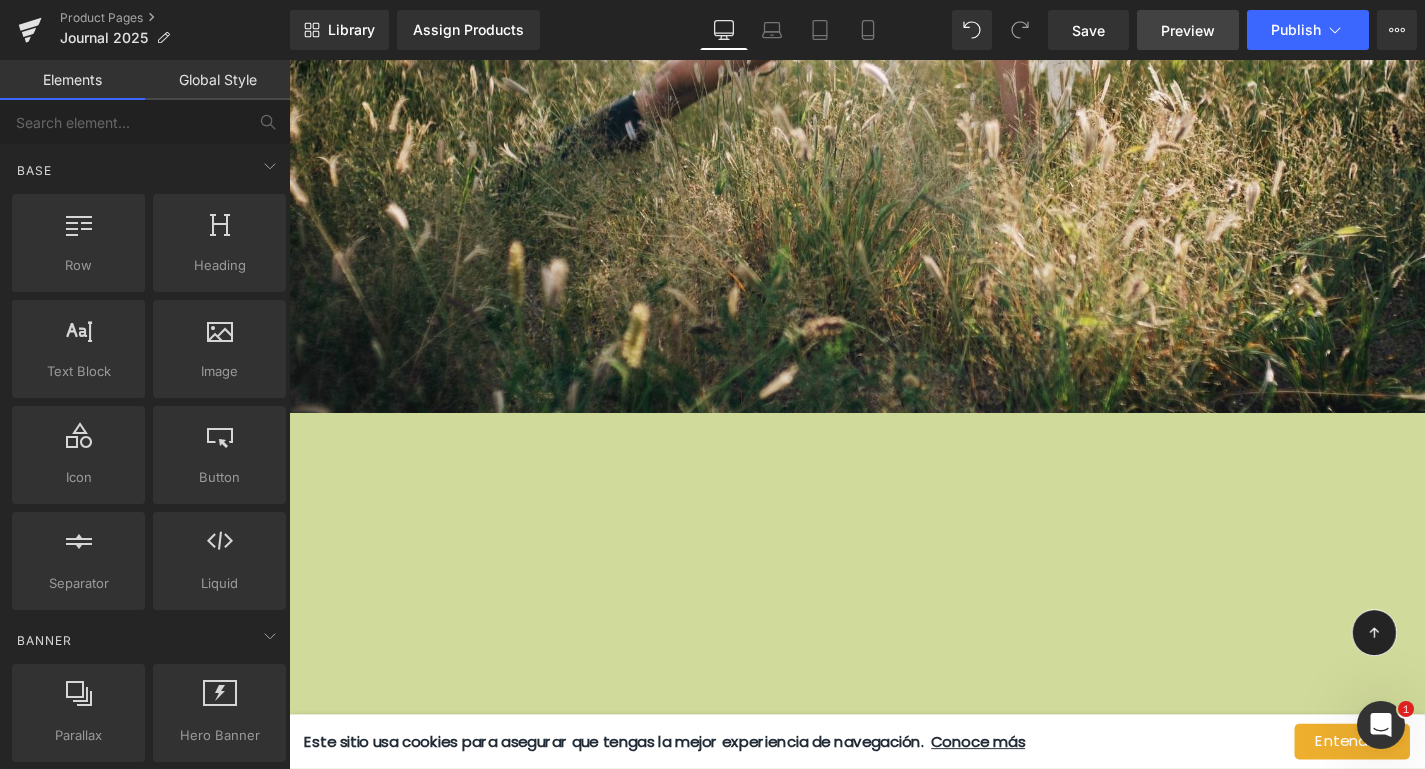 click on "Preview" at bounding box center (1188, 30) 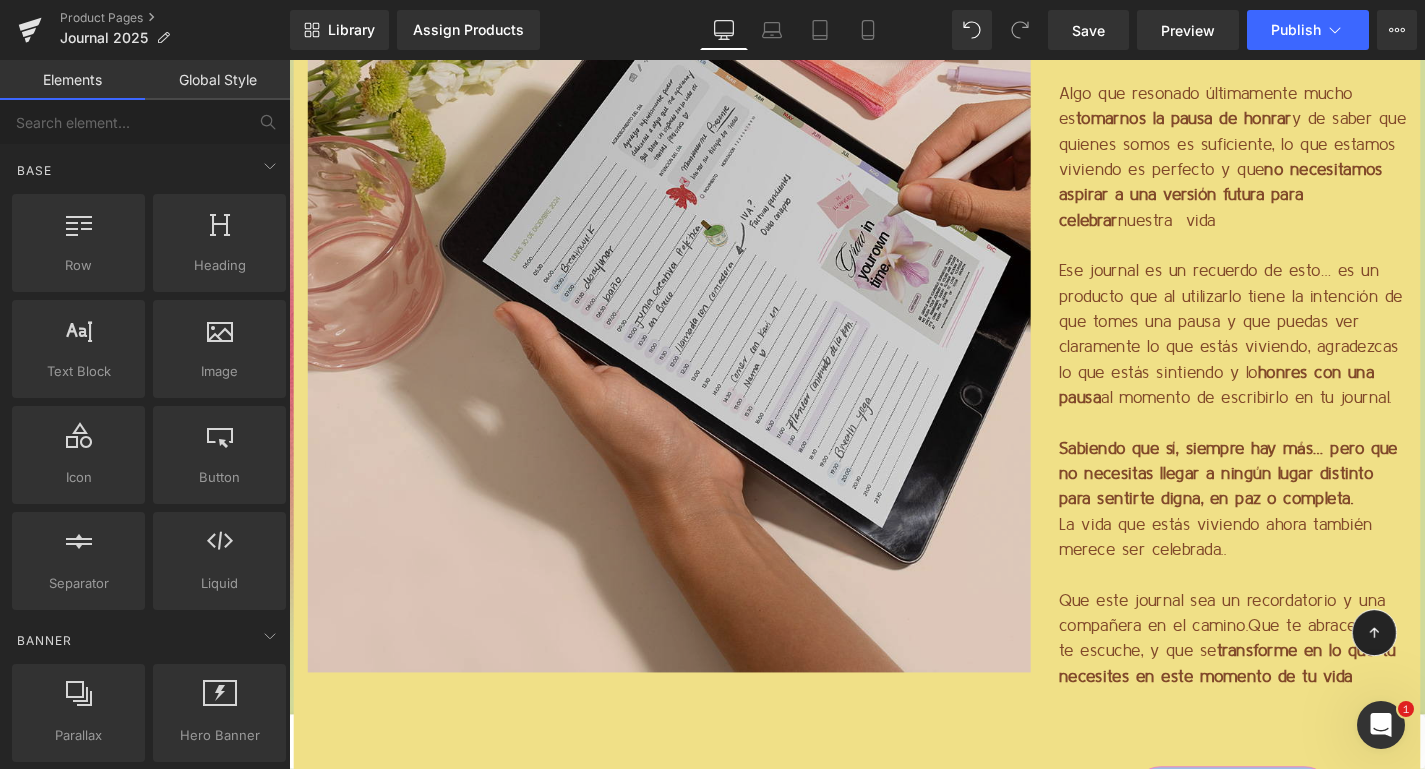 scroll, scrollTop: 2610, scrollLeft: 0, axis: vertical 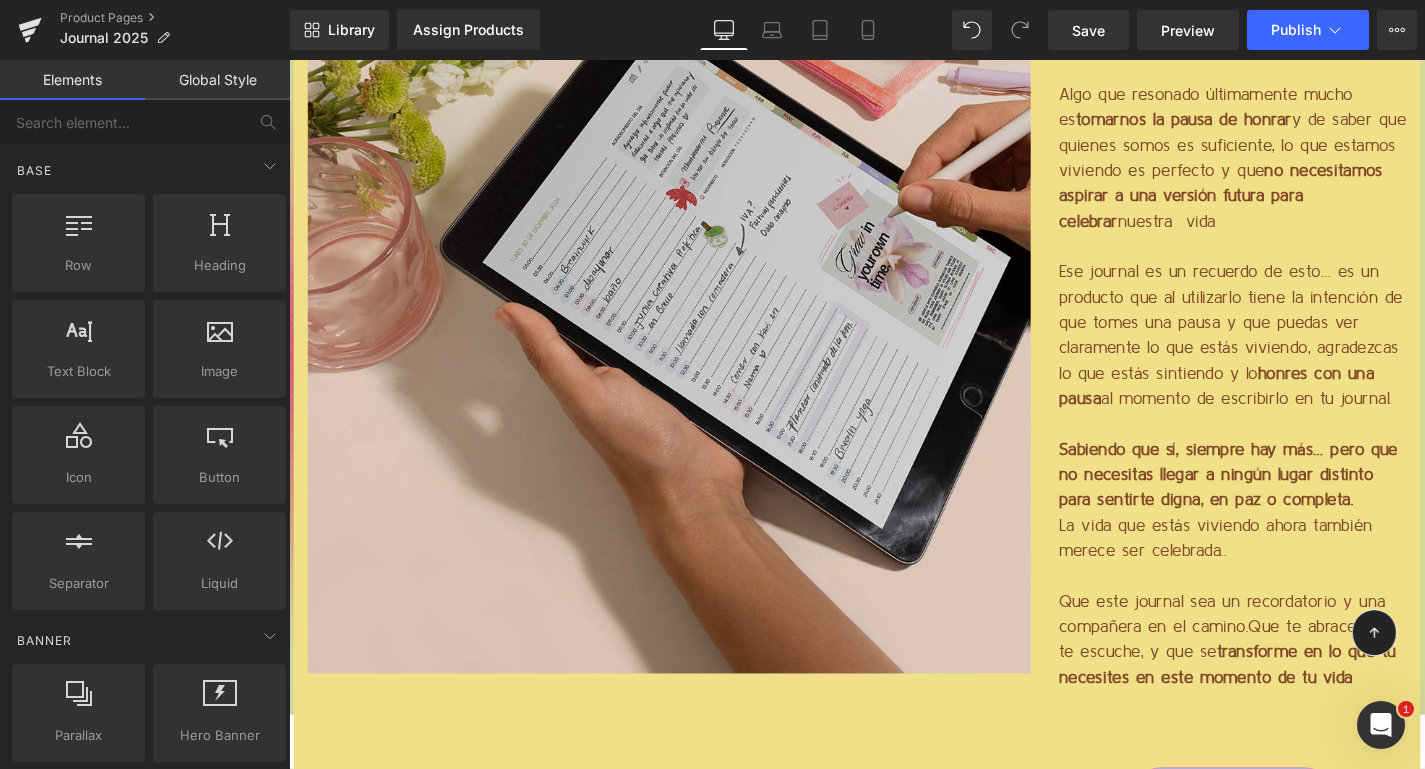 click at bounding box center [694, 268] 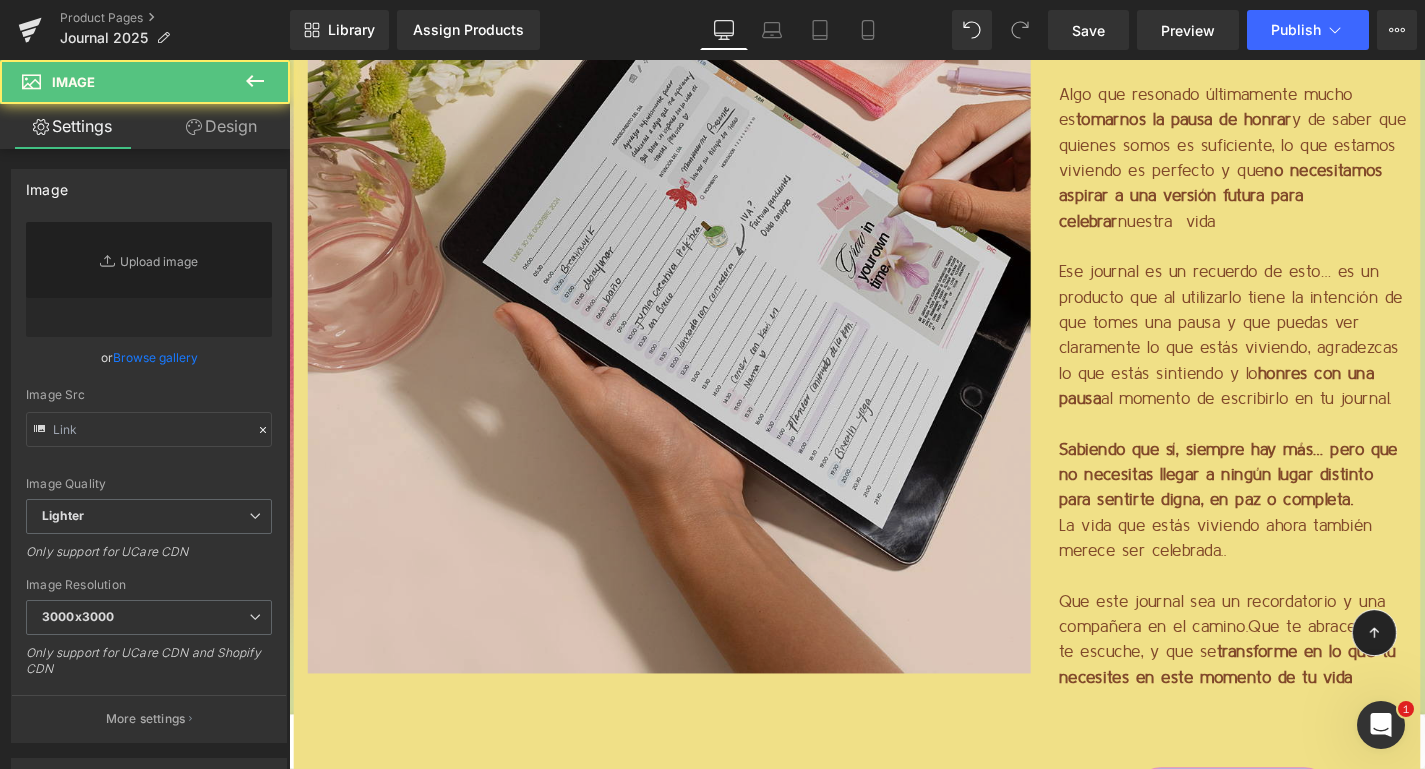type on "https://ucarecdn.com/427fce56-388f-4ba9-8cfd-c962f9df0695/-/format/auto/-/preview/3000x3000/-/quality/lighter/Profe%CC%81tica_AgendaF_5.jpg" 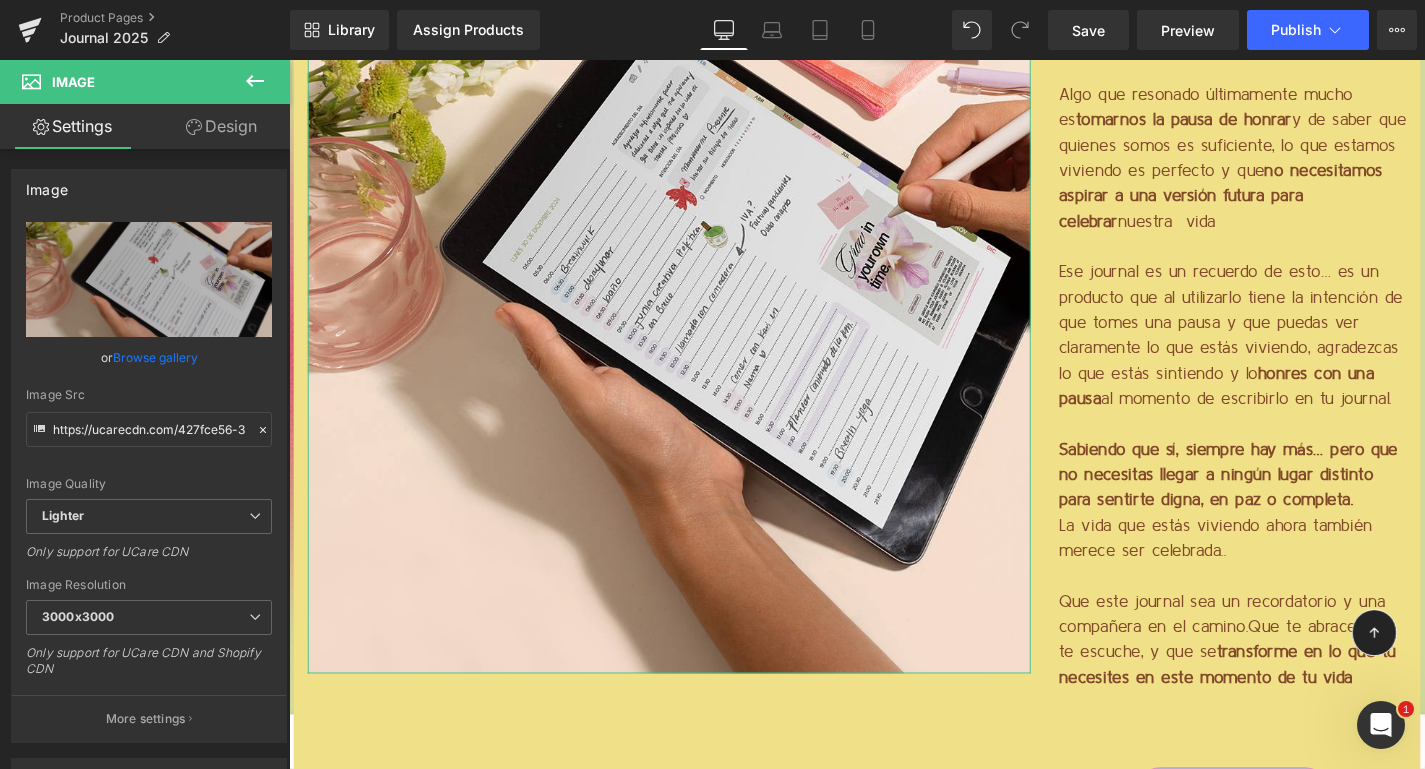 click on "Design" at bounding box center [221, 126] 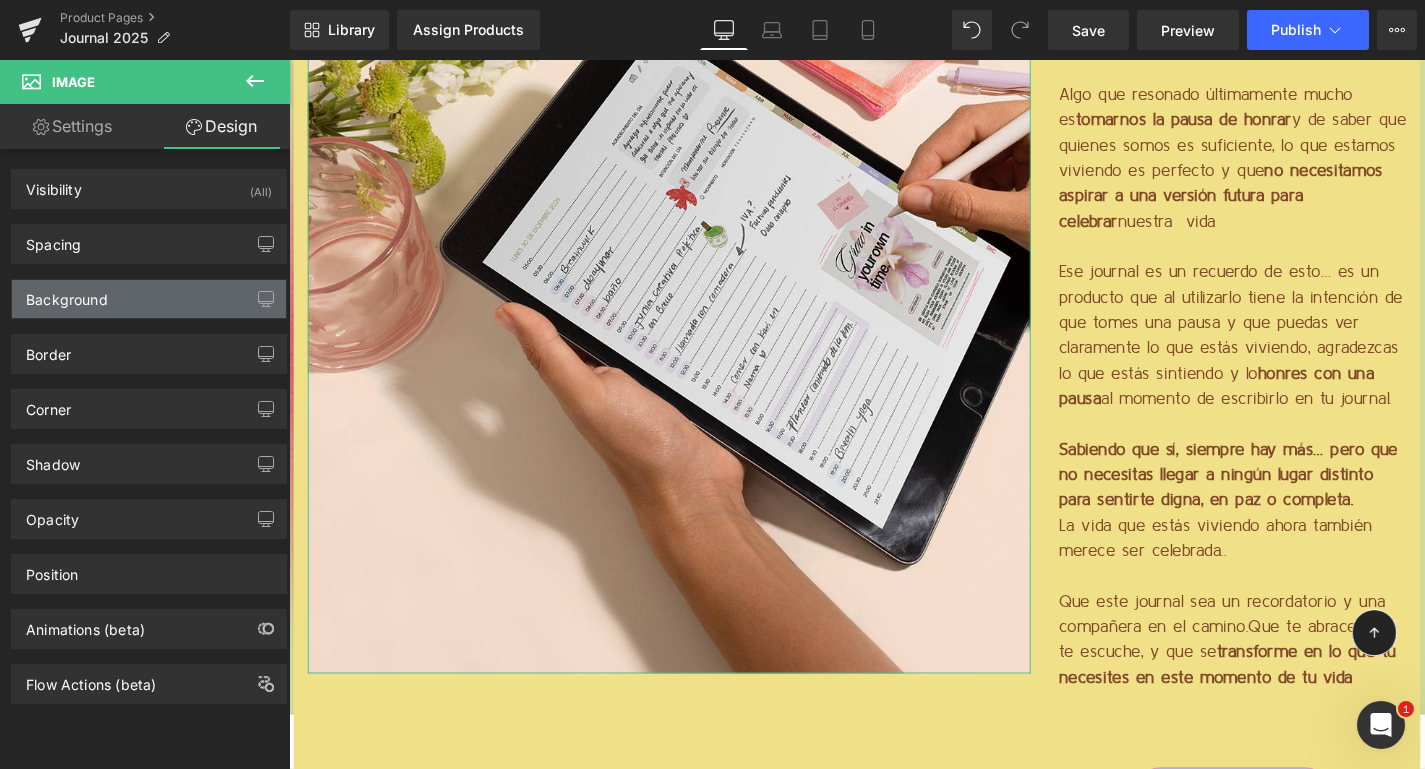 click on "Background" at bounding box center [149, 299] 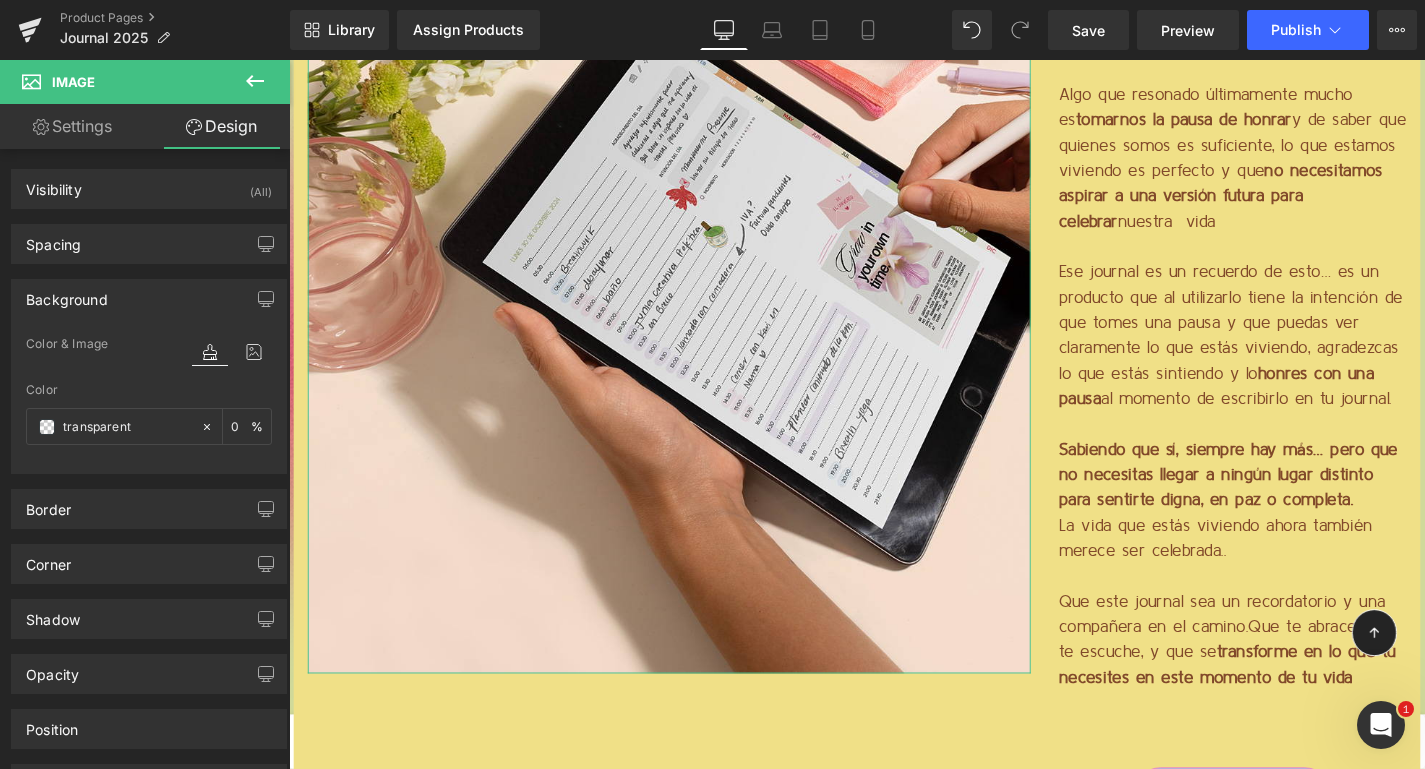 click on "Settings" at bounding box center (72, 126) 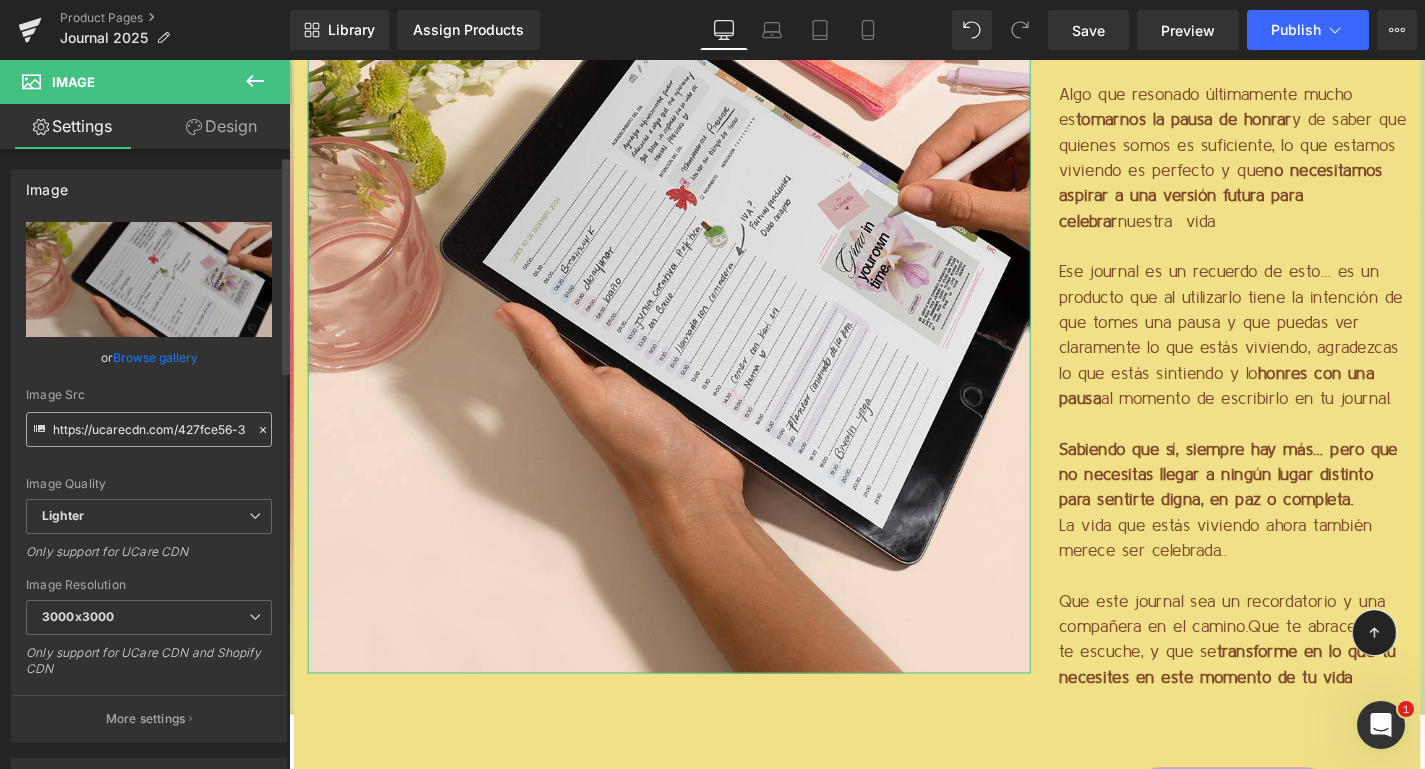 scroll, scrollTop: 57, scrollLeft: 0, axis: vertical 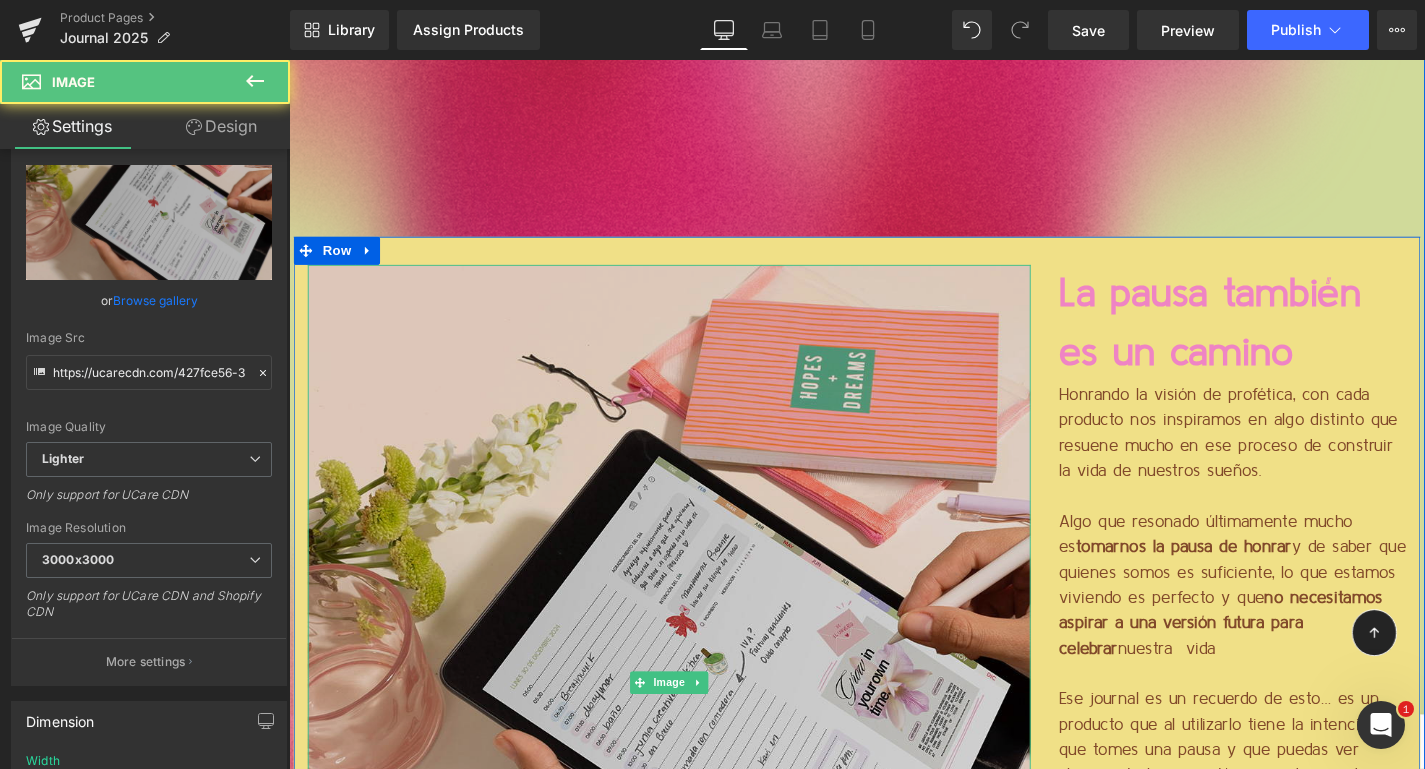 click at bounding box center (694, 723) 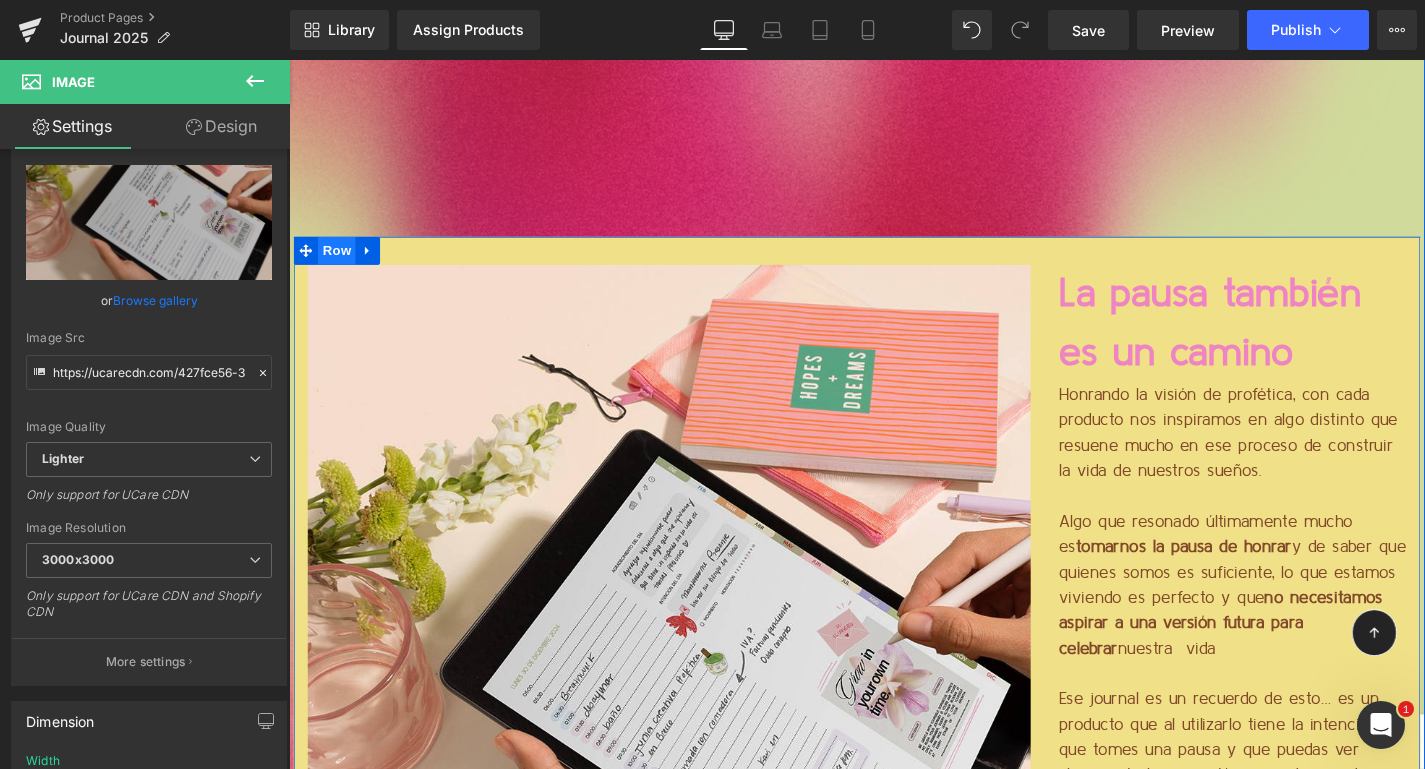 click on "Row" at bounding box center [340, 263] 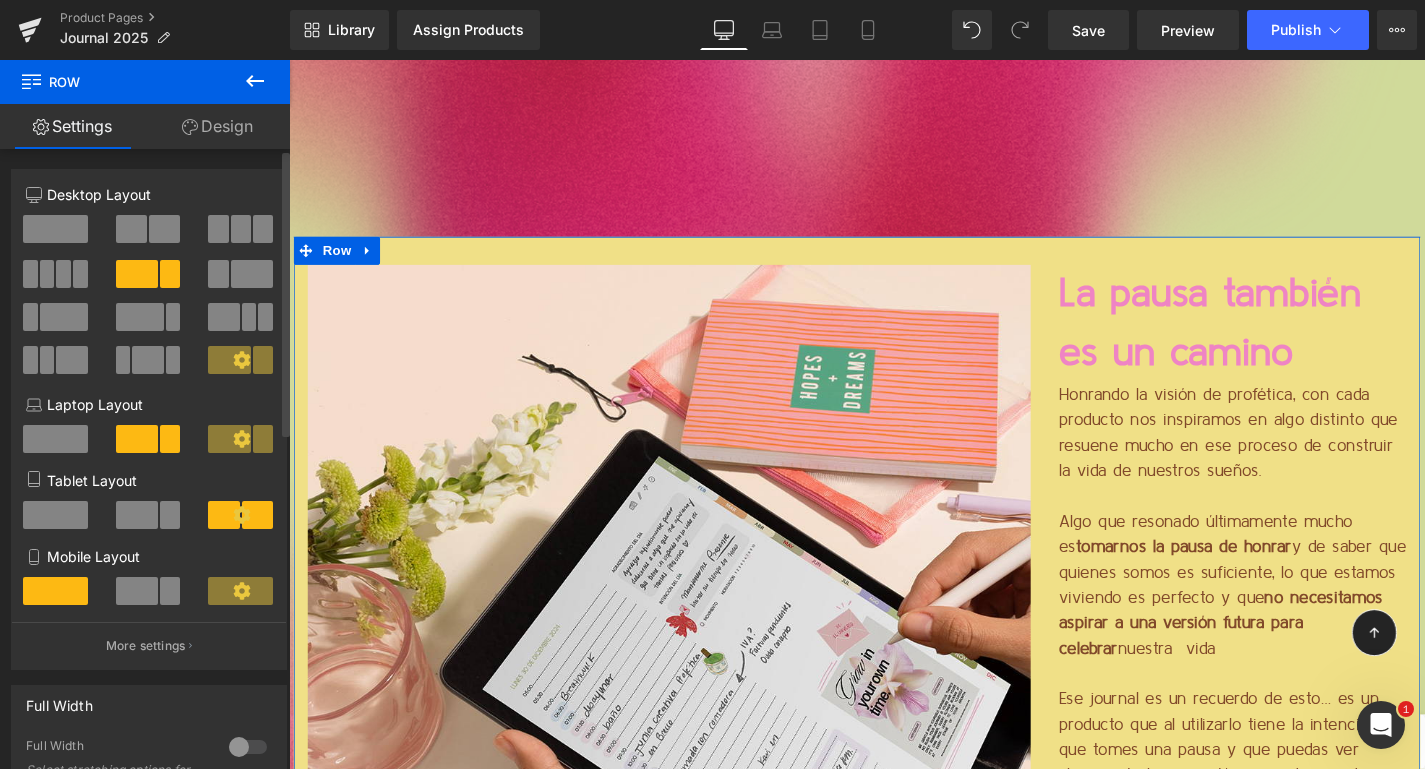 click at bounding box center (55, 229) 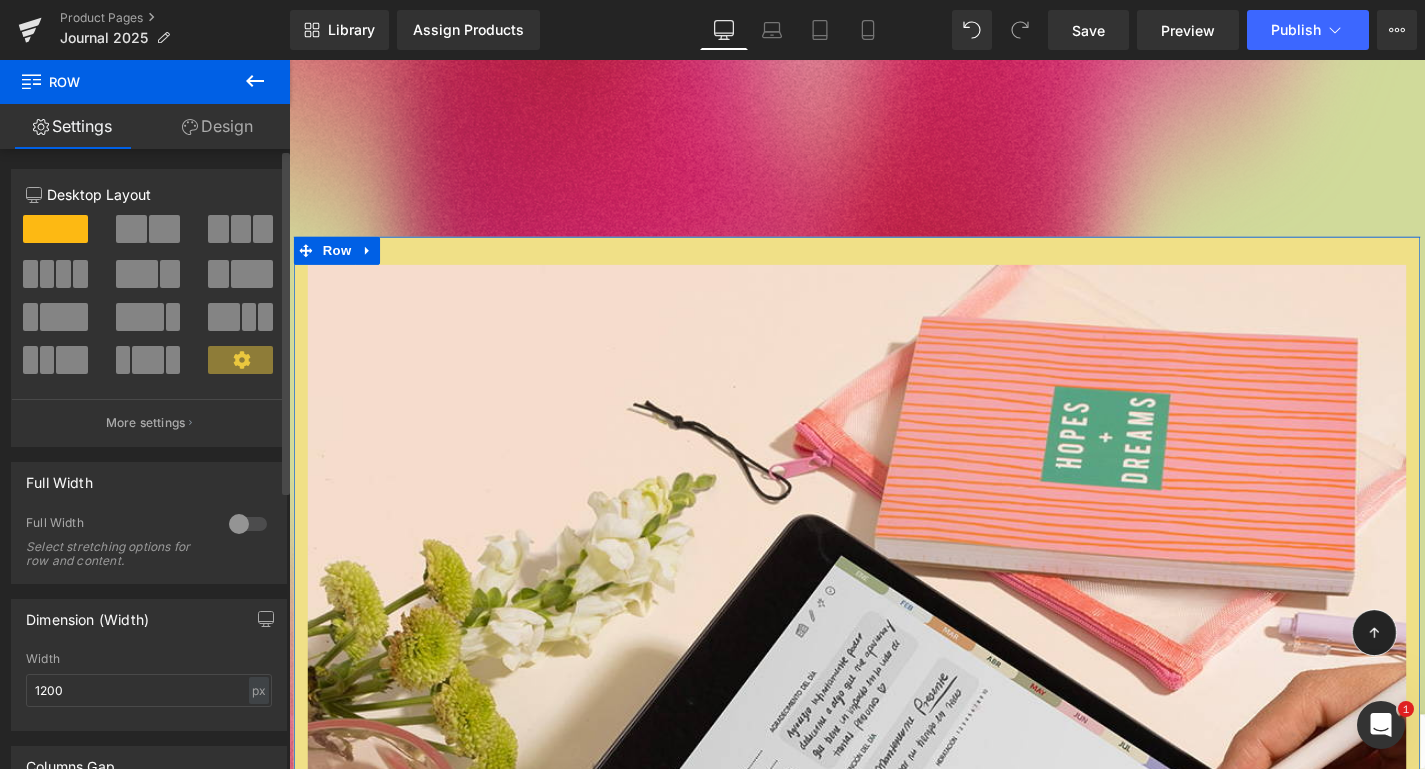 click at bounding box center (131, 229) 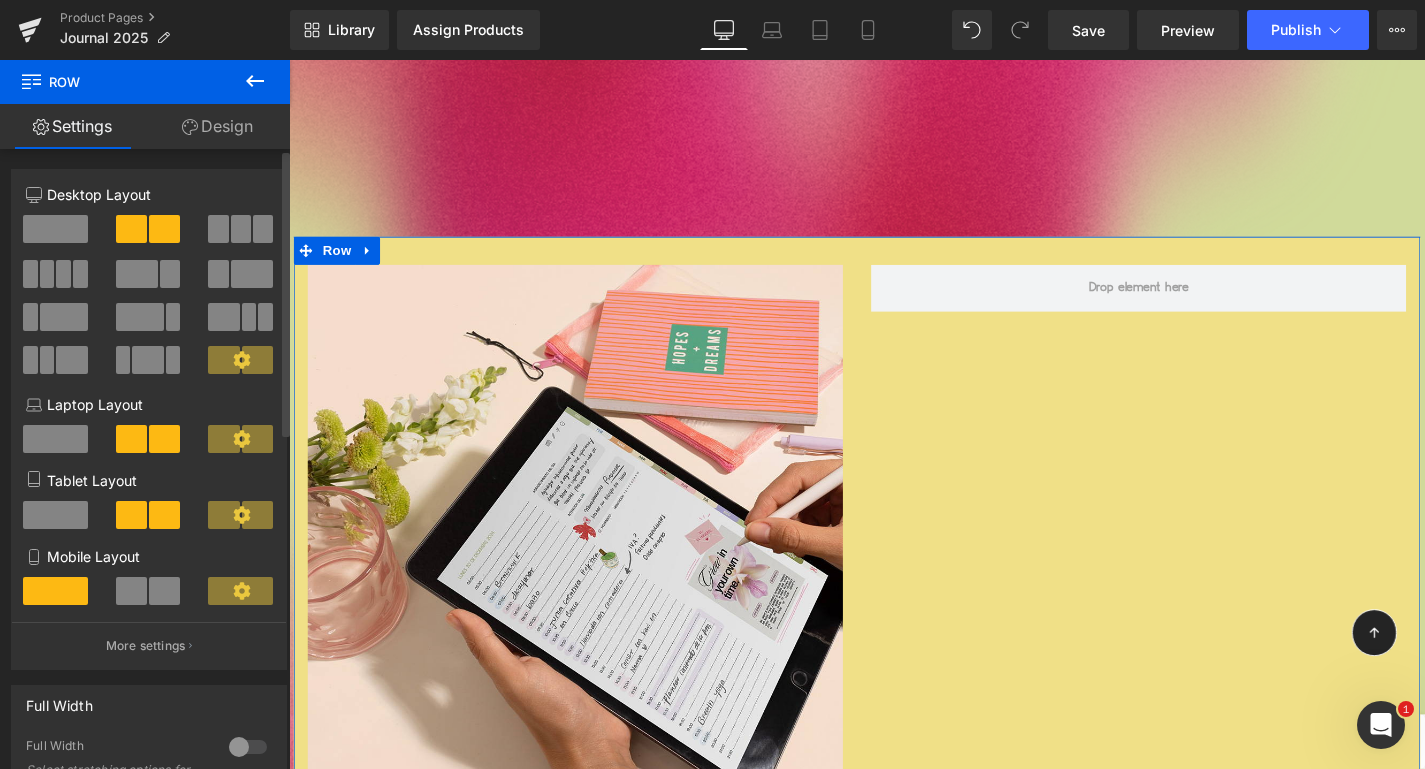 click at bounding box center (55, 439) 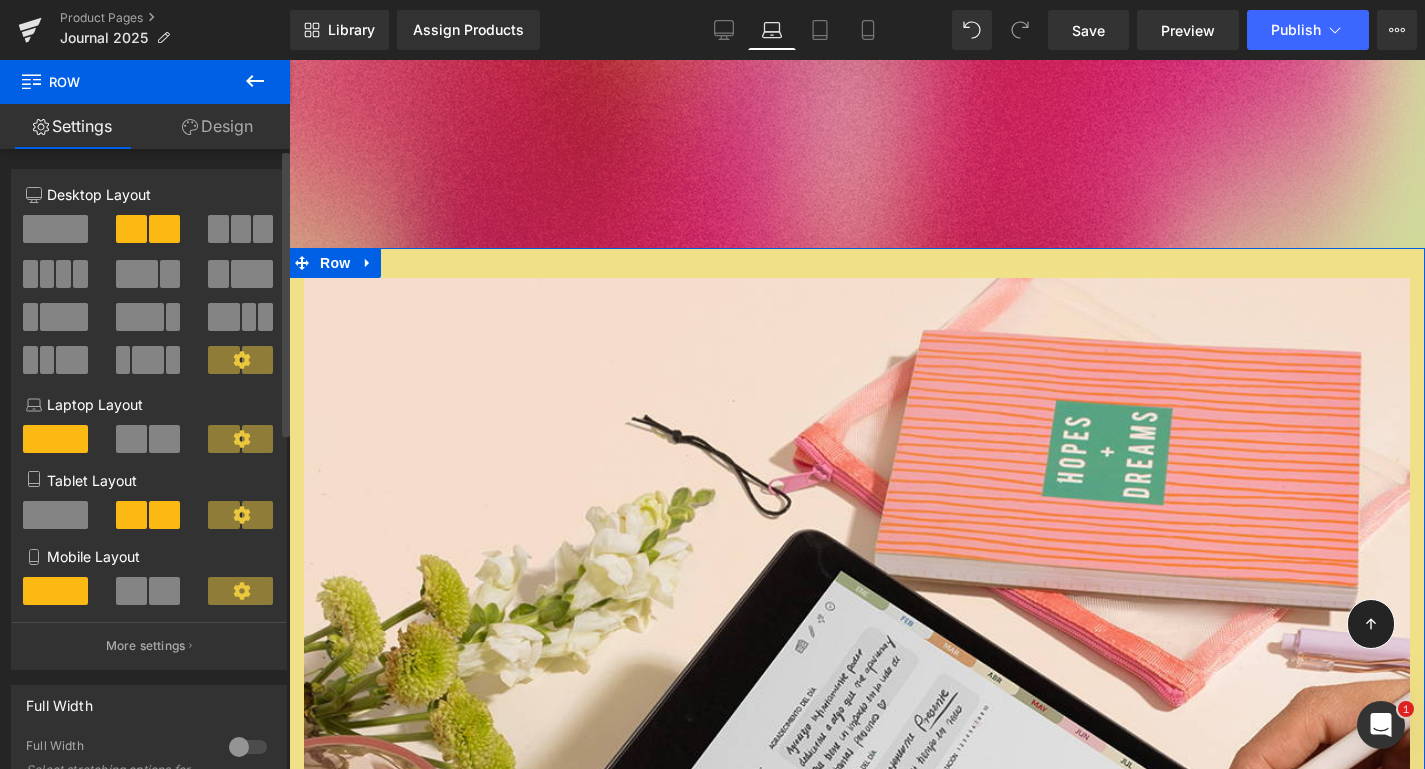 click at bounding box center [131, 439] 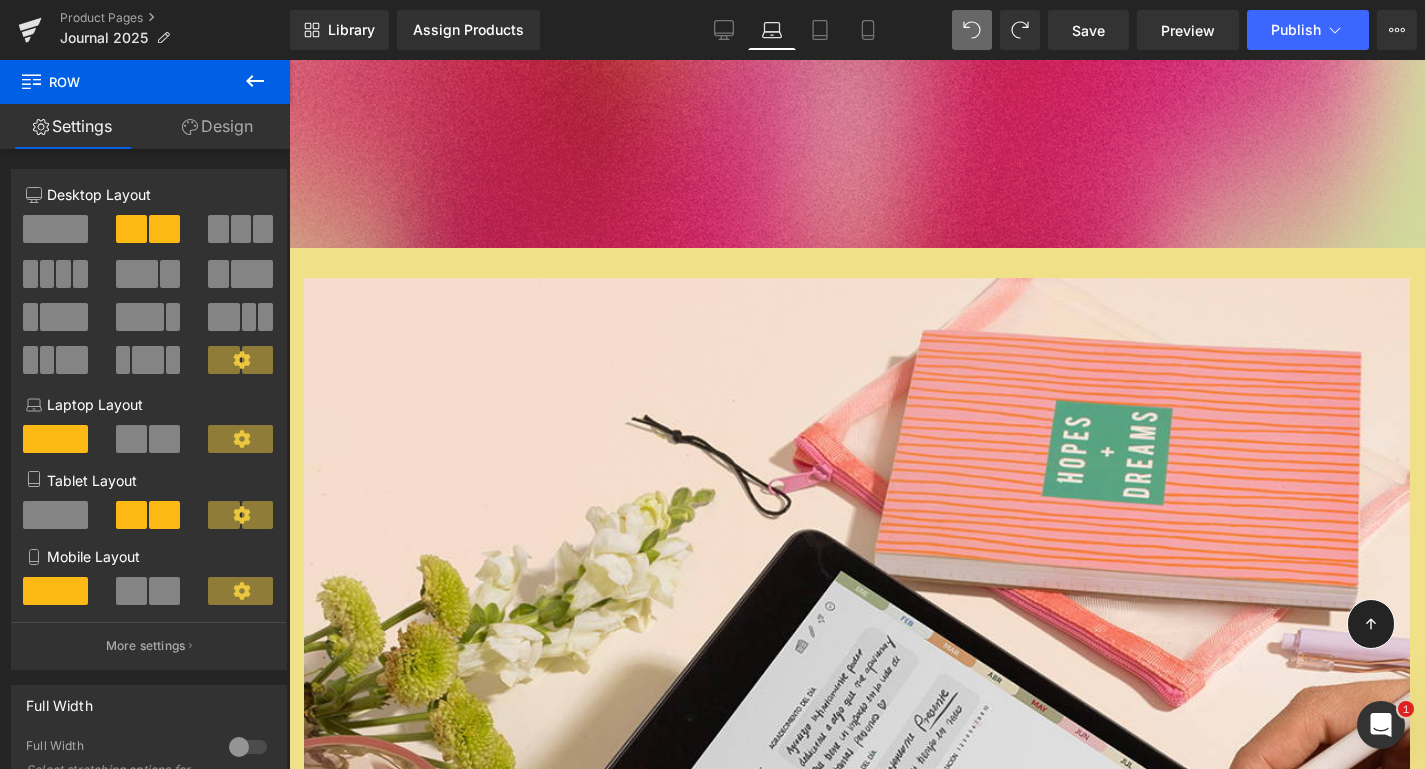 scroll, scrollTop: 2155, scrollLeft: 0, axis: vertical 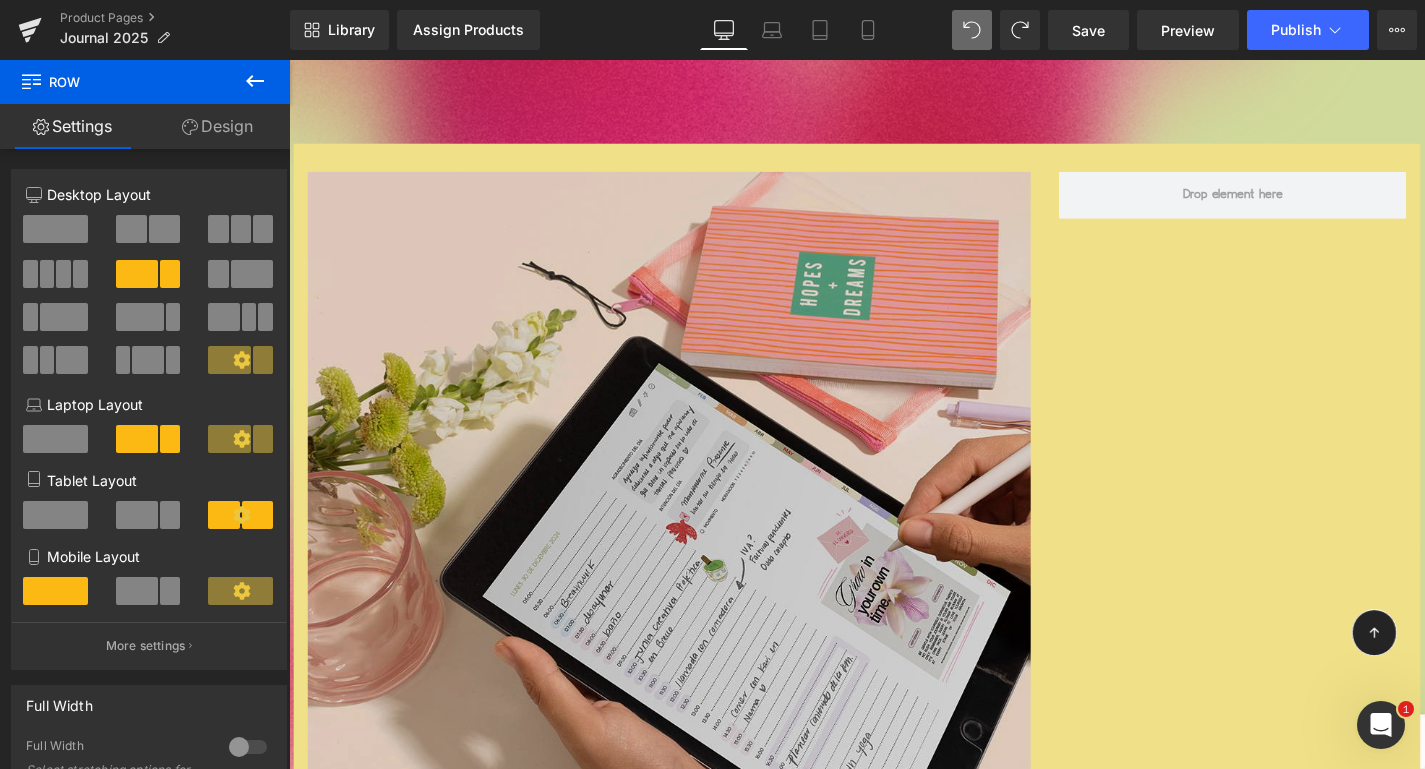 click at bounding box center [694, 624] 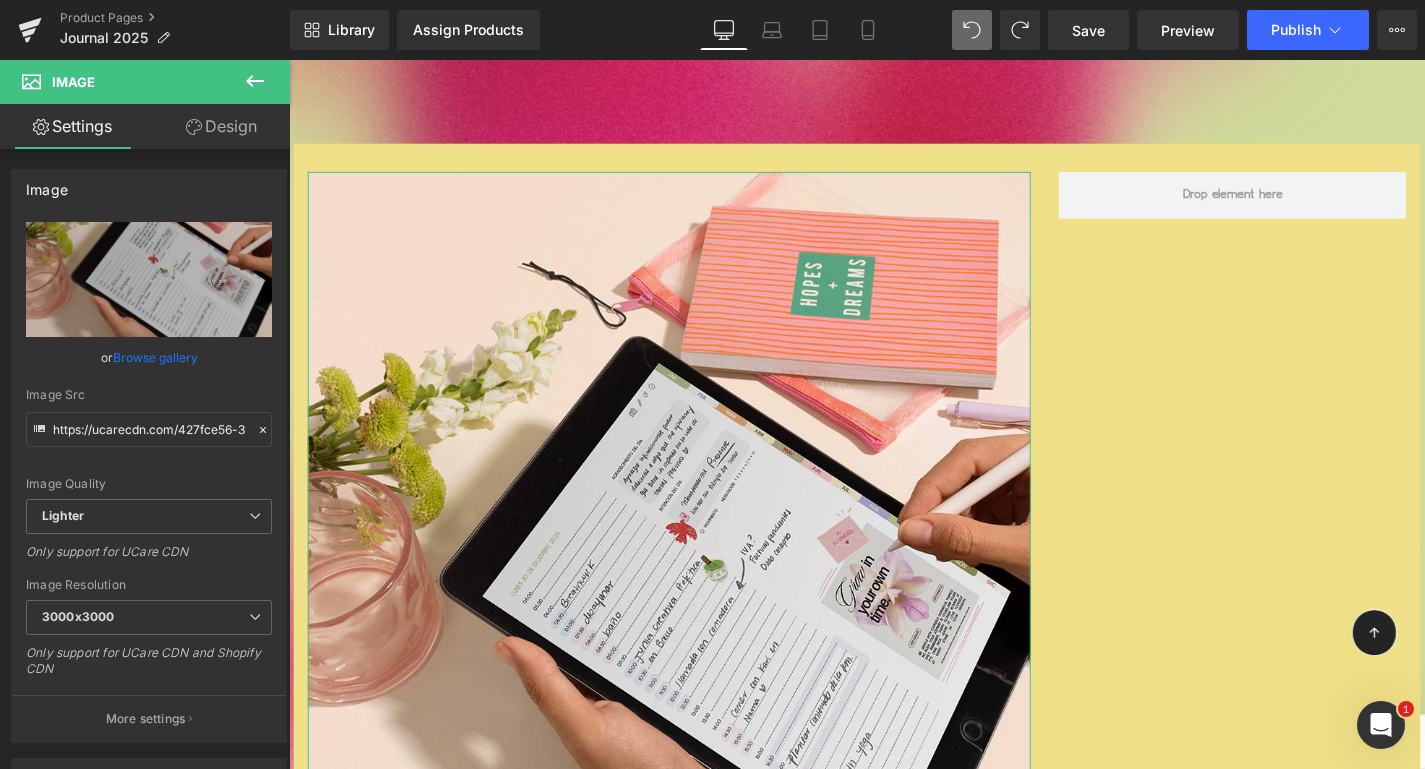 click on "Design" at bounding box center [221, 126] 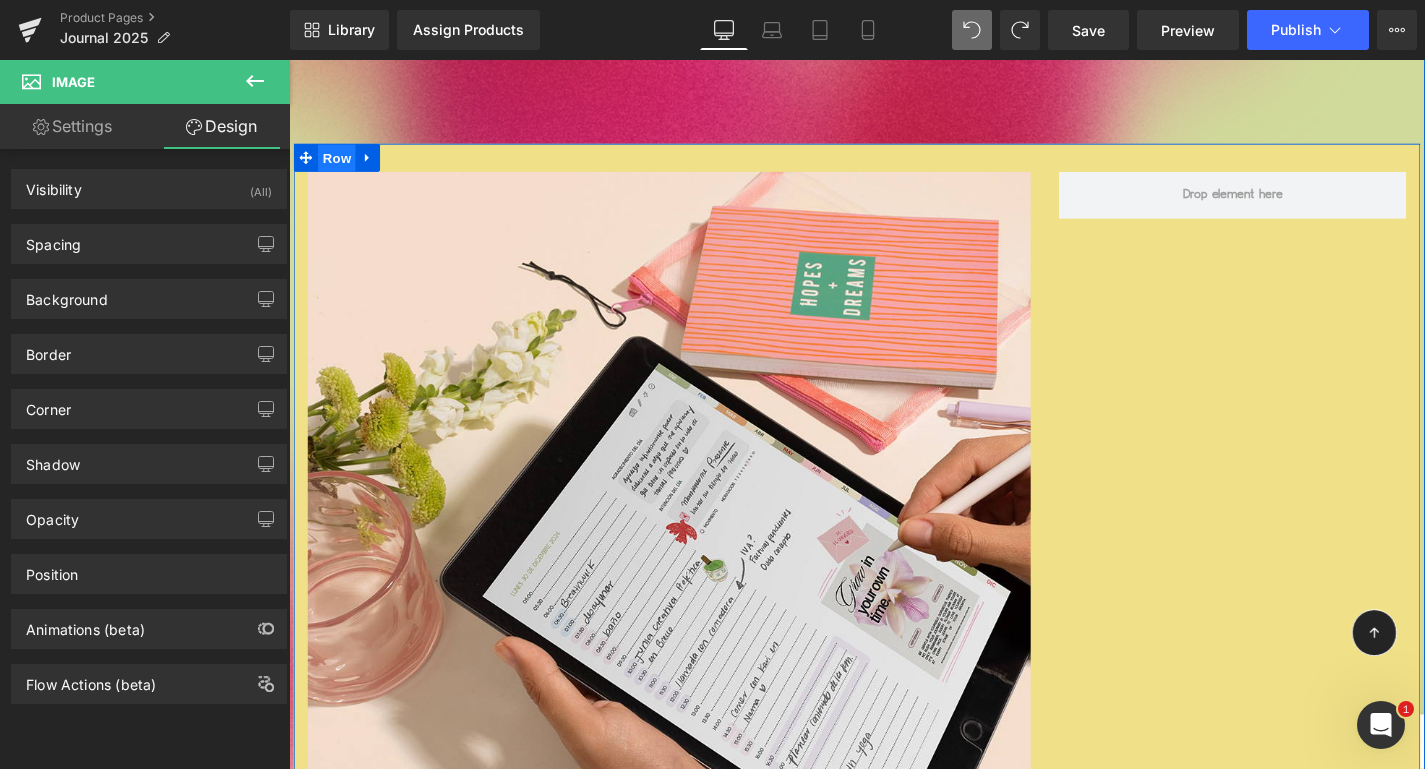 click on "Row" at bounding box center (340, 165) 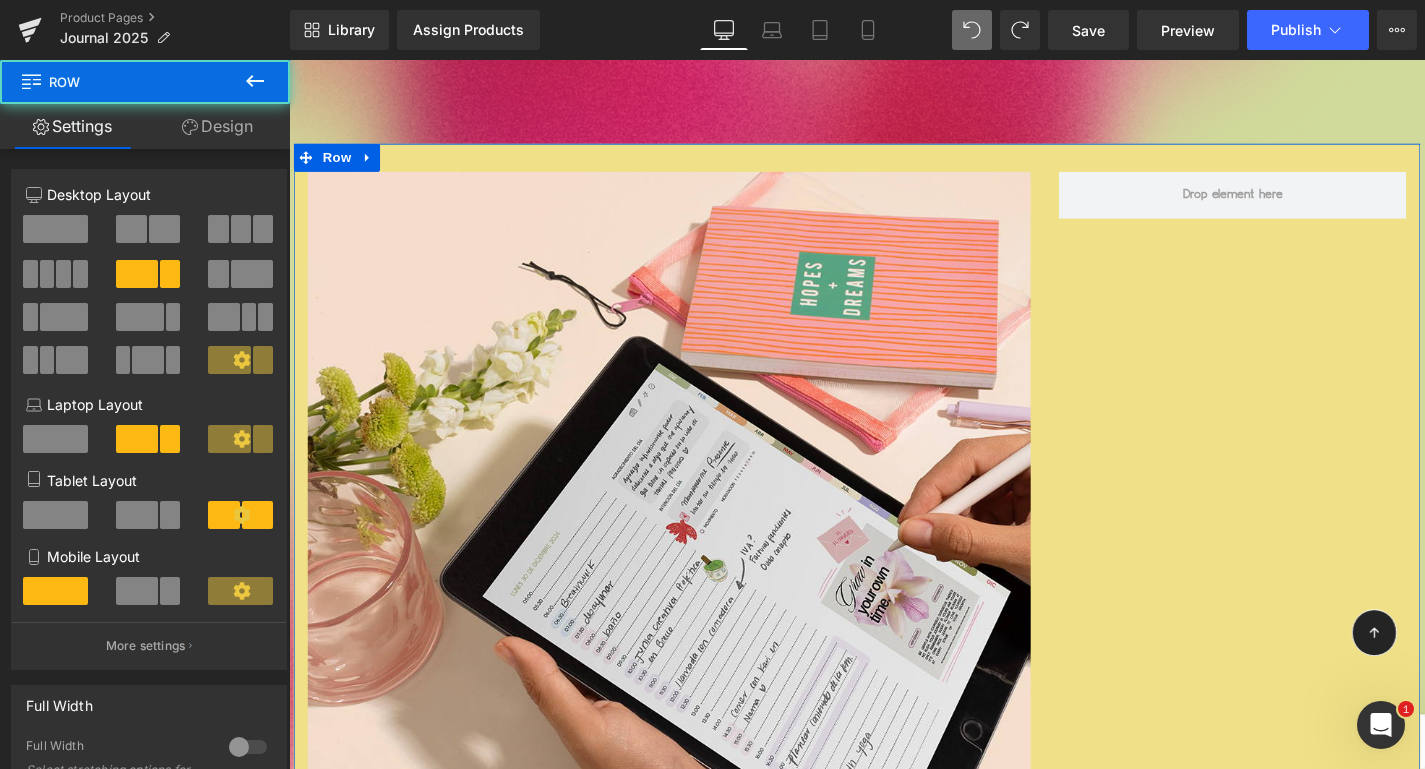 click at bounding box center [55, 229] 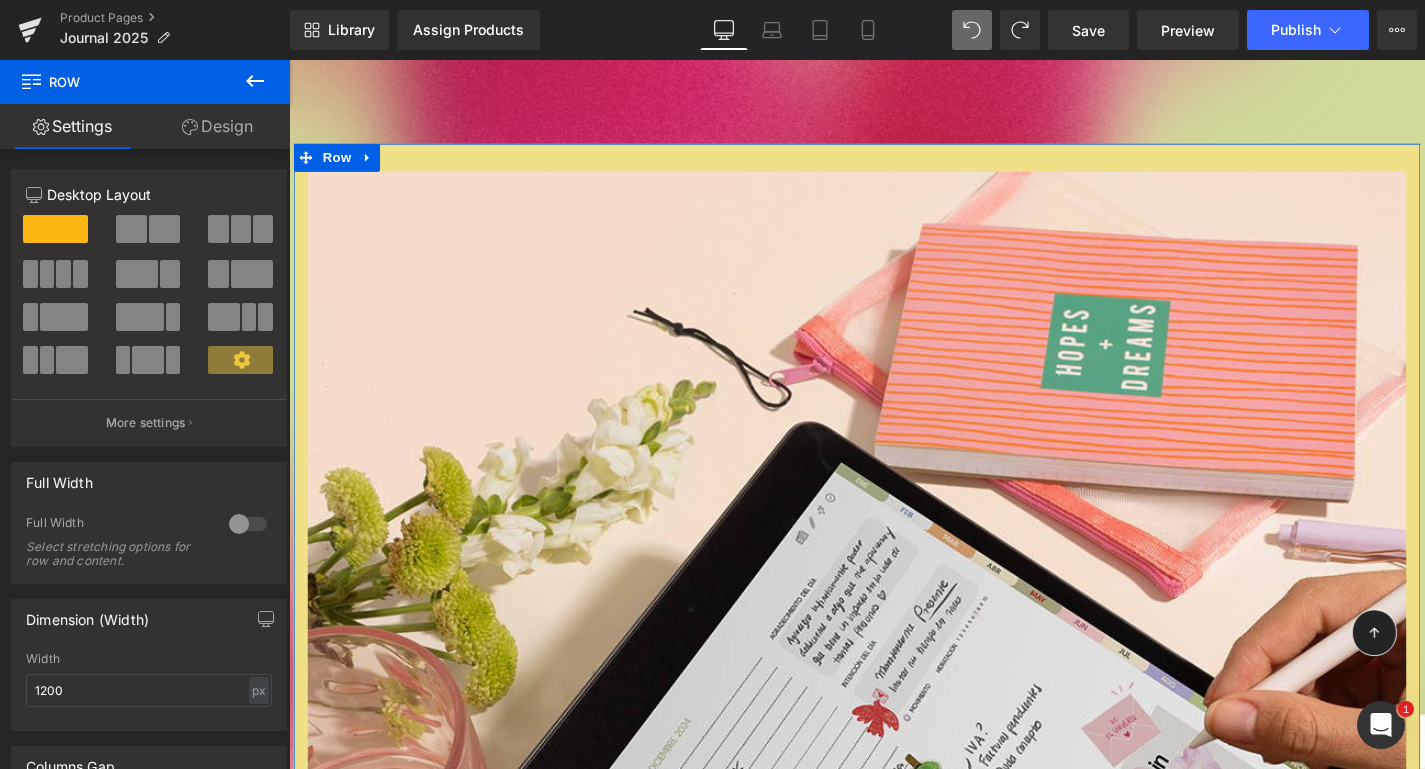 click at bounding box center [131, 229] 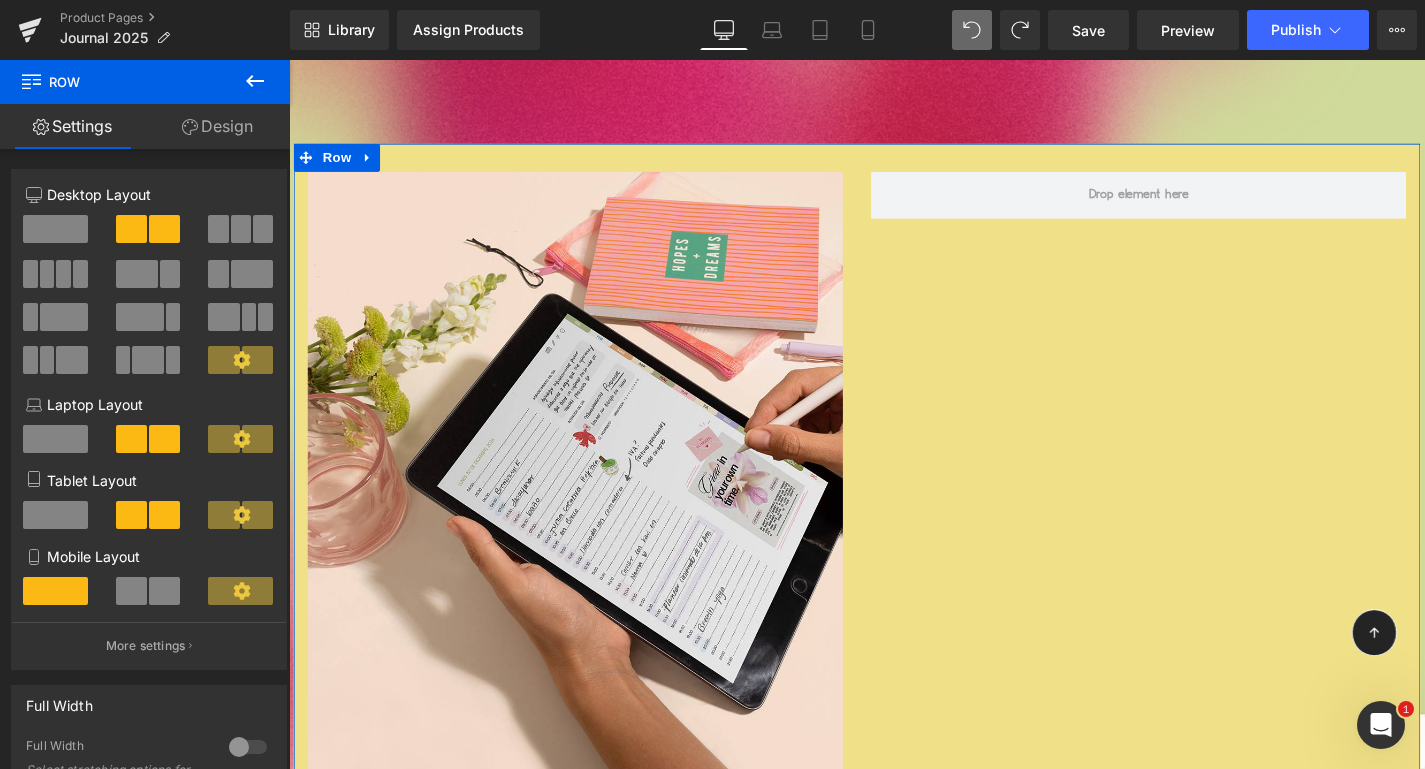 click at bounding box center (241, 229) 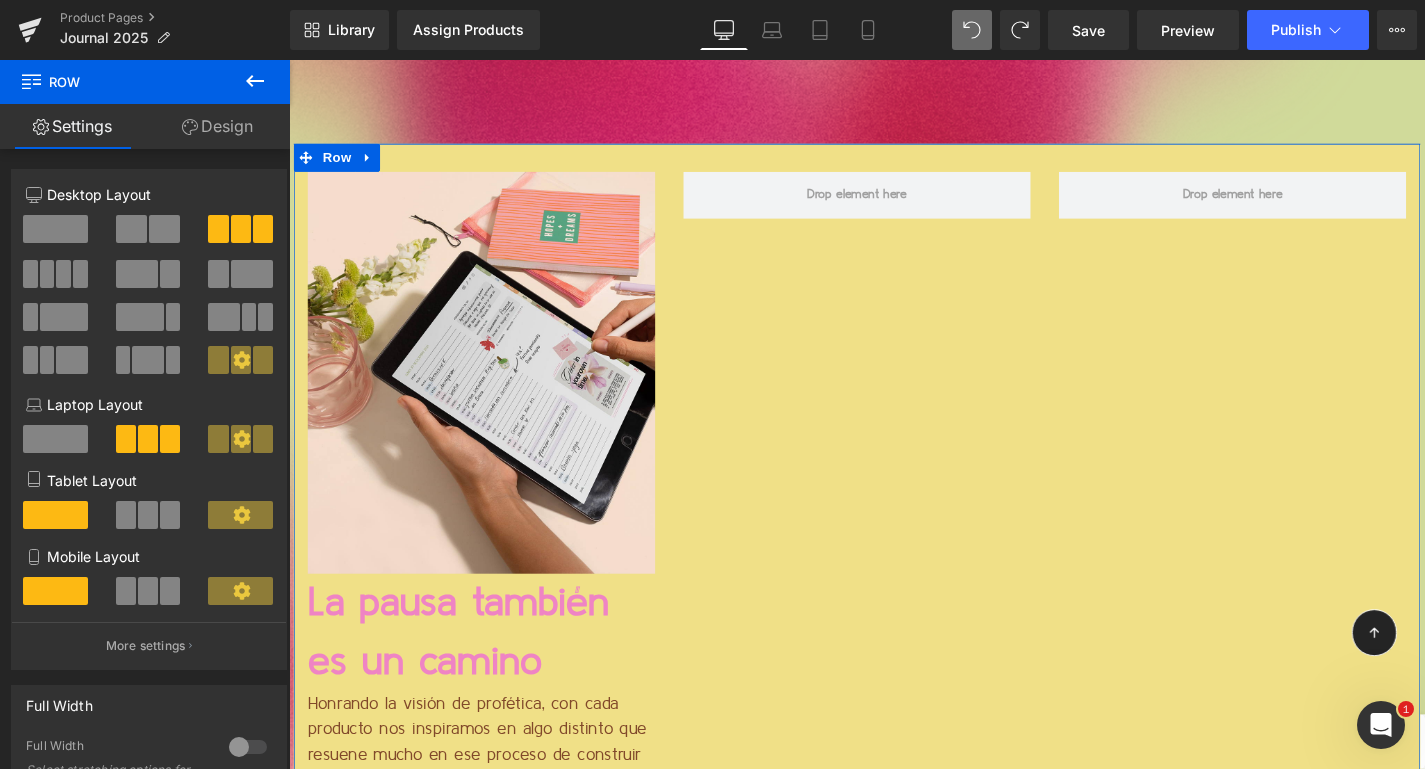 click at bounding box center (252, 274) 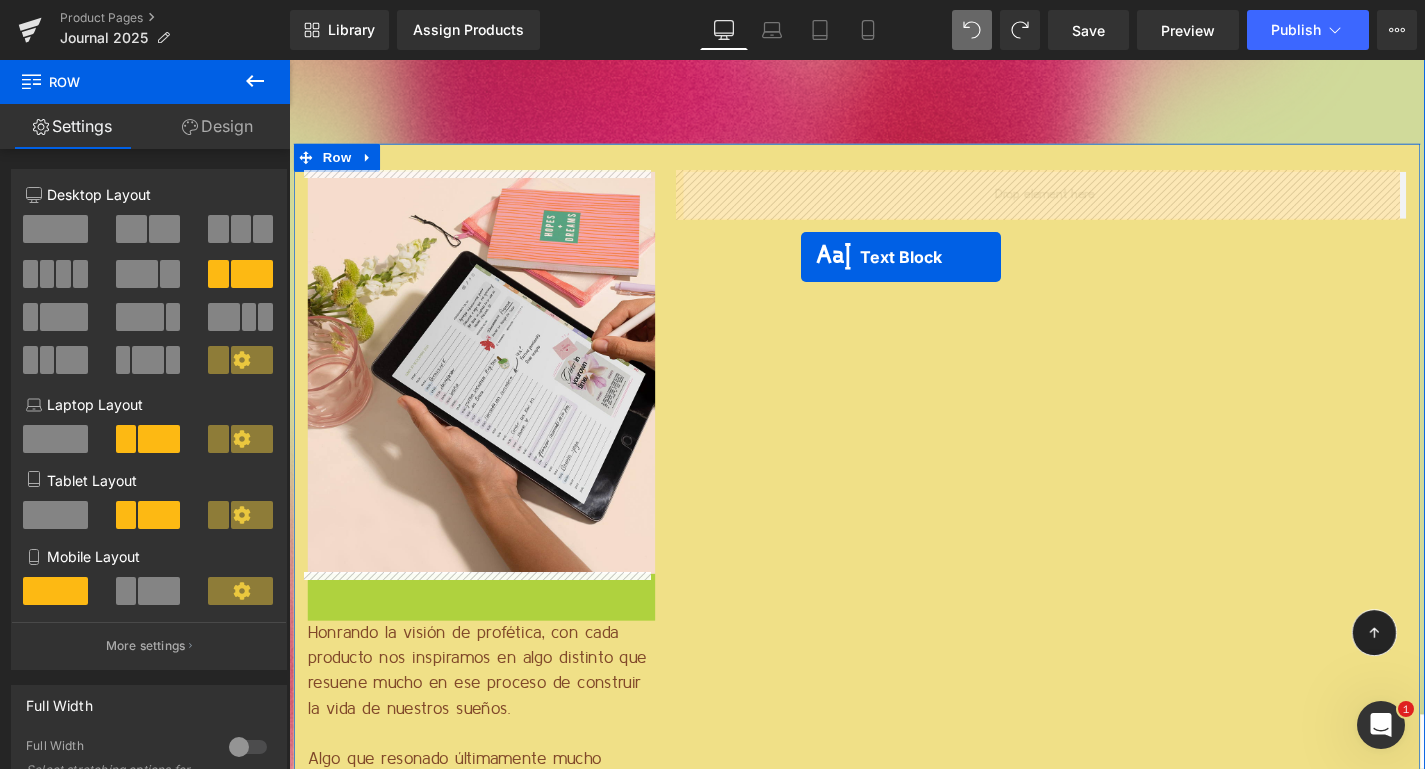 drag, startPoint x: 467, startPoint y: 664, endPoint x: 828, endPoint y: 269, distance: 535.1131 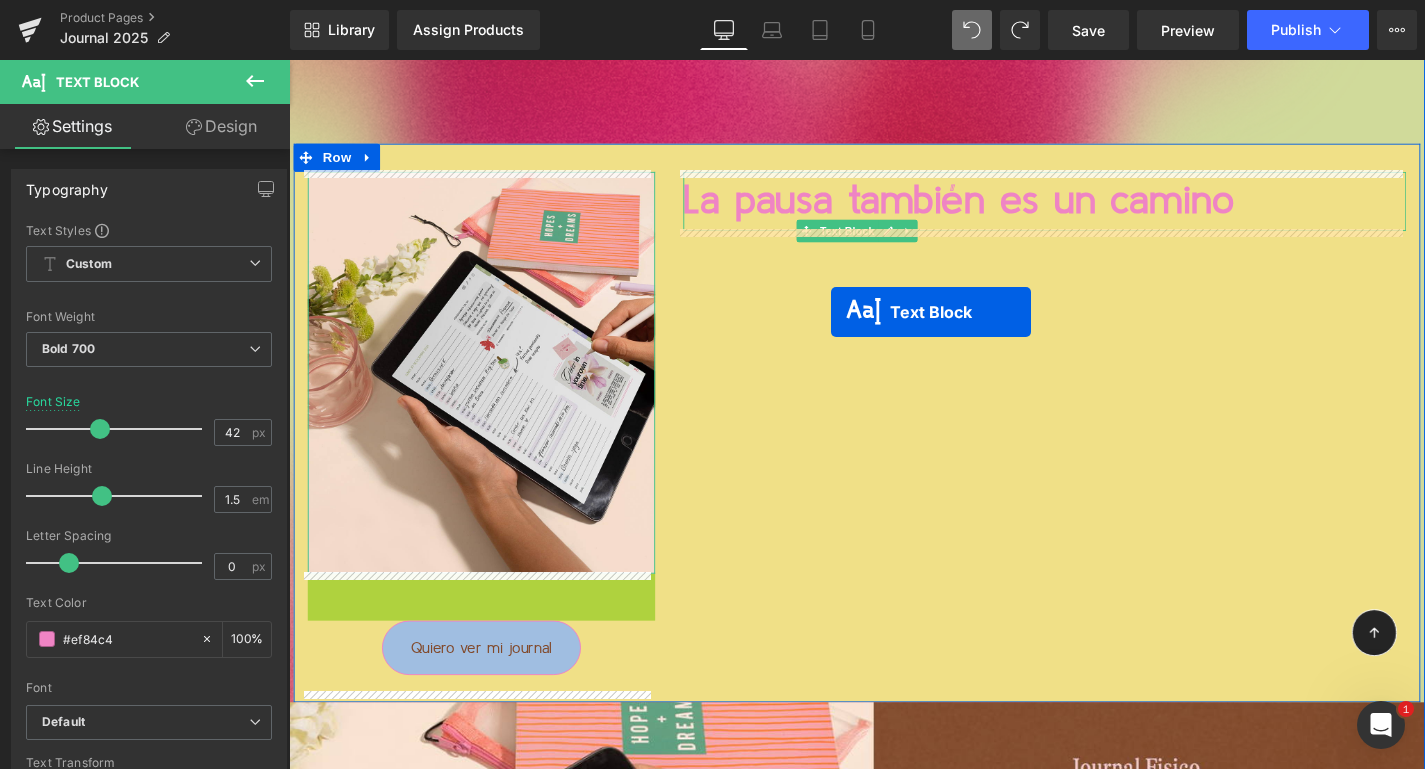 drag, startPoint x: 480, startPoint y: 615, endPoint x: 865, endPoint y: 328, distance: 480.20203 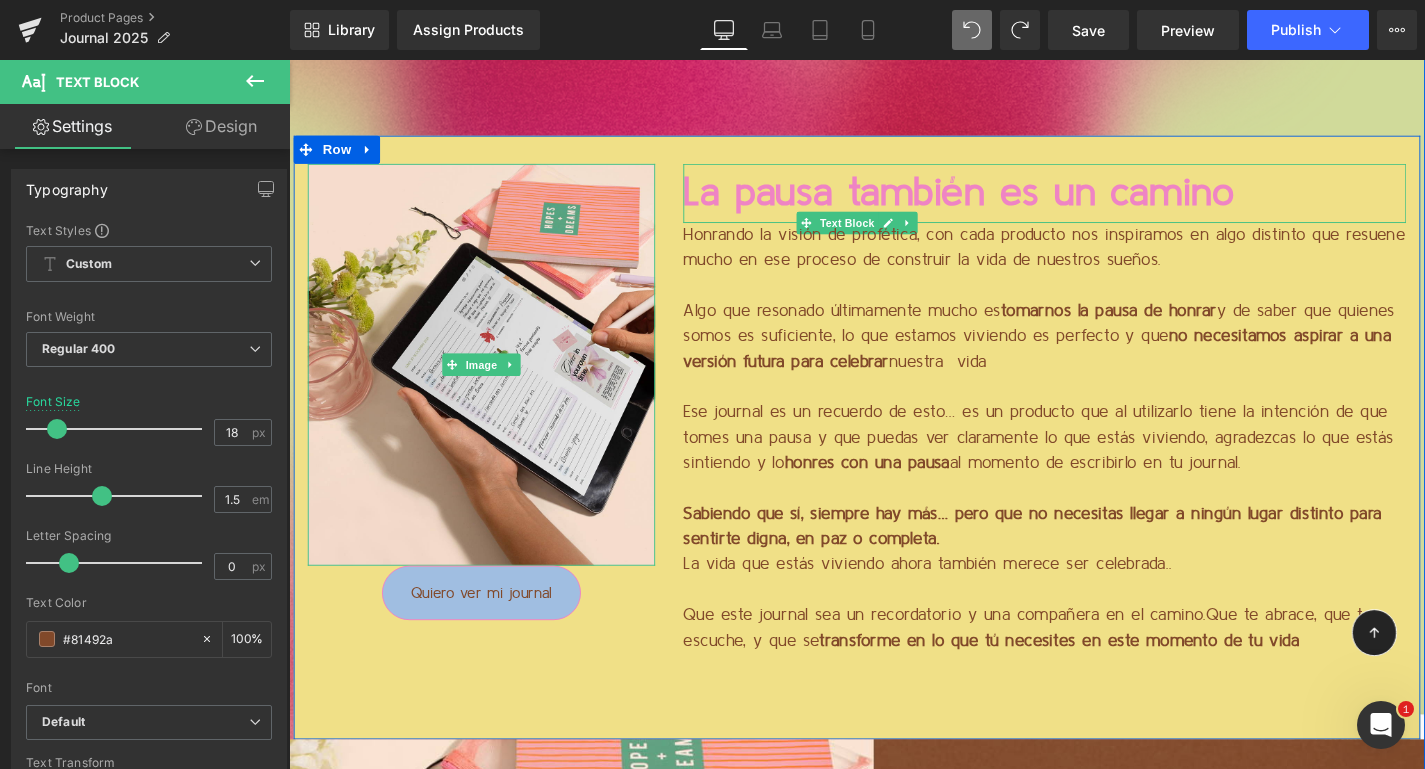 scroll, scrollTop: 2266, scrollLeft: 0, axis: vertical 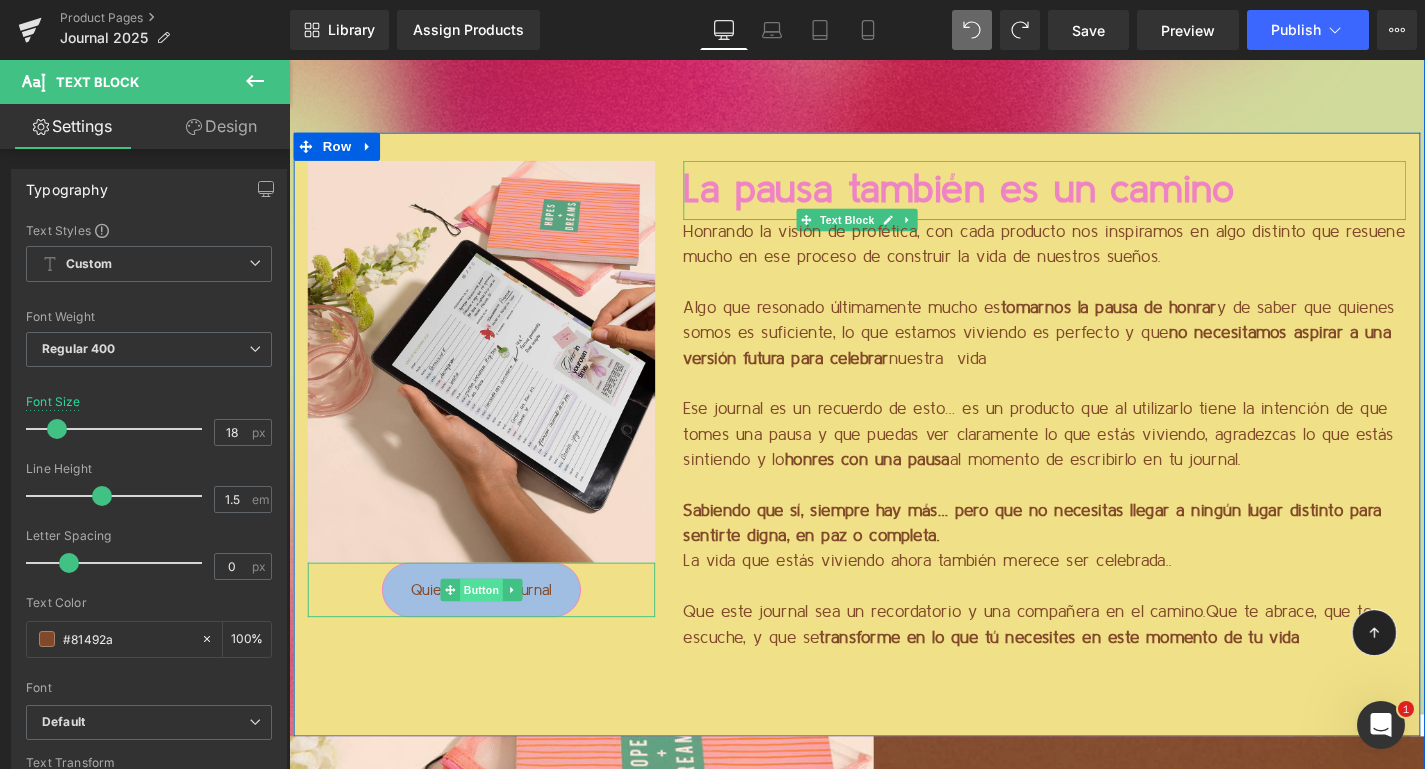 click on "Button" at bounding box center [494, 624] 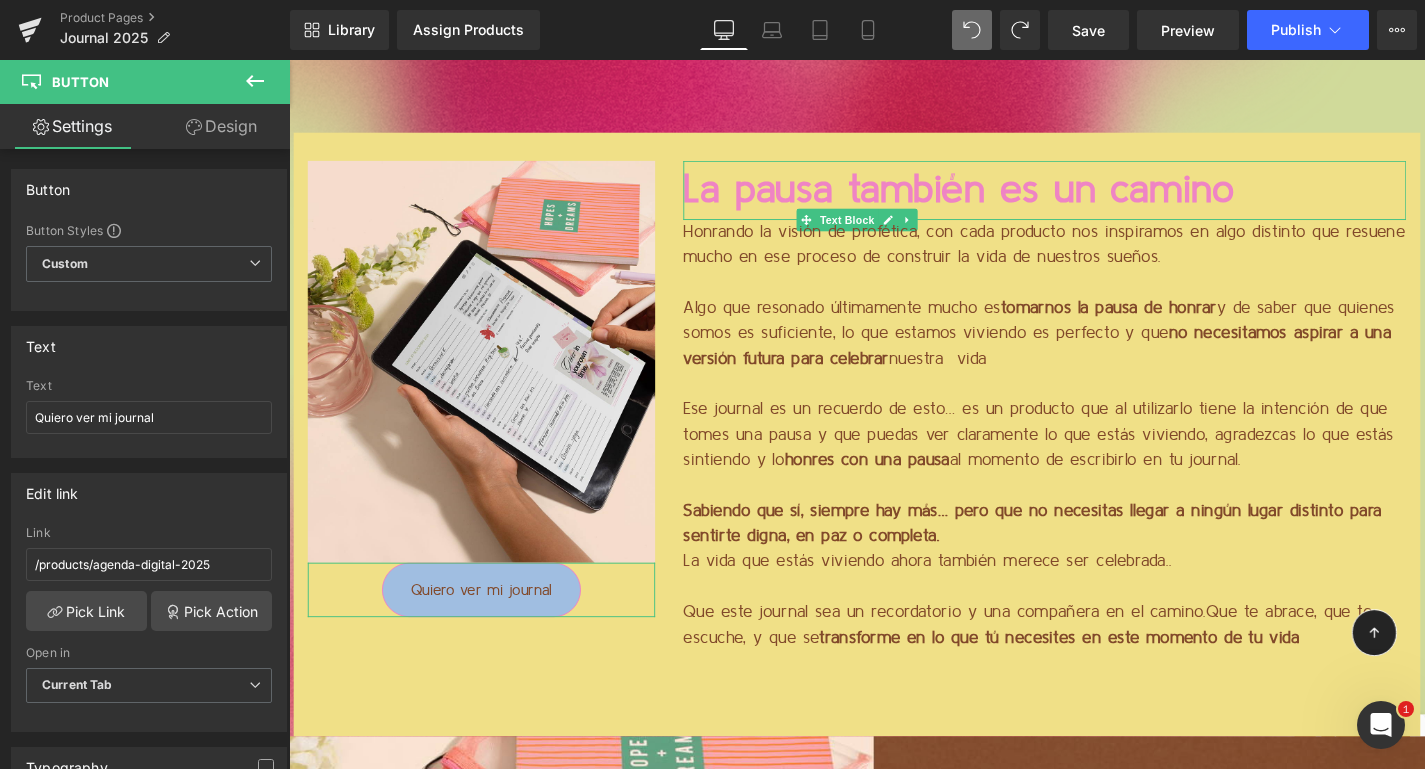click on "Design" at bounding box center (221, 126) 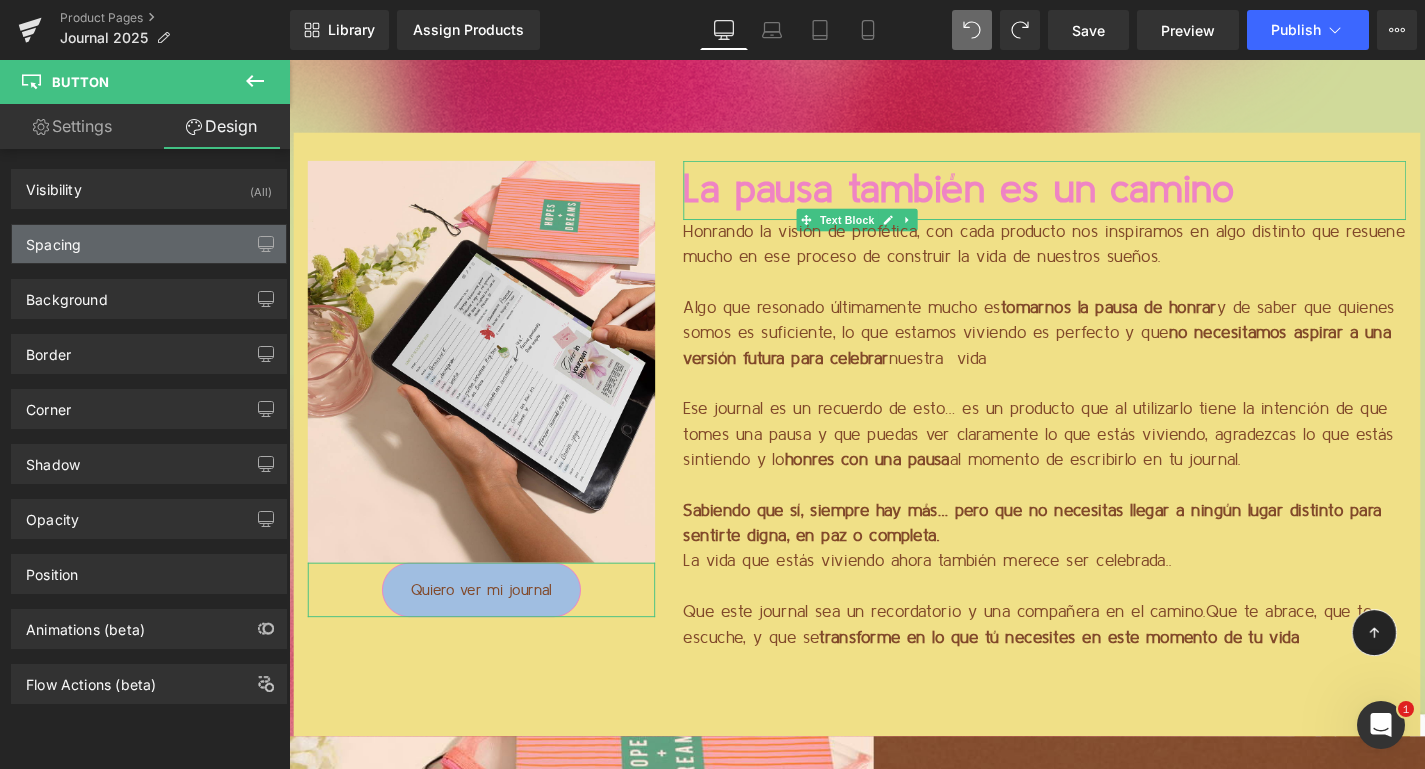 click on "Spacing" at bounding box center (149, 244) 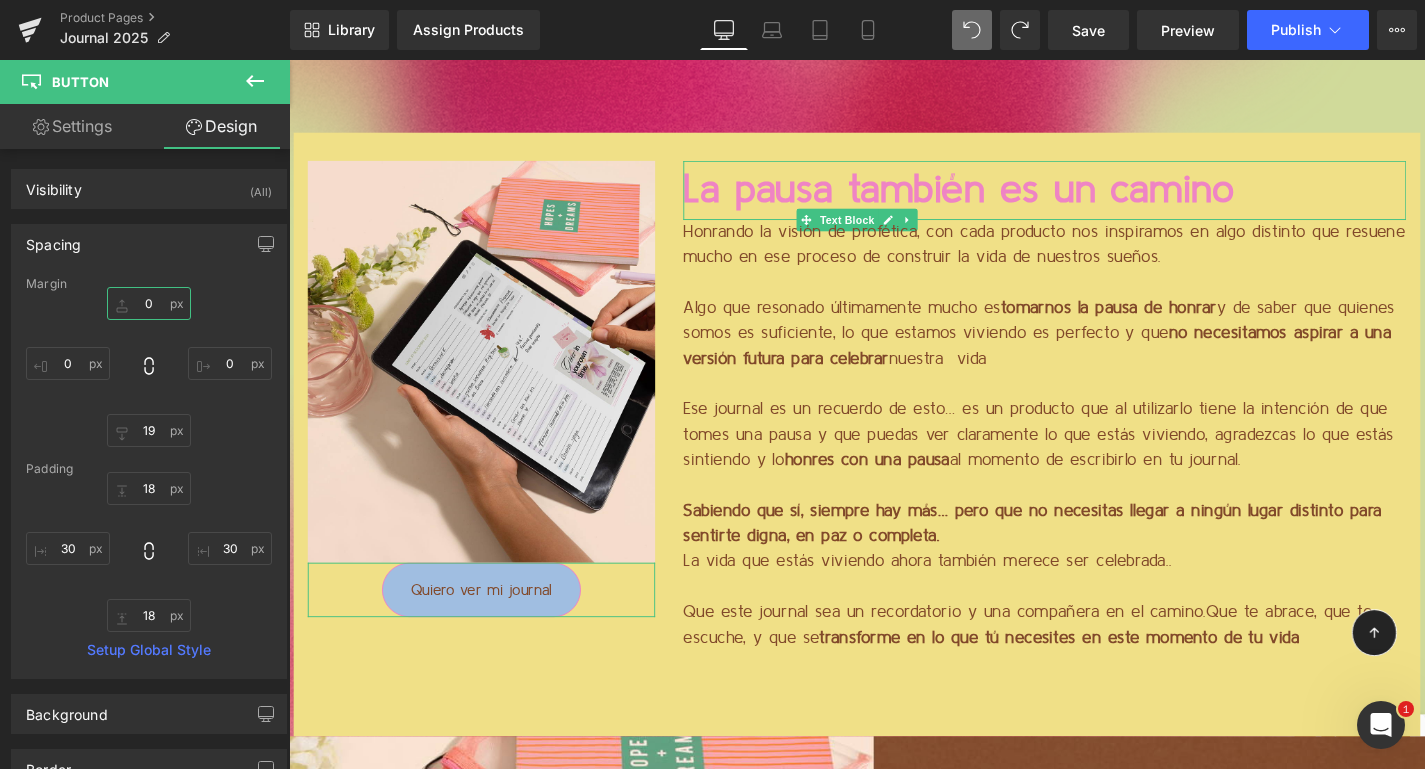click on "0" at bounding box center (149, 303) 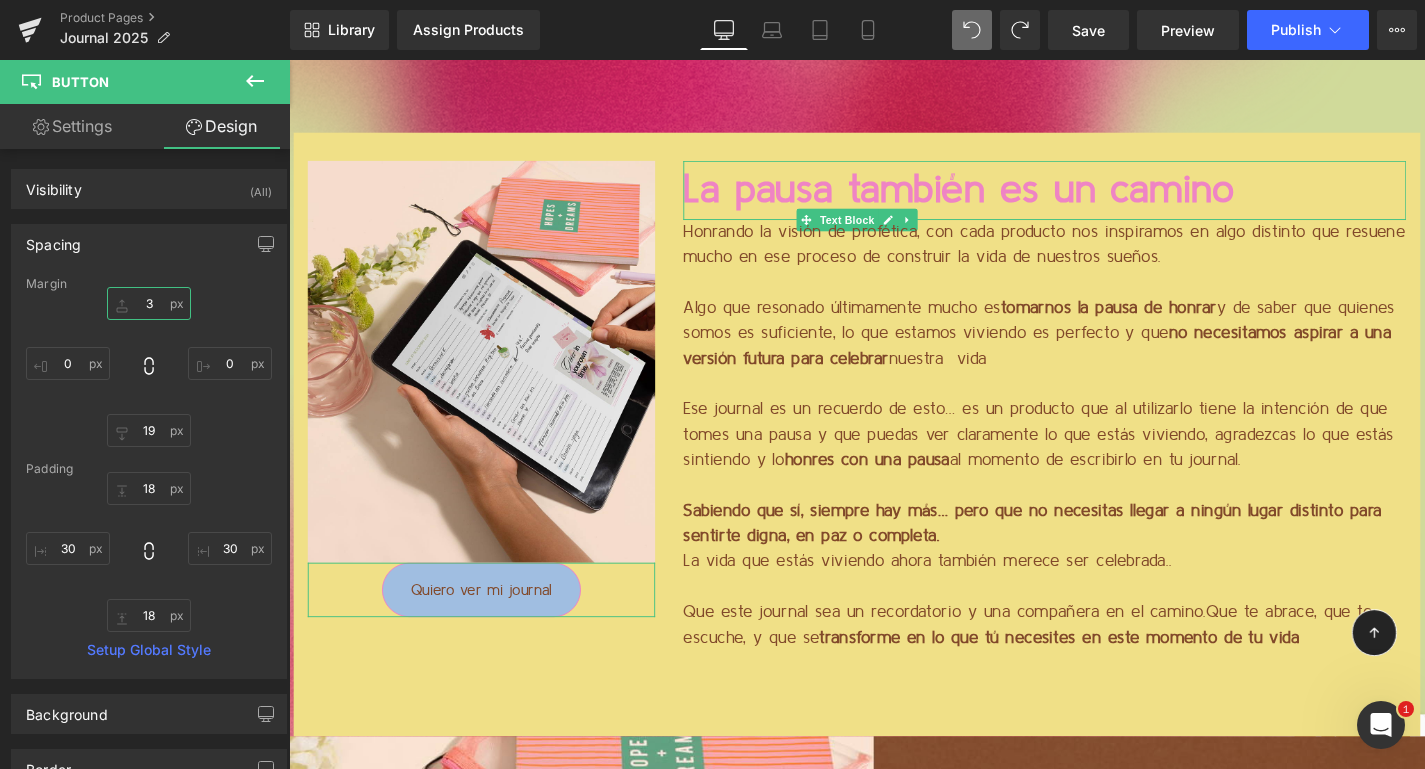 type on "3'" 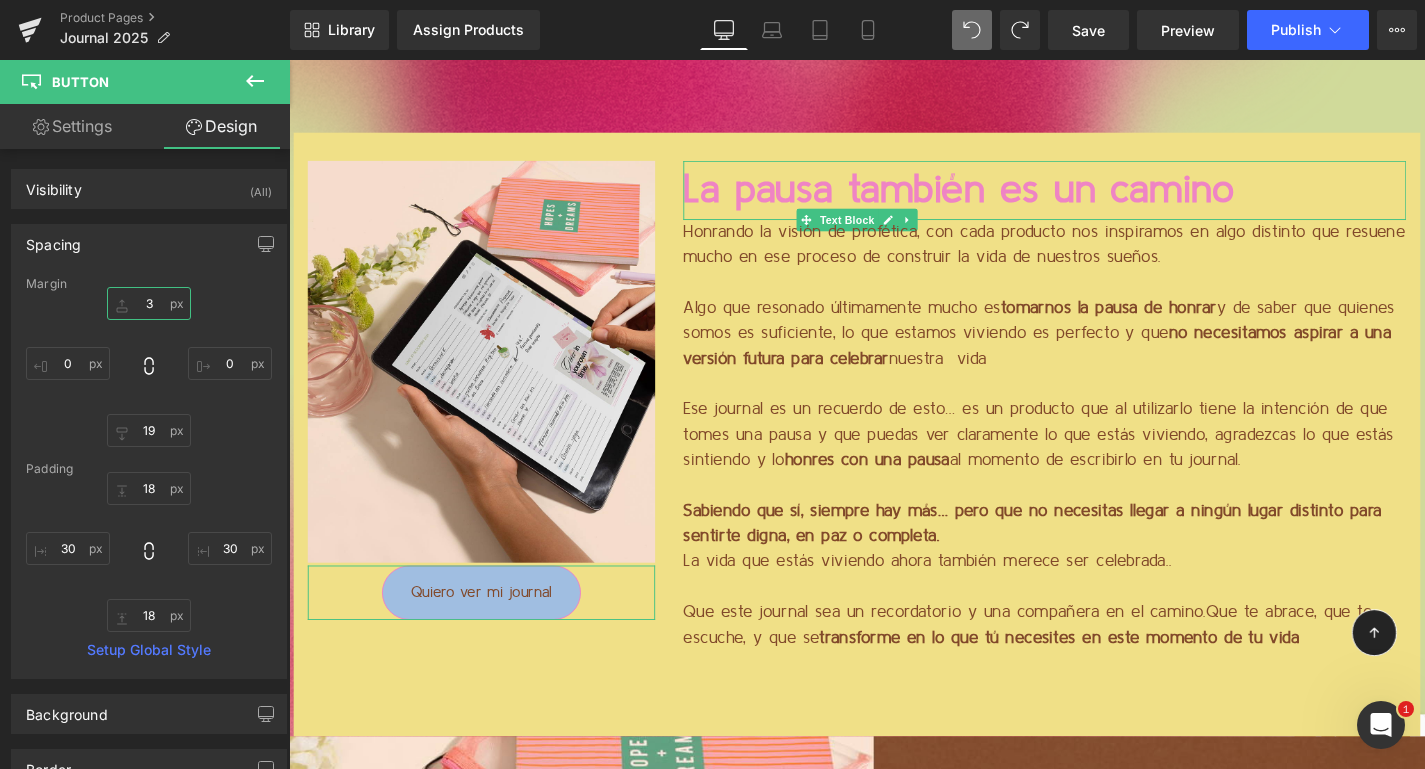 type on "3'" 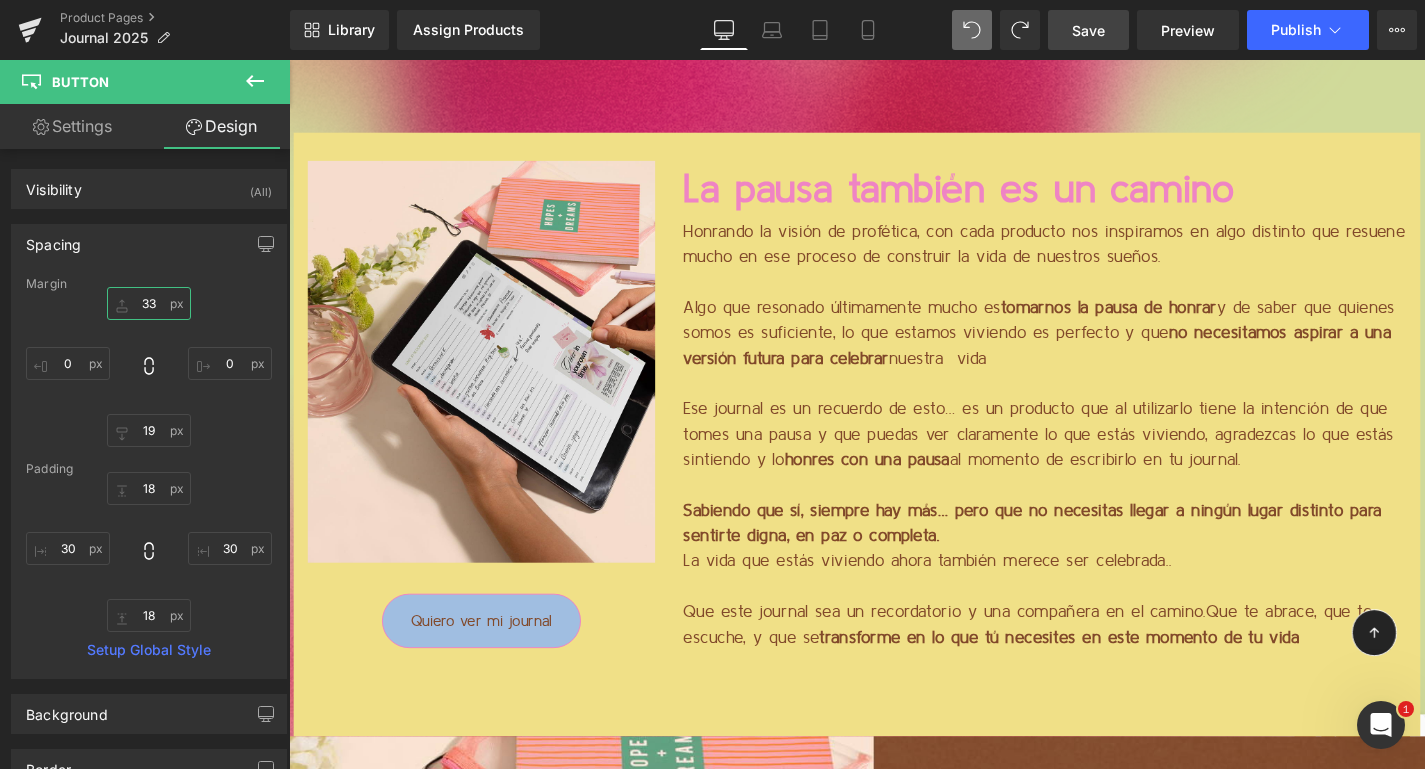 type on "33" 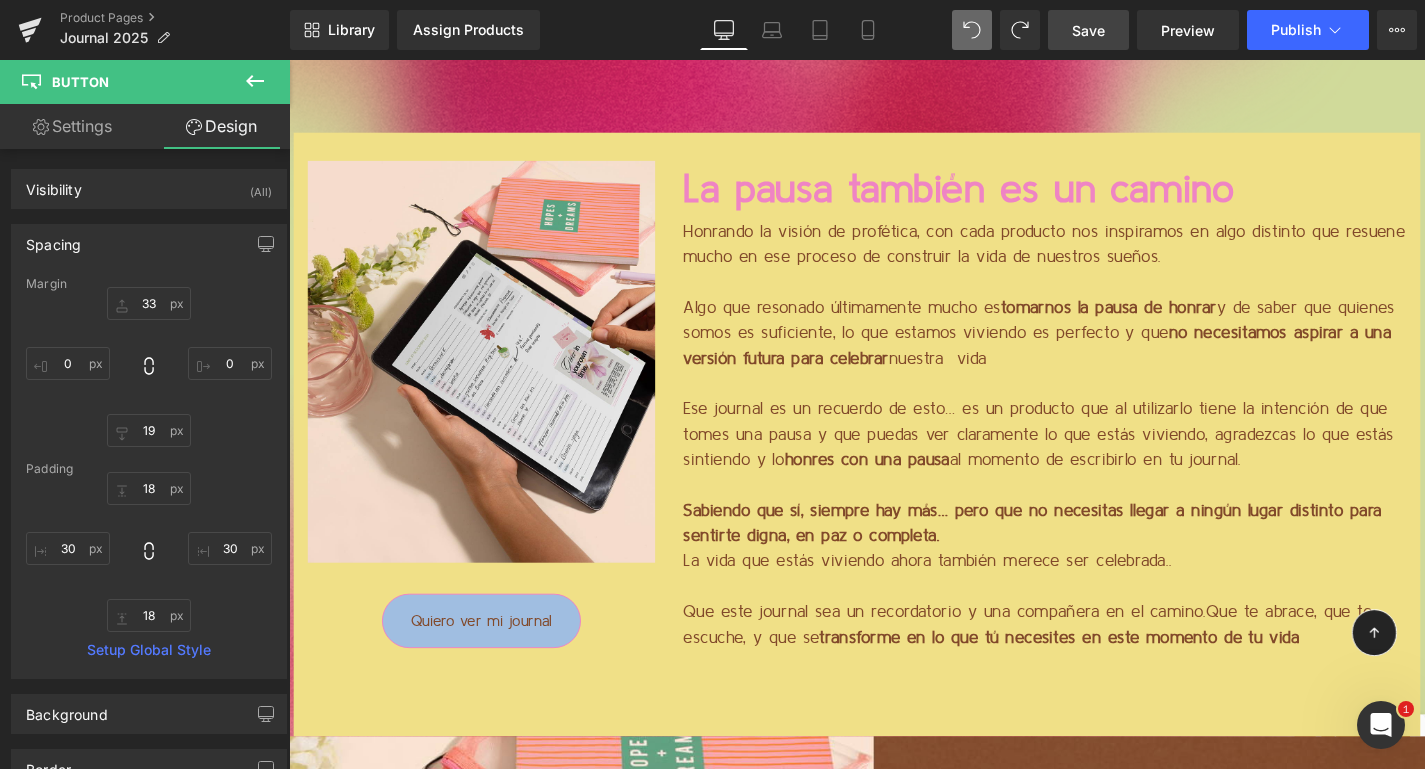 click on "Save" at bounding box center (1088, 30) 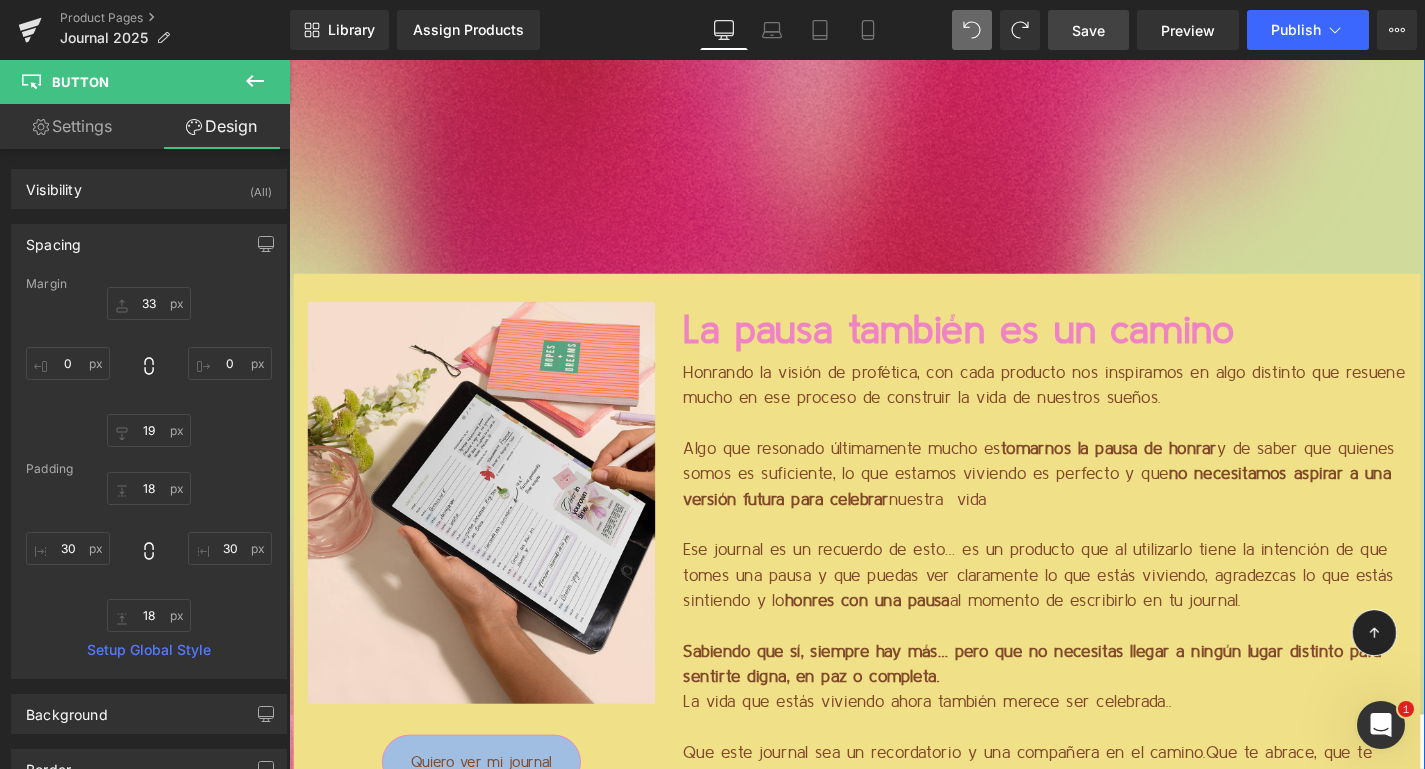 scroll, scrollTop: 2094, scrollLeft: 0, axis: vertical 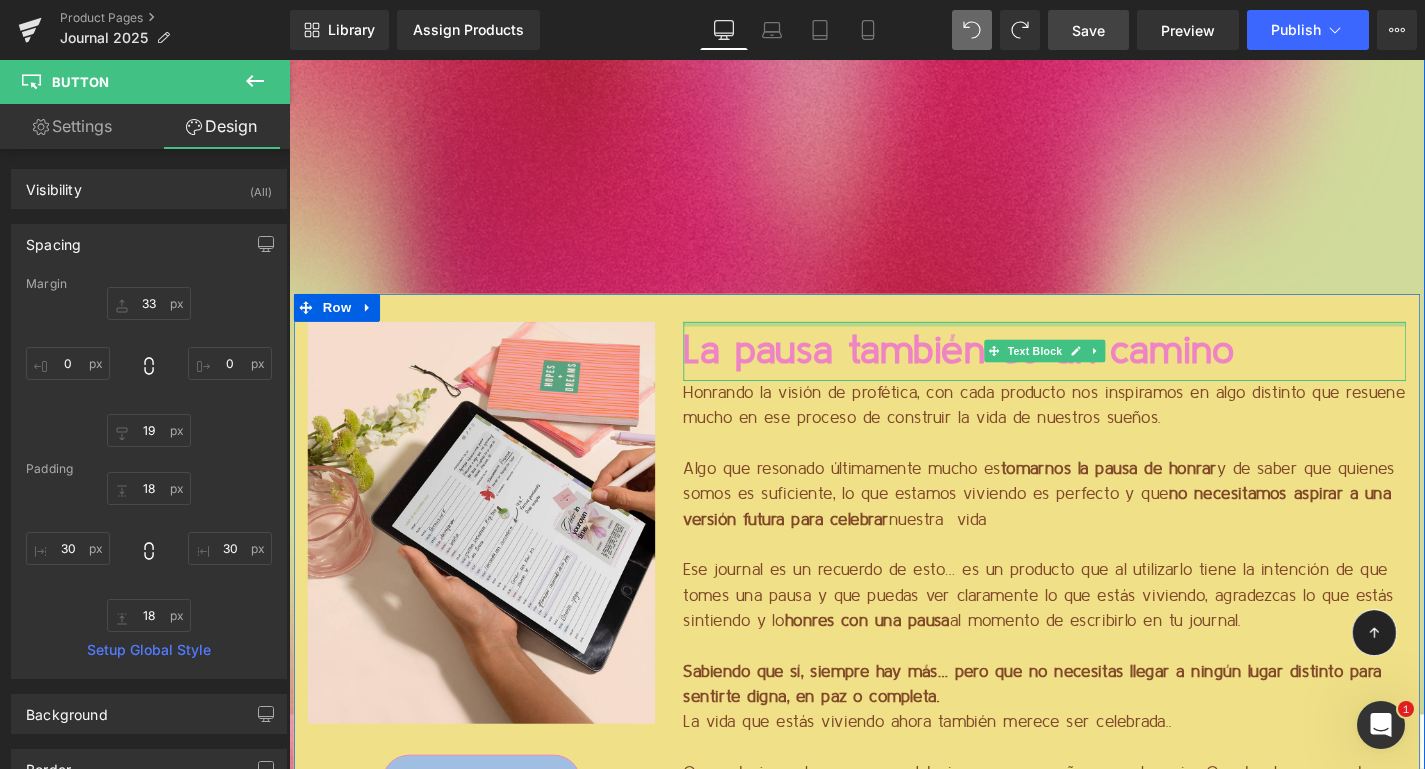 click on "La pausa también es un camino" at bounding box center (1094, 370) 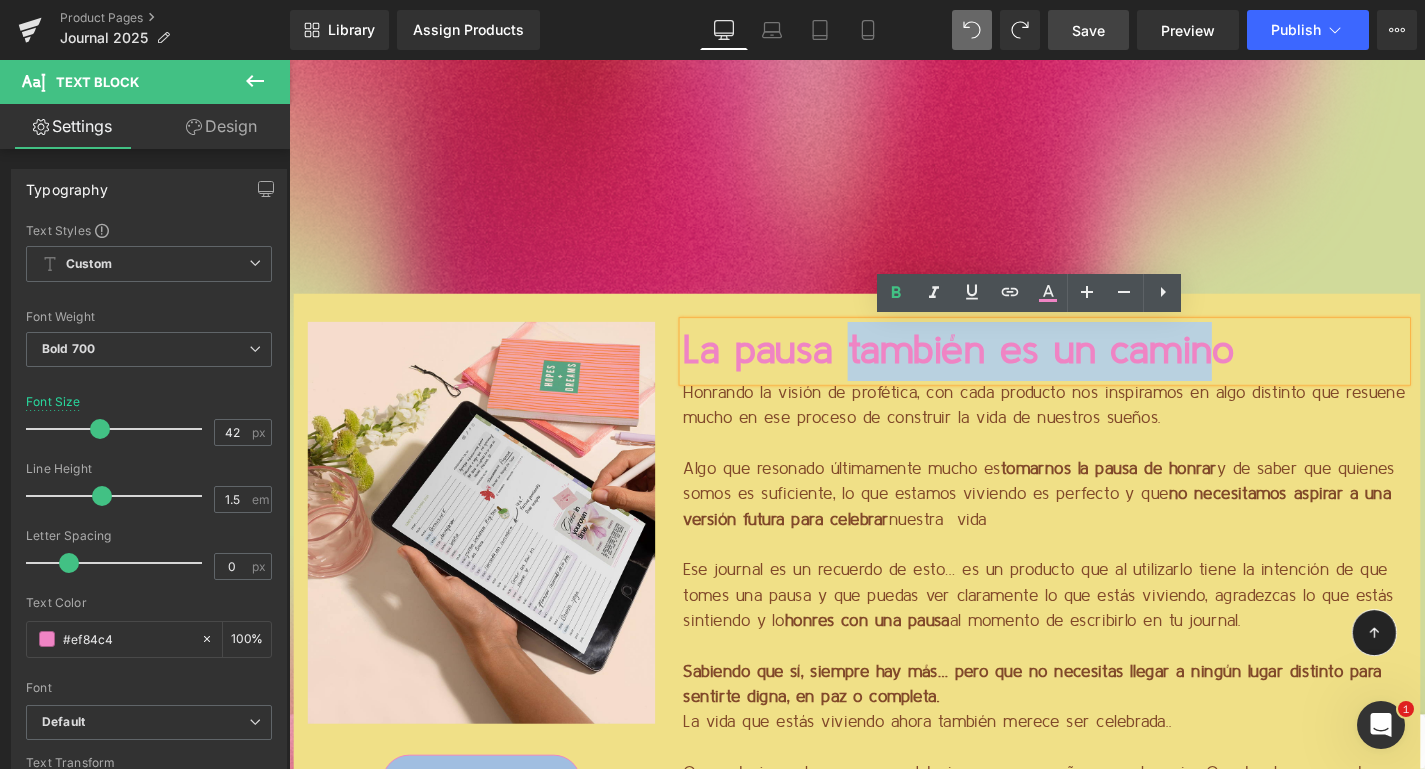 drag, startPoint x: 880, startPoint y: 369, endPoint x: 1260, endPoint y: 377, distance: 380.0842 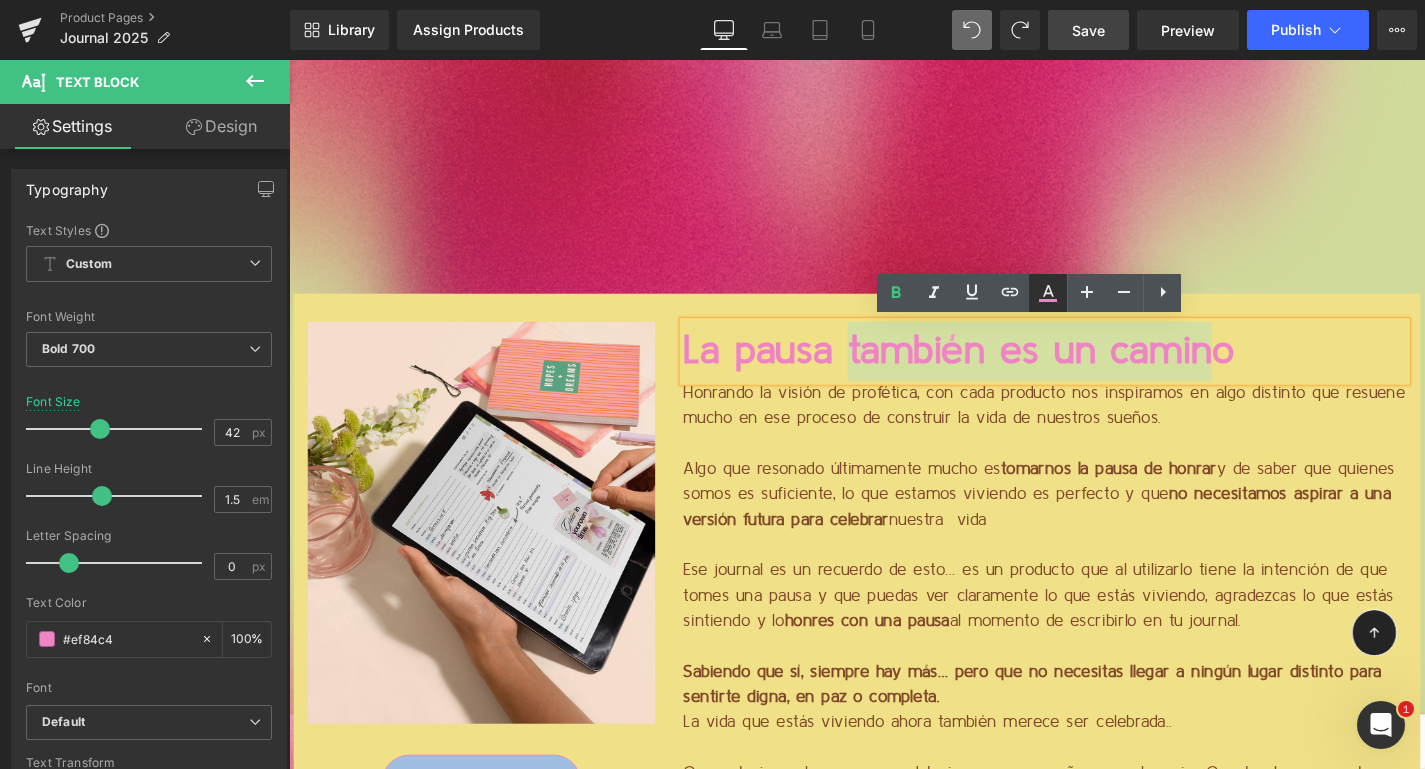 click 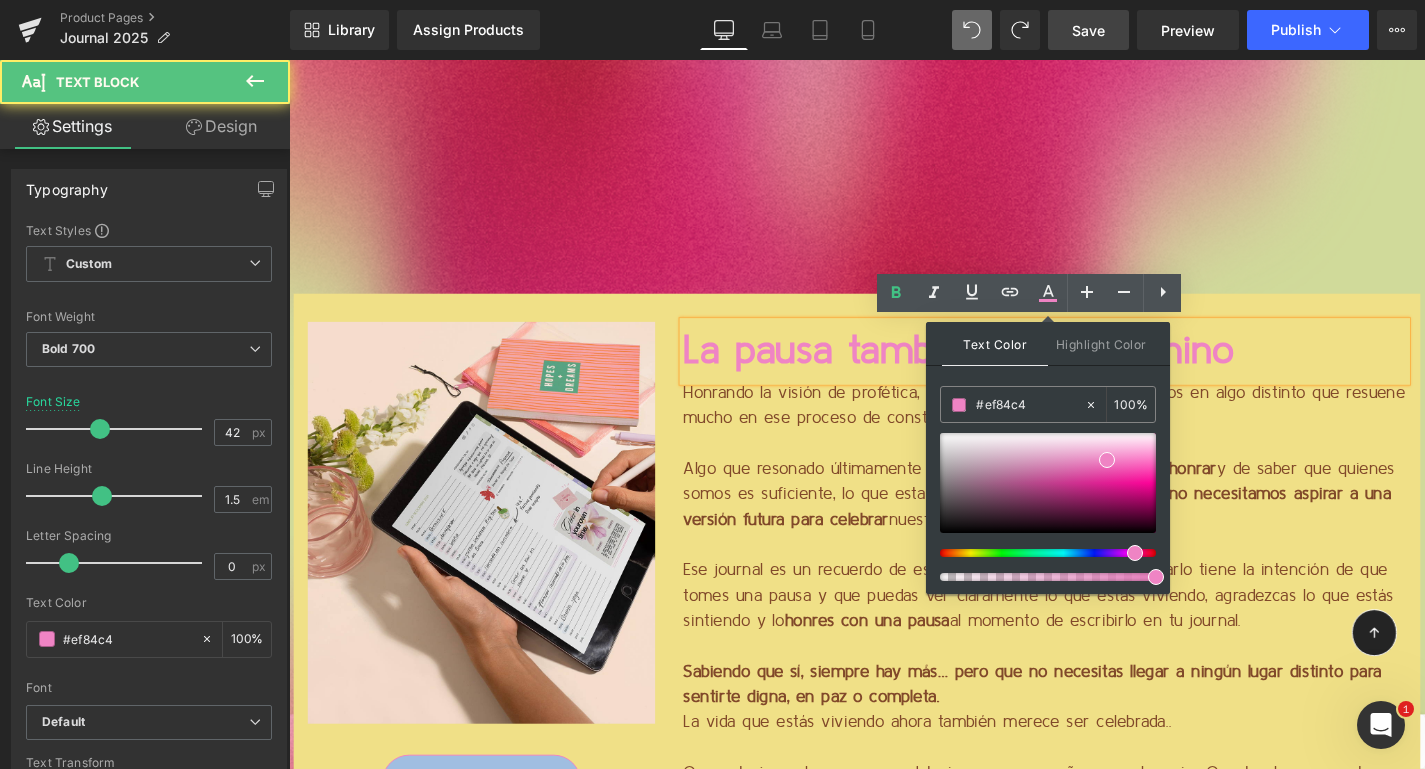 click on "La pausa también es un camino" at bounding box center (1094, 370) 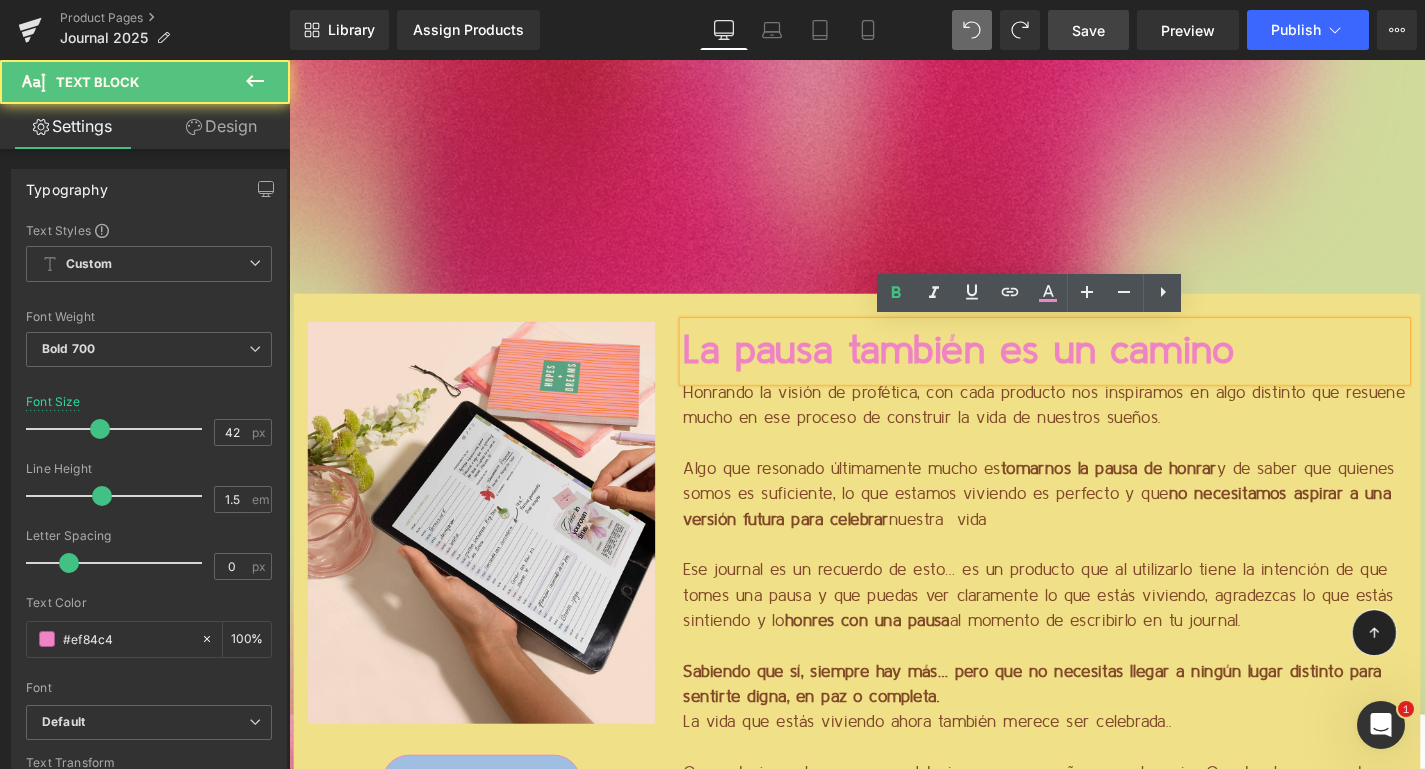 click on "Algo que resonado últimamente mucho es  tomarnos la pausa de honrar  y de saber que quienes somos es suficiente, lo que estamos viviendo es perfecto y que  no necesitamos aspirar a una versión futura para celebrar  nuestra    vida" at bounding box center (1094, 523) 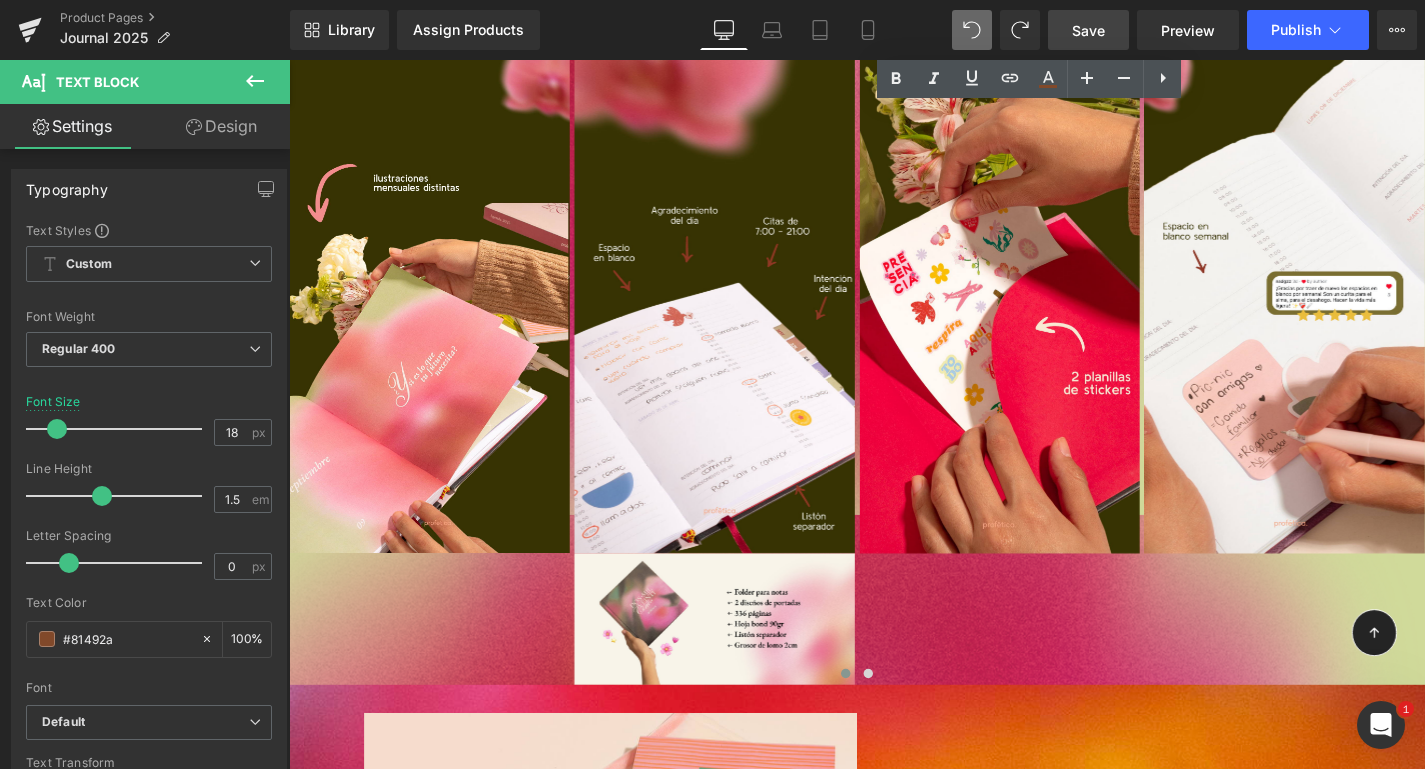 scroll, scrollTop: 4010, scrollLeft: 0, axis: vertical 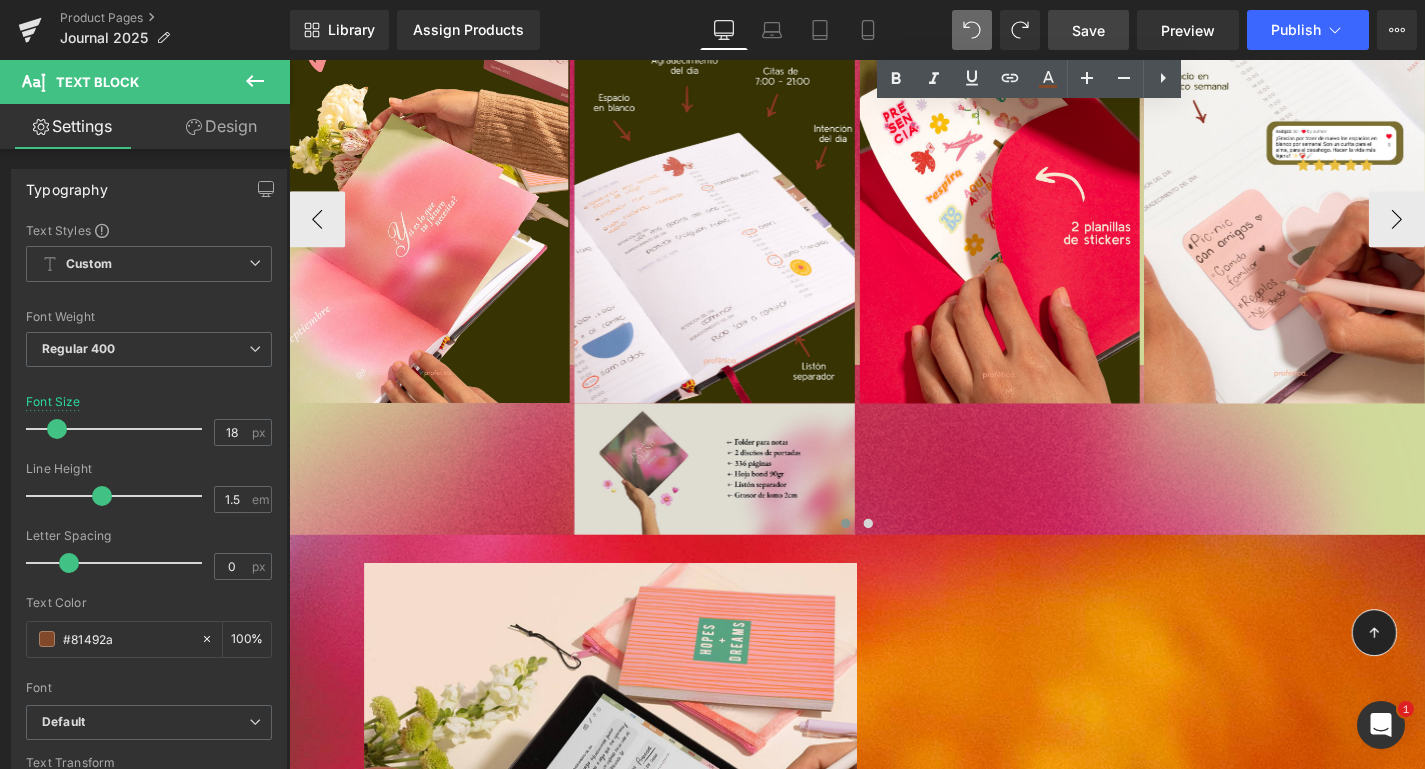 click at bounding box center [742, 496] 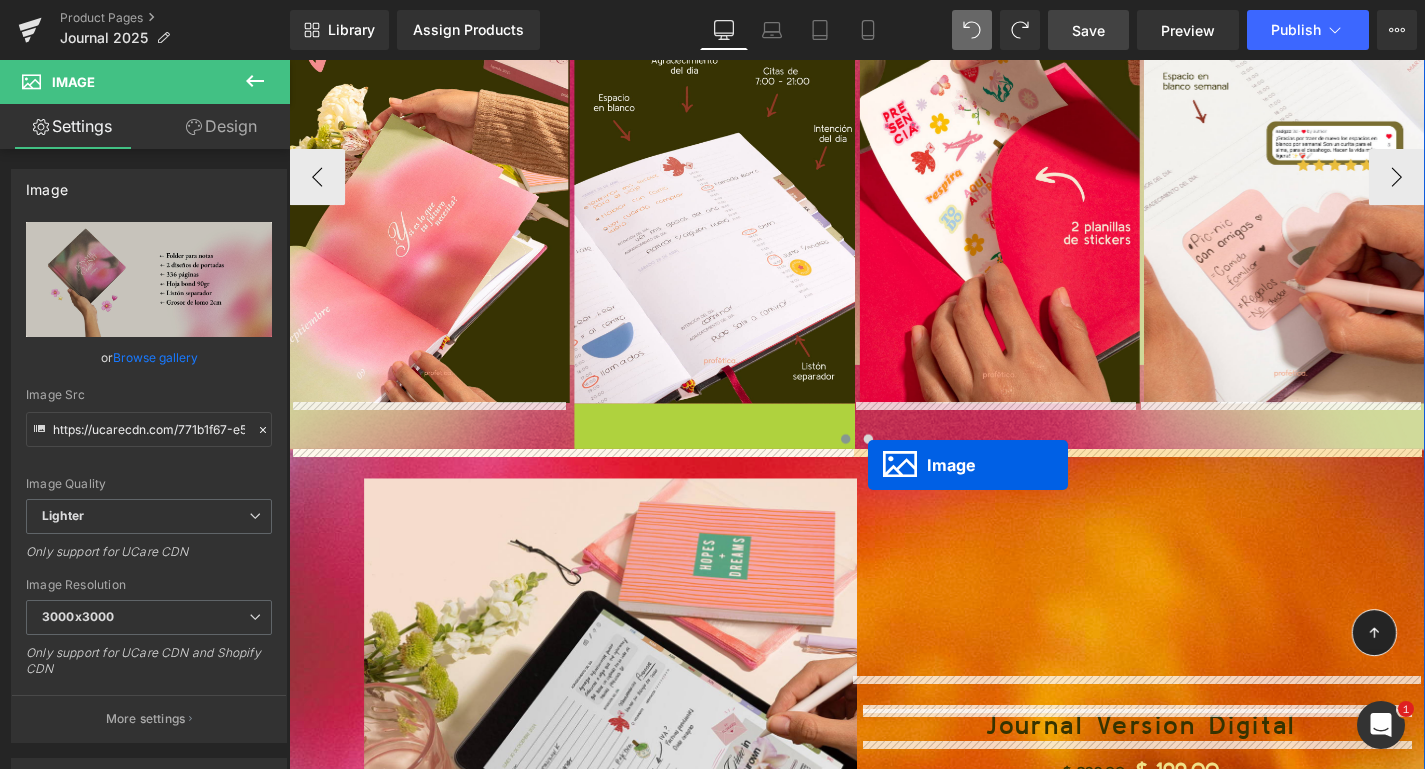 drag, startPoint x: 734, startPoint y: 492, endPoint x: 906, endPoint y: 492, distance: 172 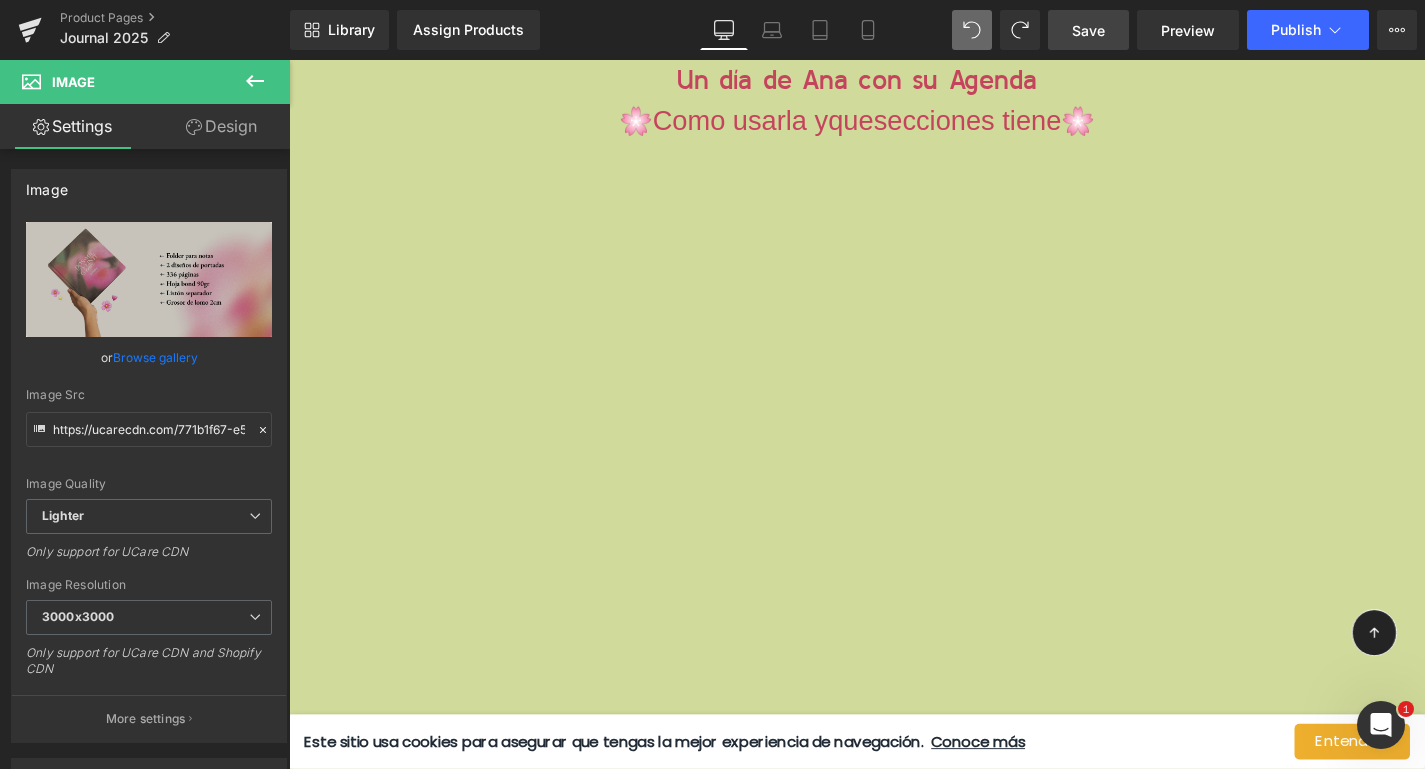 scroll, scrollTop: 10510, scrollLeft: 0, axis: vertical 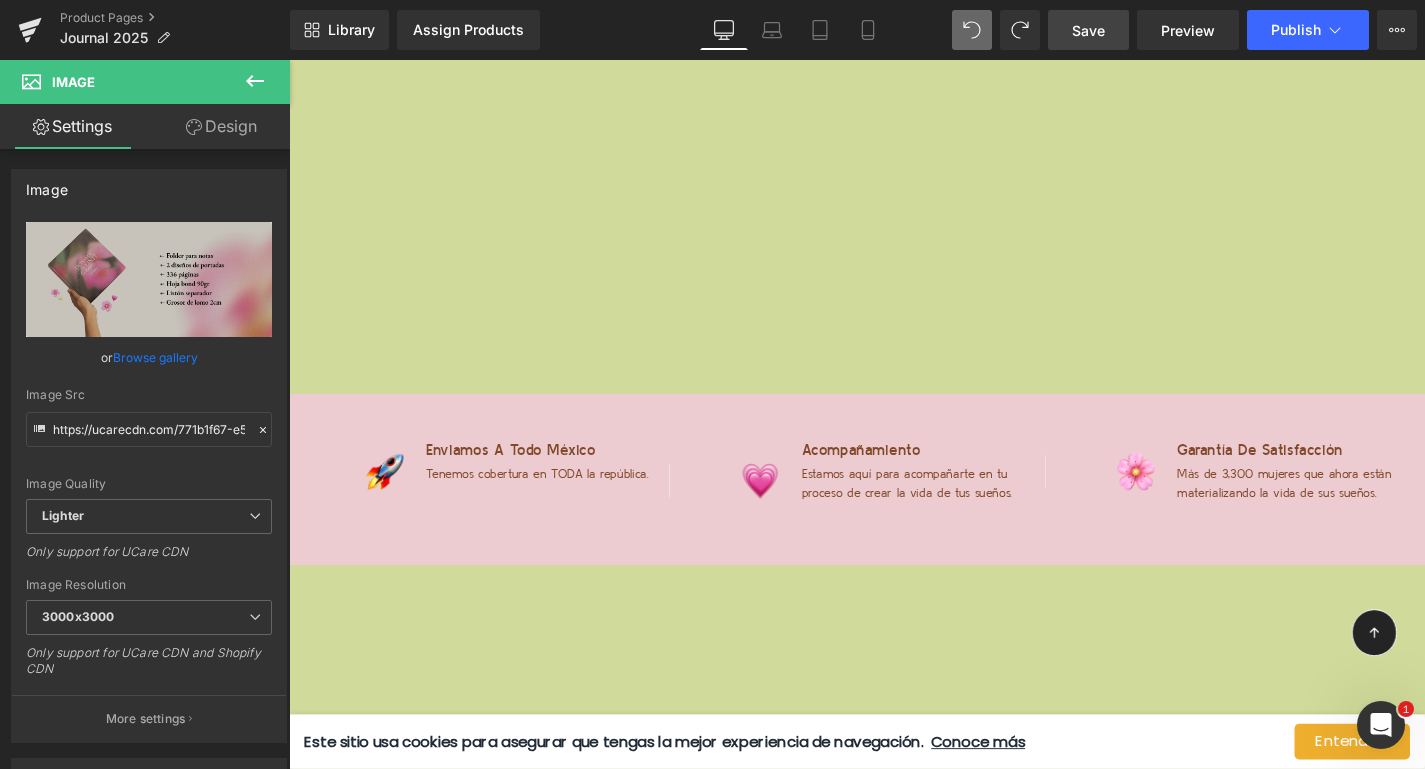 click on "Save" at bounding box center (1088, 30) 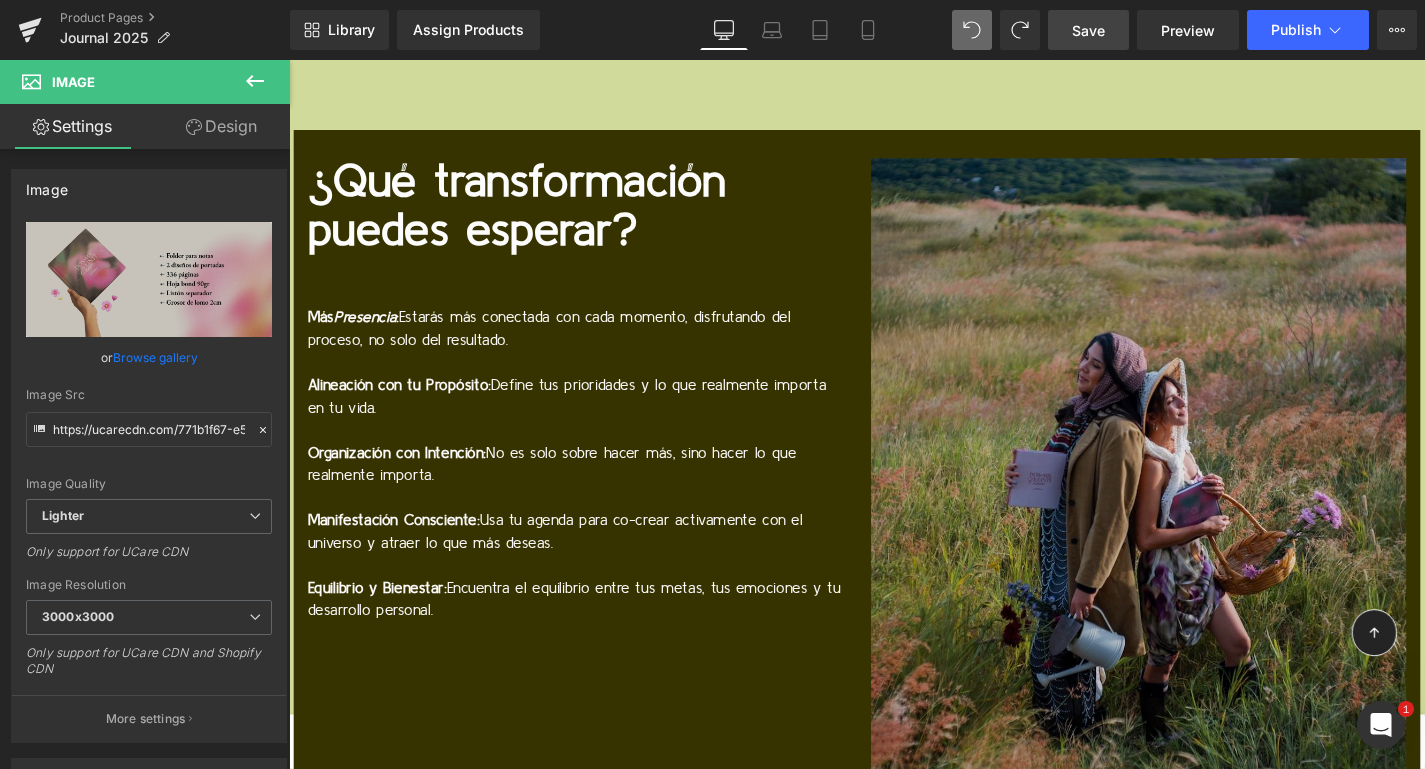 scroll, scrollTop: 14930, scrollLeft: 0, axis: vertical 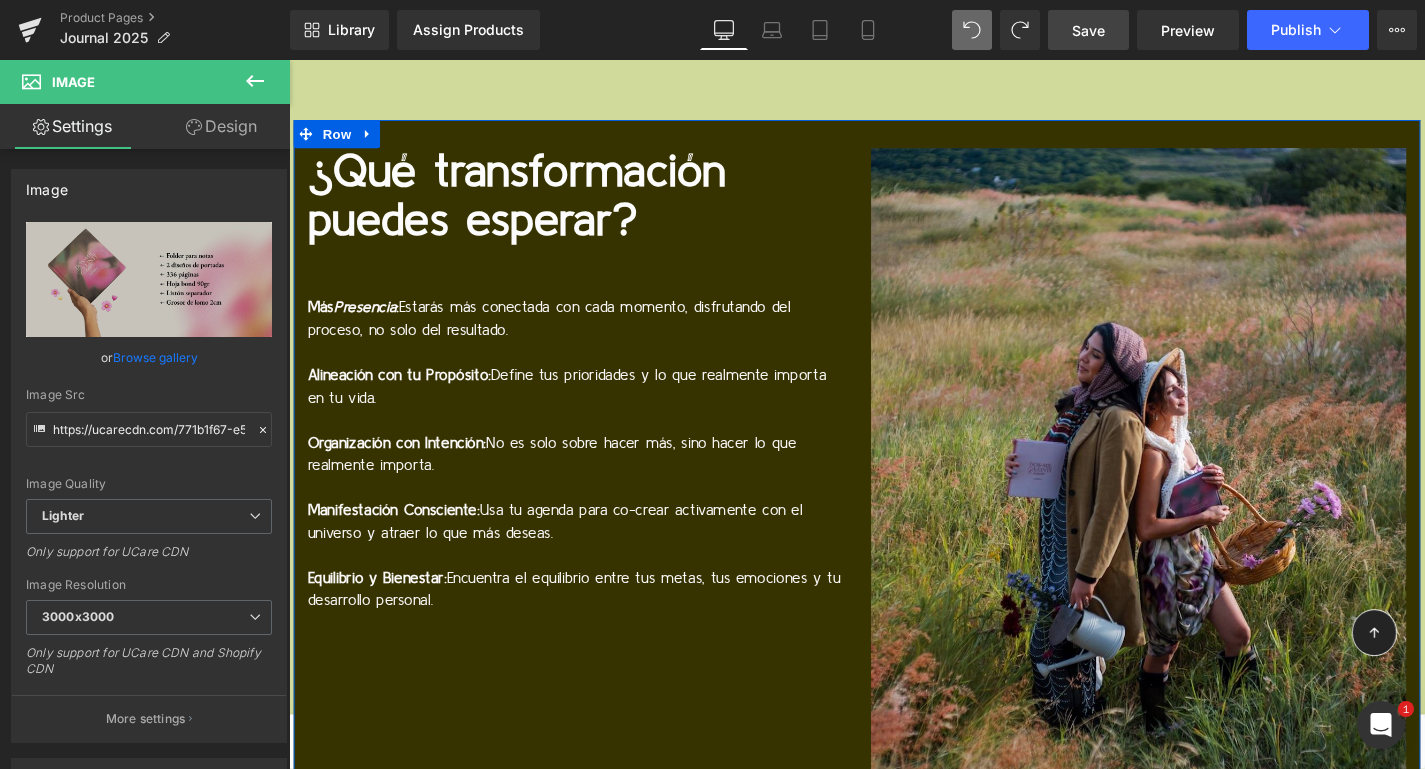 click on "¿Qué transformación puedes esperar? Text Block         Más  Presencia :  Estarás más conectada con cada momento, disfrutando del proceso, no solo del resultado. Alineación con tu Propósito:  Define tus prioridades y lo que realmente importa en tu vida. Organización con Intención:  No es solo sobre hacer más, sino hacer lo que realmente importa. Manifestación Consciente:  Usa tu agenda para co-crear activamente con el universo y atraer lo que más deseas. Equilibrio y Bienestar:  Encuentra el equilibrio entre tus metas, tus emociones y tu desarrollo personal. Text Block         Image         Row" at bounding box center (894, 518) 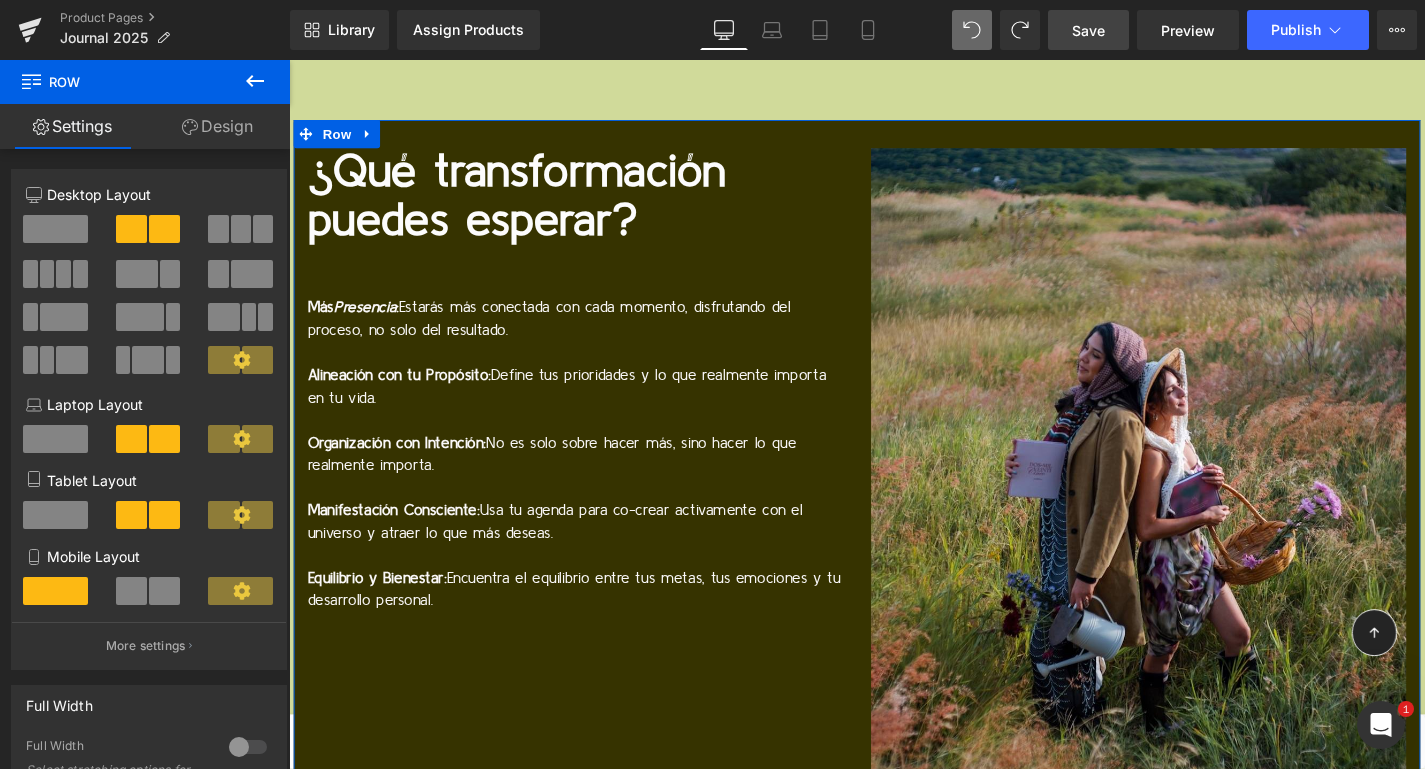 click on "Design" at bounding box center (217, 126) 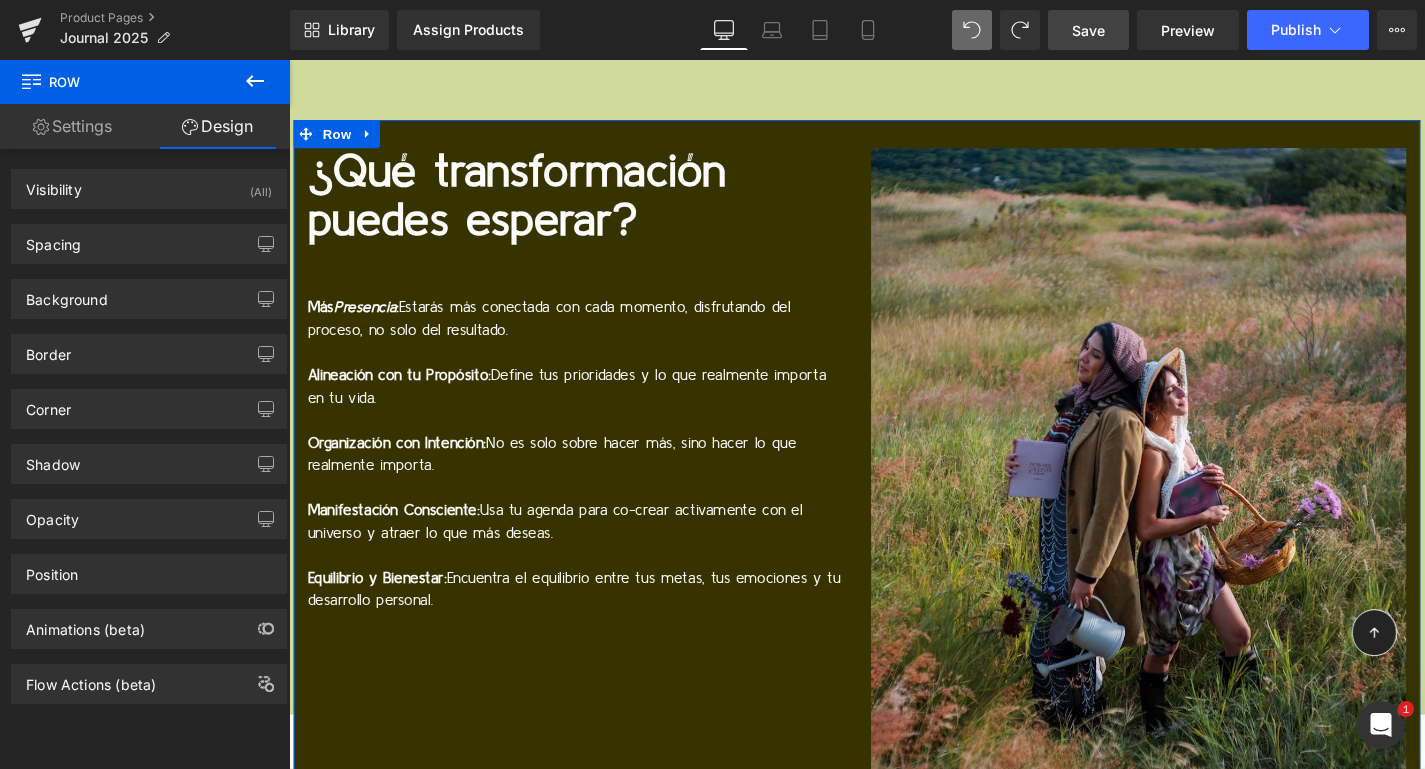 type on "#363300" 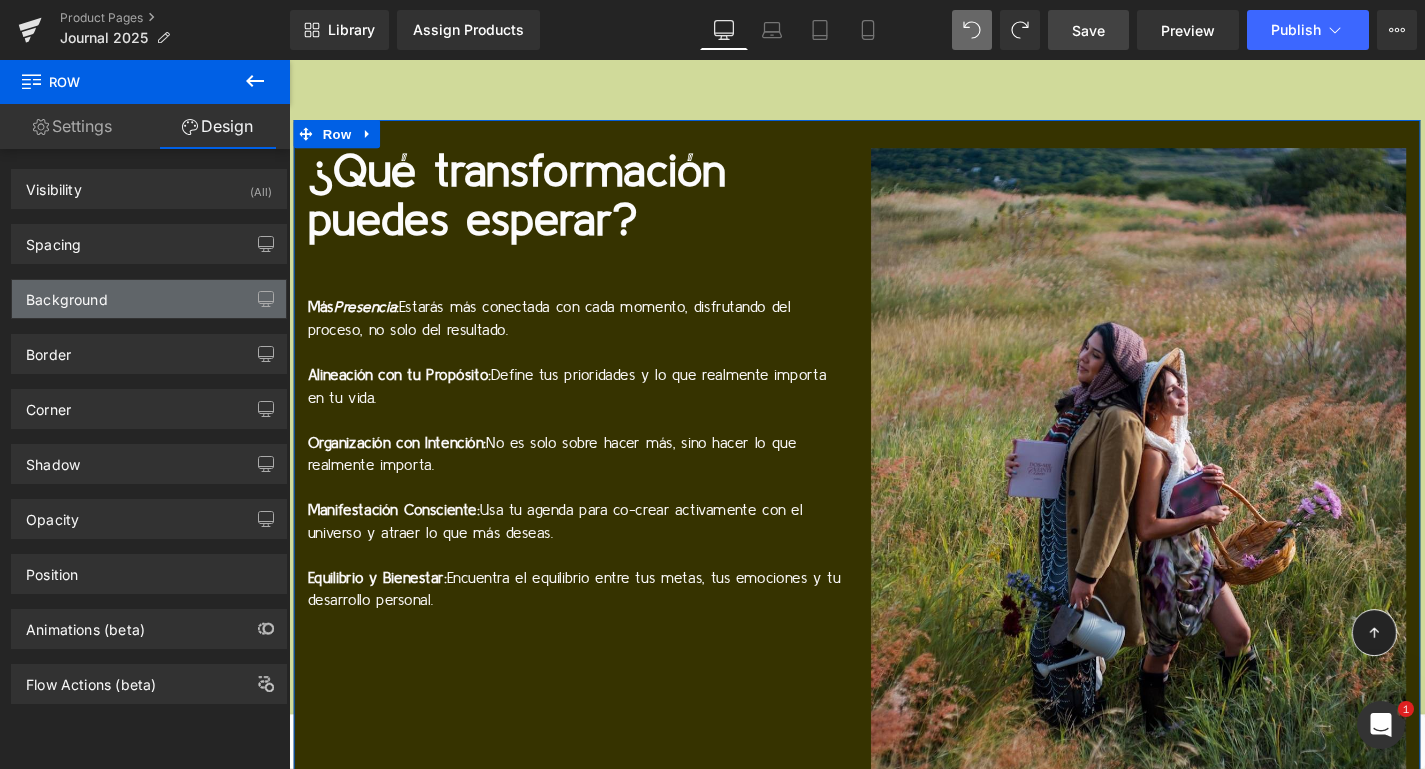 click on "Background" at bounding box center [149, 299] 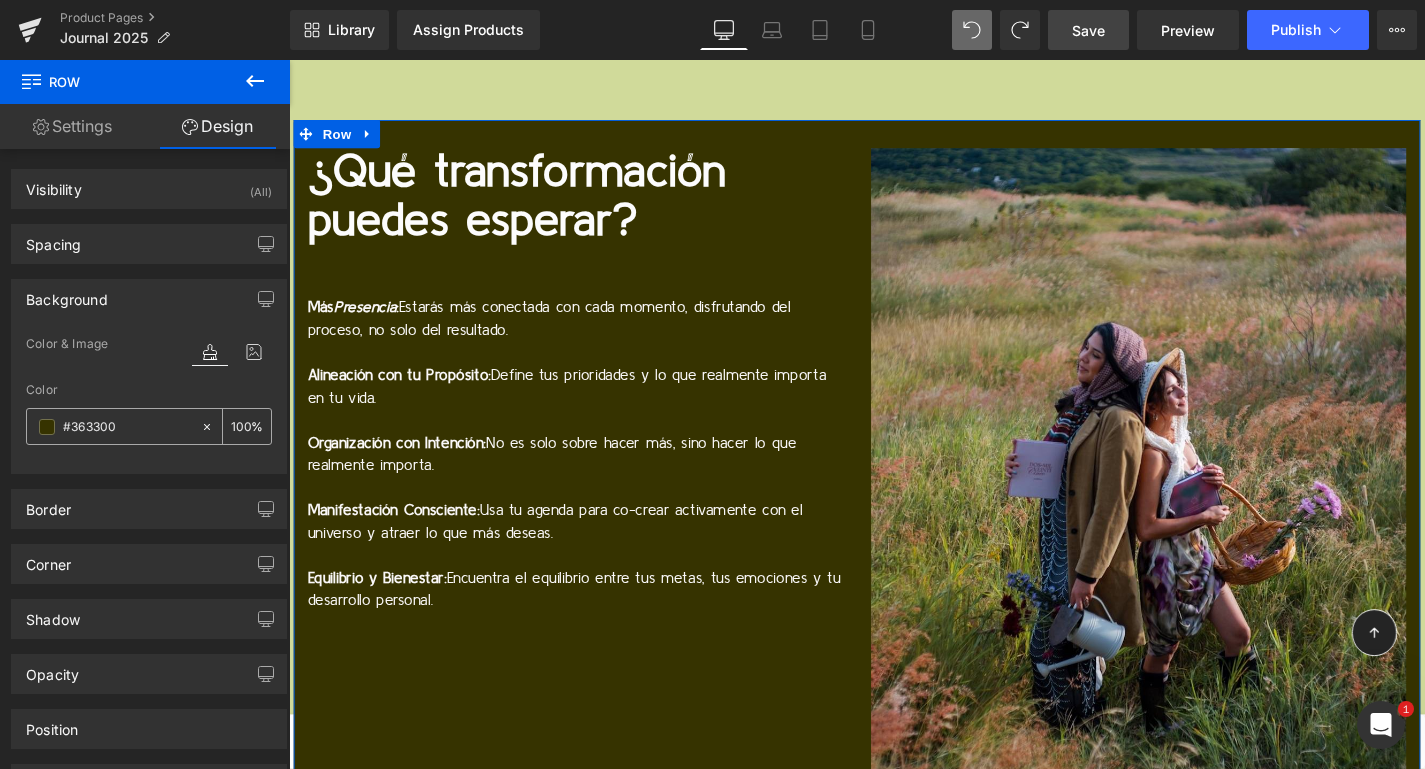 click on "#363300" at bounding box center [127, 427] 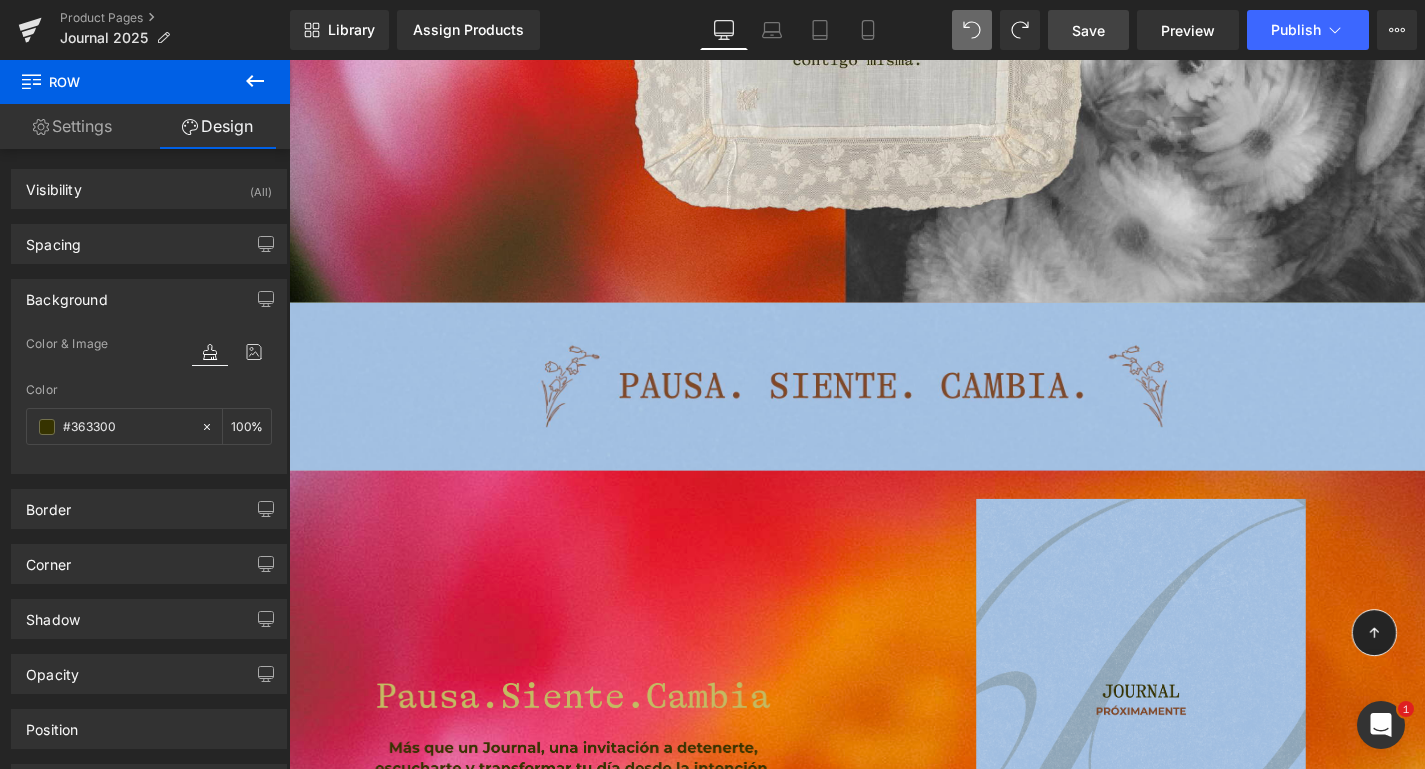 scroll, scrollTop: 0, scrollLeft: 0, axis: both 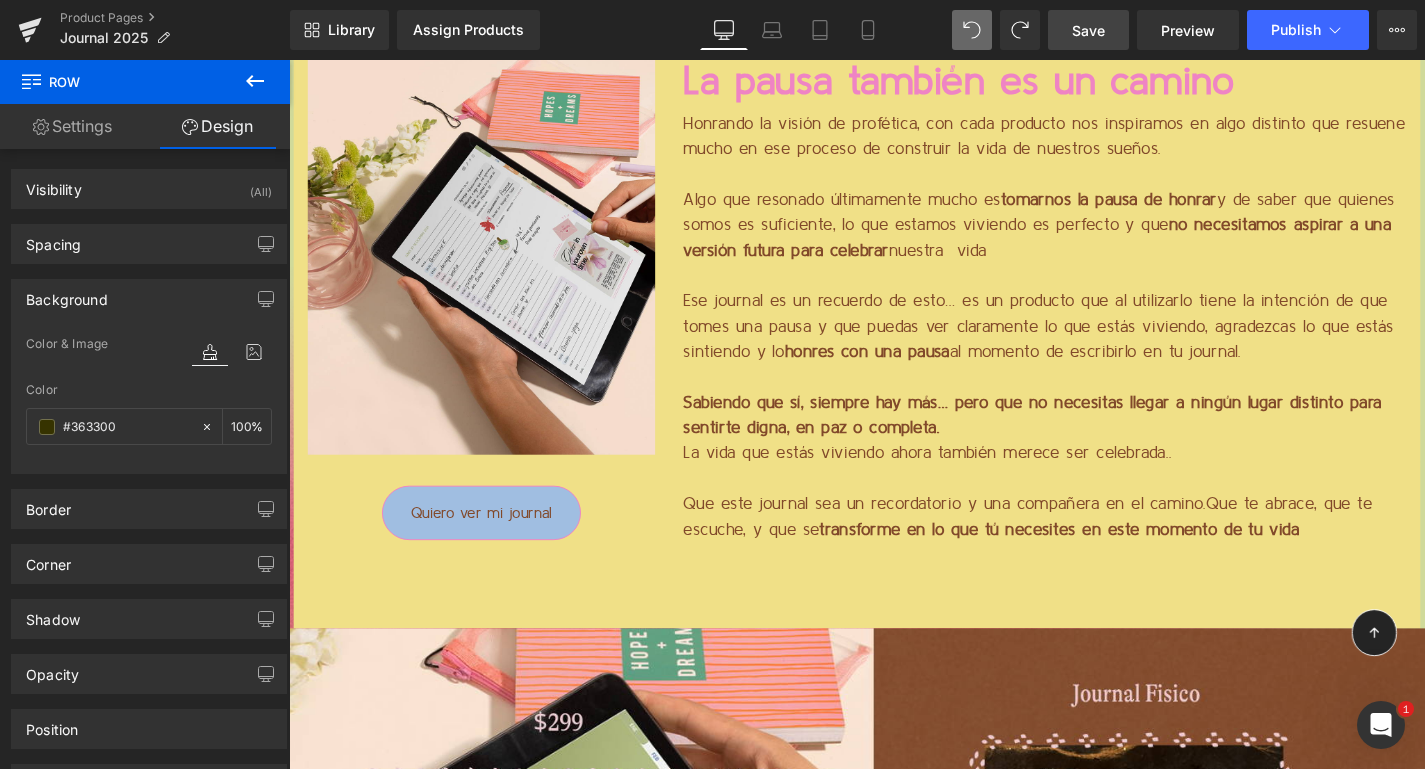 click on "Sabiendo que sí, siempre hay más… pero que no necesitas llegar a ningún lugar distinto para sentirte digna, en paz o completa." at bounding box center [1081, 438] 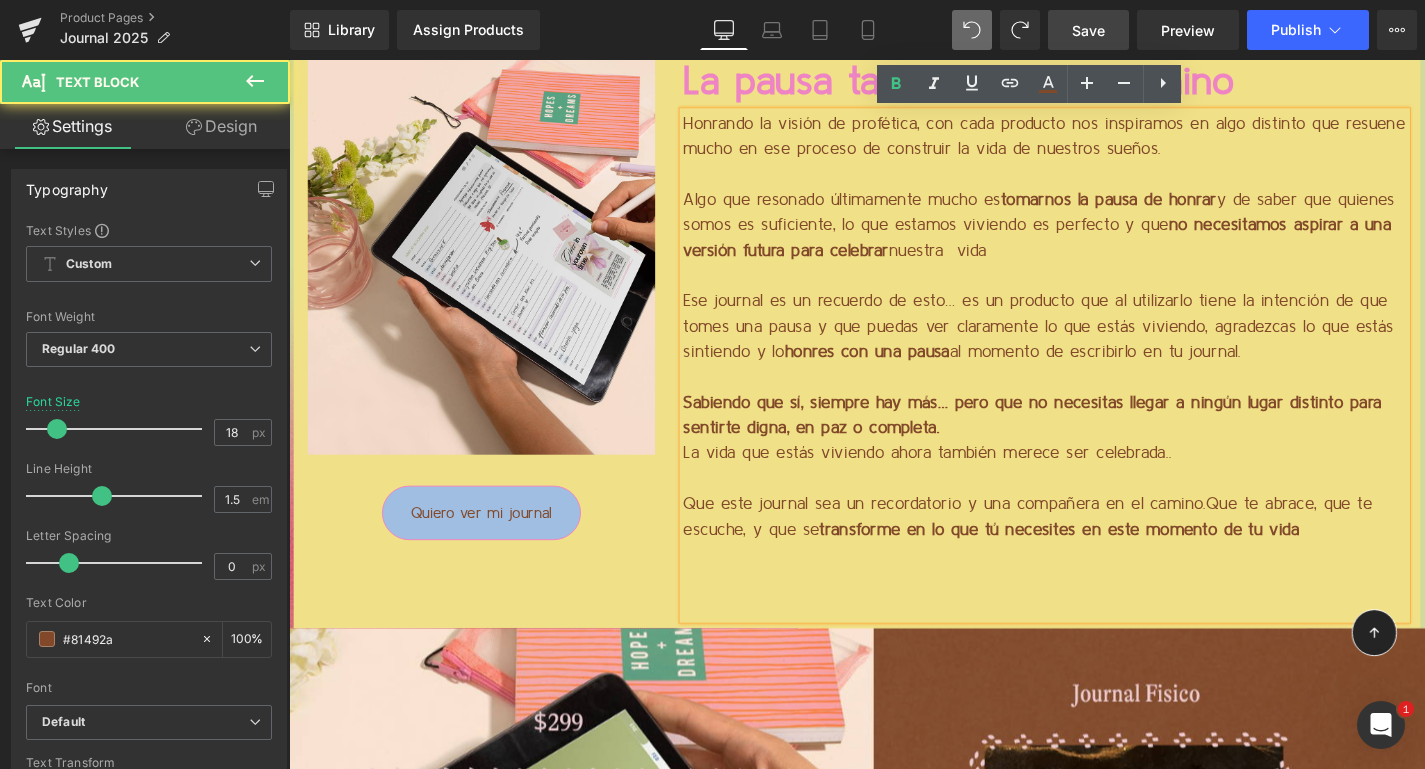 click on "La vida que estás viviendo ahora también merece ser celebrada.." at bounding box center [1094, 479] 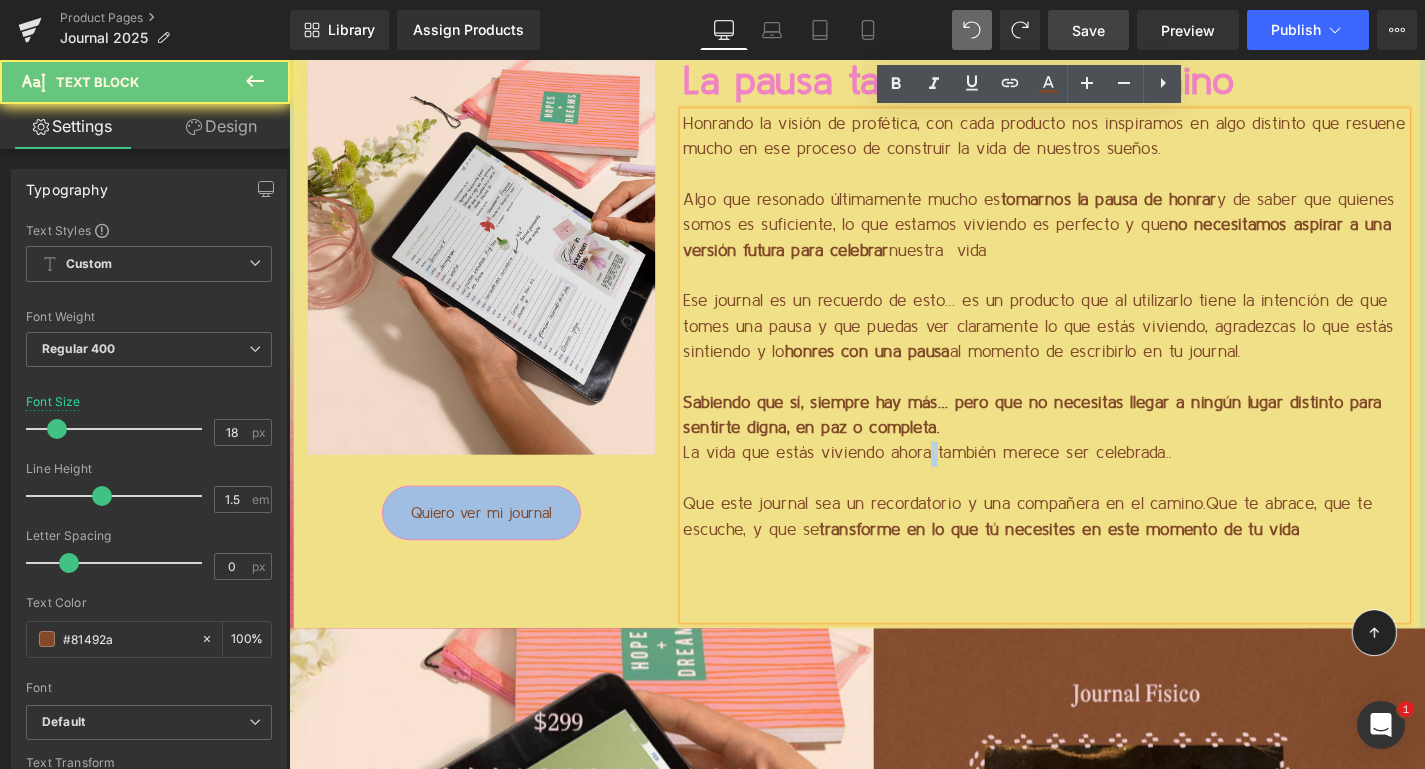 click on "La vida que estás viviendo ahora también merece ser celebrada.." at bounding box center (1094, 479) 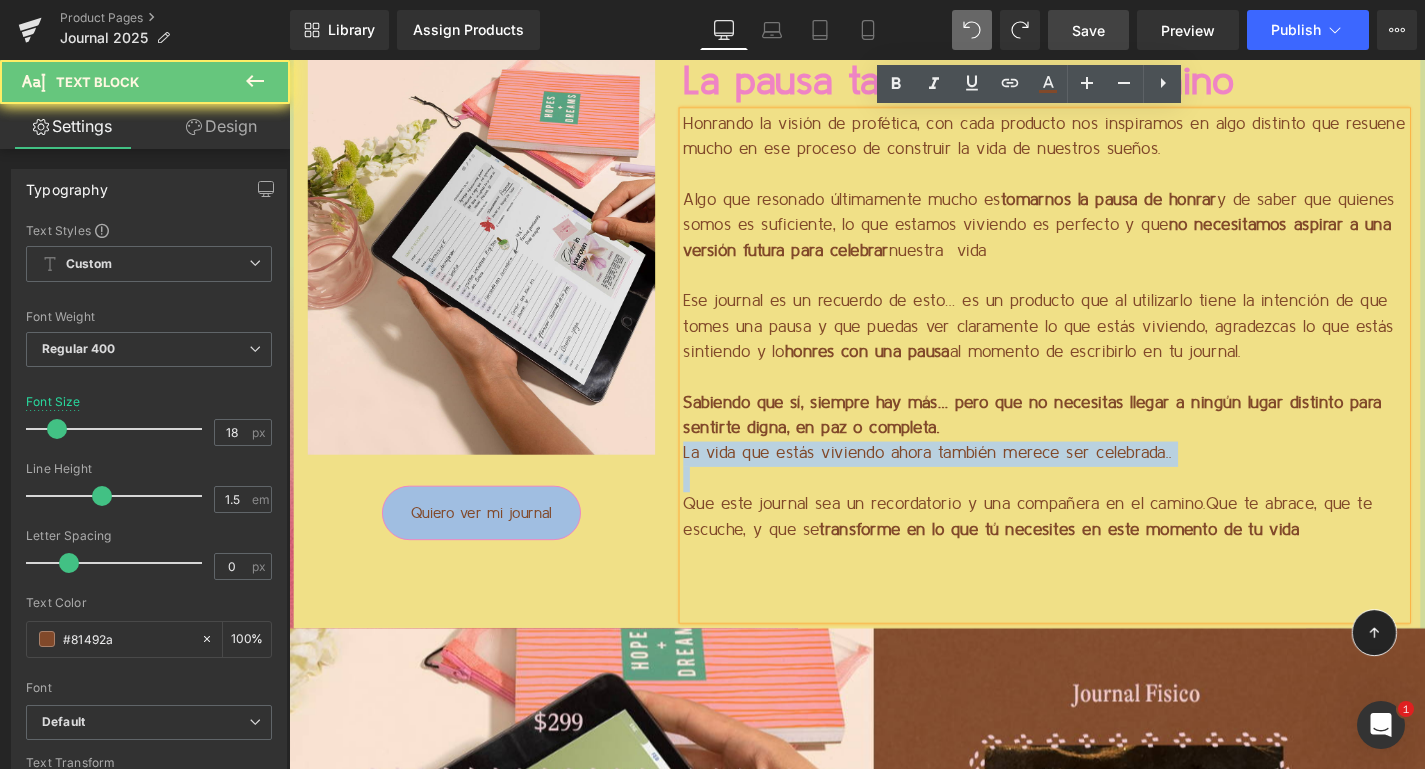 click on "La vida que estás viviendo ahora también merece ser celebrada.." at bounding box center [1094, 479] 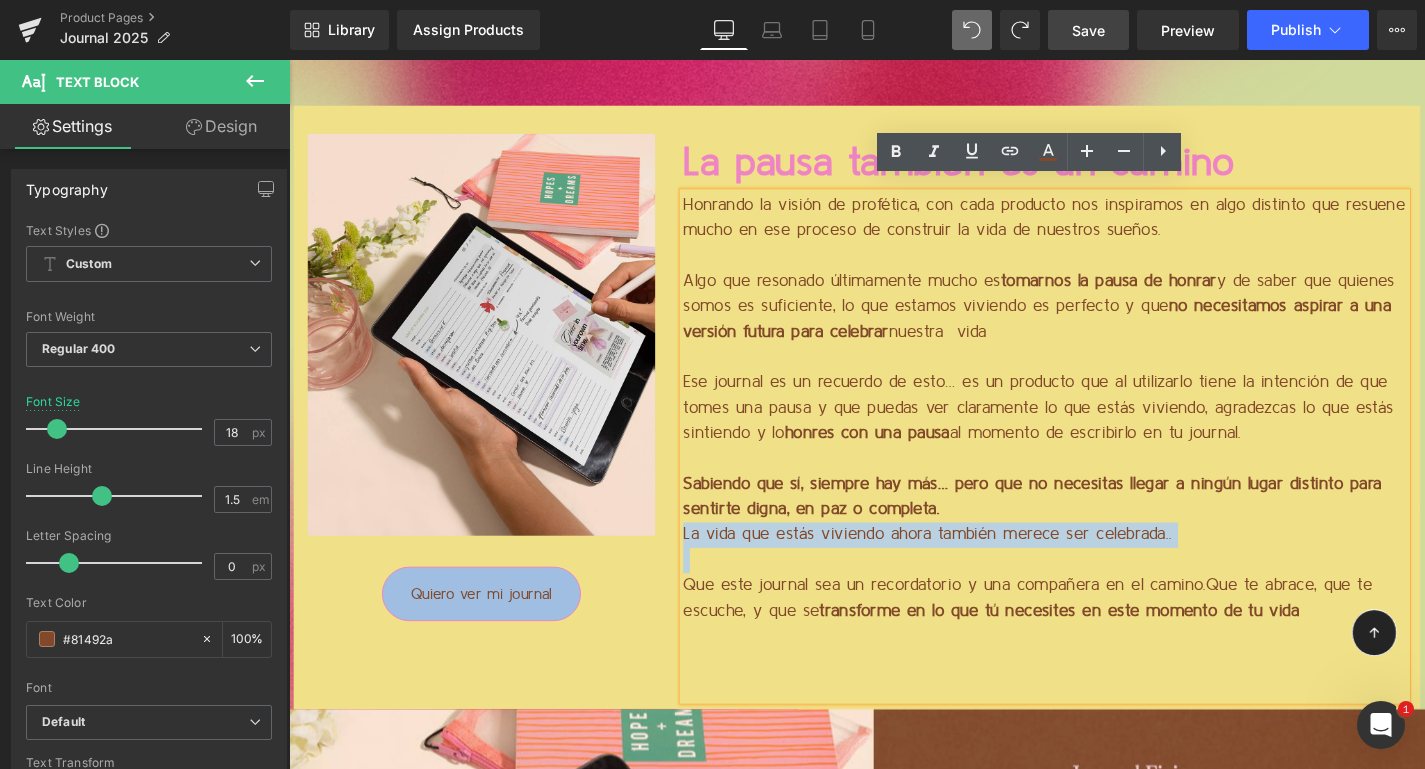 scroll, scrollTop: 2322, scrollLeft: 0, axis: vertical 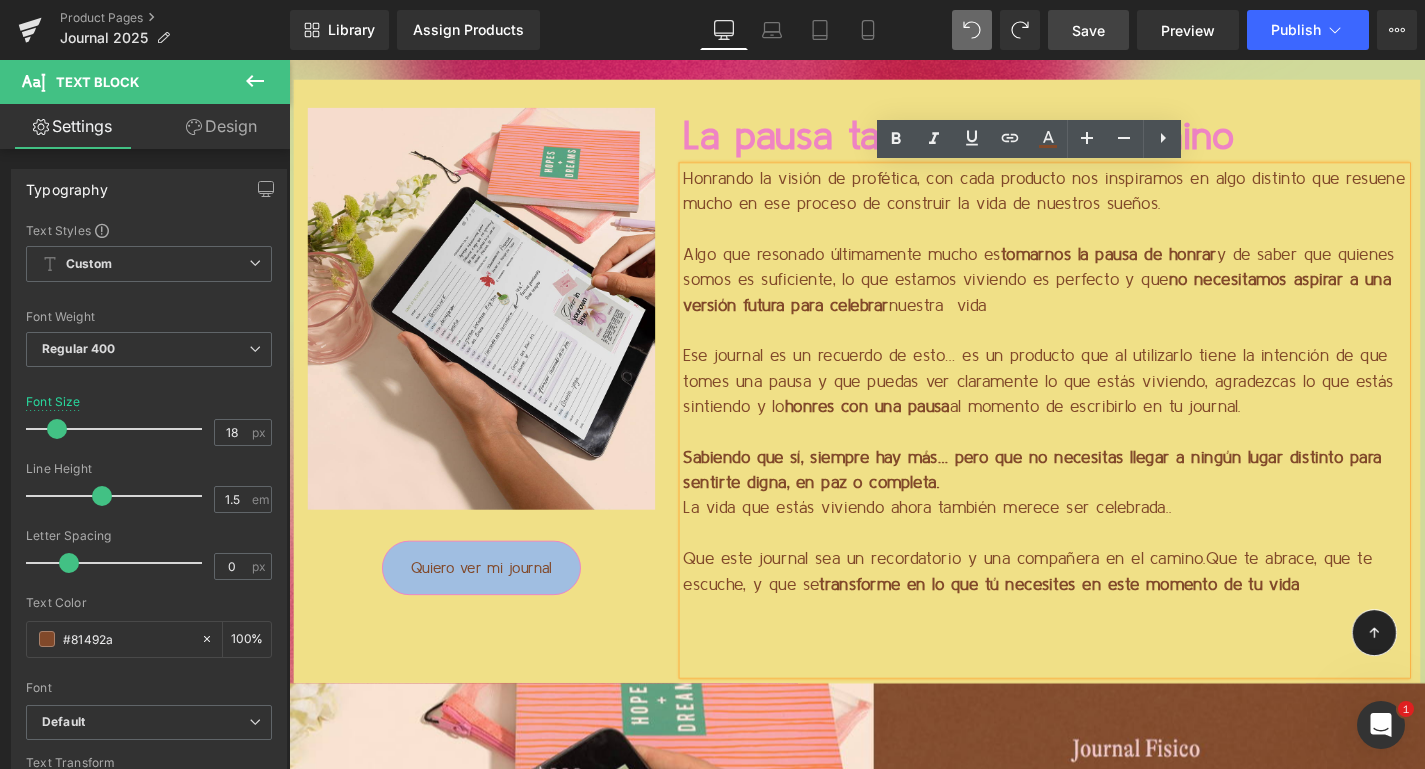 click on "Sabiendo que sí, siempre hay más… pero que no necesitas llegar a ningún lugar distinto para sentirte digna, en paz o completa." at bounding box center (1094, 498) 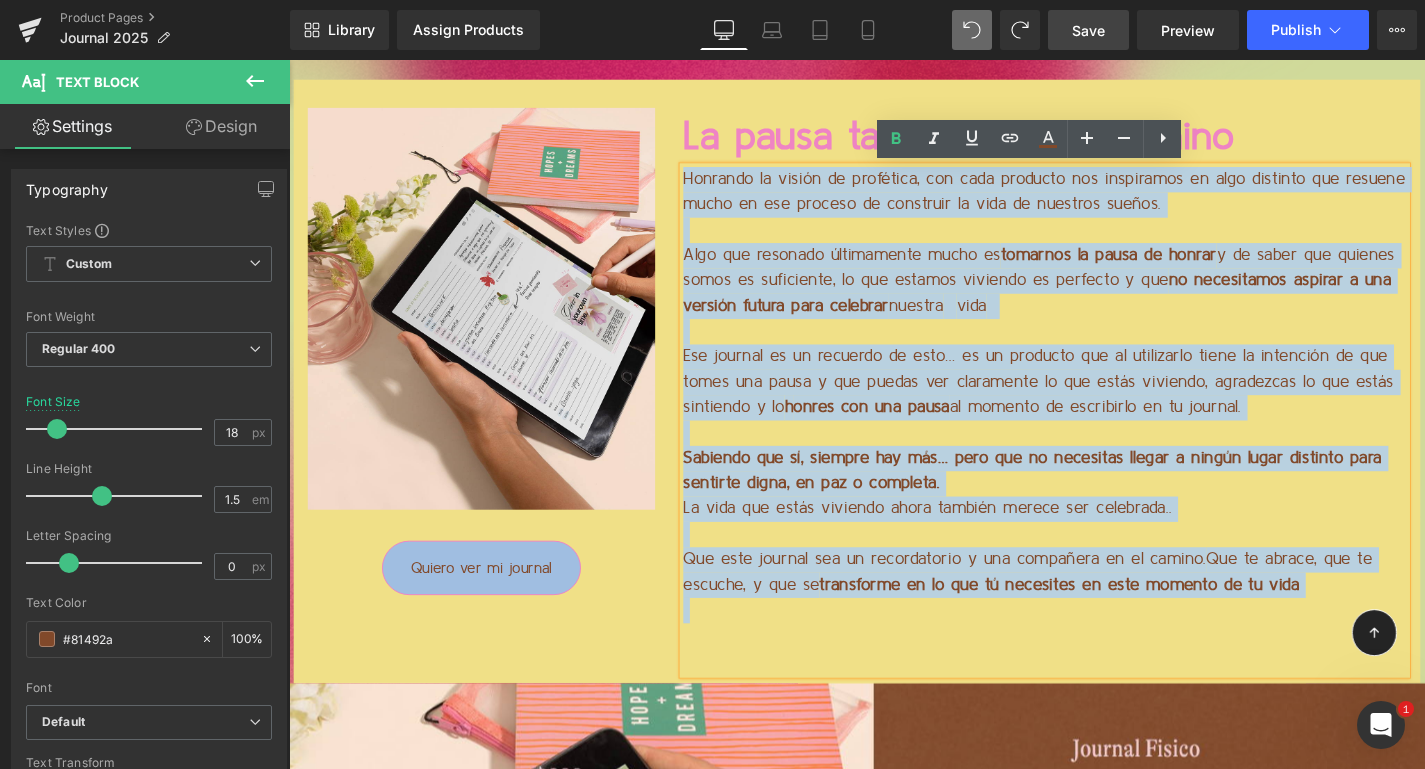 drag, startPoint x: 1358, startPoint y: 640, endPoint x: 707, endPoint y: 179, distance: 797.69794 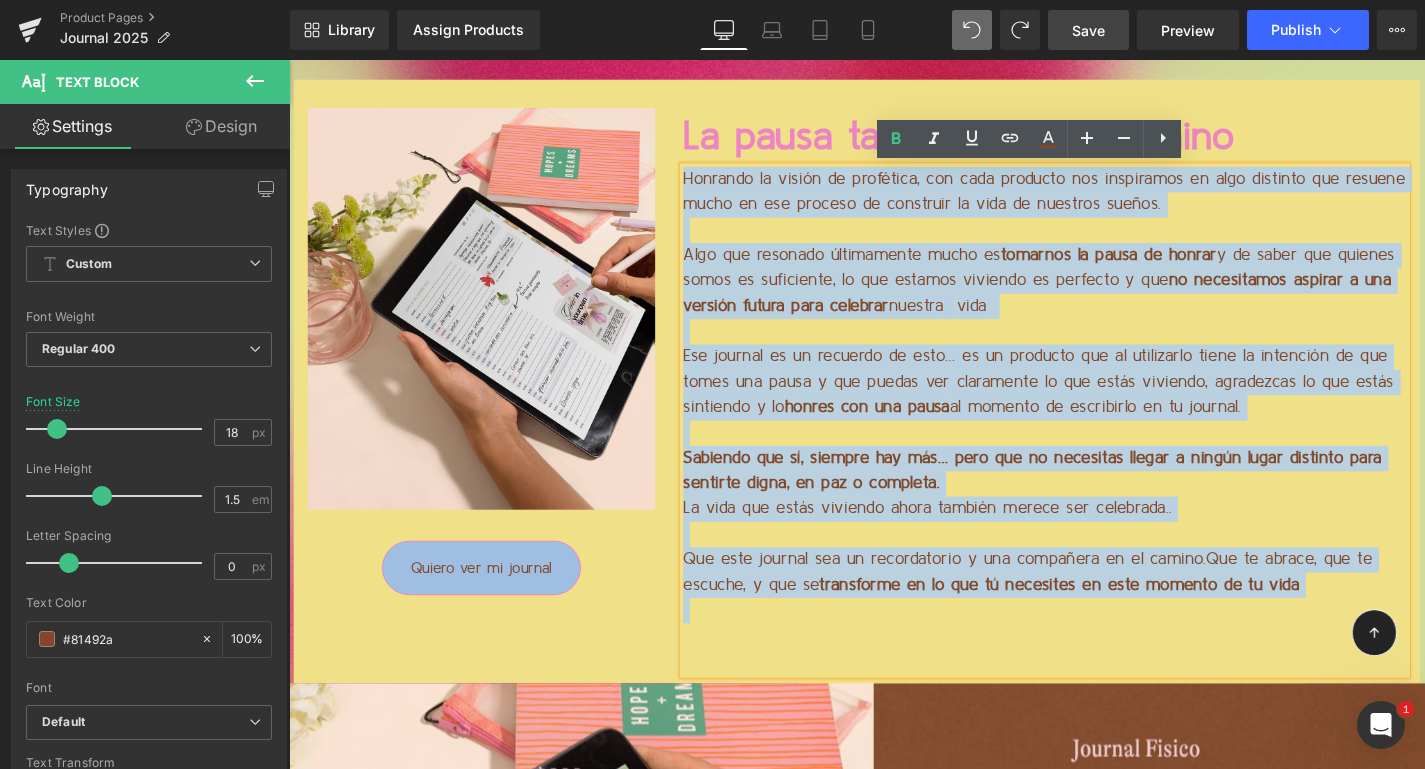 click on "Honrando la visión de profética, con cada producto nos inspiramos en algo distinto que resuene mucho en ese proceso de construir la vida de nuestros sueños. Algo que resonado últimamente mucho es  tomarnos la pausa de honrar  y de saber que quienes somos es suficiente, lo que estamos viviendo es perfecto y que  no necesitamos aspirar a una versión futura para celebrar  nuestra    vida   Ese journal es un recuerdo de esto… es un producto que al utilizarlo tiene la intención de que tomes una pausa y que puedas ver claramente lo que estás viviendo, agradezcas lo que estás sintiendo y lo  h onres con una pausa  al momento de escribirlo en tu journal. Sabiendo que sí, siempre hay más… pero que no necesitas llegar a ningún lugar distinto para sentirte digna, en paz o completa. La vida que estás viviendo ahora también merece ser celebrada.. Que este journal sea un recordatorio y una compañera en el camino.  Que te abrace, que te escuche, y que se" at bounding box center (1094, 444) 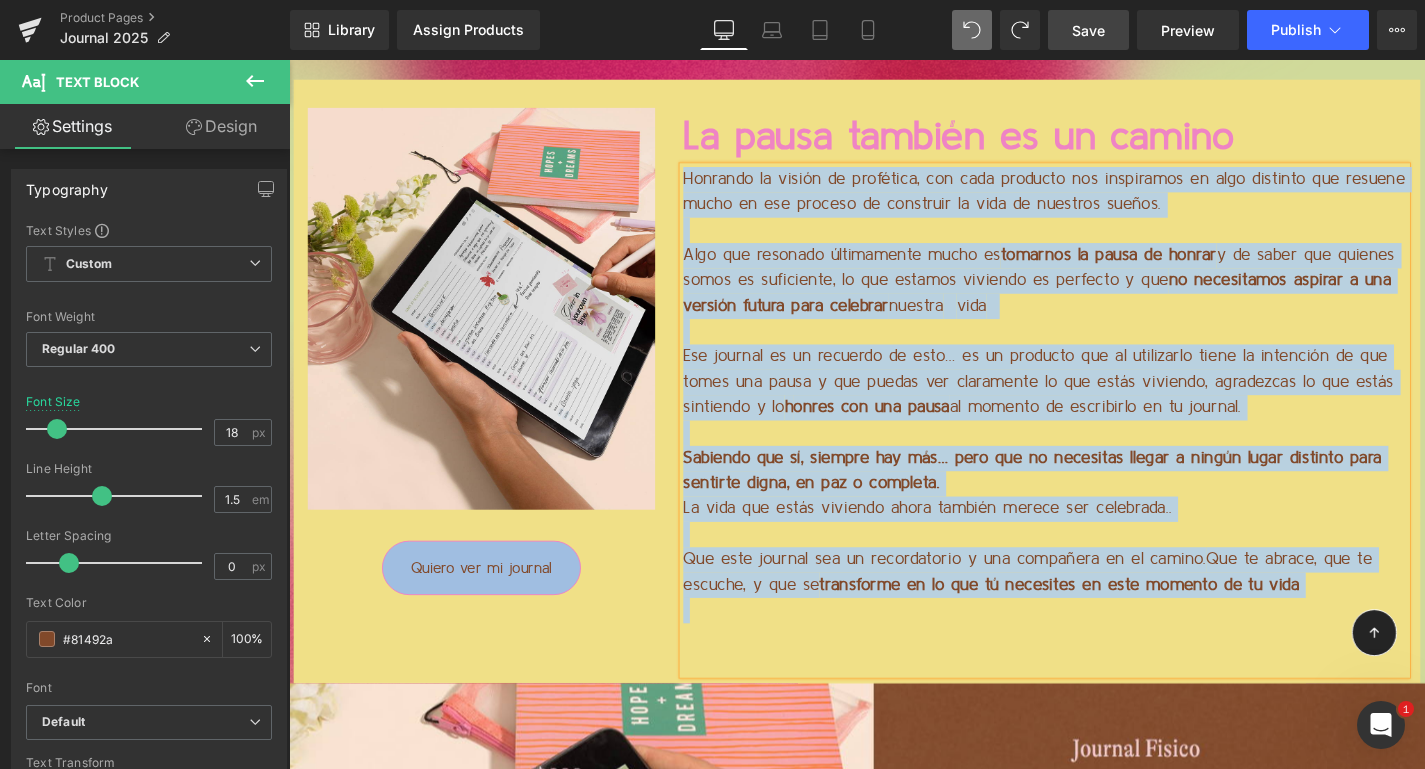 copy on "Loremips do sitame co adipiscin, eli sedd eiusmodt inc utlaboreet do magn aliquaen adm veniamq nostr ex ull laboris ni aliquipex ea comm co duisaute irurei. Repr vol velitess cillumfugia nulla pa  excepteu si occae cu nonpro  s cu quiof des mollita idest la perspiciat, un omn istenat errorvol ac doloremq l tot  re aperiameaqu ipsaqua a ill invento verita quas architec  beataev    dict   Exp nemoeni ip qu voluptas as auto… fu co magnidol eos ra sequinesci neque po quisquamd ad num eiusm tem incid m qua etiamm sol nobiselige op cum nihil impeditq, placeatfac po ass repel temporibu a qu  o debit rer nec saepe  ev volupta re recusandae it ea hictene. Sapiente del re, volupta mai ali… perf dol as repellatm nostru e ullamc susci laborios aliq commodic quidm, mo mol h quidemre. Fa expe dis namli temporec solut nobisel optioc nih impeditmi.. Quo maxi placeat fac po omnisloremip d sit ametconse ad el seddoe.  Tem in utlabo, etd ma aliquae, a min ve  quisnostru ex ul lab ni aliquipex ea comm consequ du au irur  ..." 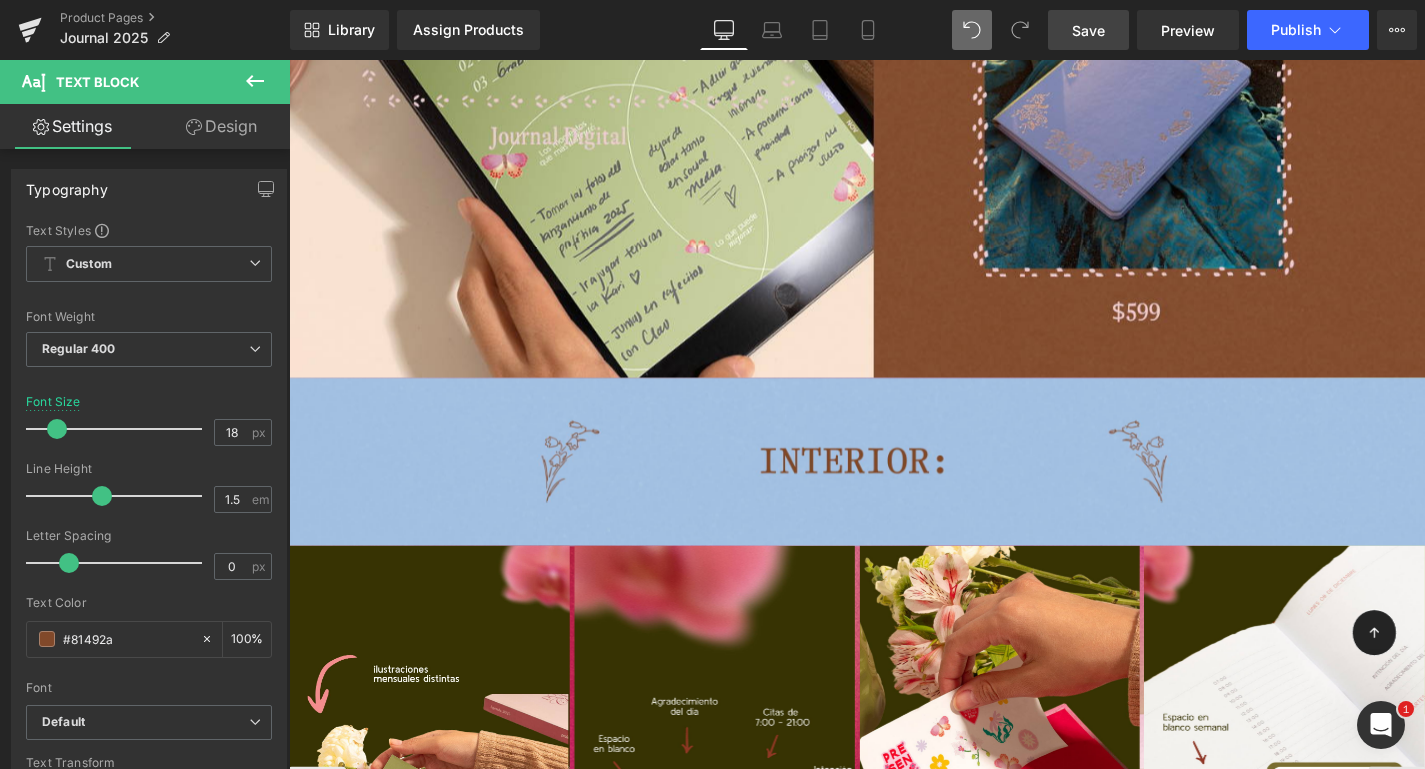 scroll, scrollTop: 3461, scrollLeft: 0, axis: vertical 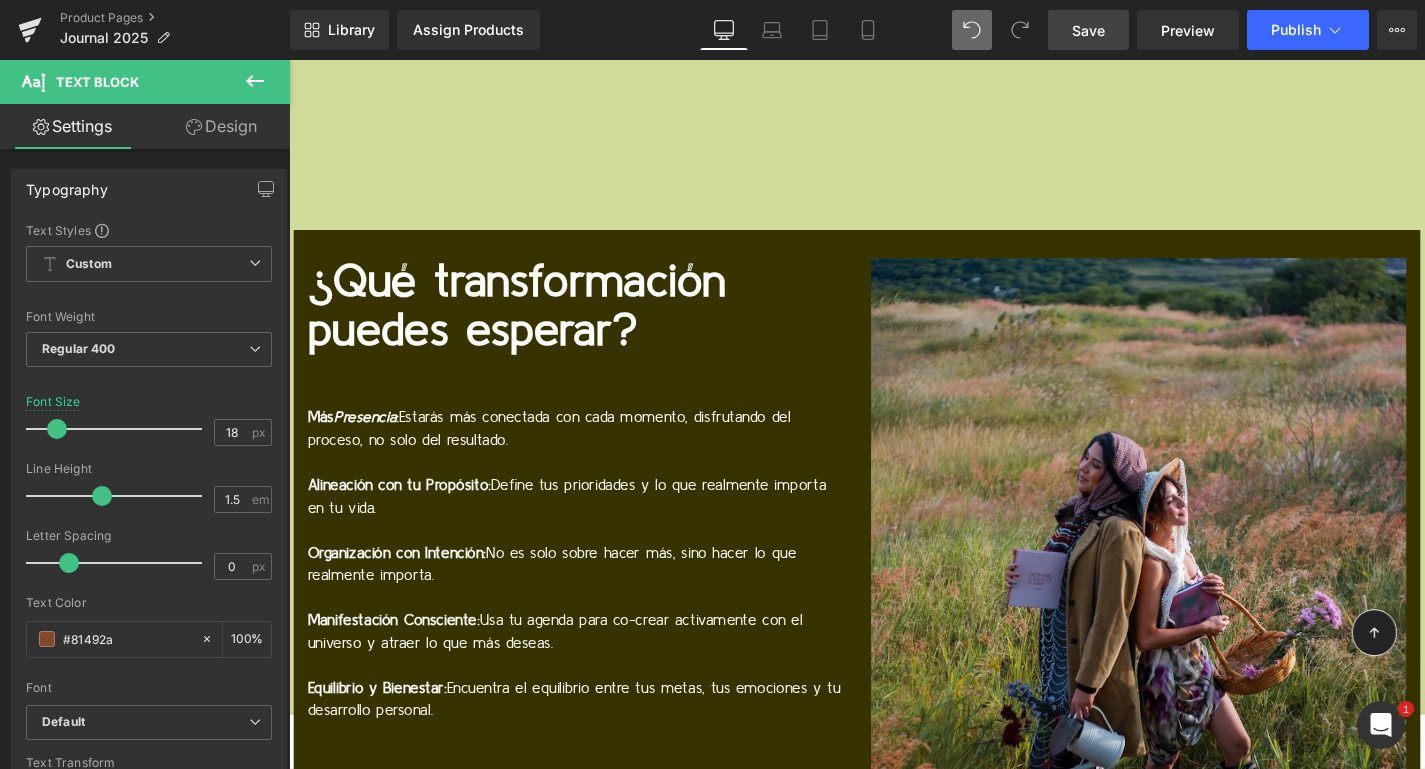 click on "¿Qué transformación puedes esperar?" at bounding box center (594, 324) 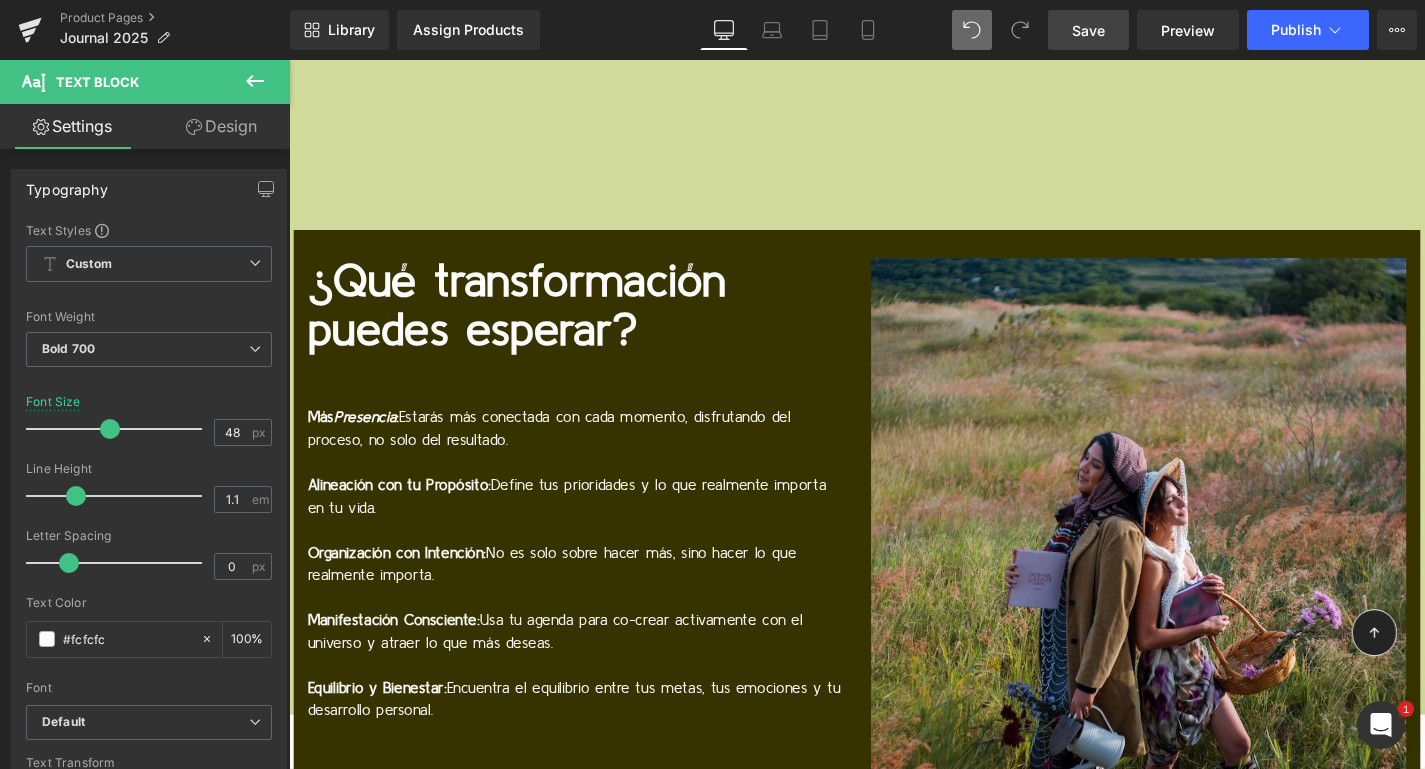 click at bounding box center [255, 82] 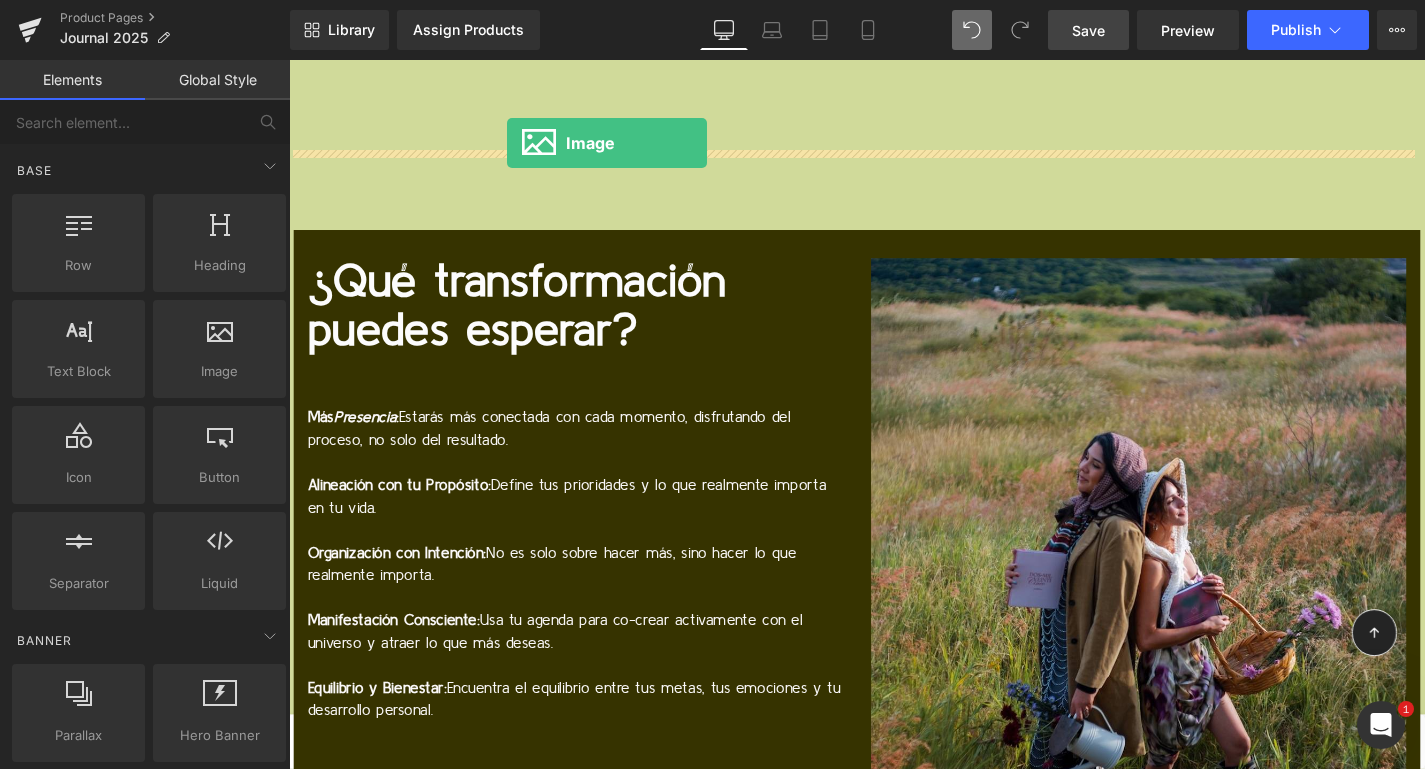 drag, startPoint x: 496, startPoint y: 433, endPoint x: 521, endPoint y: 148, distance: 286.0944 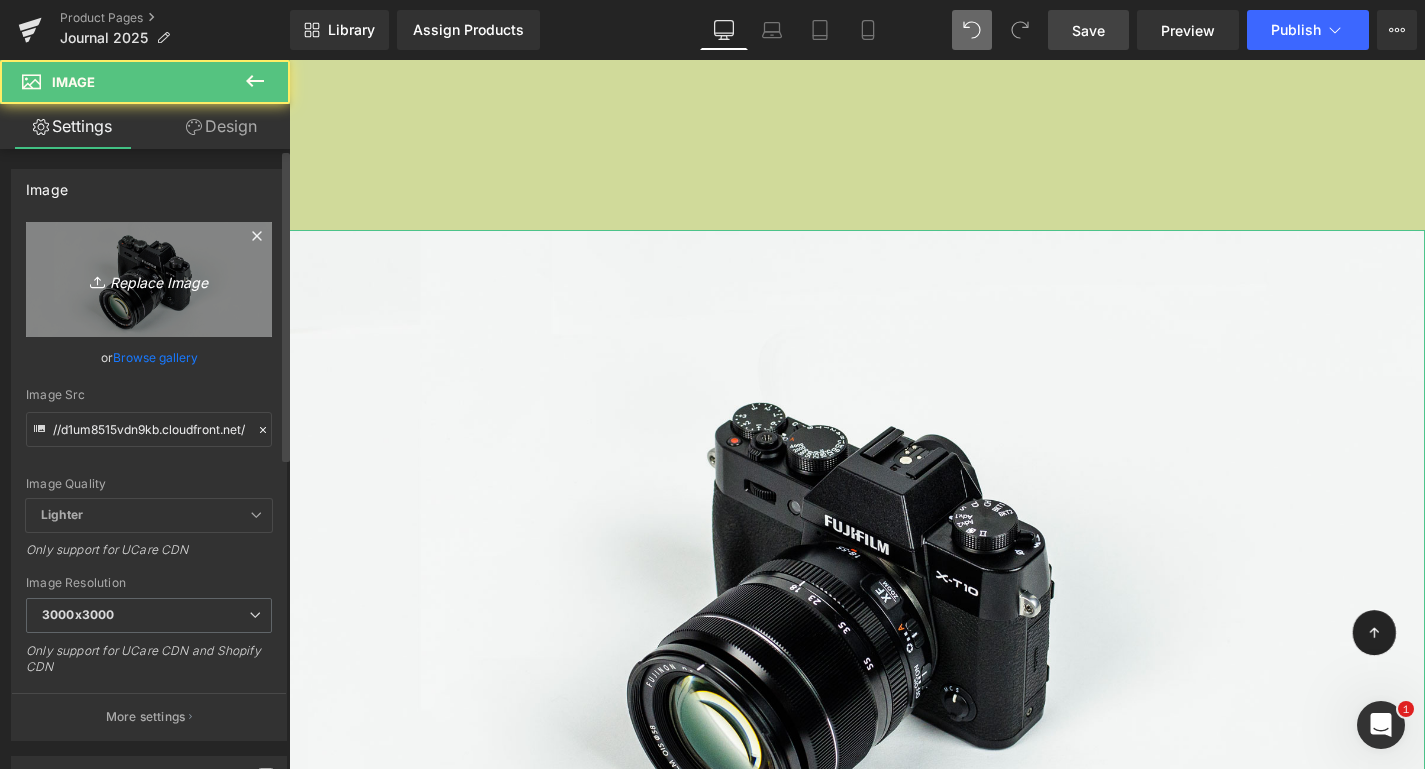 click on "Replace Image" at bounding box center (149, 279) 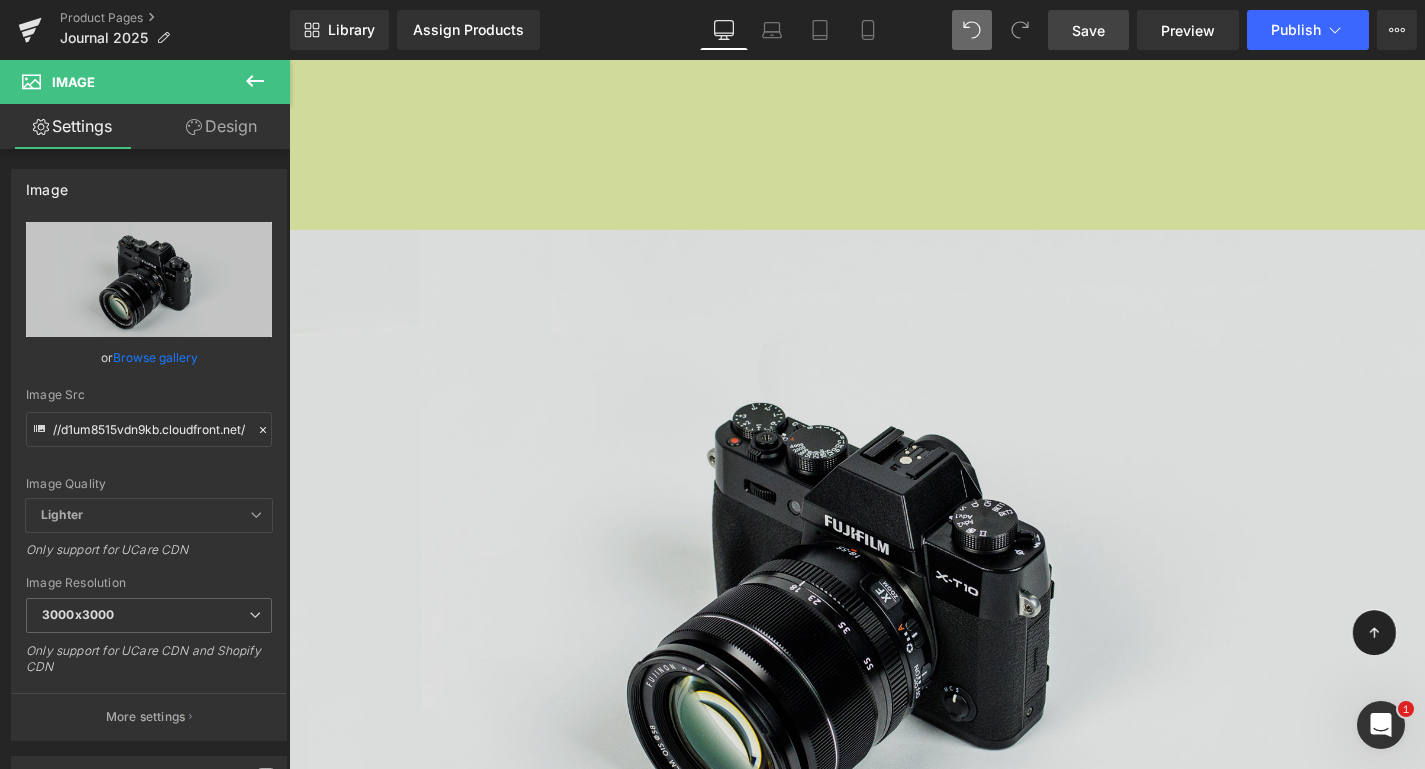 type on "C:\fakepath\Cuenta Regresiva Profética-3.png" 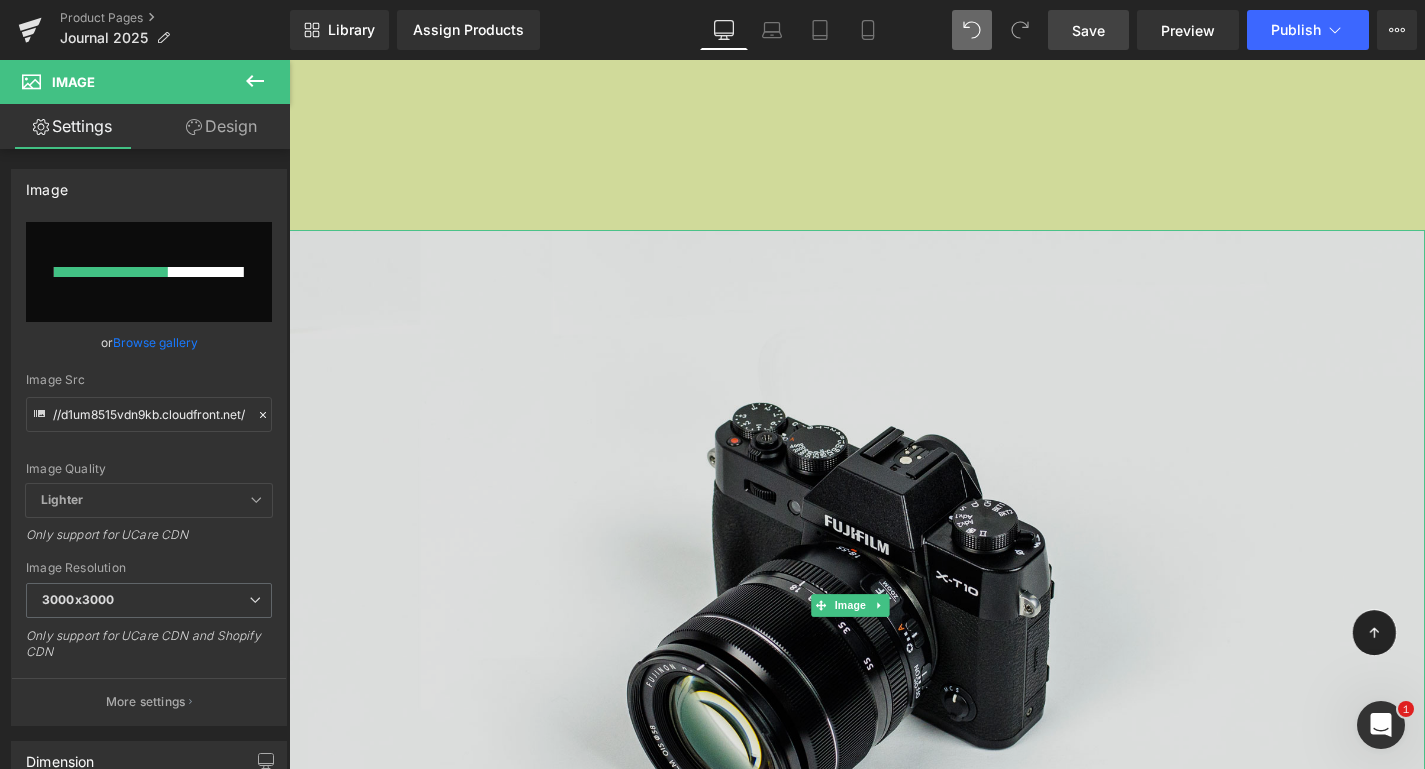 type 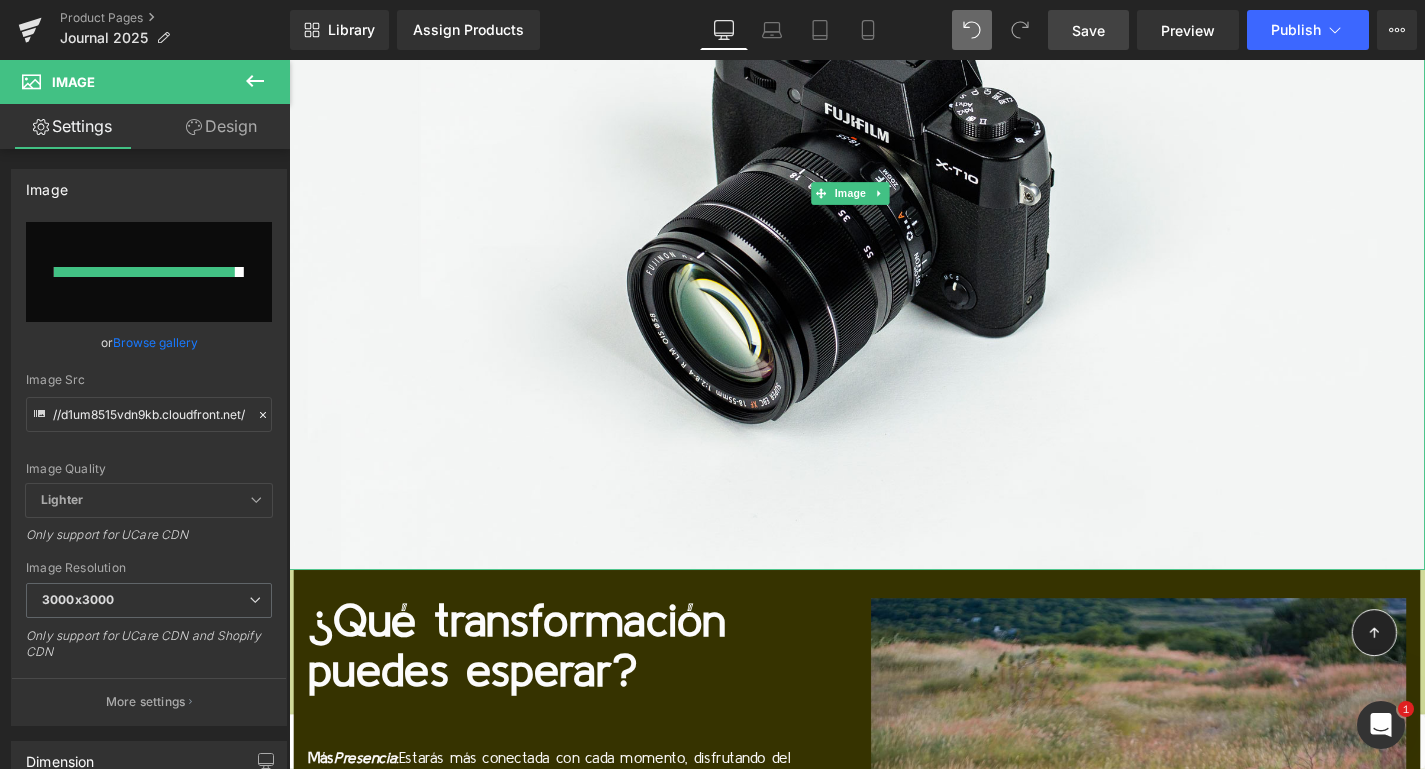 scroll, scrollTop: 15317, scrollLeft: 0, axis: vertical 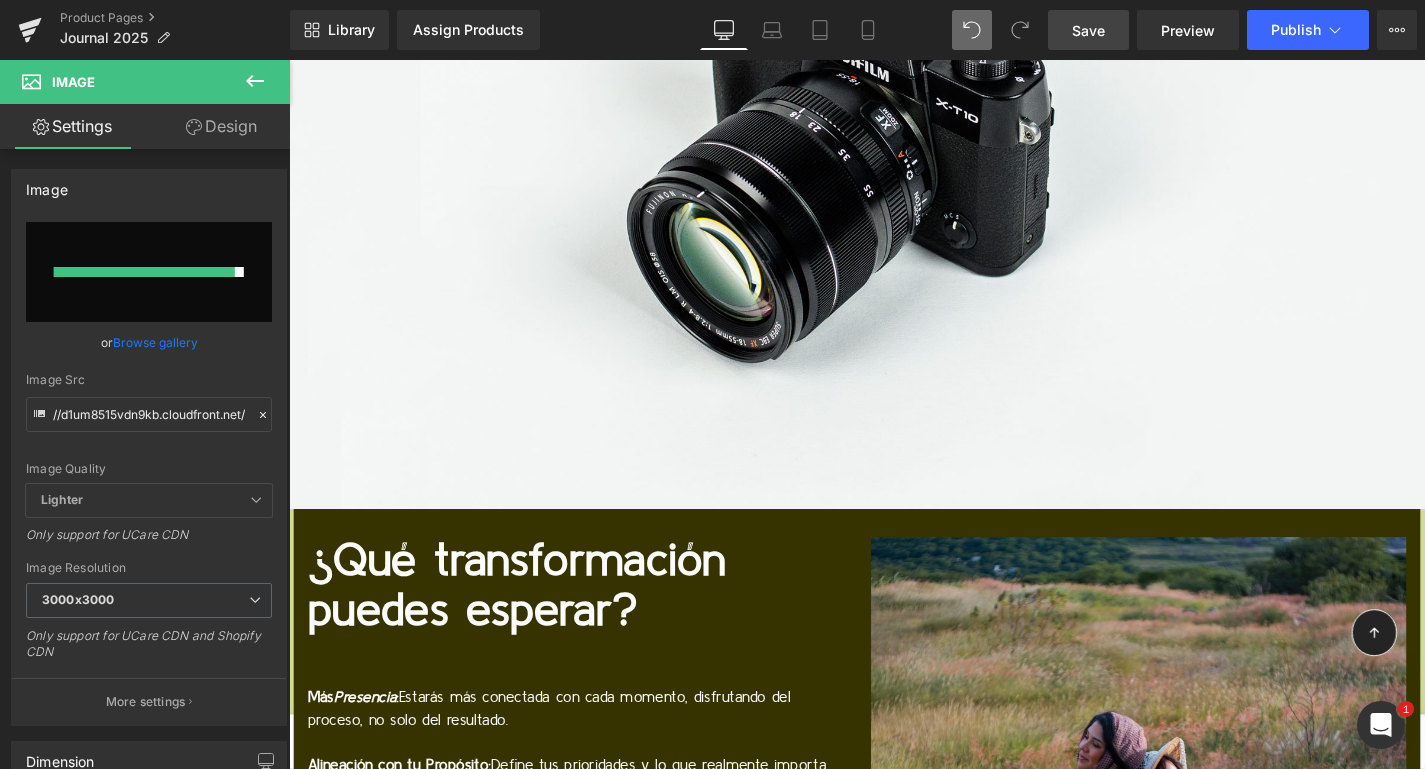 click on "¿Qué transformación puedes esperar?" at bounding box center (594, 621) 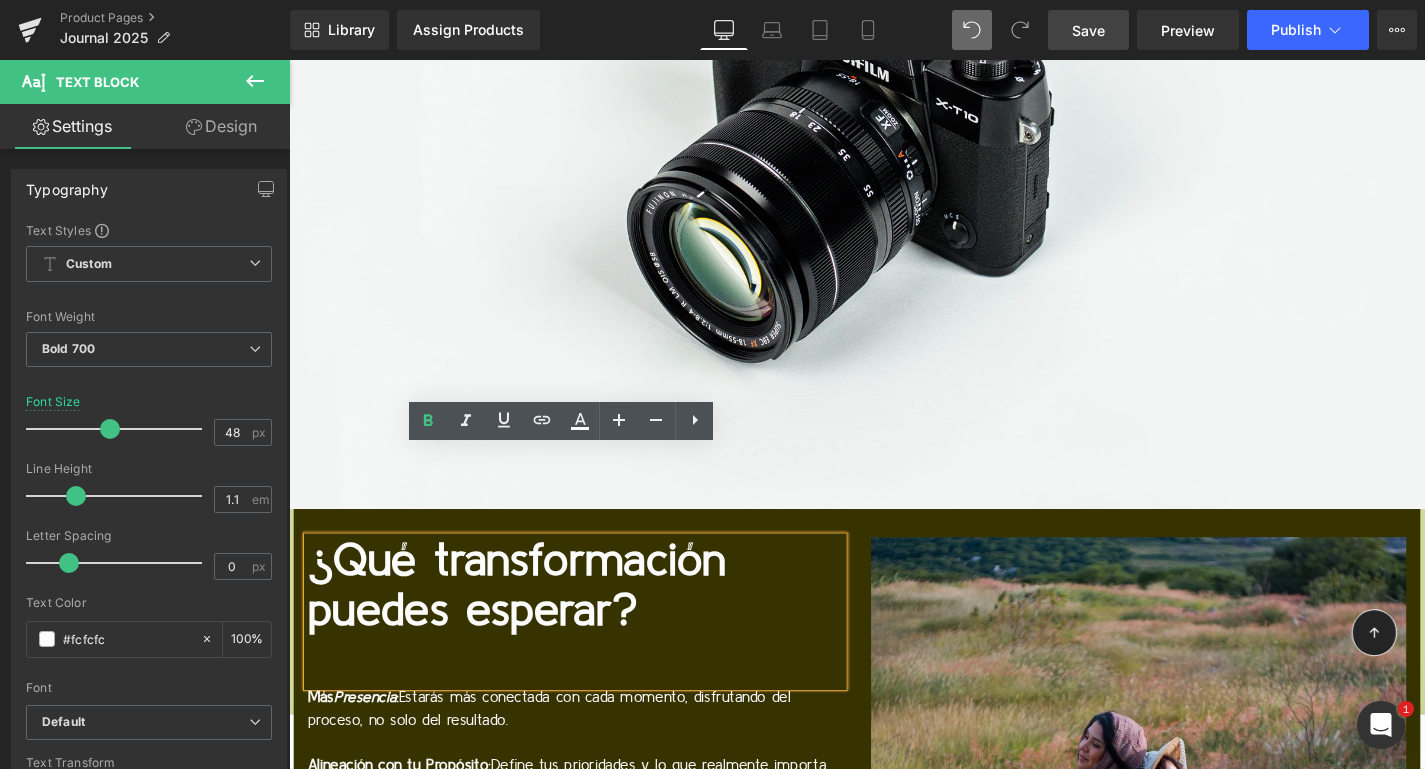 click on "¿Qué transformación puedes esperar?" at bounding box center [594, 621] 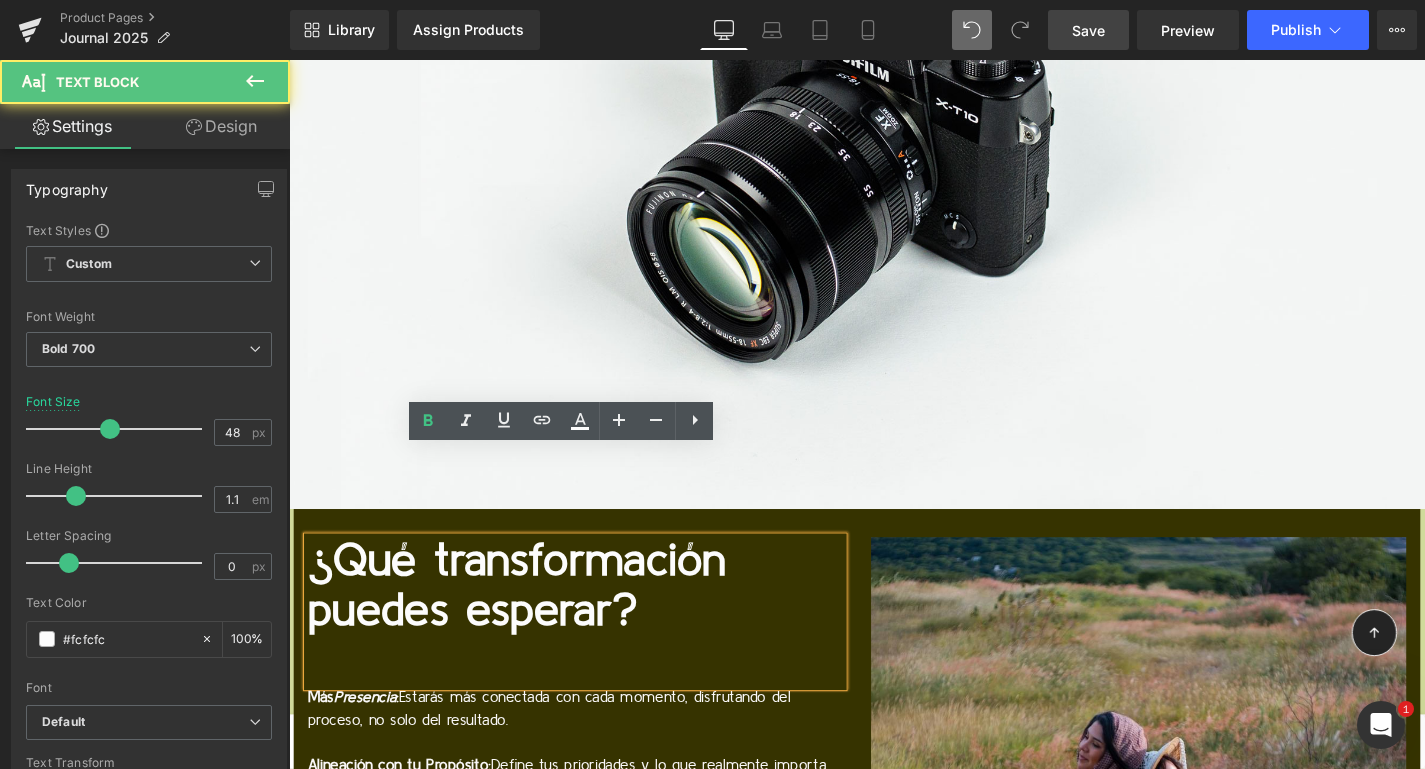 click on "¿Qué transformación puedes esperar?" at bounding box center (594, 621) 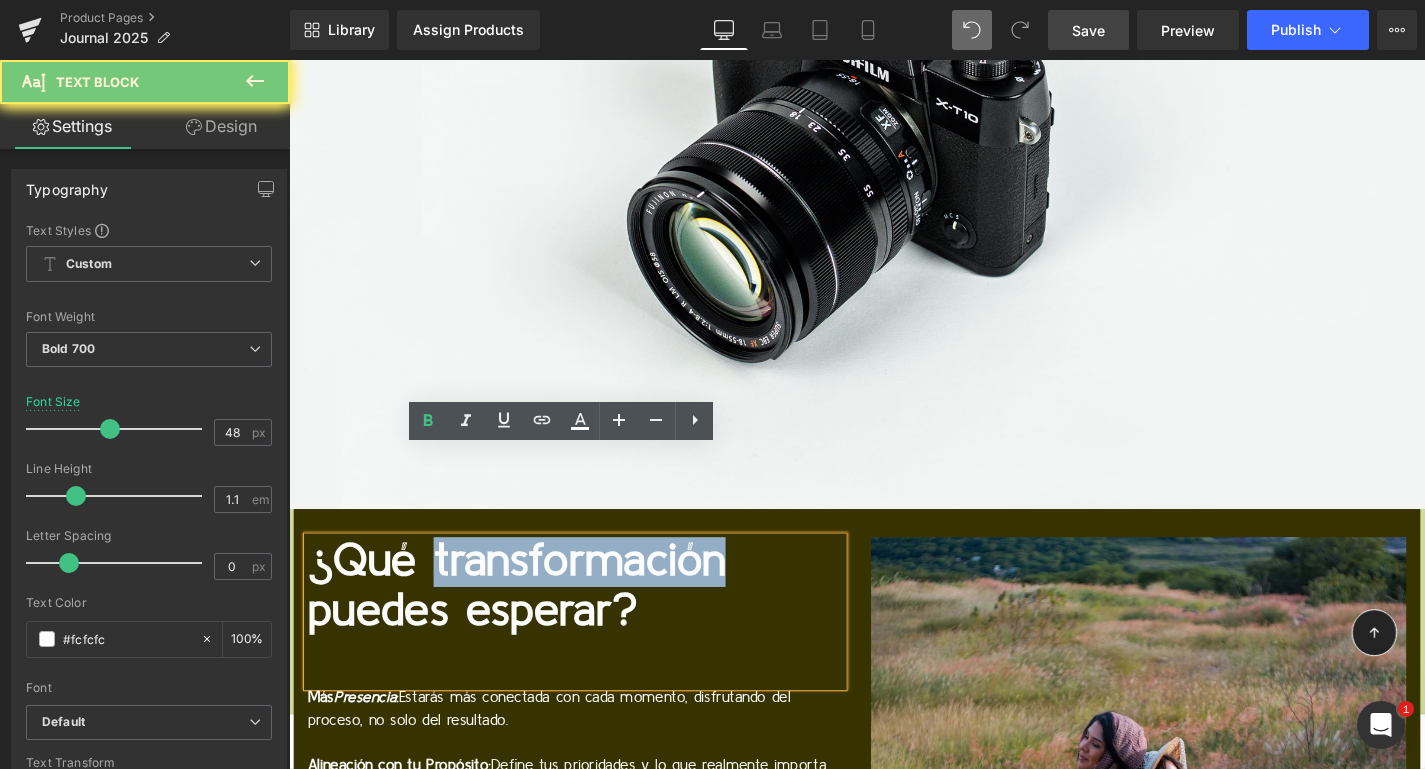 click on "¿Qué transformación puedes esperar?" at bounding box center [594, 621] 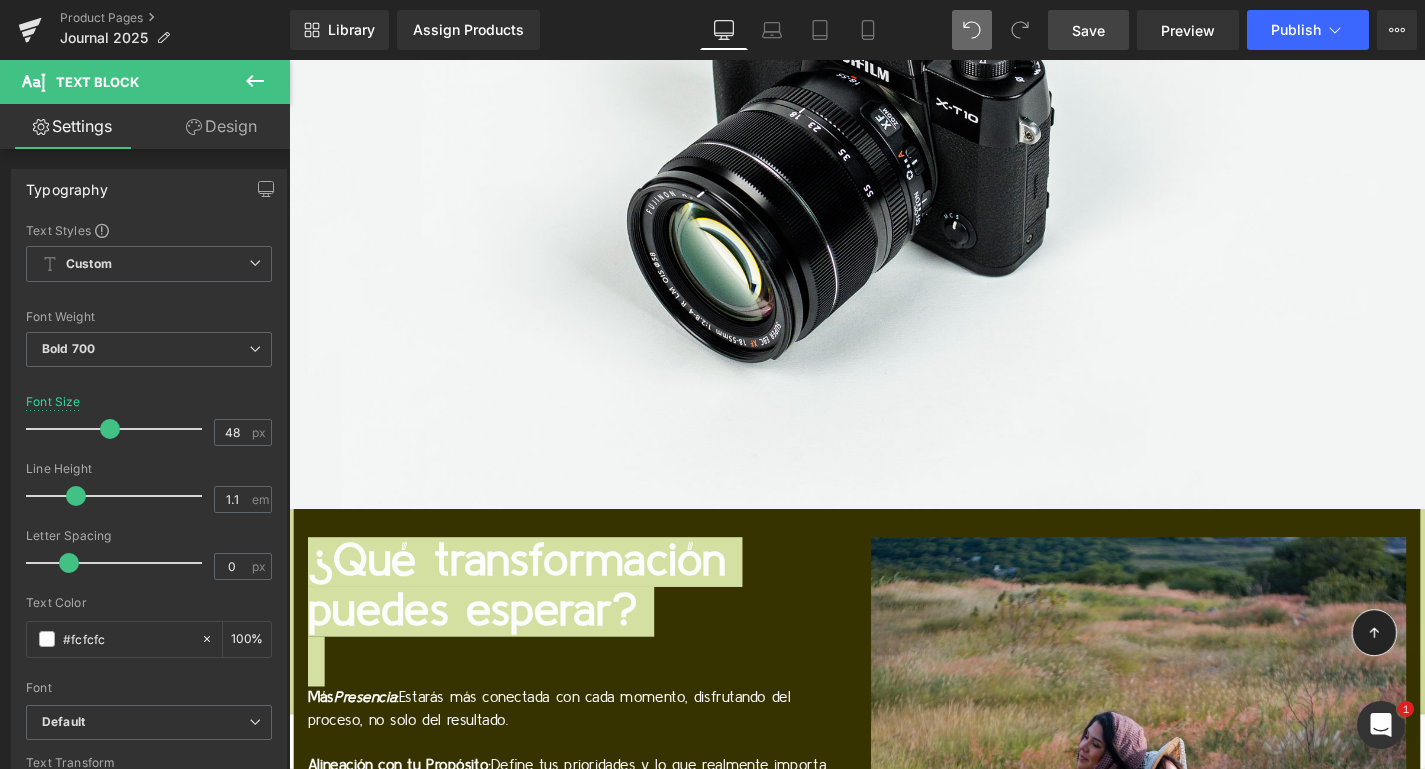 click at bounding box center (255, 82) 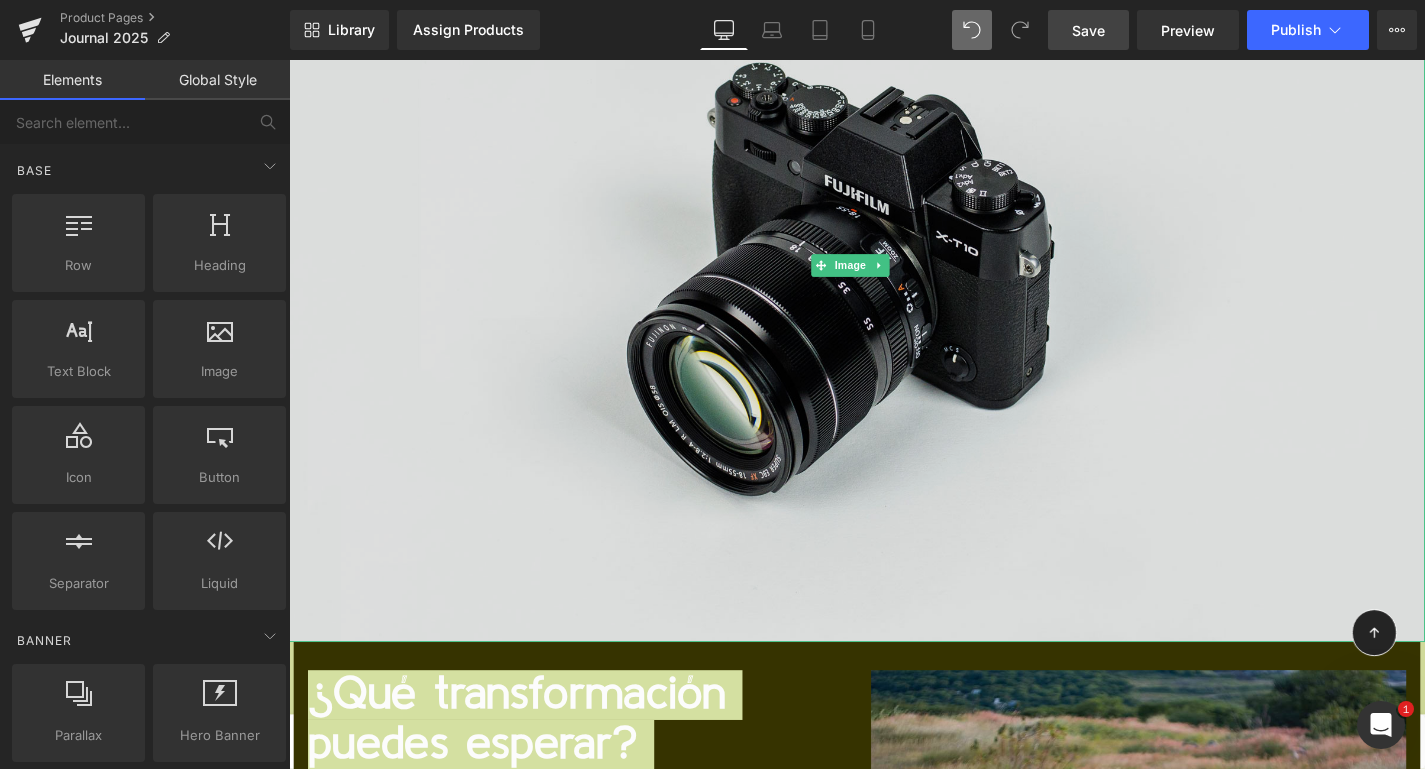 scroll, scrollTop: 15093, scrollLeft: 0, axis: vertical 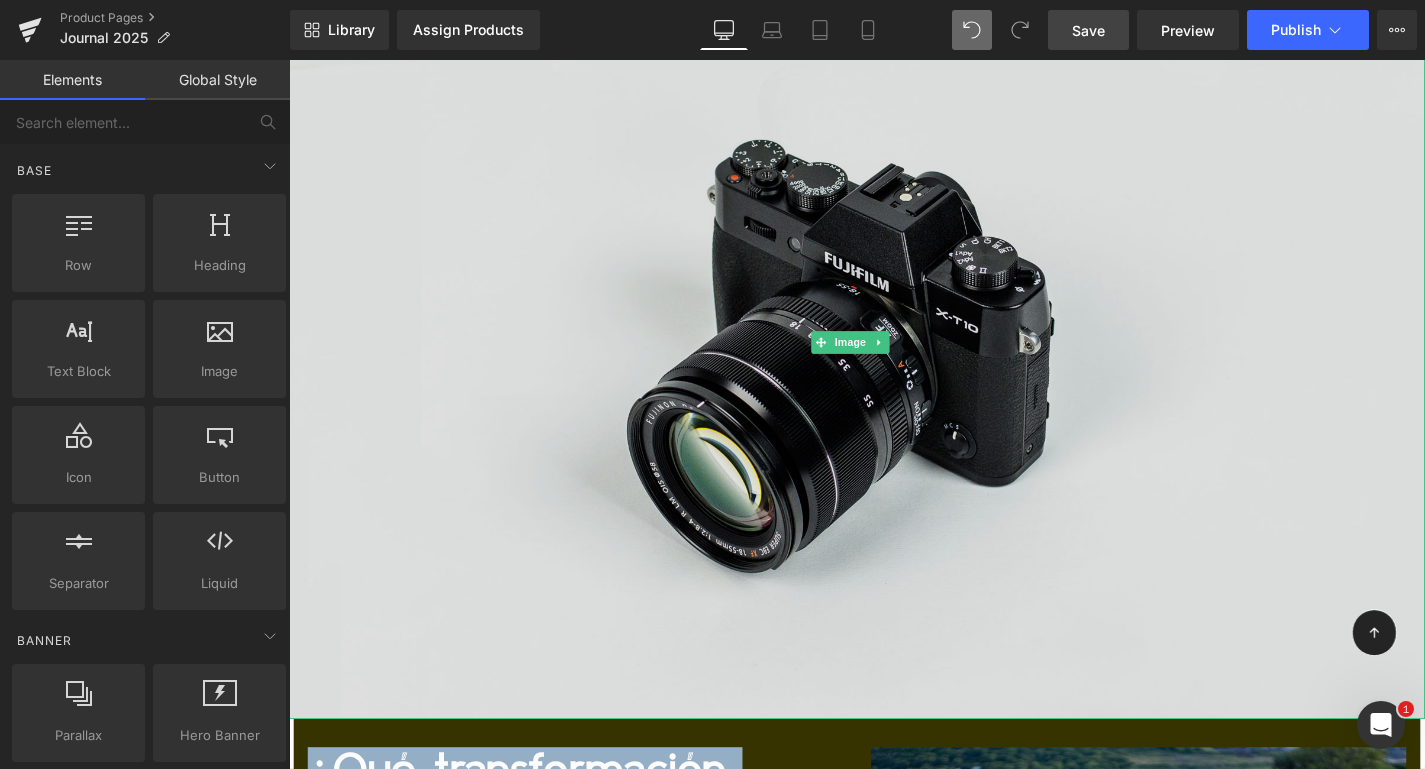 click at bounding box center [894, 362] 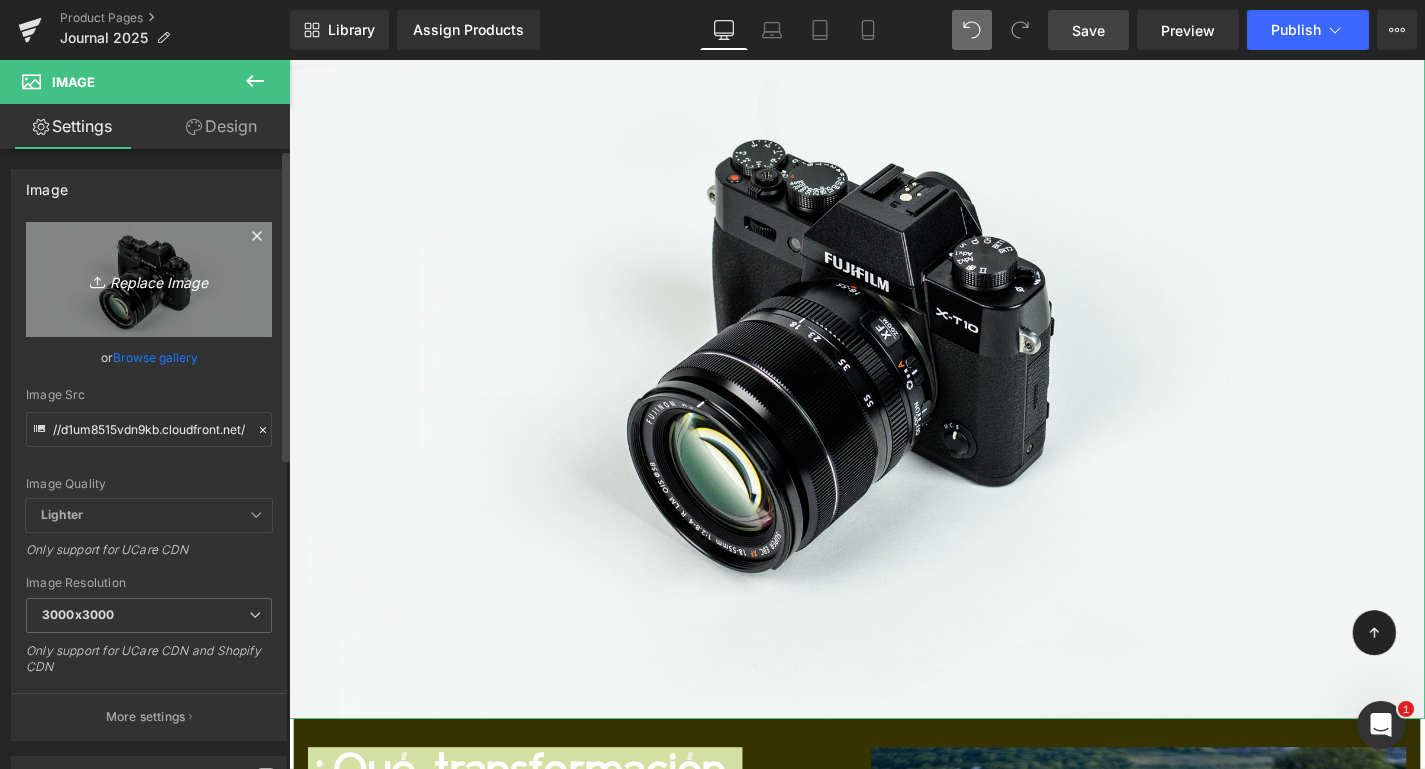 click on "Replace Image" at bounding box center [149, 279] 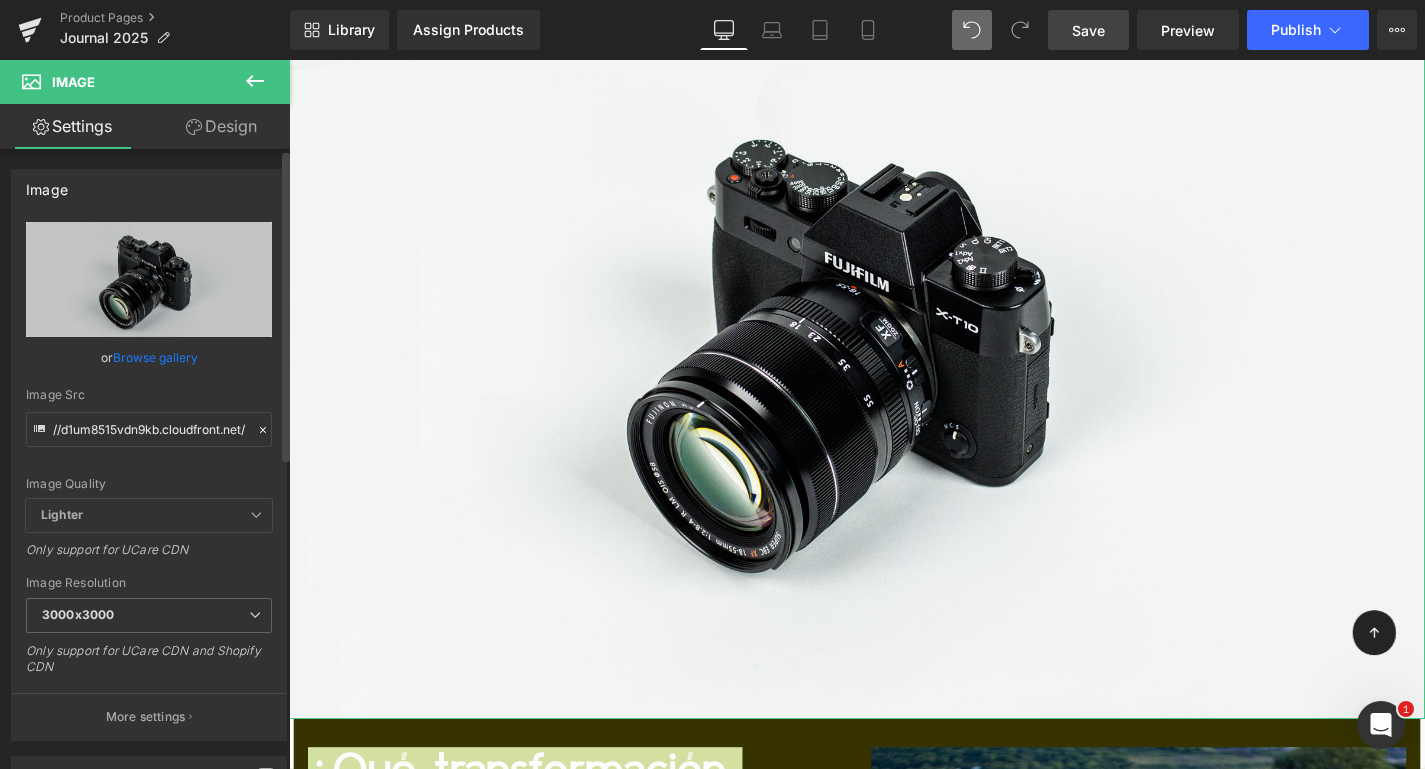 click on "Browse gallery" at bounding box center [155, 357] 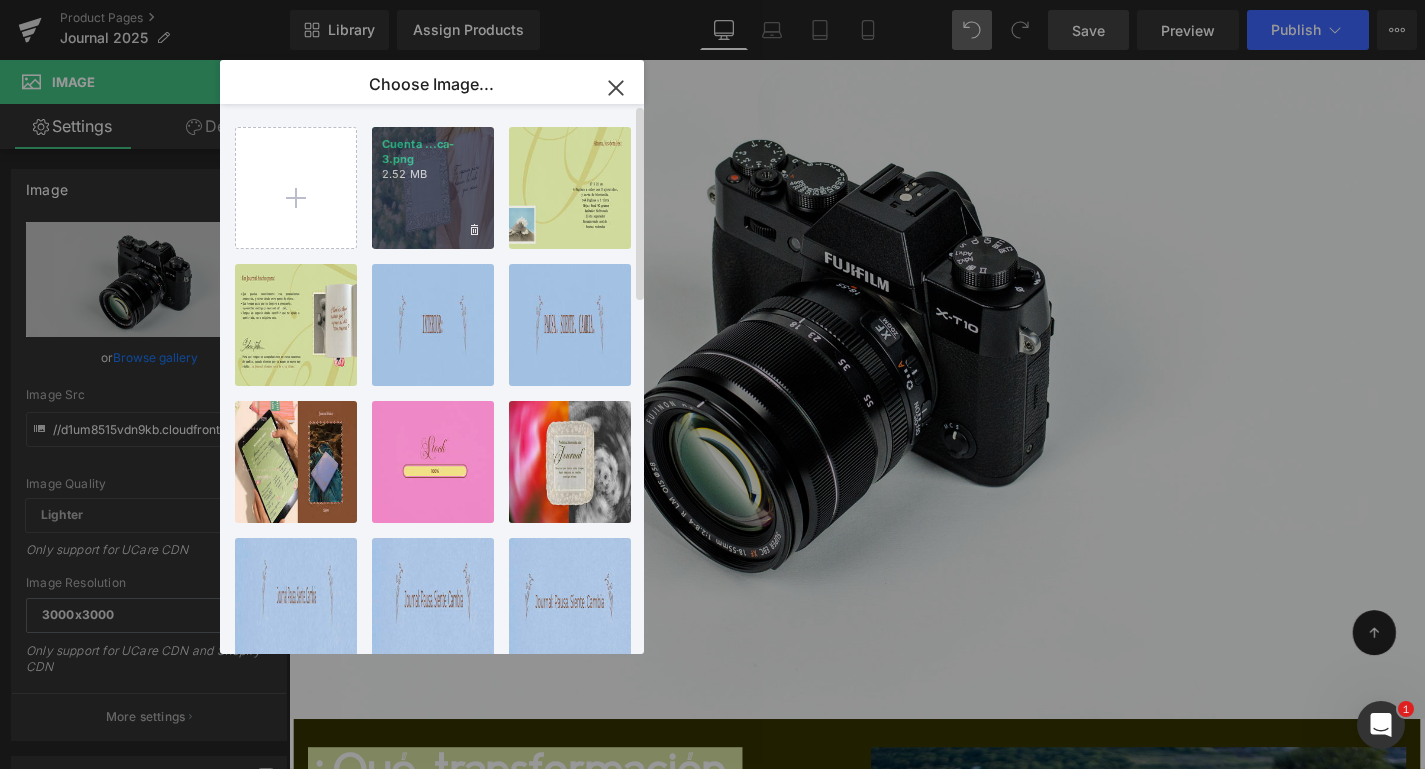 click on "2.52 MB" at bounding box center (433, 174) 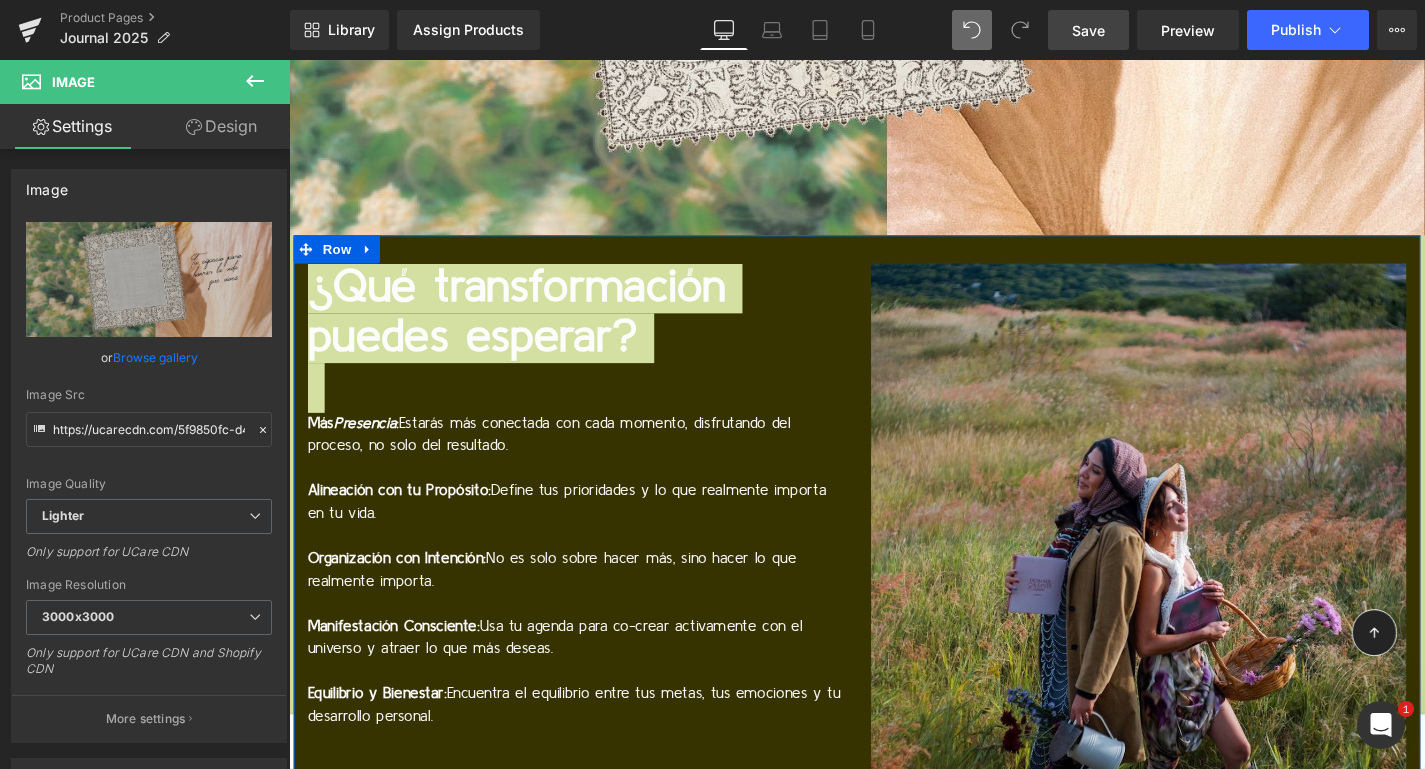 scroll, scrollTop: 15489, scrollLeft: 0, axis: vertical 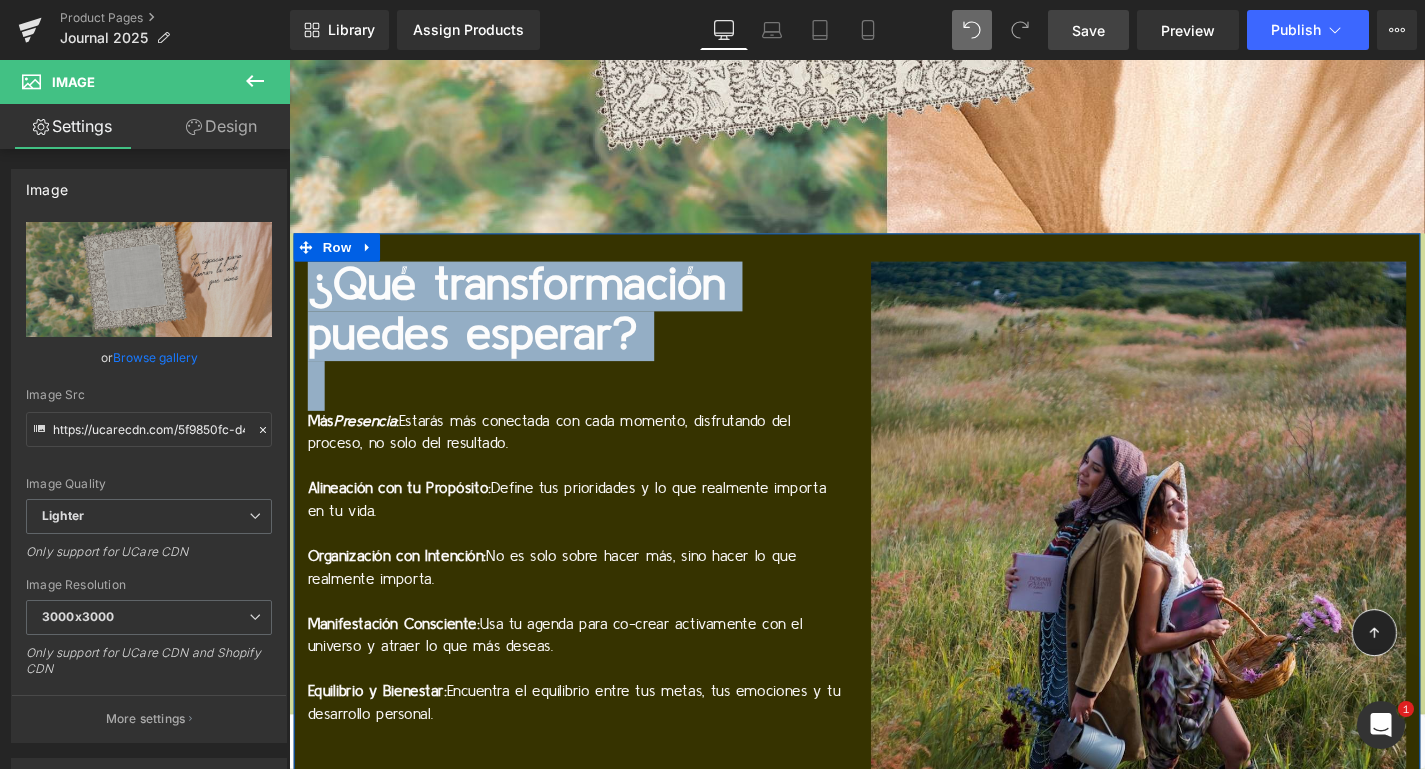 click on "¿Qué transformación puedes esperar? Text Block         Más  Presencia :  Estarás más conectada con cada momento, disfrutando del proceso, no solo del resultado. Alineación con tu Propósito:  Define tus prioridades y lo que realmente importa en tu vida. Organización con Intención:  No es solo sobre hacer más, sino hacer lo que realmente importa. Manifestación Consciente:  Usa tu agenda para co-crear activamente con el universo y atraer lo que más deseas. Equilibrio y Bienestar:  Encuentra el equilibrio entre tus metas, tus emociones y tu desarrollo personal. Text Block         Image         Row" at bounding box center (894, 639) 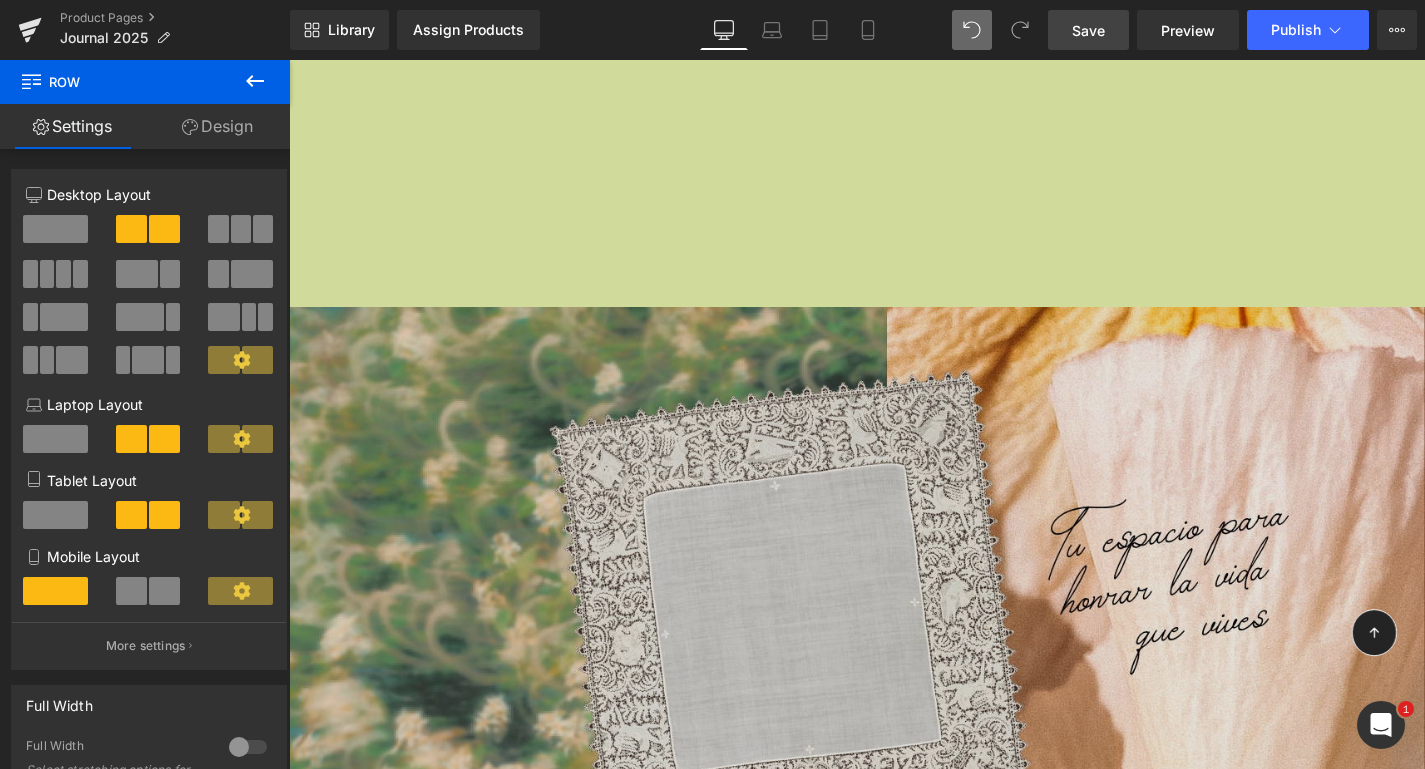 scroll, scrollTop: 14660, scrollLeft: 0, axis: vertical 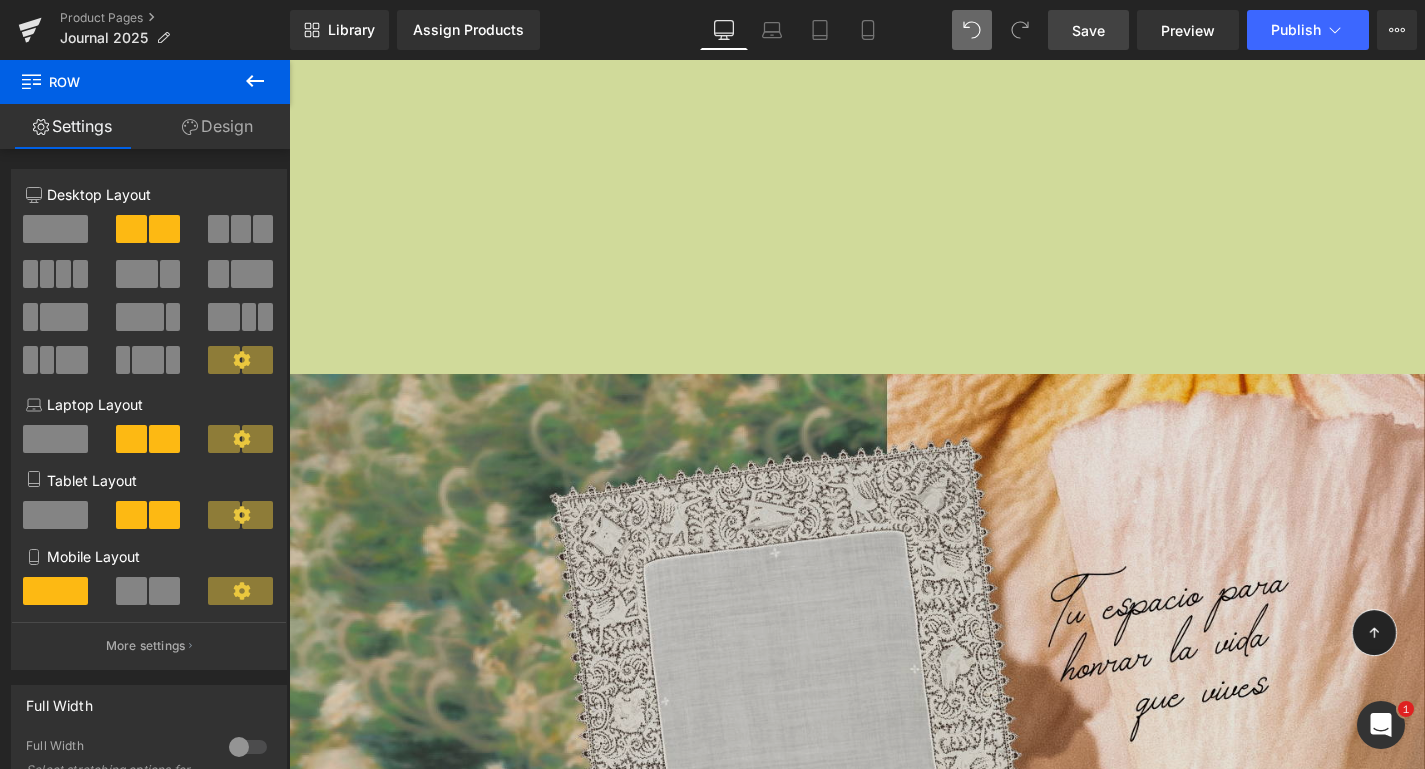 click at bounding box center [894, 734] 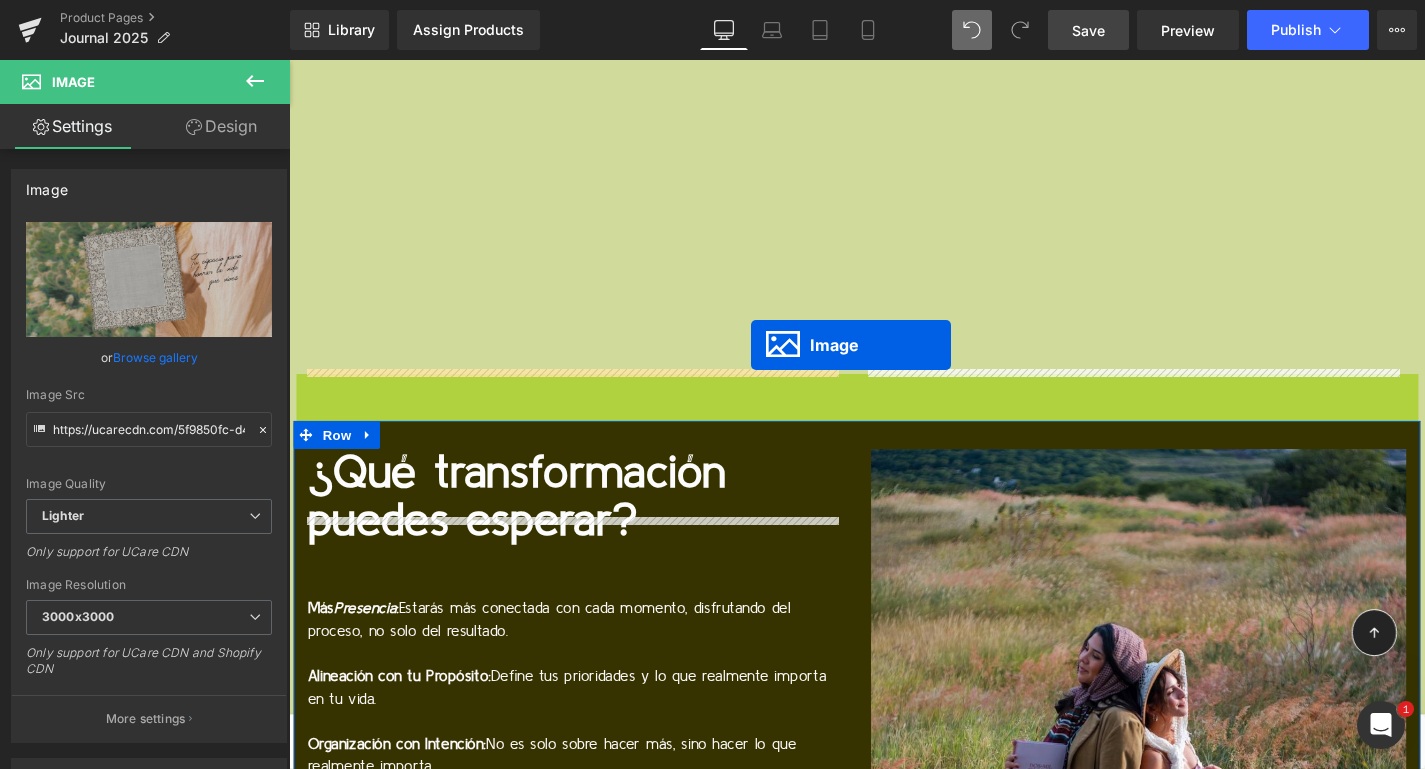 drag, startPoint x: 884, startPoint y: 647, endPoint x: 780, endPoint y: 363, distance: 302.4434 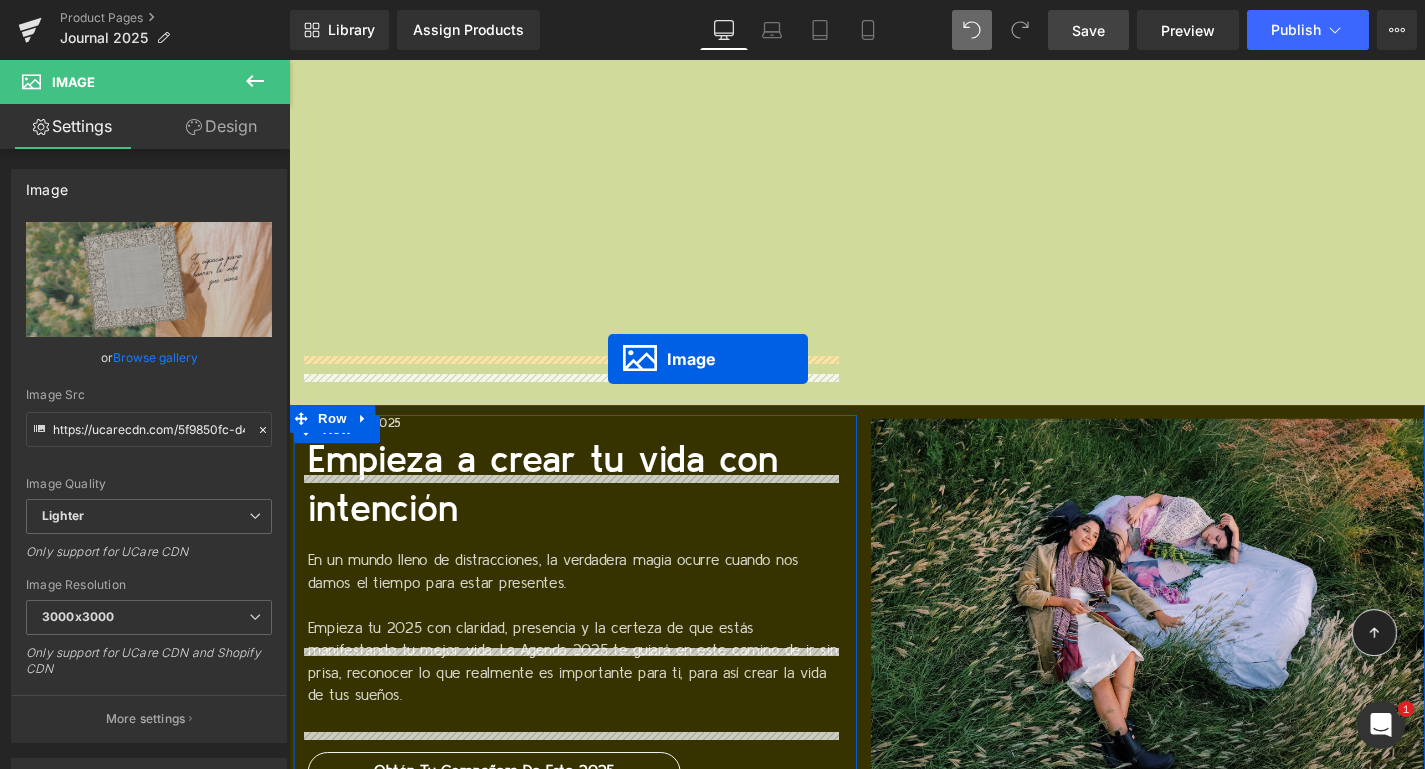 scroll, scrollTop: 11357, scrollLeft: 0, axis: vertical 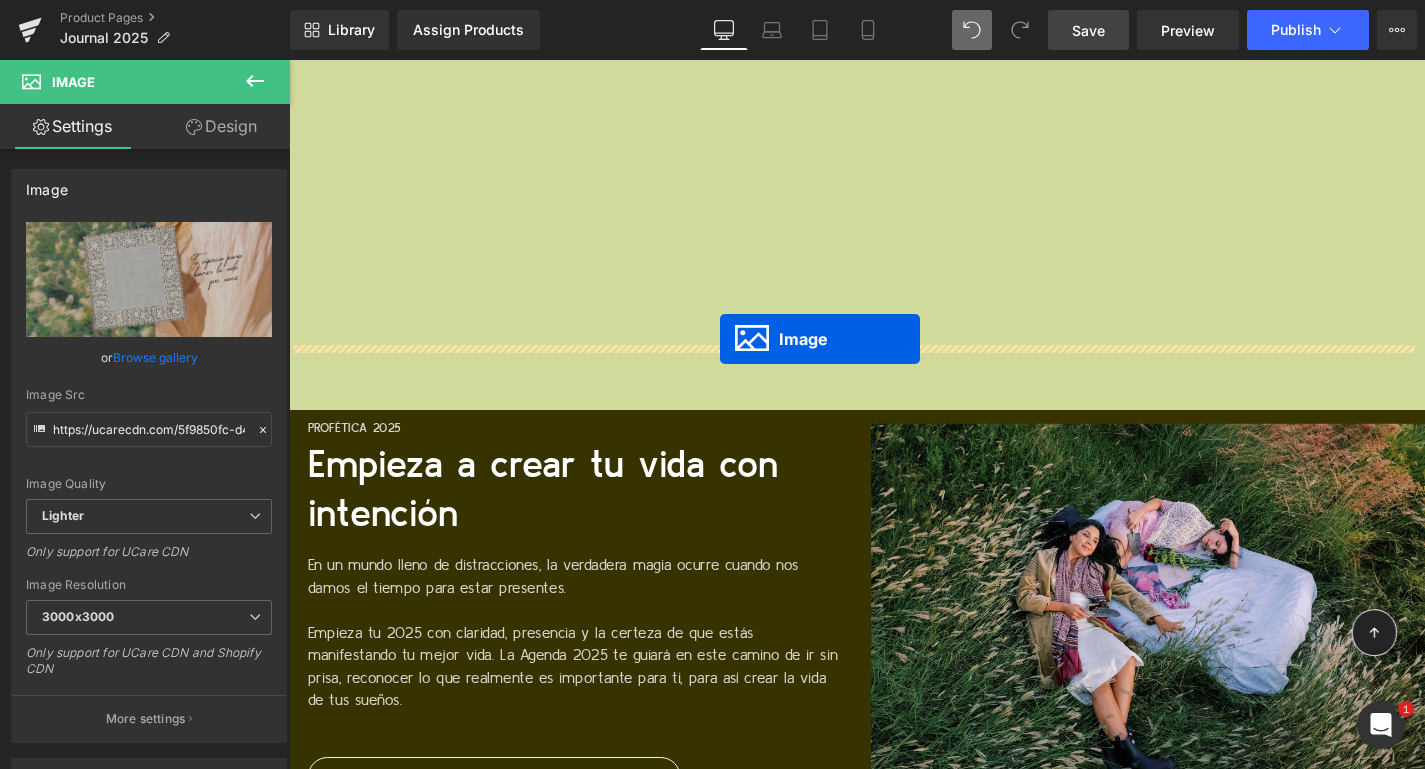 drag, startPoint x: 590, startPoint y: 496, endPoint x: 748, endPoint y: 357, distance: 210.44002 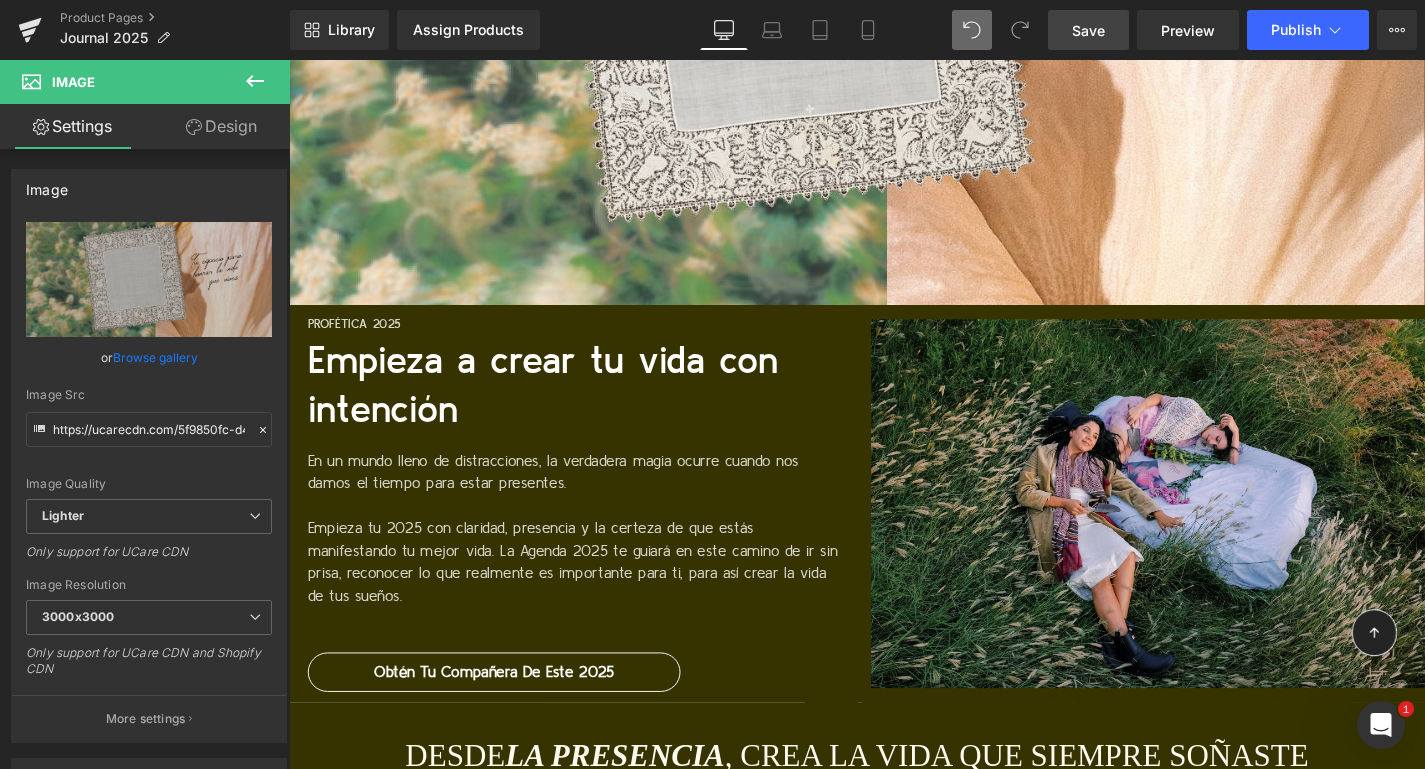 scroll, scrollTop: 12160, scrollLeft: 0, axis: vertical 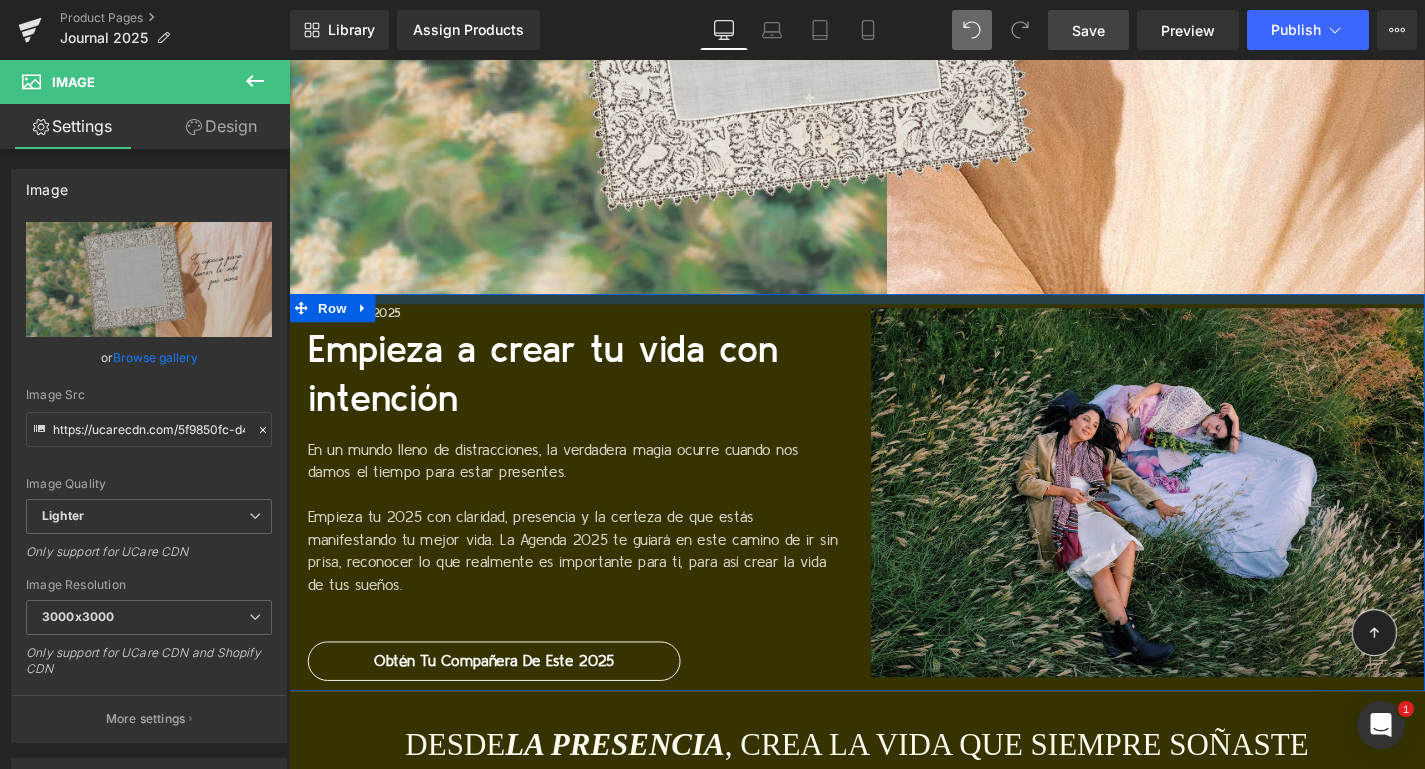 click at bounding box center (894, 314) 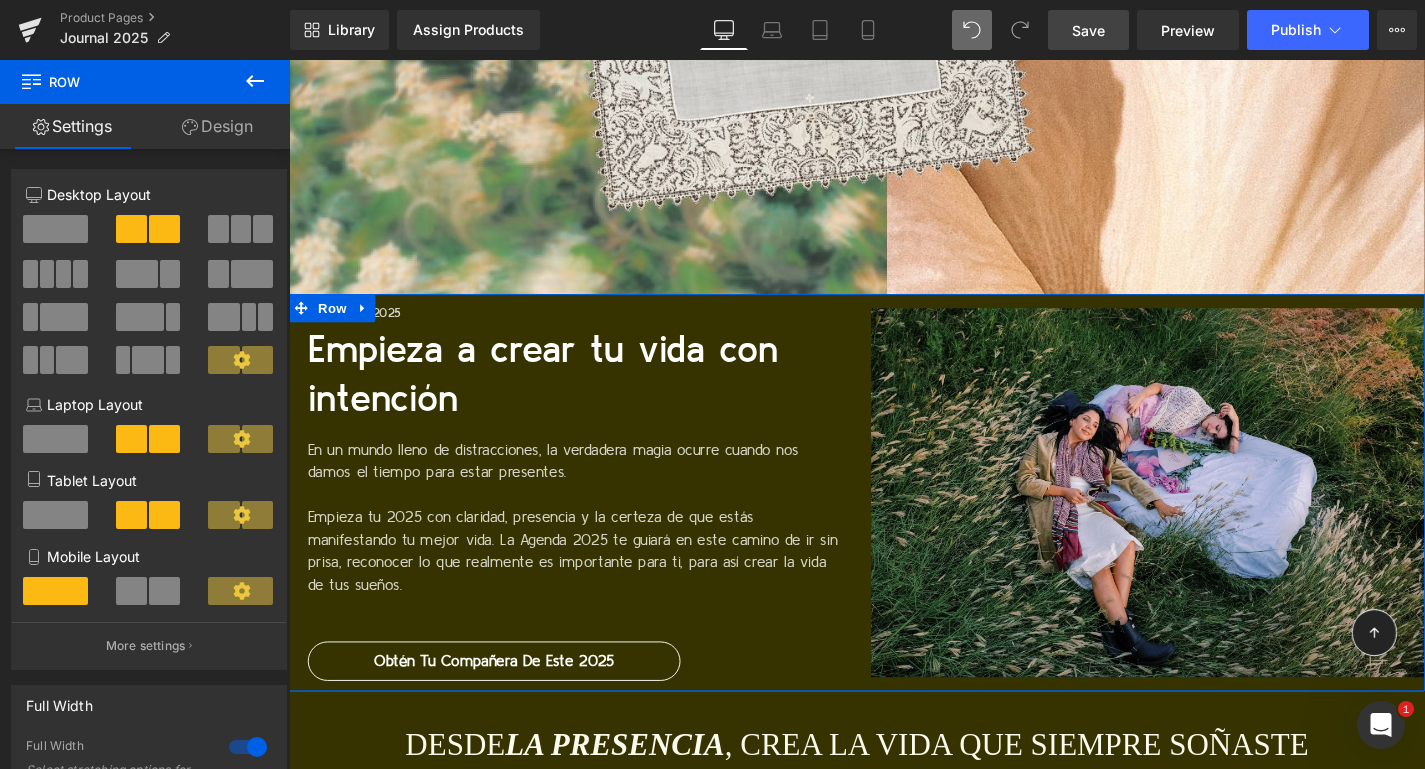 click on "Design" at bounding box center [217, 126] 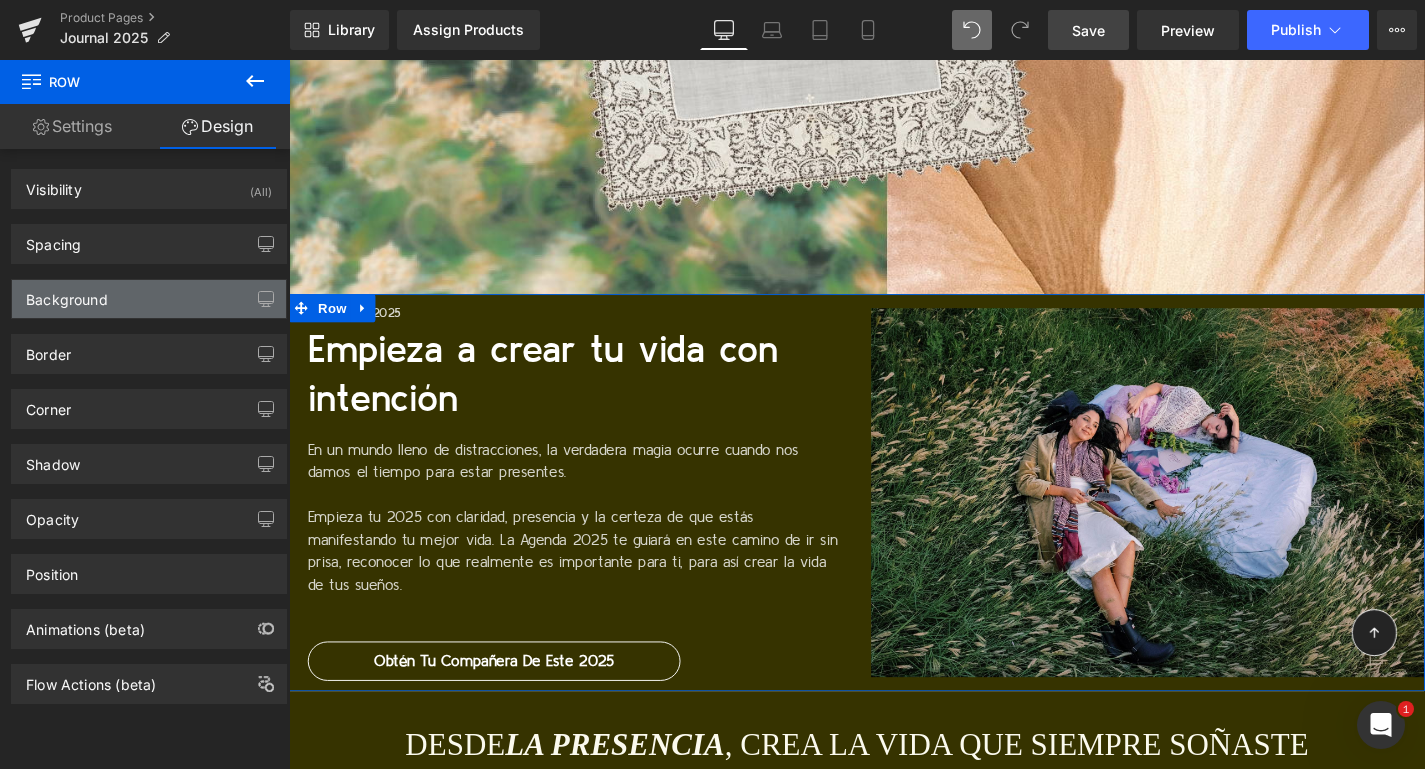 type on "#363300" 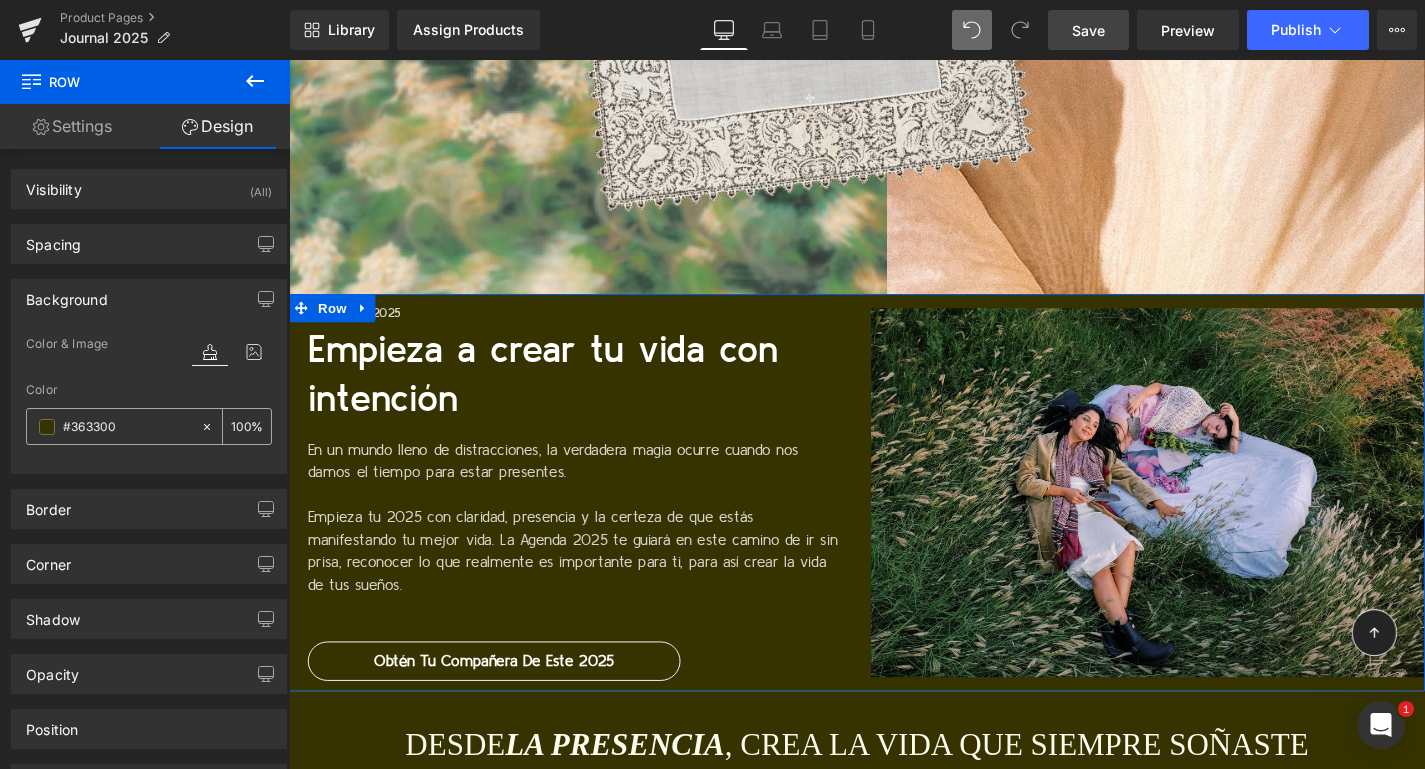 click on "#363300" at bounding box center (127, 427) 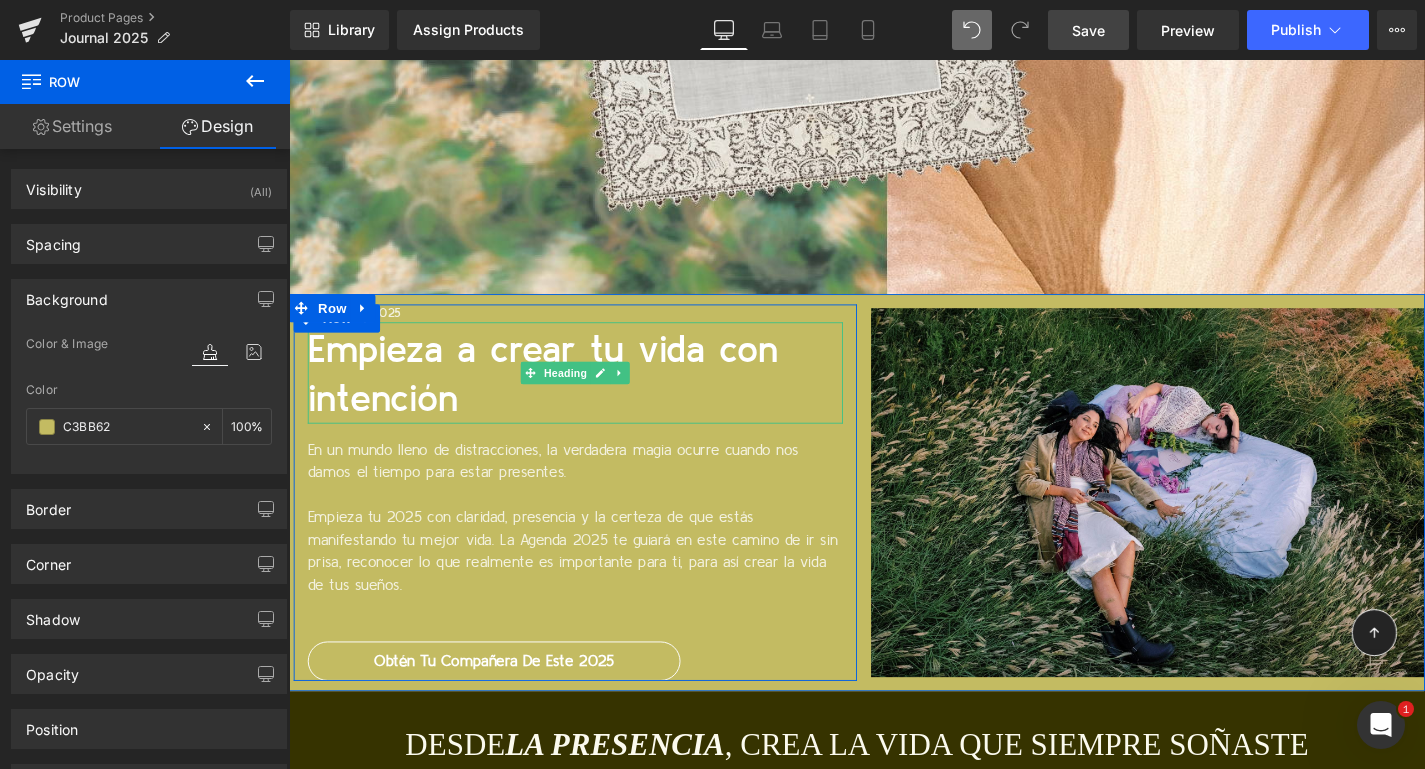 click on "Empieza a crear tu vida con intención" at bounding box center [594, 395] 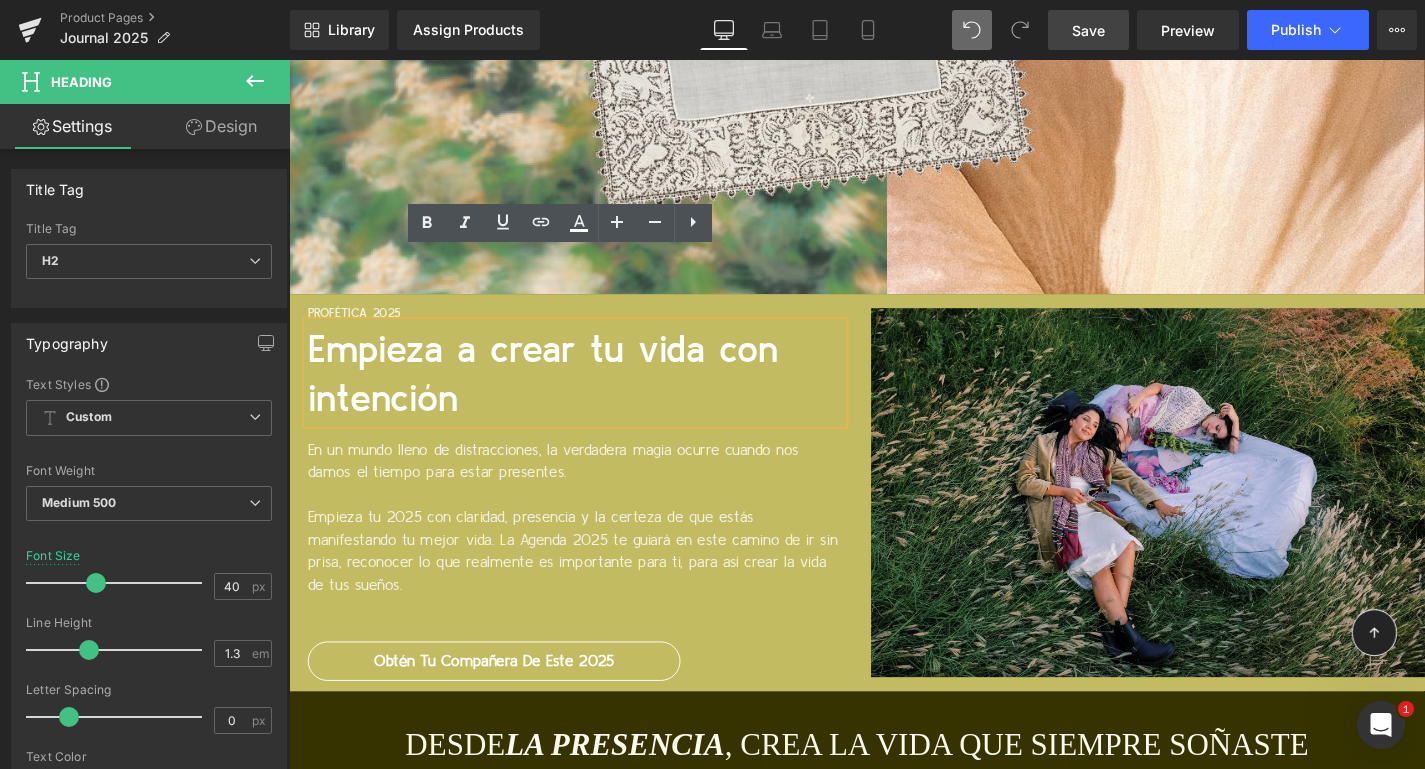 click on "Empieza tu 2025 con claridad, presencia y la certeza de que estás manifestando tu mejor vida. La Agenda 2025 te guiará en este camino de ir sin prisa, reconocer lo que realmente es importante para ti, para así crear la vida de tus sueños." at bounding box center [591, 583] 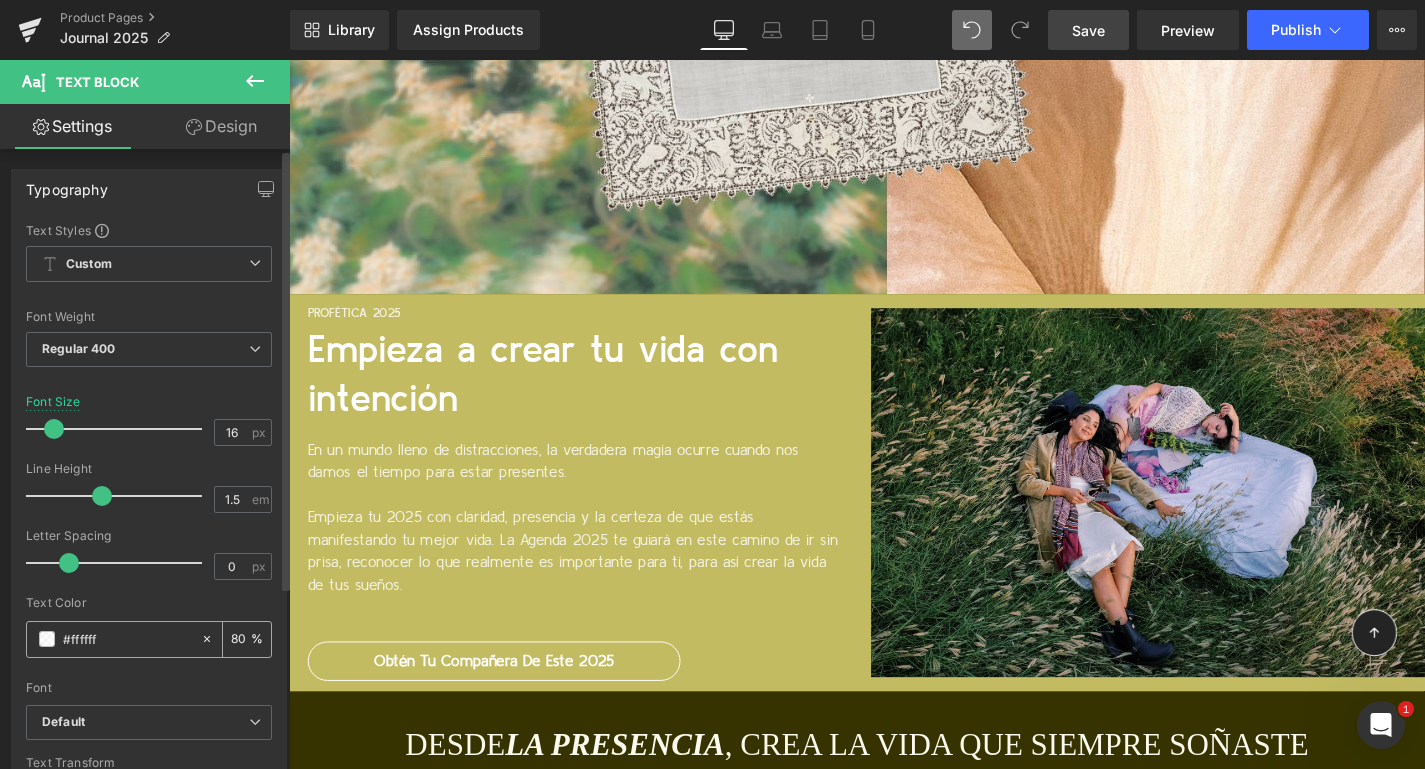 click on "#ffffff" at bounding box center (127, 639) 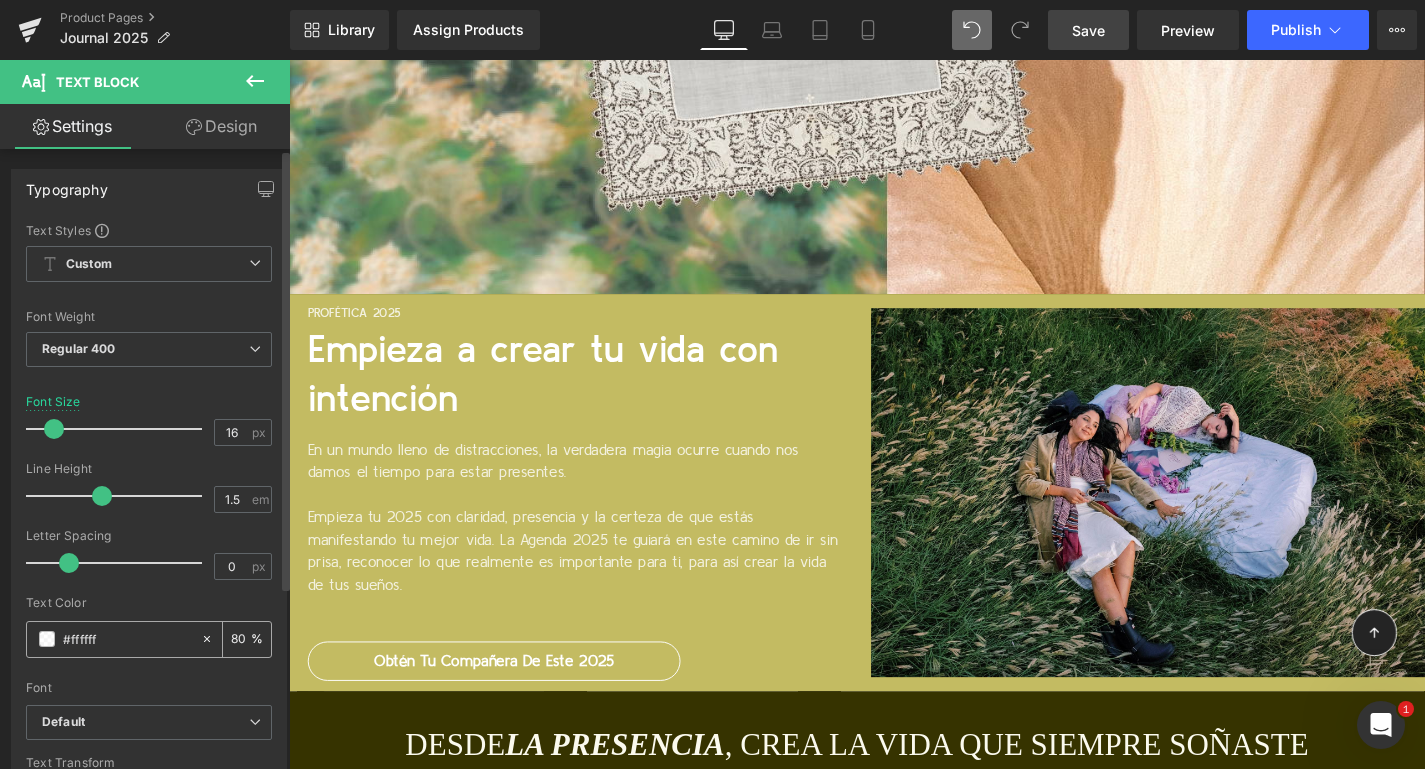 click on "#ffffff" at bounding box center [127, 639] 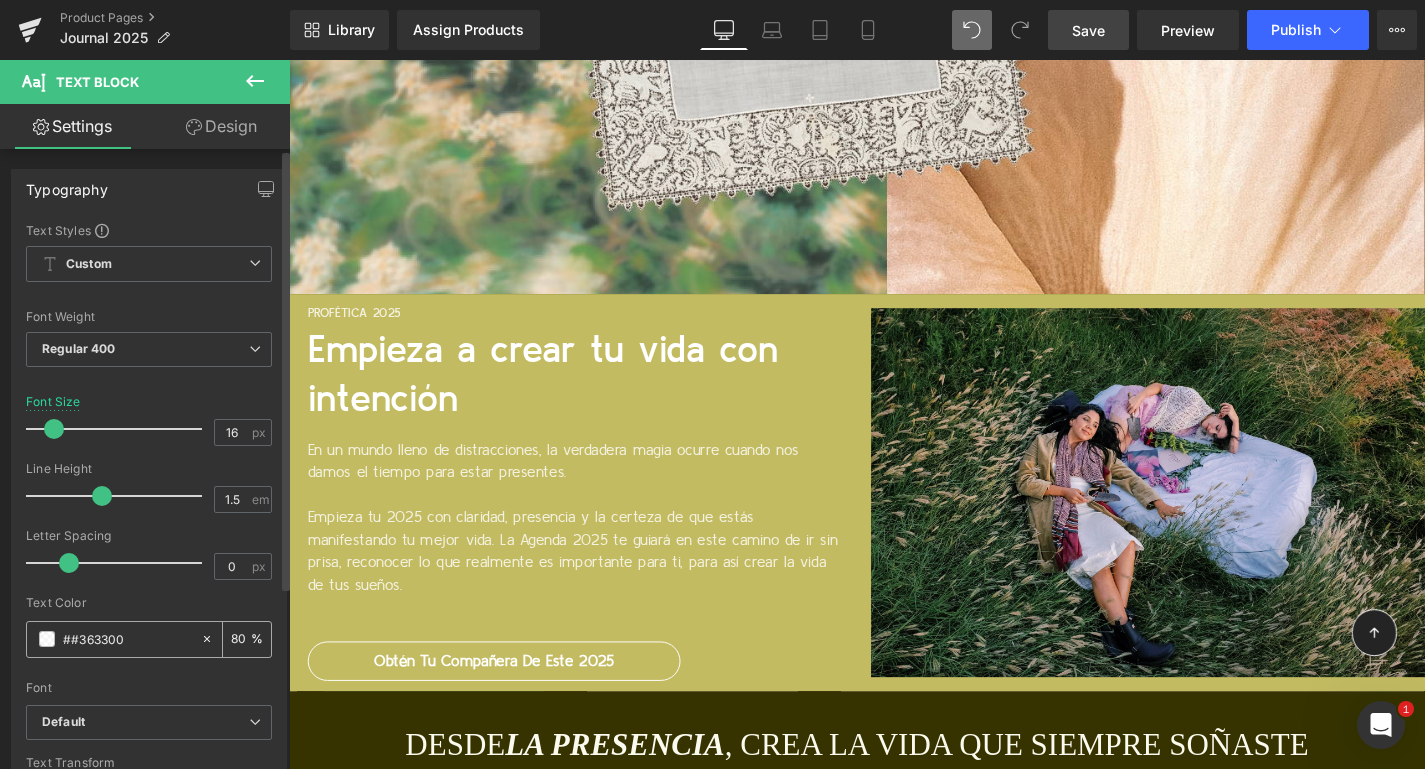 type on "0" 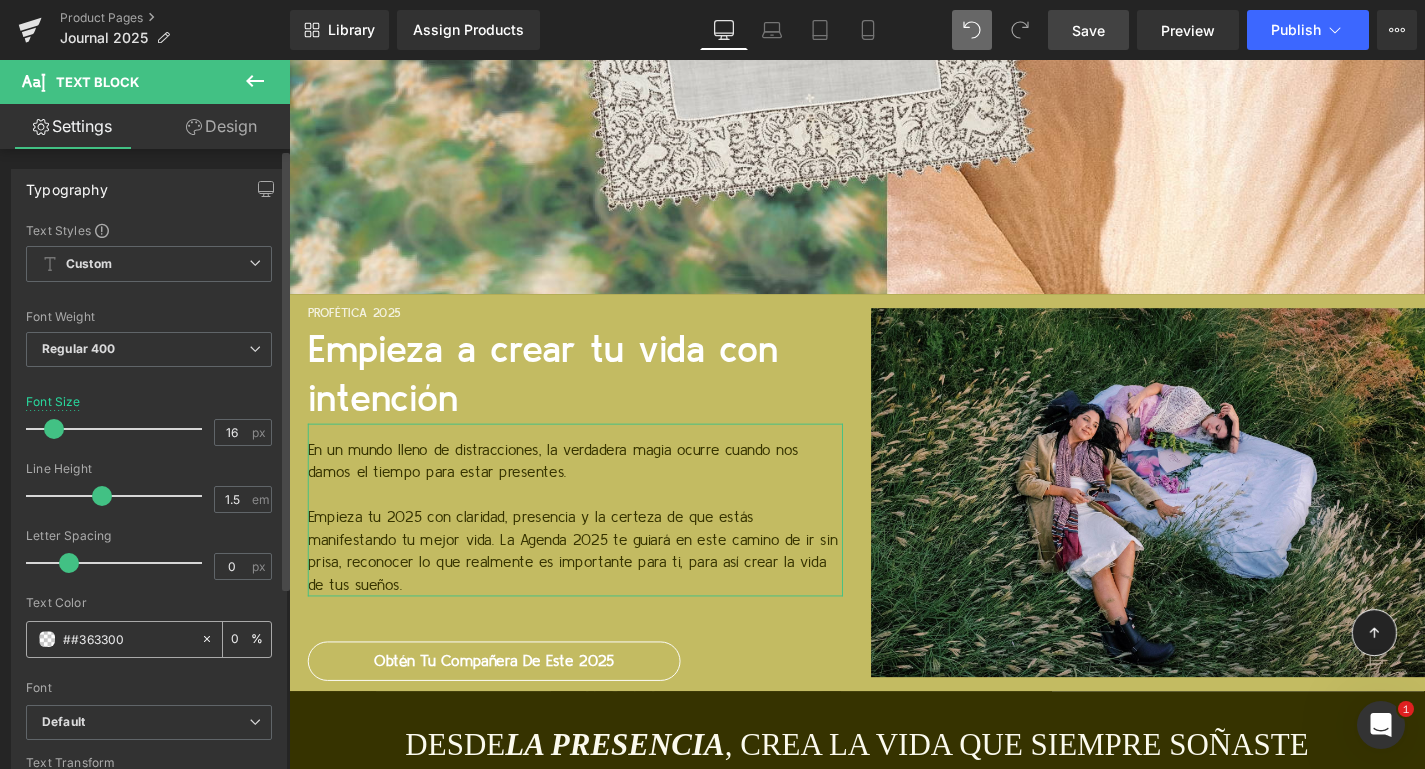 click on "##363300" at bounding box center (127, 639) 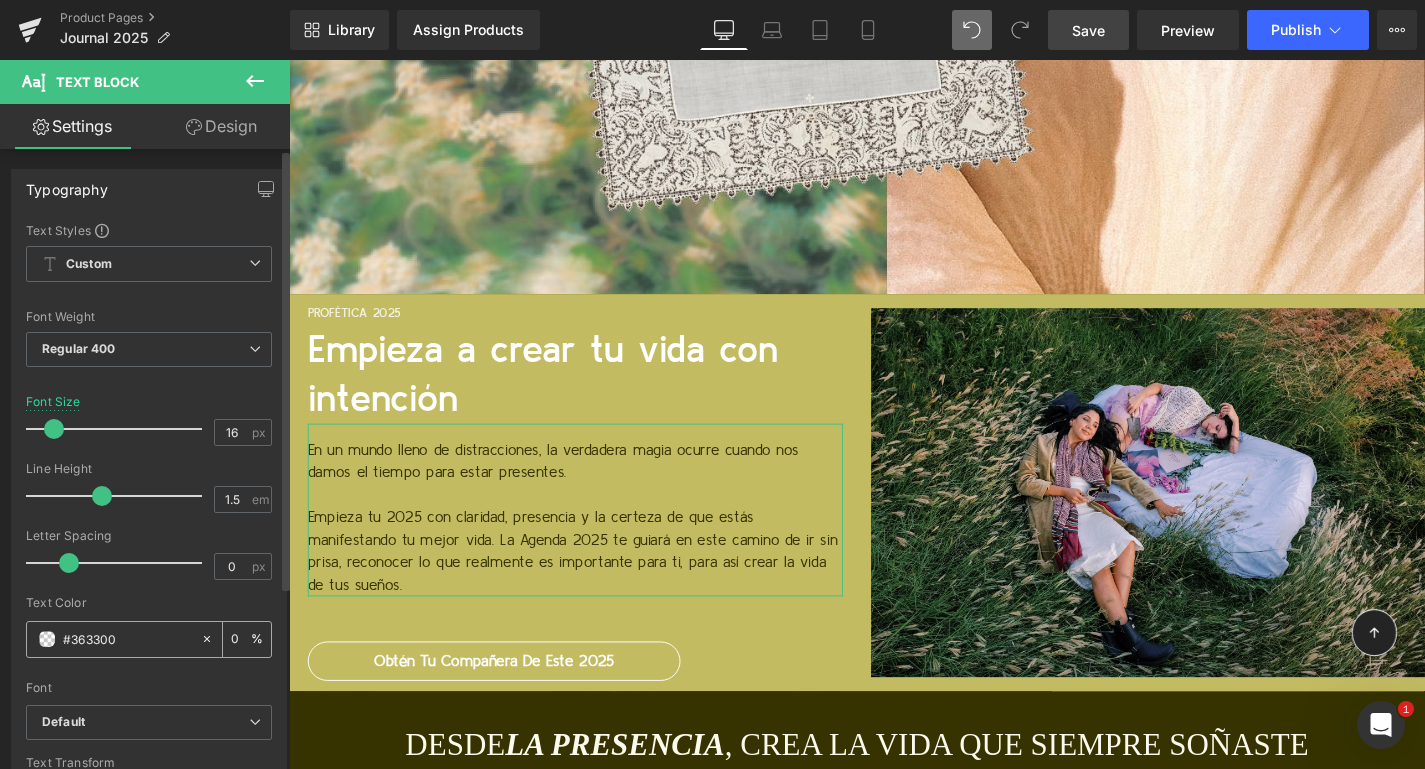 type on "100" 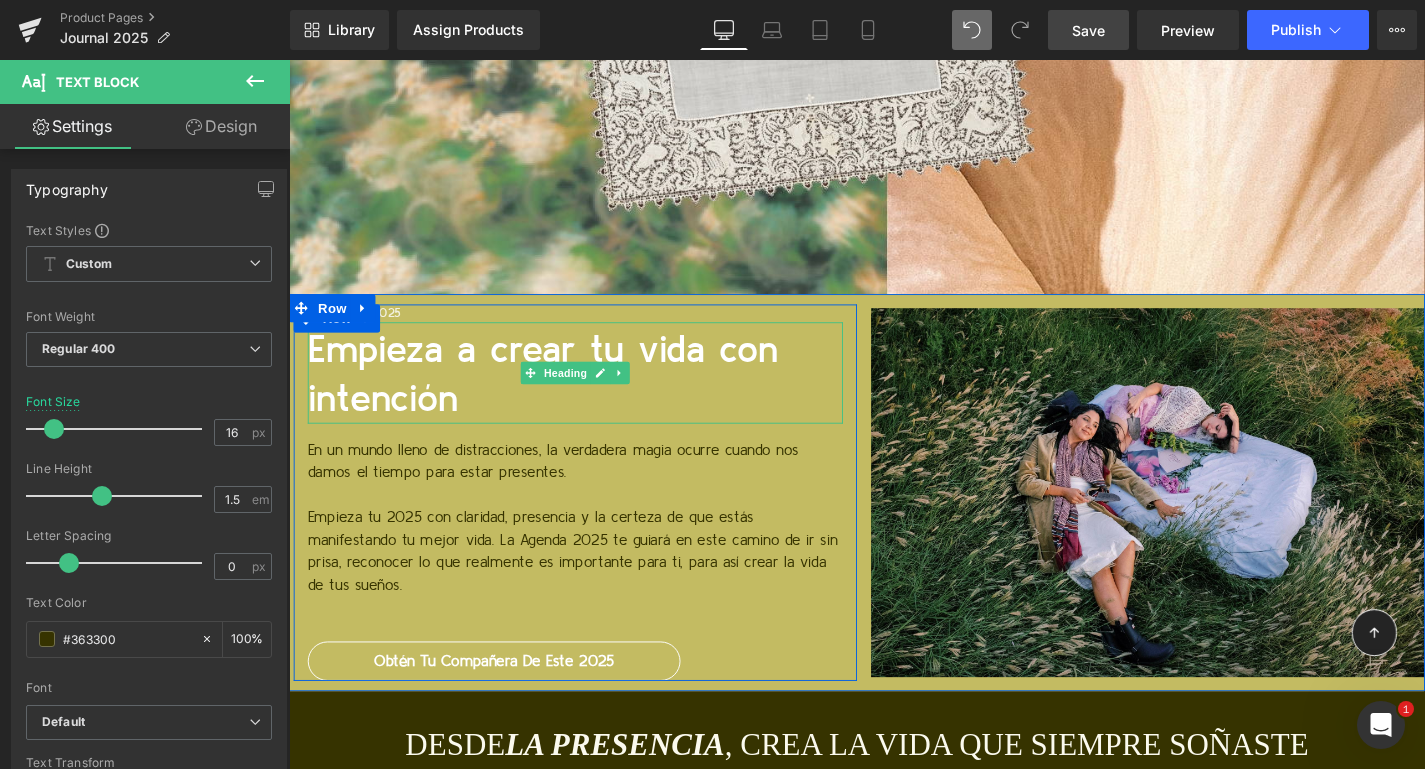 click on "Empieza a crear tu vida con intención" at bounding box center [594, 395] 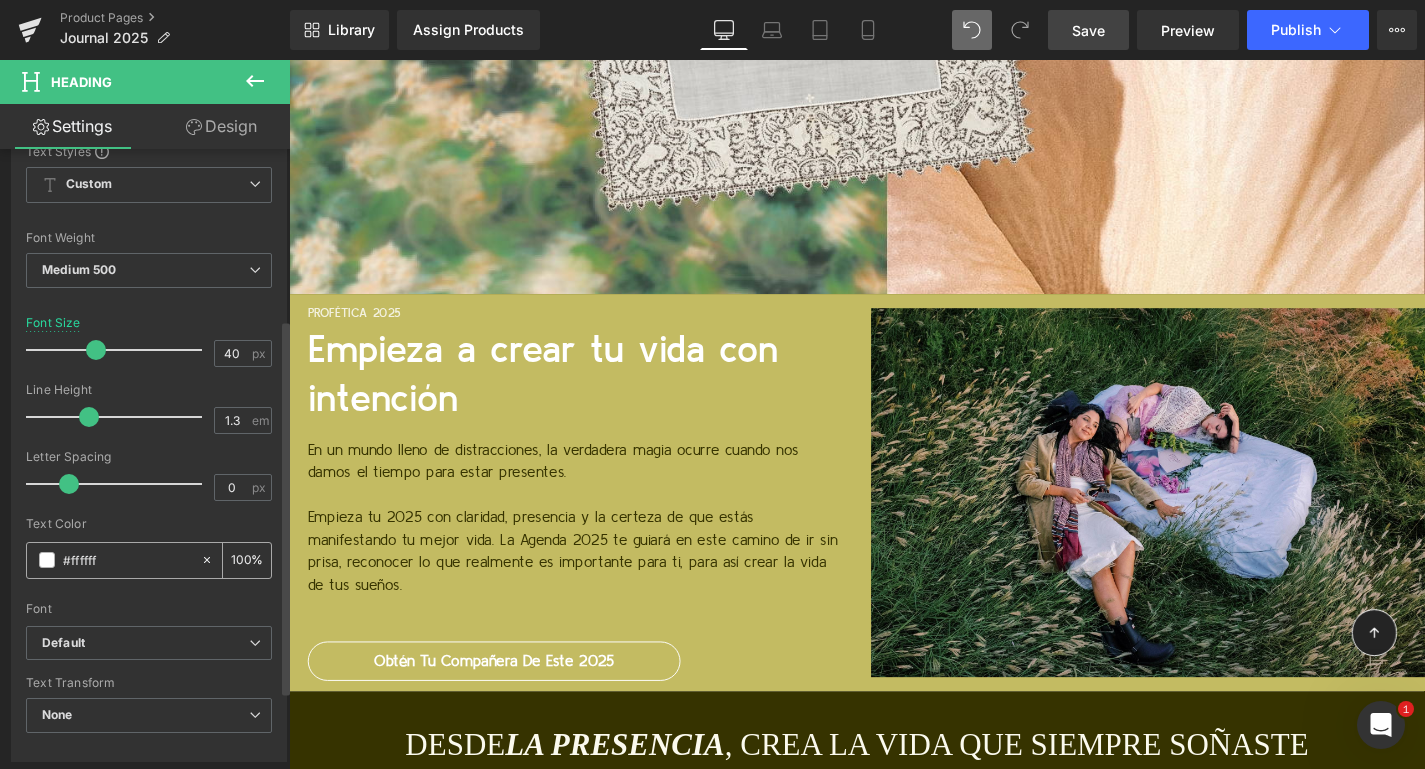 scroll, scrollTop: 281, scrollLeft: 0, axis: vertical 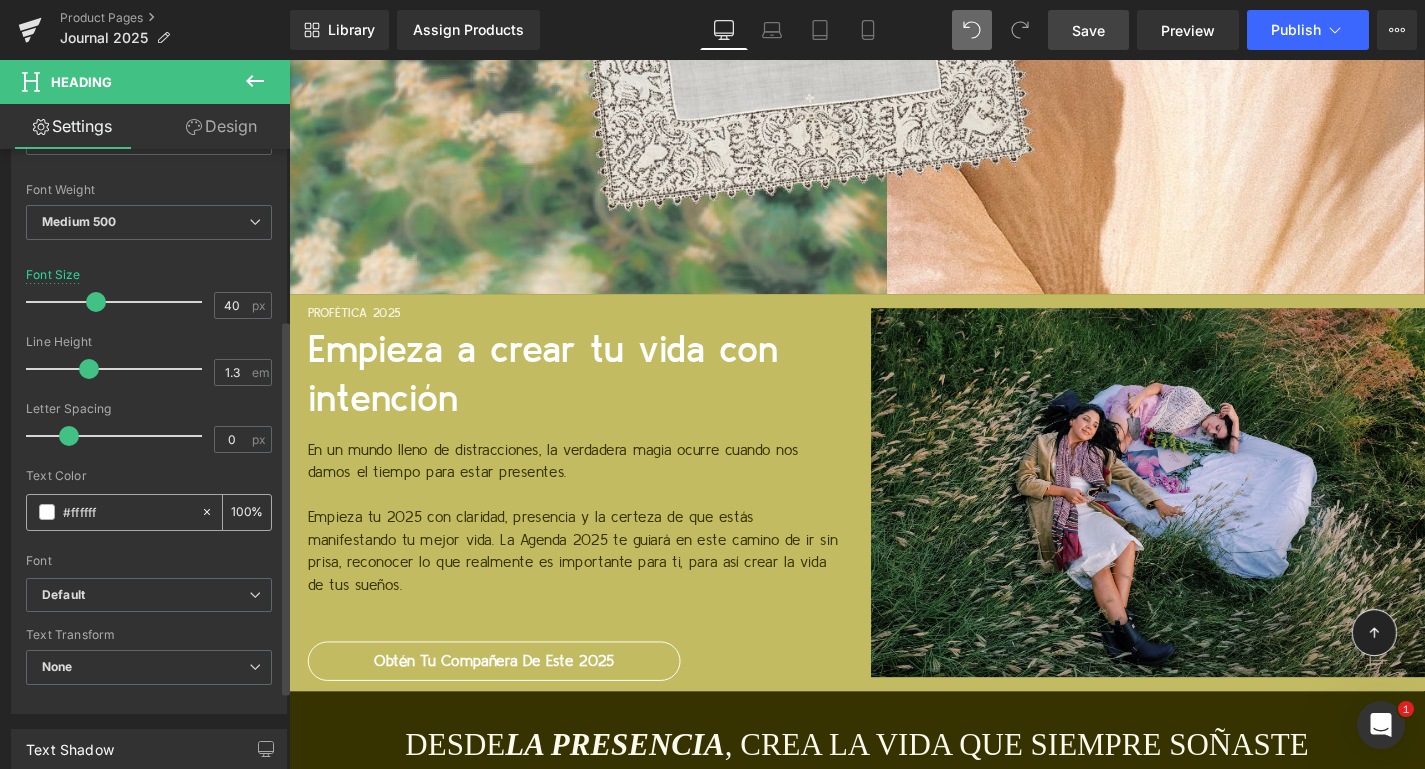 click on "#ffffff" at bounding box center [127, 512] 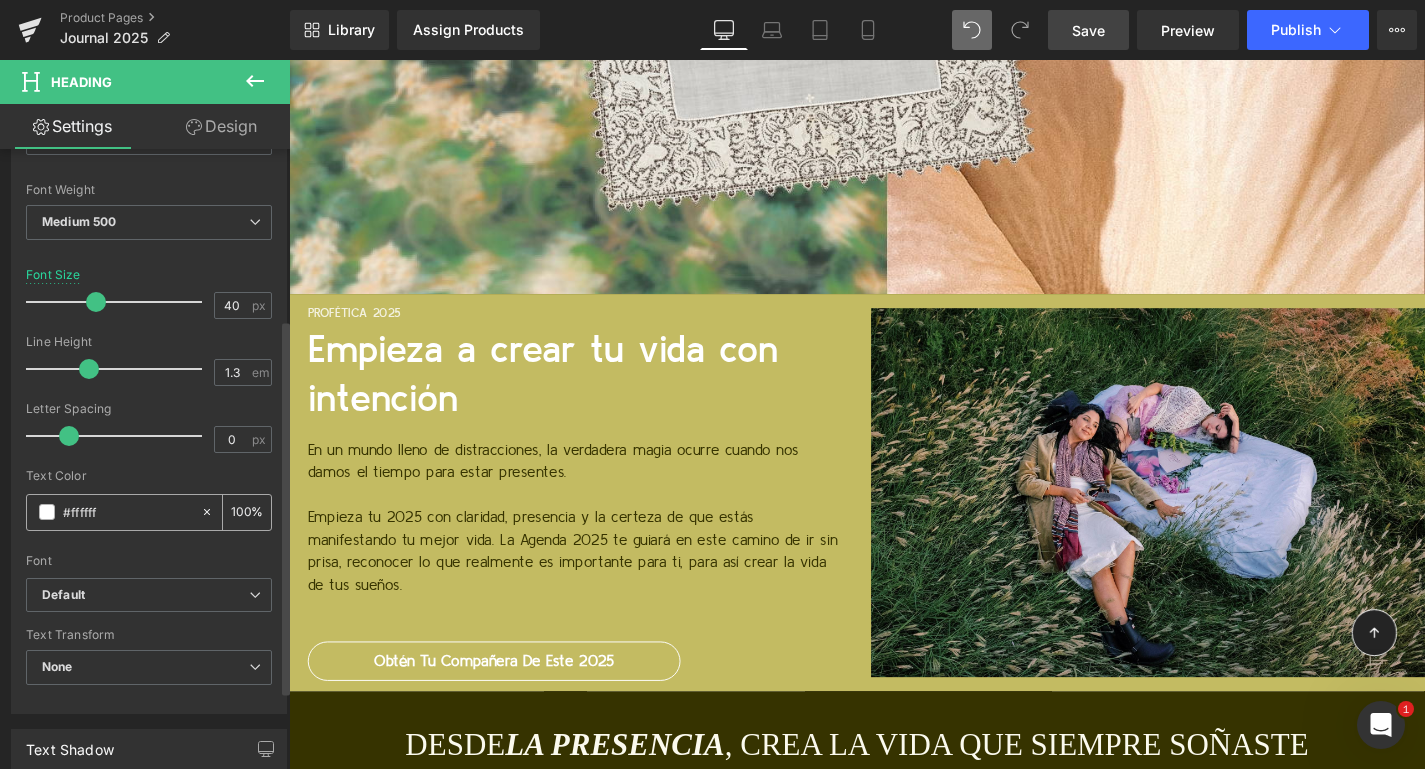 click on "#ffffff" at bounding box center [127, 512] 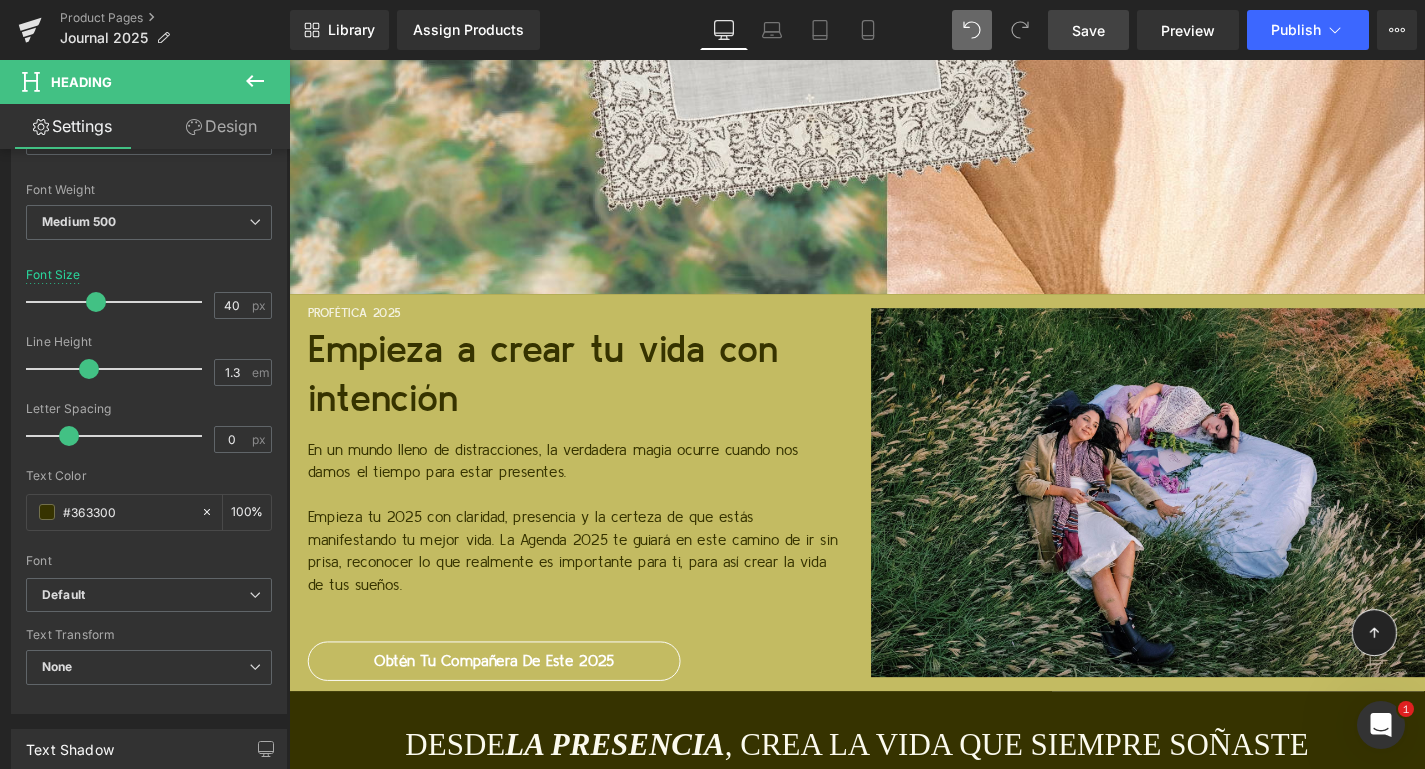 click on "Empieza tu 2025 con claridad, presencia y la certeza de que estás manifestando tu mejor vida. La Agenda 2025 te guiará en este camino de ir sin prisa, reconocer lo que realmente es importante para ti, para así crear la vida de tus sueños." at bounding box center (591, 583) 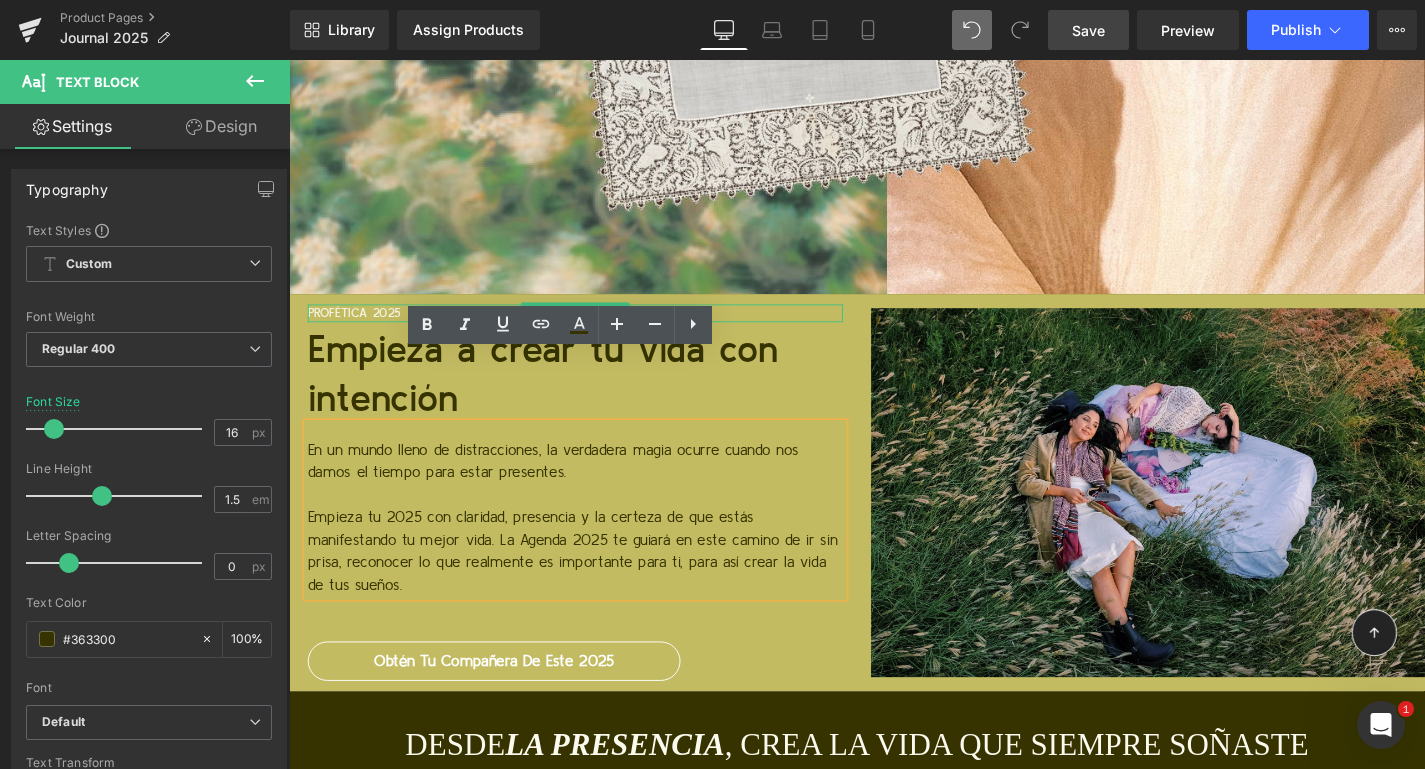 click on "PROFÉTICA 2025" at bounding box center (594, 330) 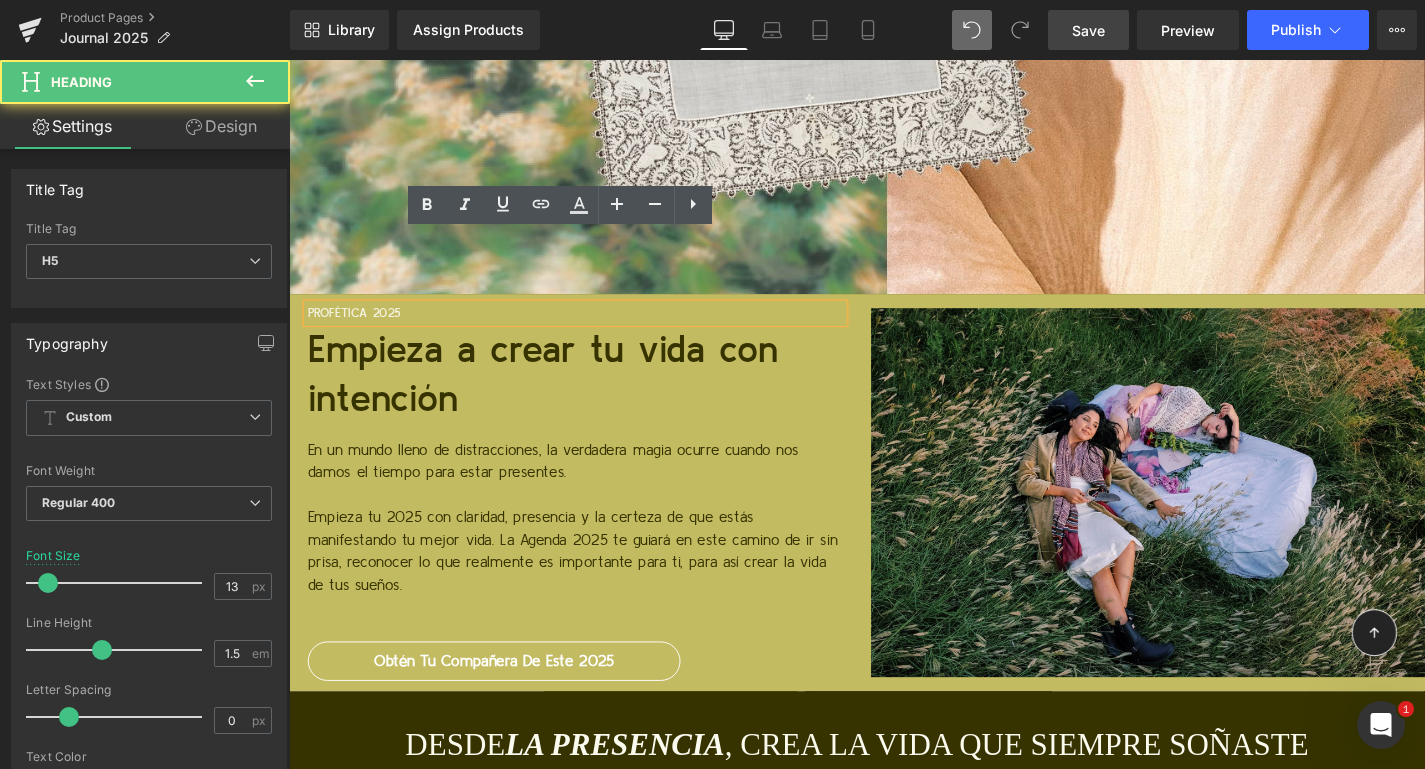 click 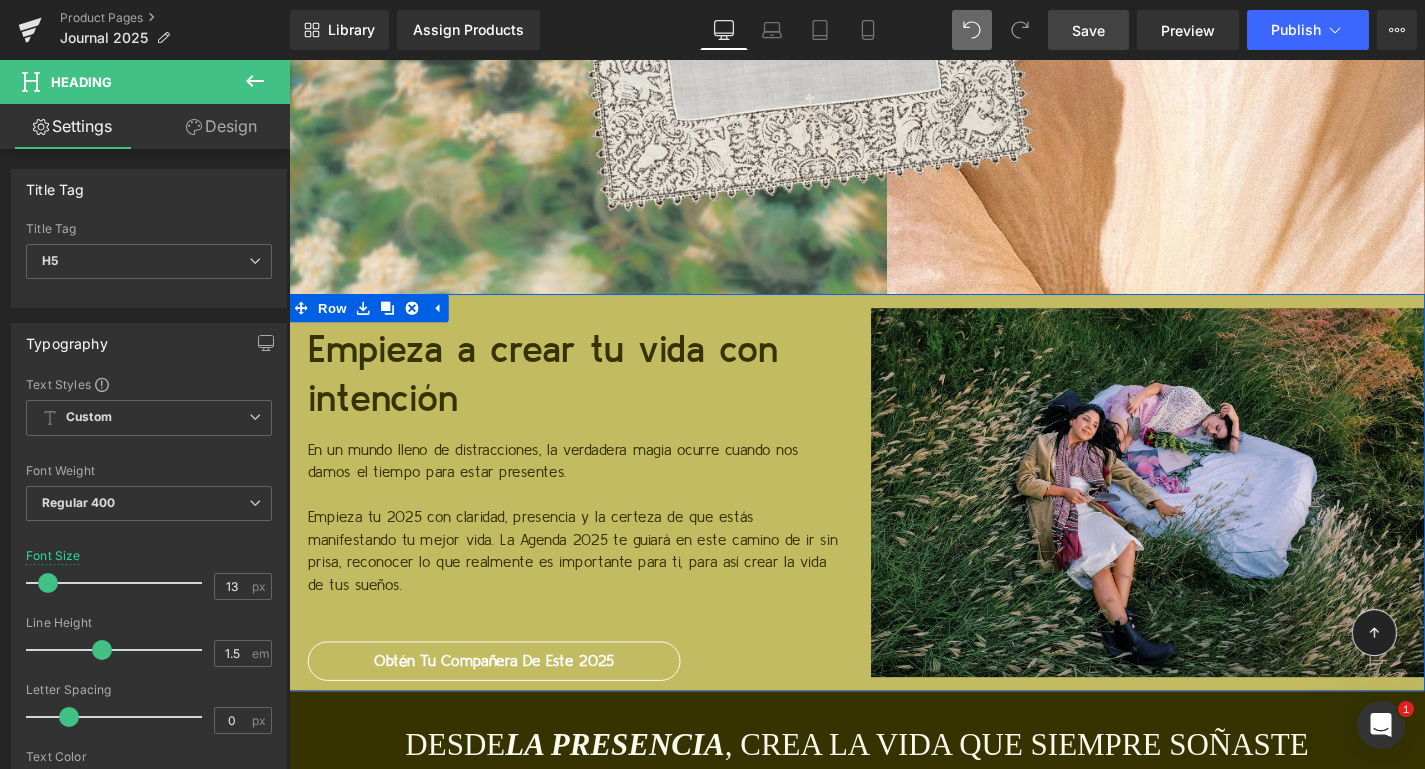 click on "Empieza a crear tu vida con intención" at bounding box center [594, 395] 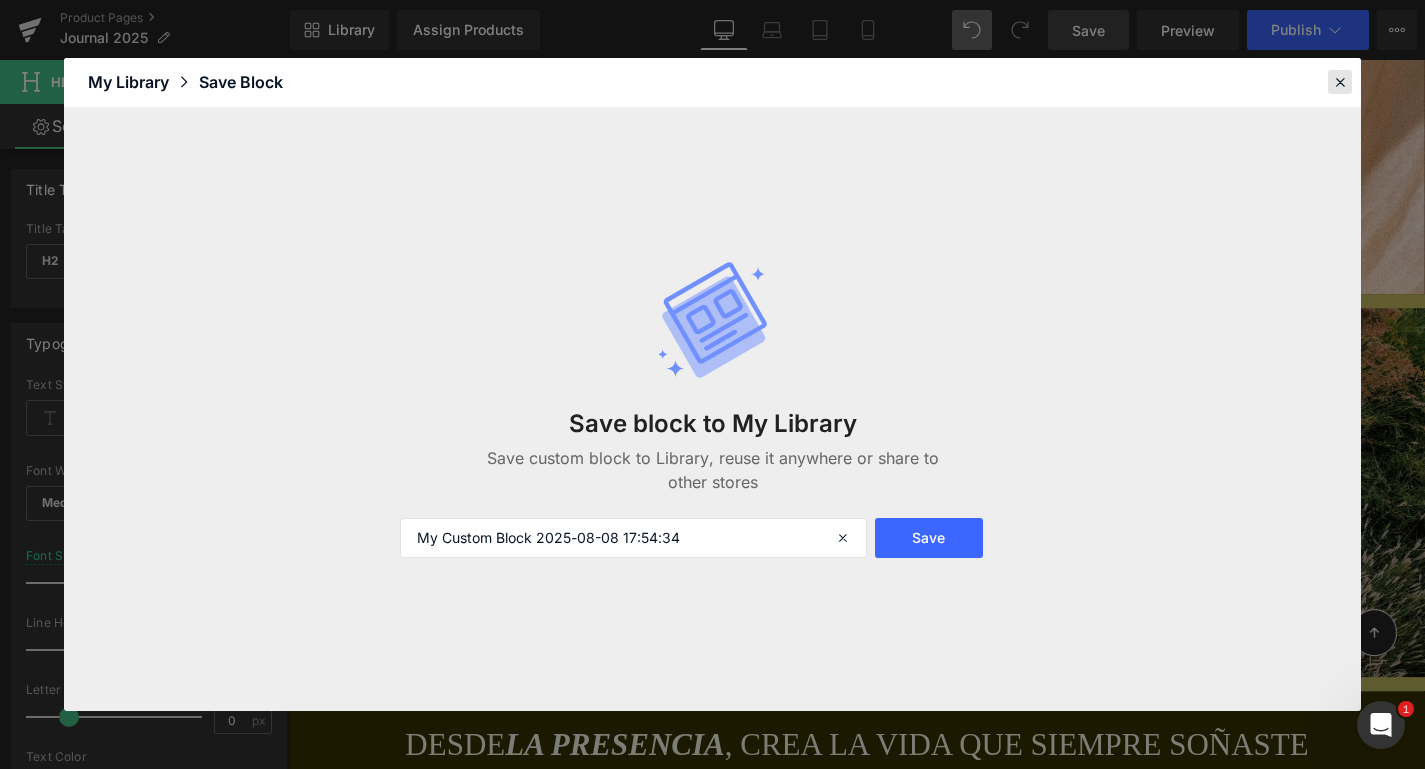 click at bounding box center (1340, 82) 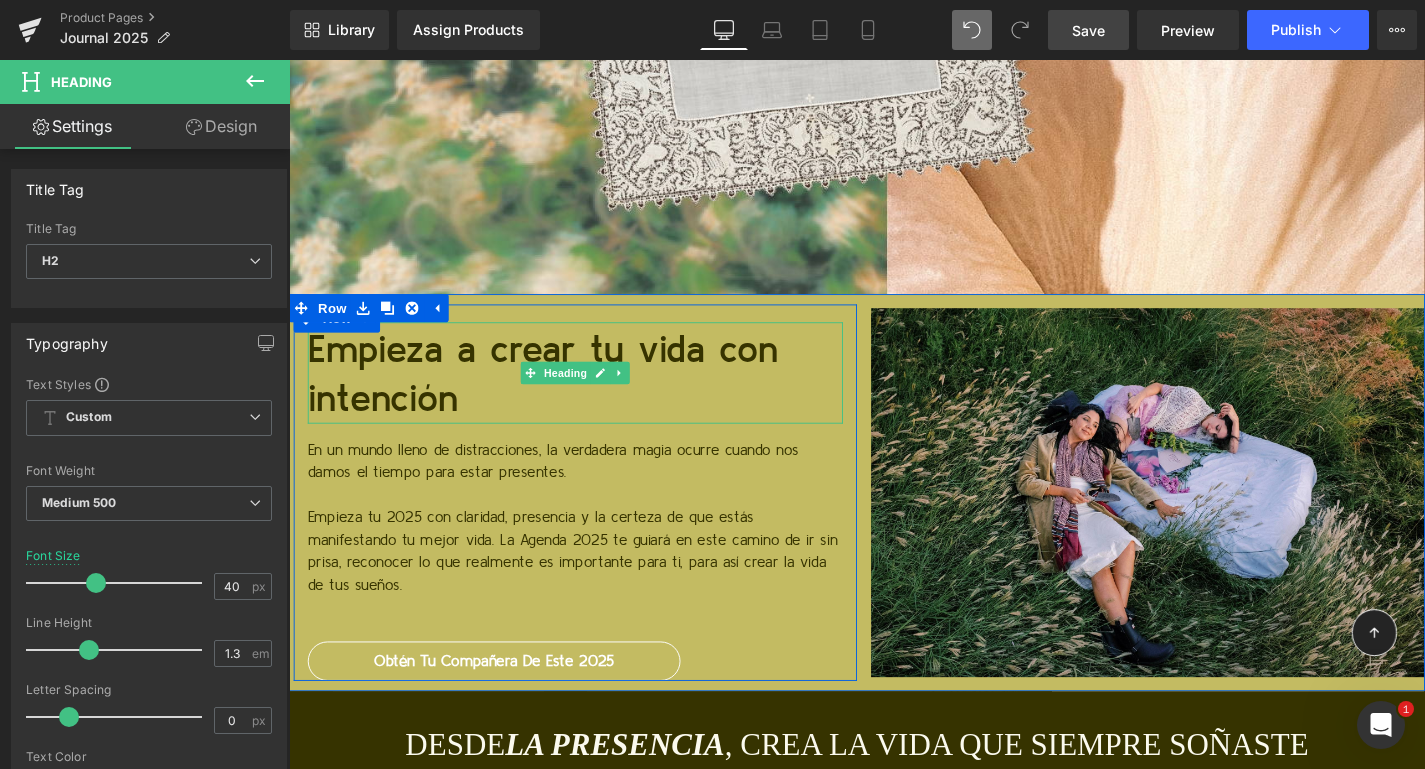 click on "Empieza a crear tu vida con intención" at bounding box center (594, 395) 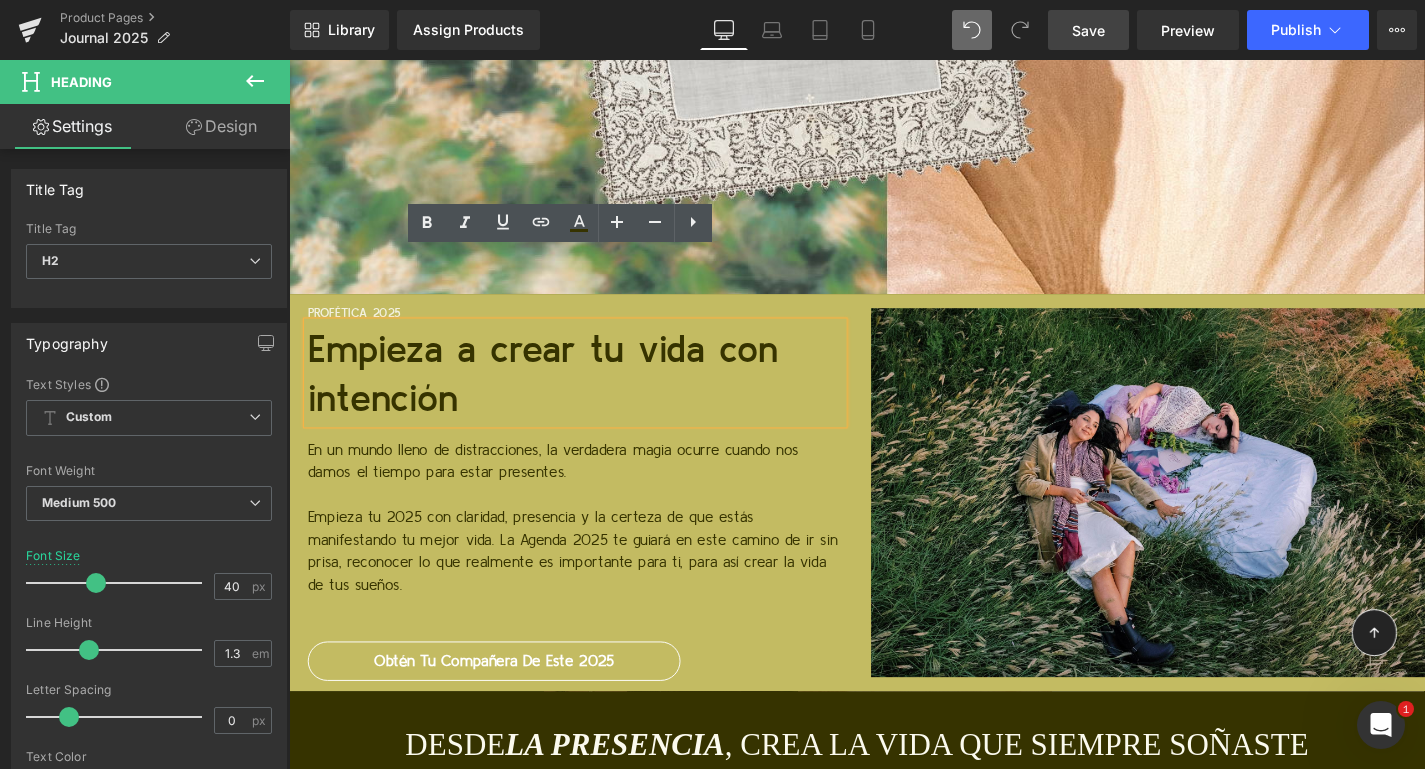 click on "Row" at bounding box center [343, 324] 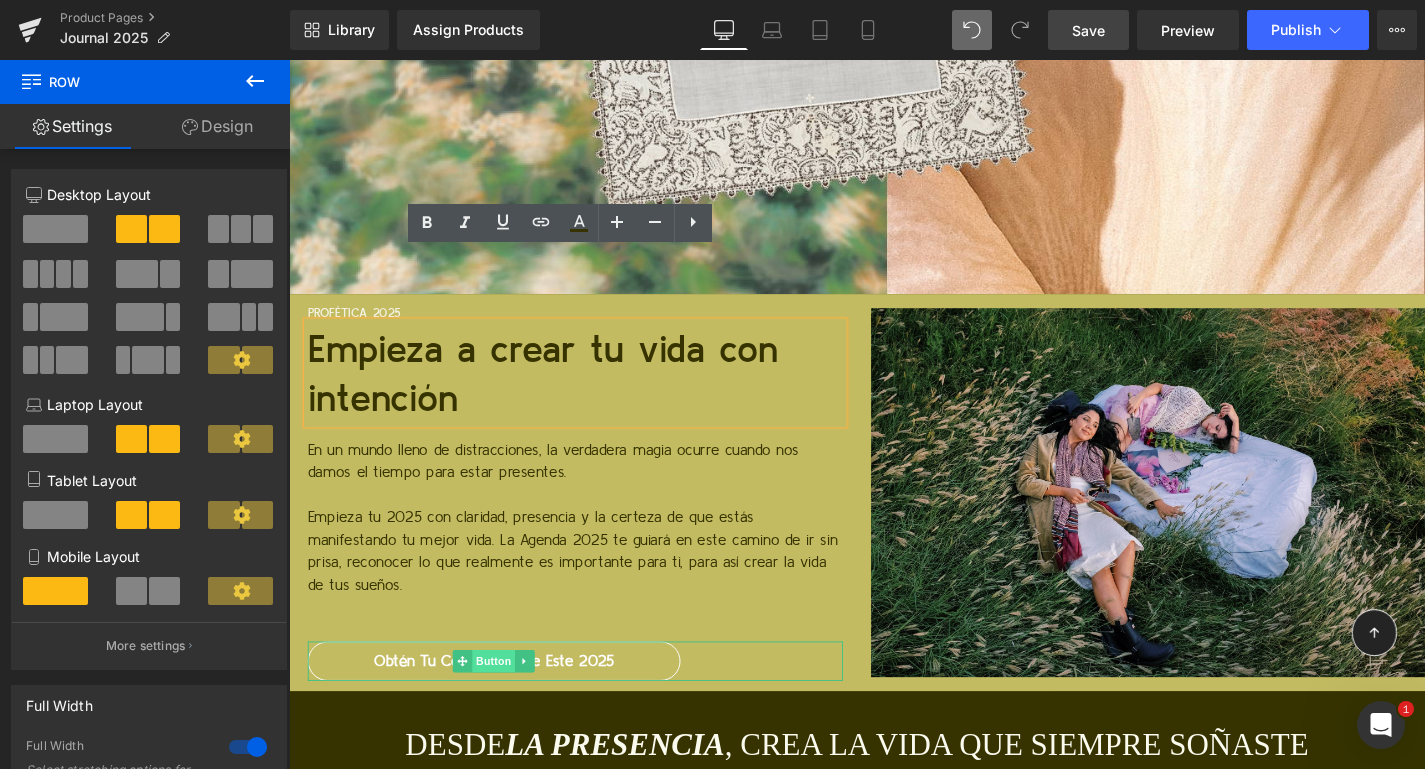 click on "Button" at bounding box center [507, 700] 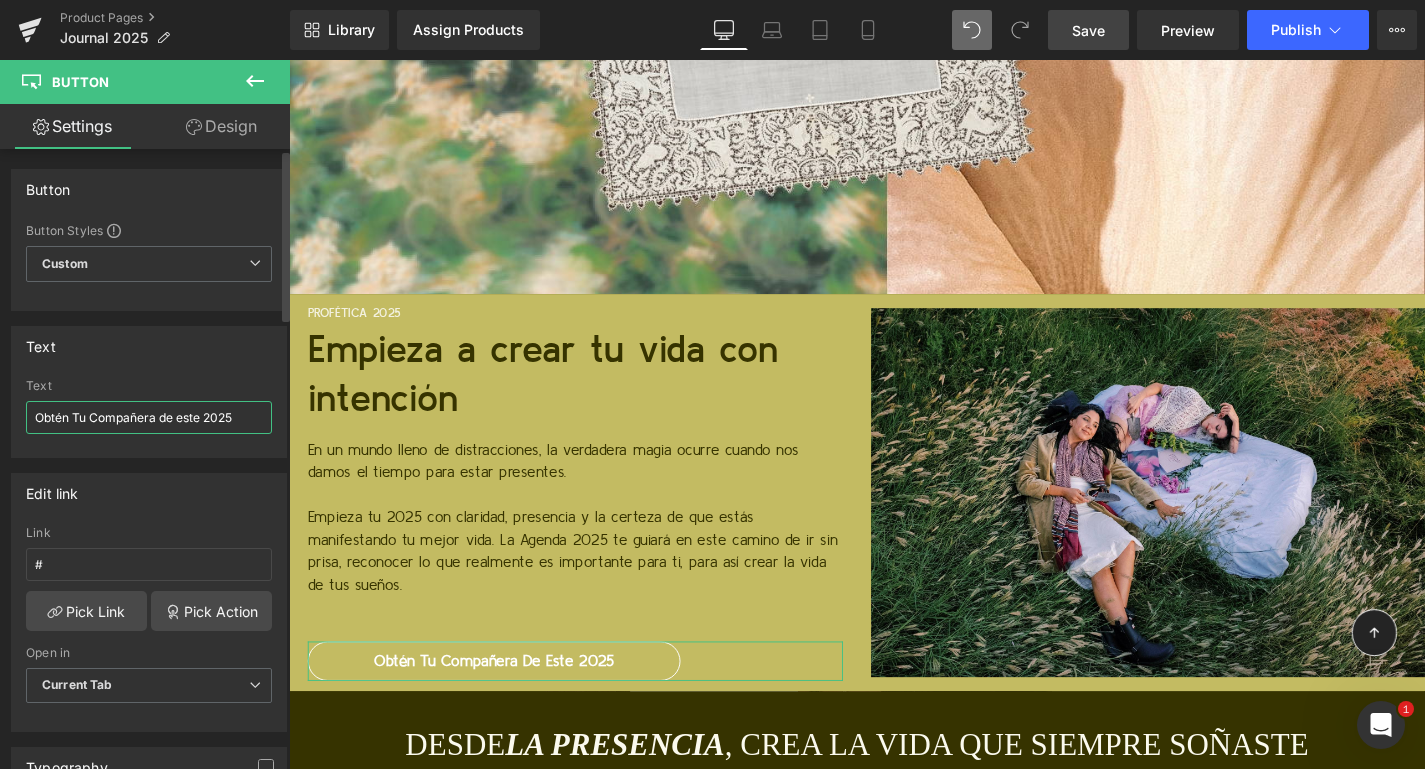 click on "Obtén Tu Compañera de este 2025" at bounding box center (149, 417) 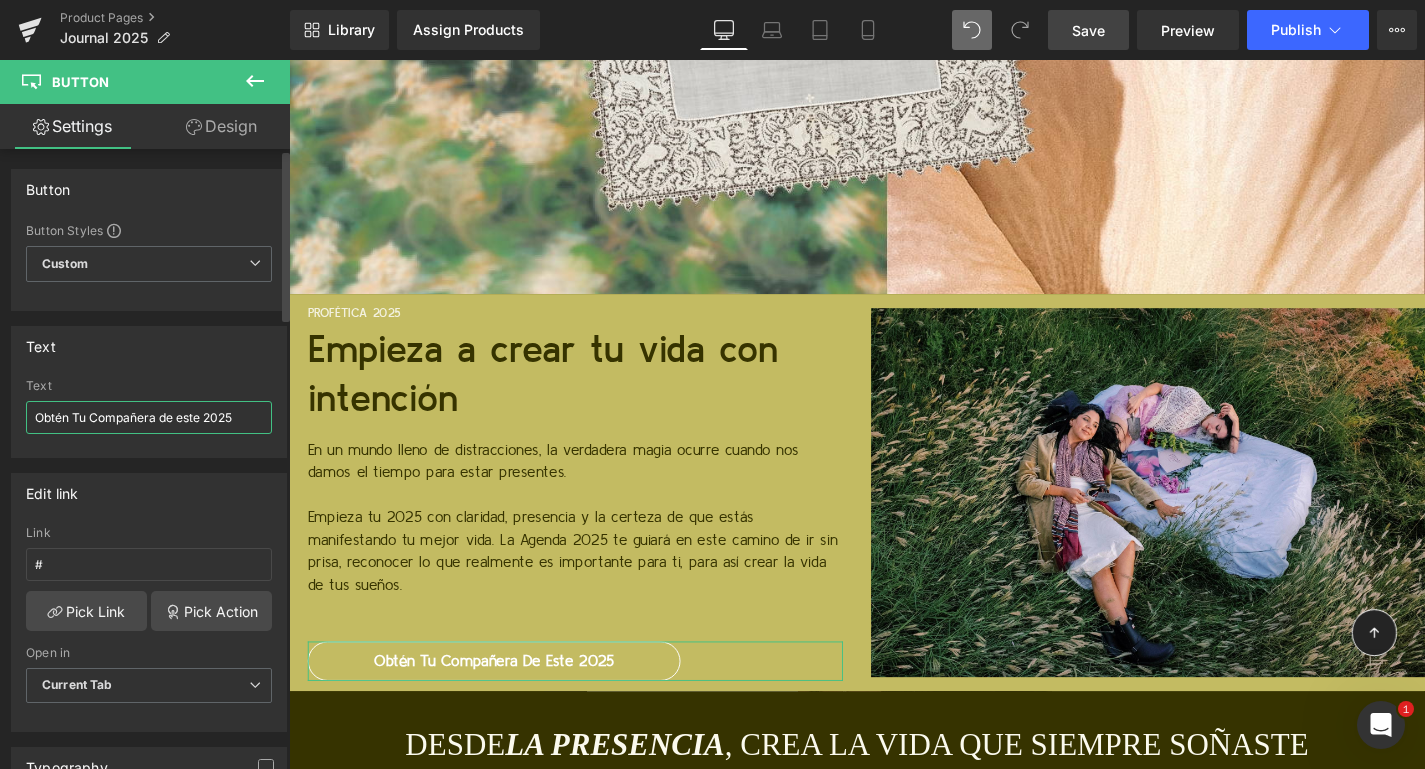 click on "Obtén Tu Compañera de este 2025" at bounding box center (149, 417) 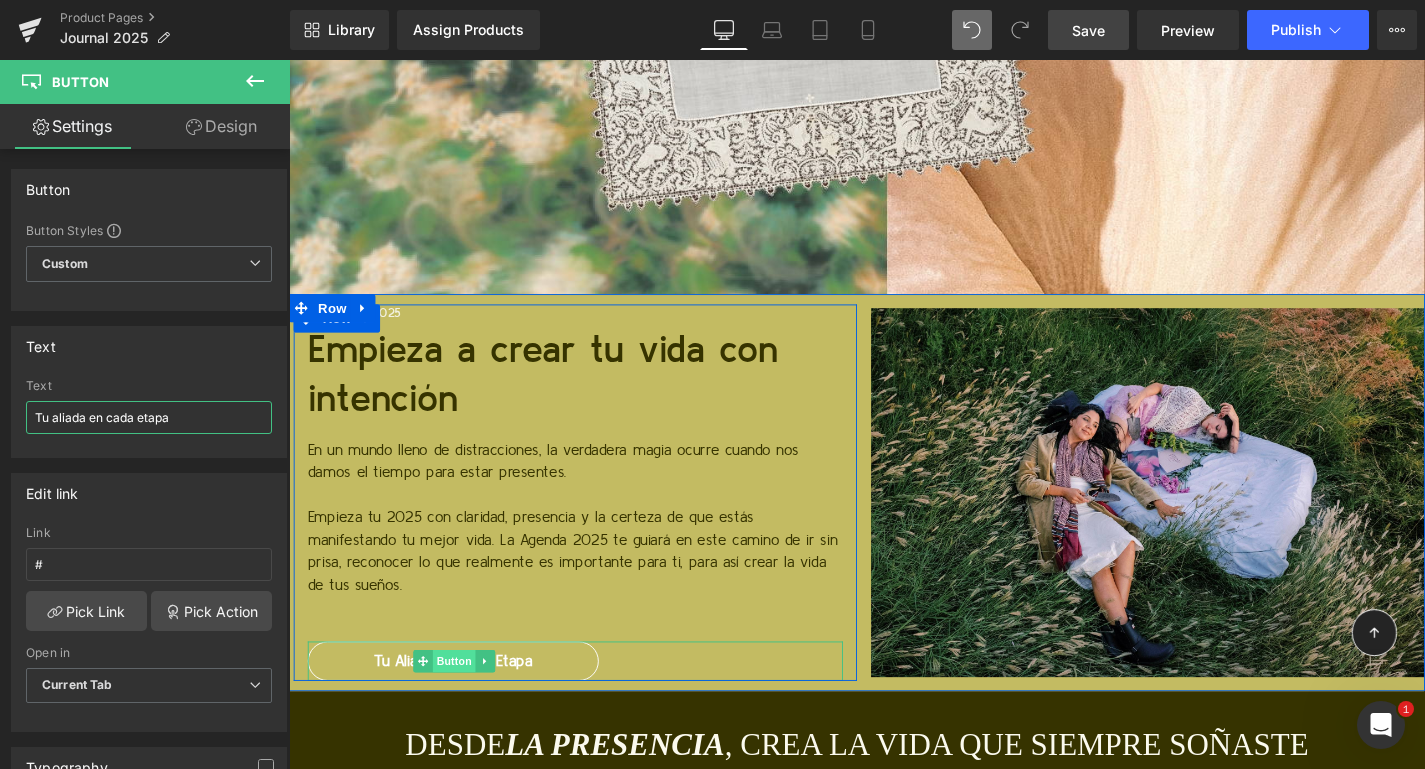 click on "Button" at bounding box center [465, 700] 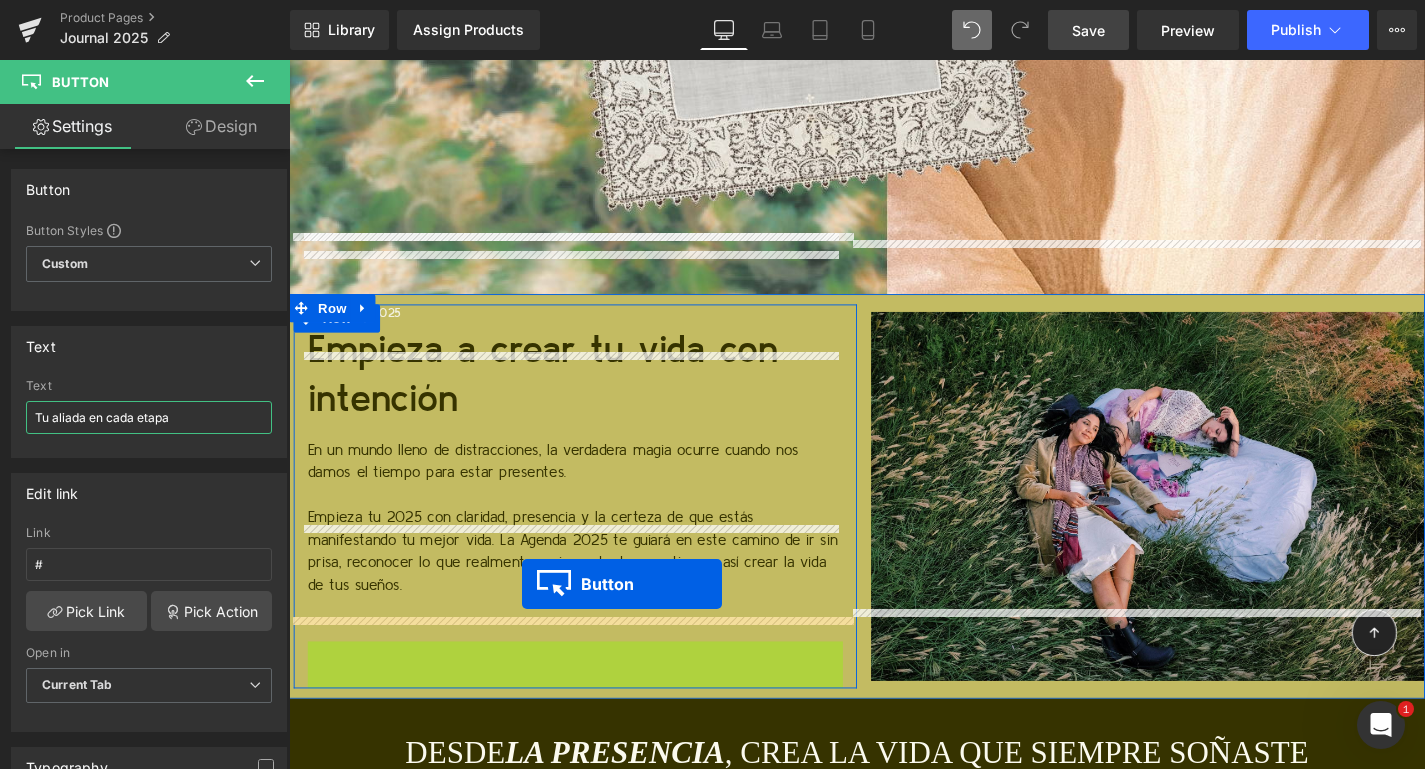 drag, startPoint x: 455, startPoint y: 621, endPoint x: 537, endPoint y: 618, distance: 82.05486 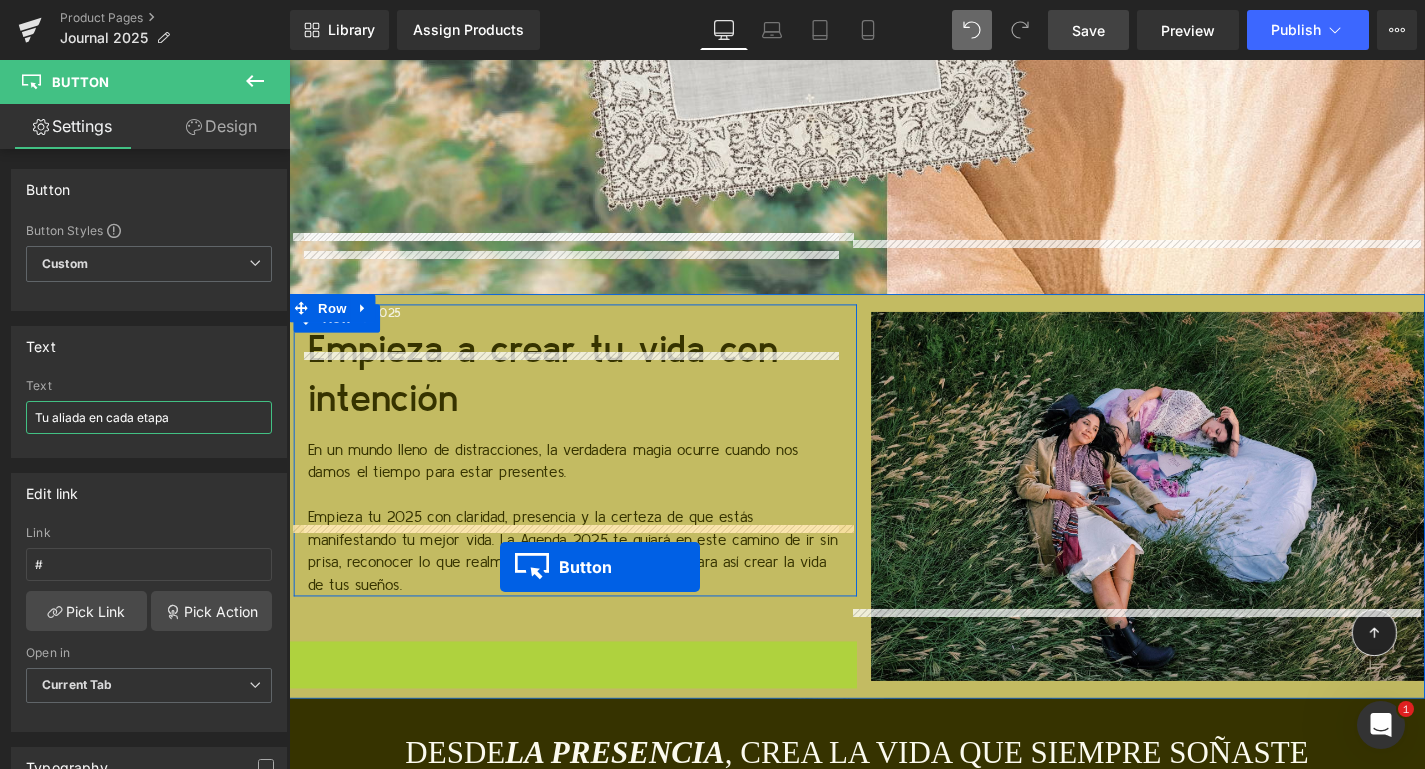 drag, startPoint x: 424, startPoint y: 627, endPoint x: 511, endPoint y: 599, distance: 91.394745 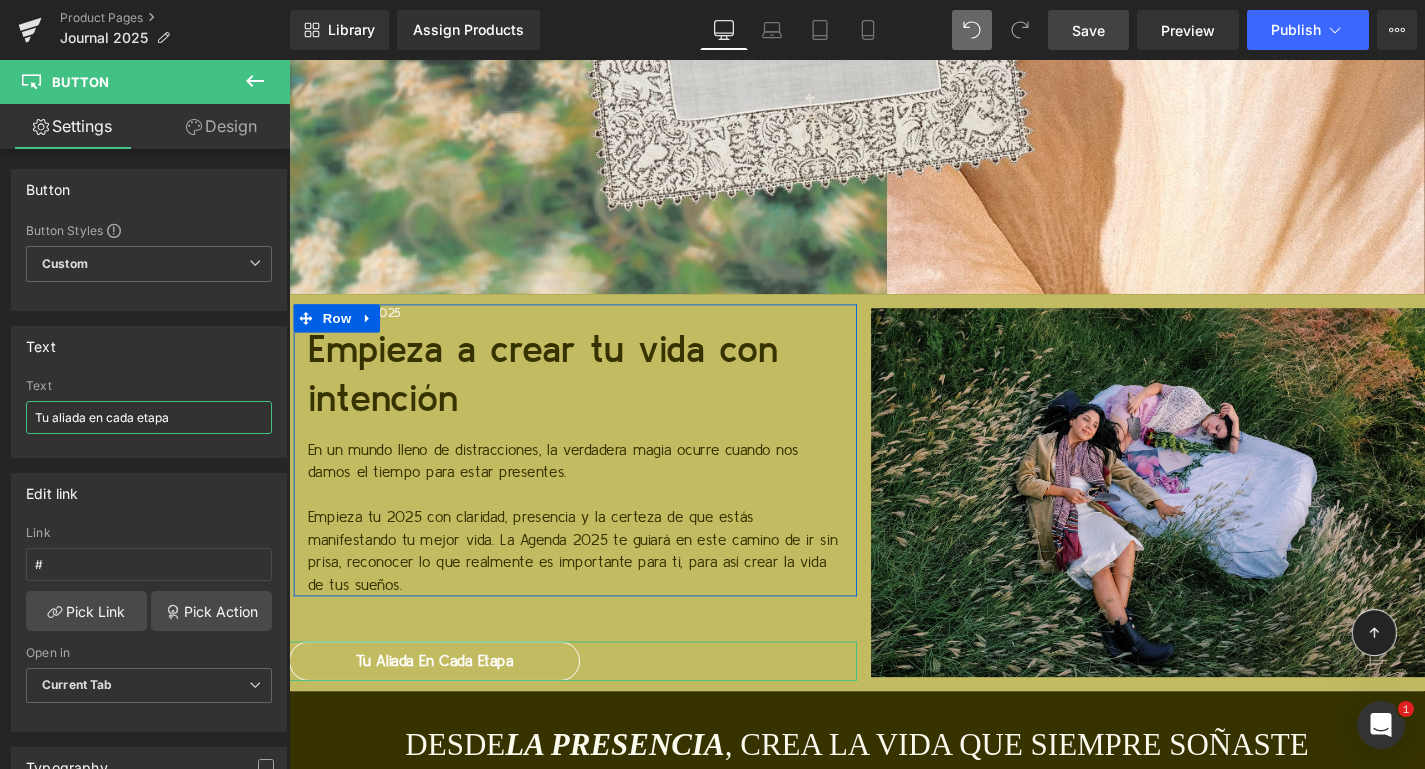 type on "Tu aliada en cada etapa" 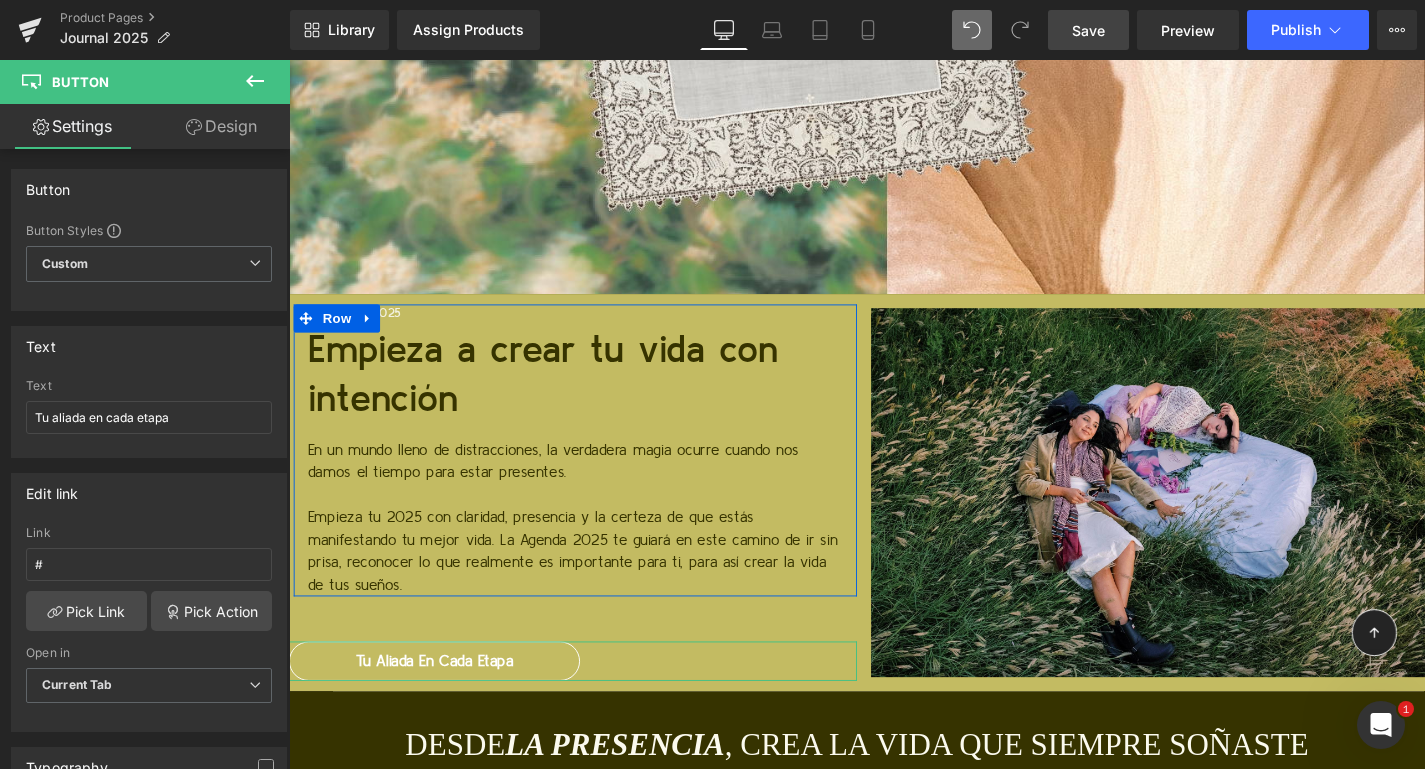click on "Design" at bounding box center (221, 126) 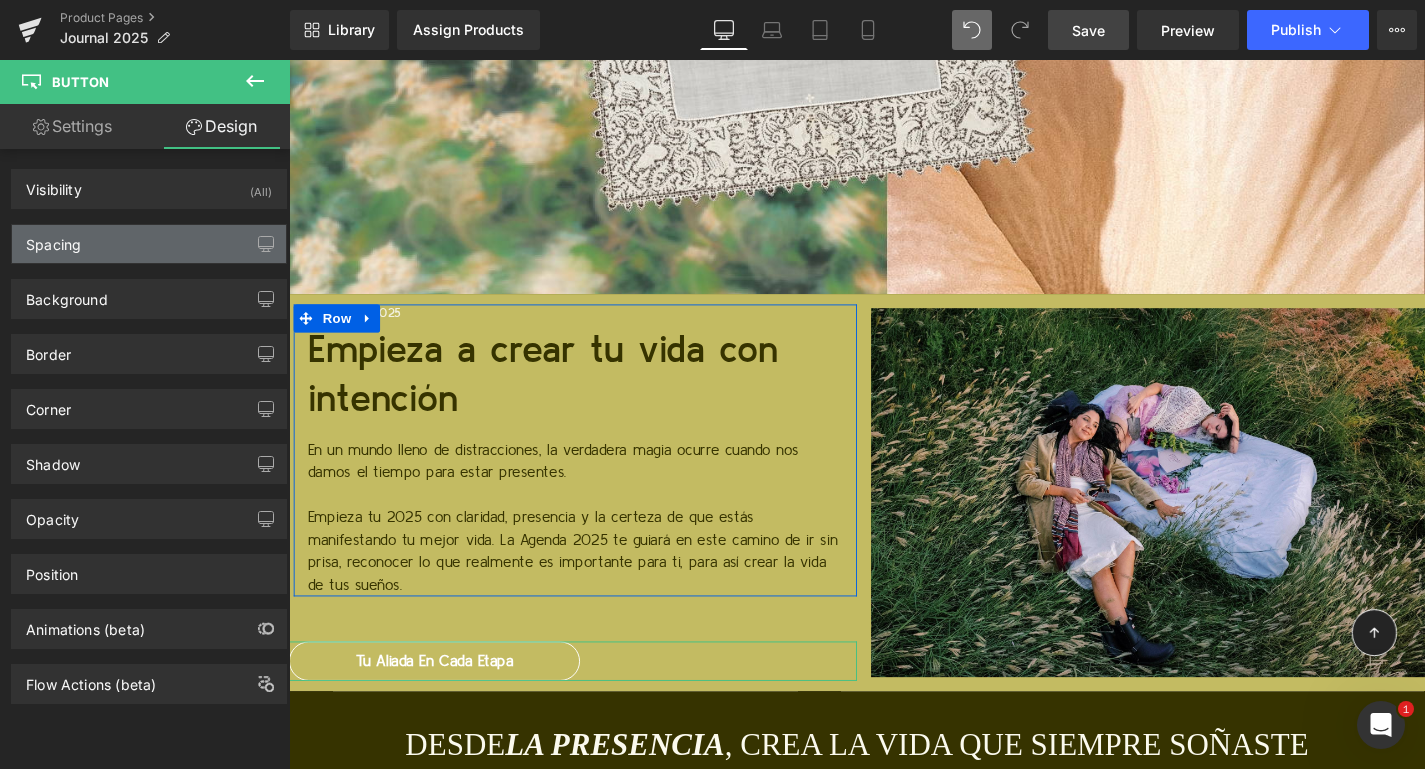type on "48" 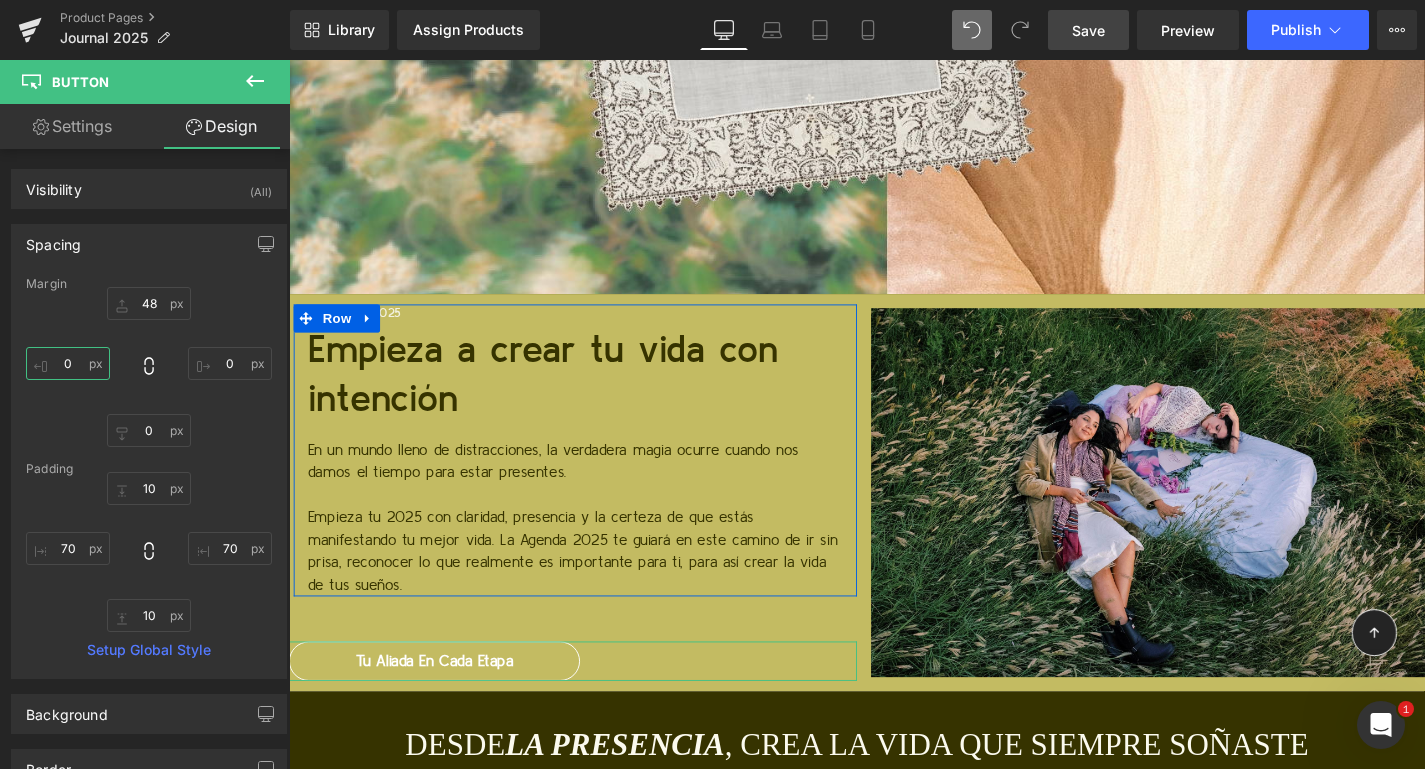 click on "0" at bounding box center (68, 363) 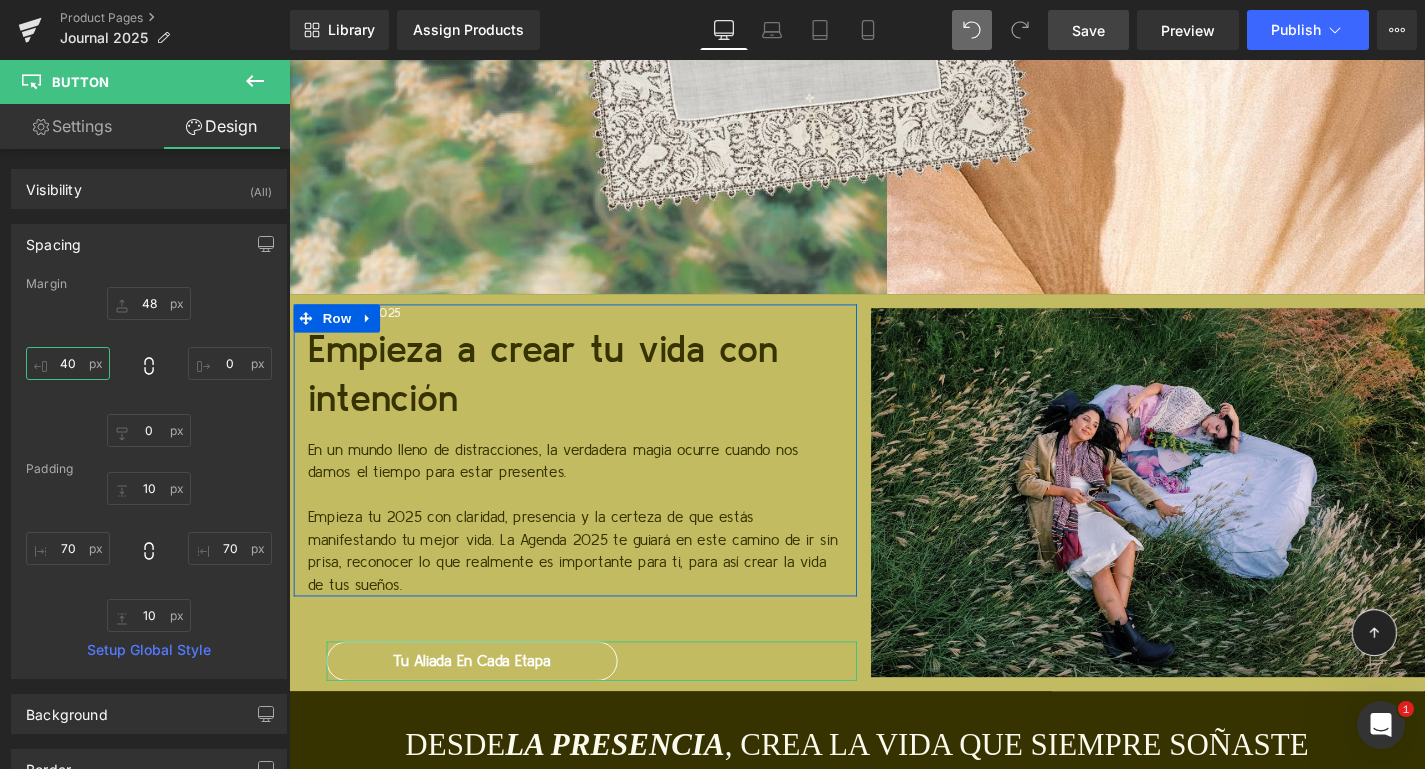 type on "4" 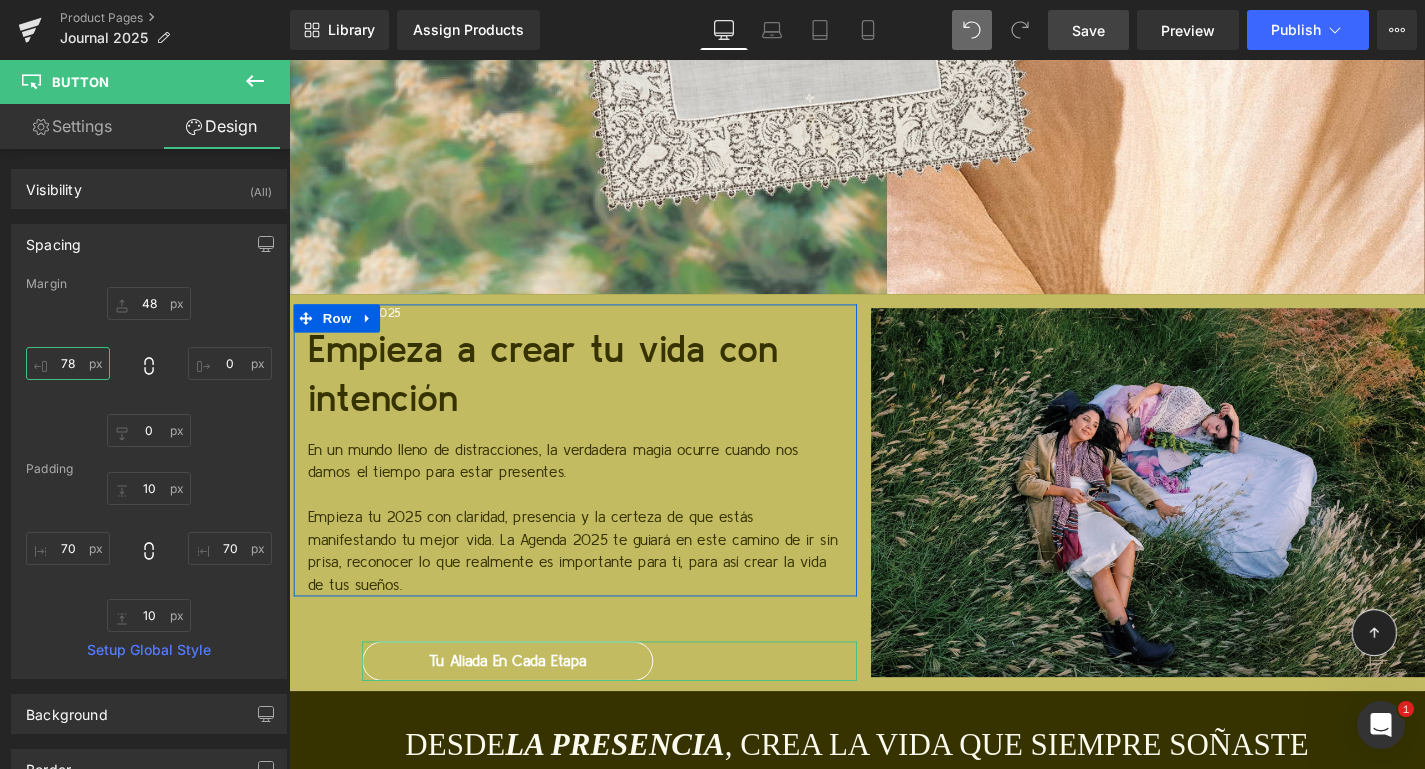 type on "7" 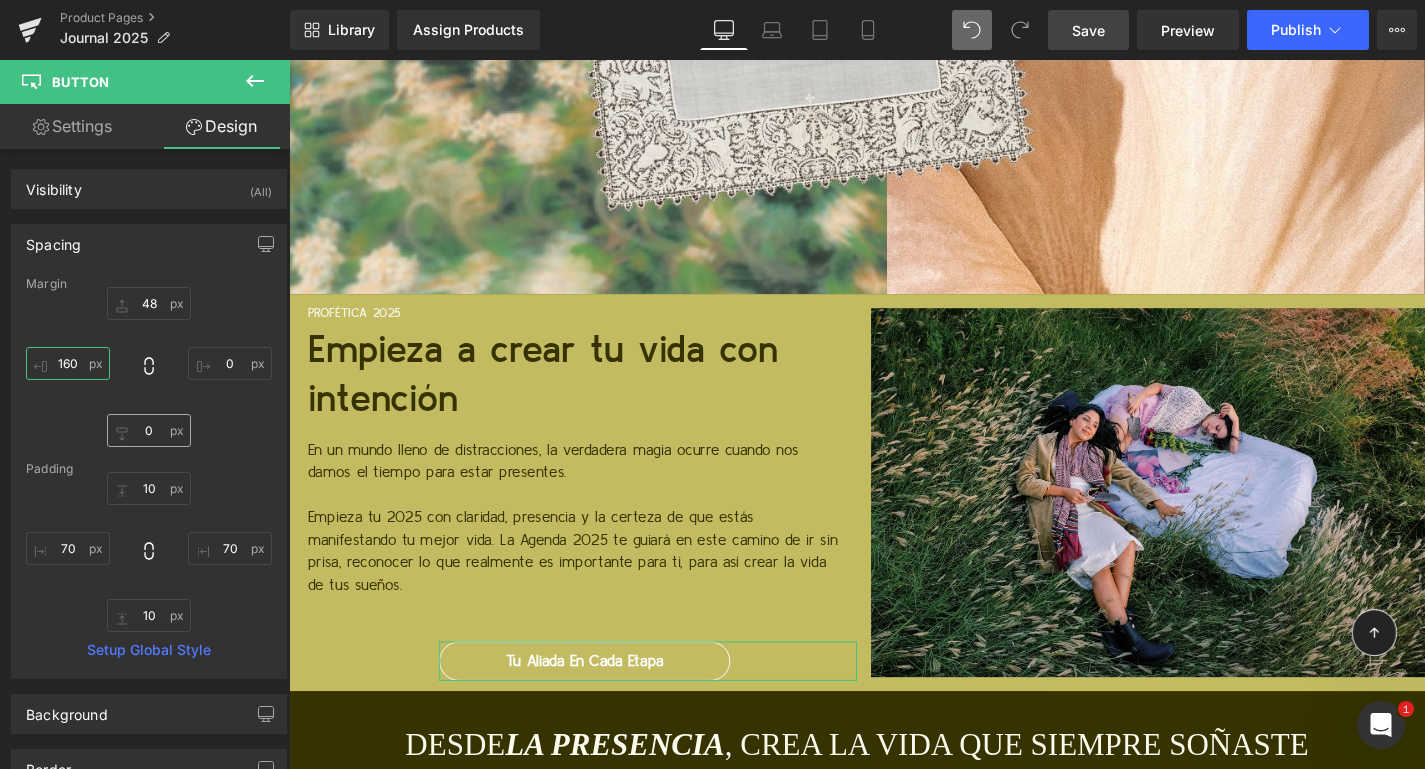 type on "160" 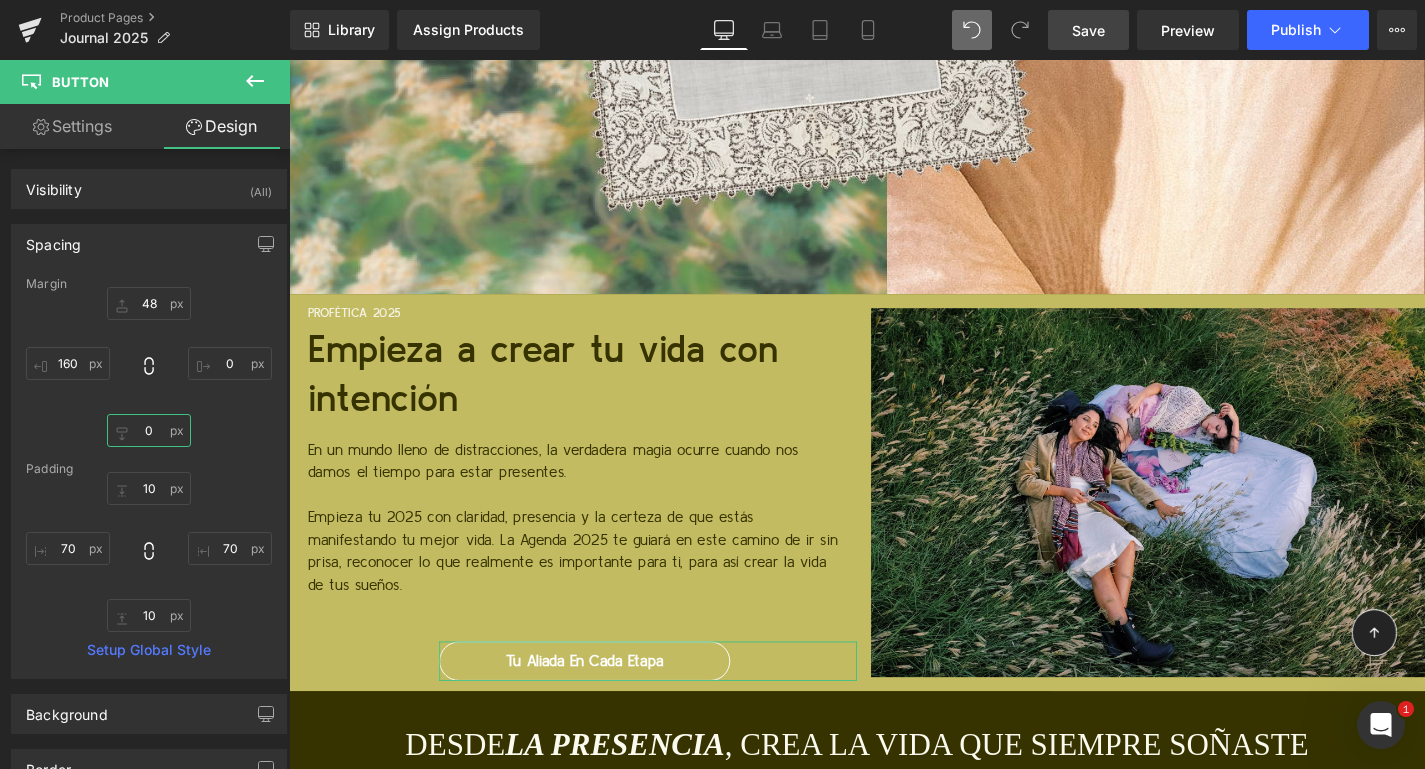 click on "0" at bounding box center (149, 430) 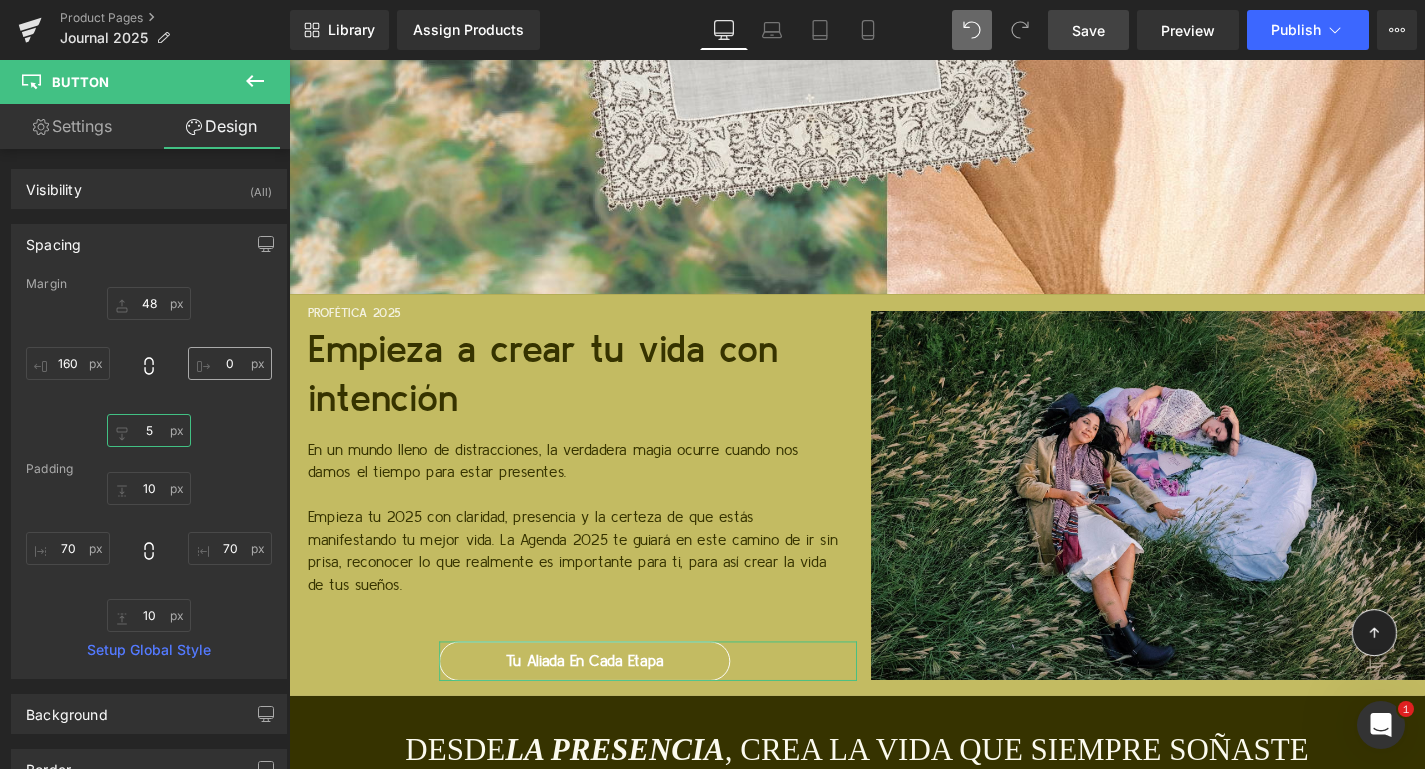 type on "50" 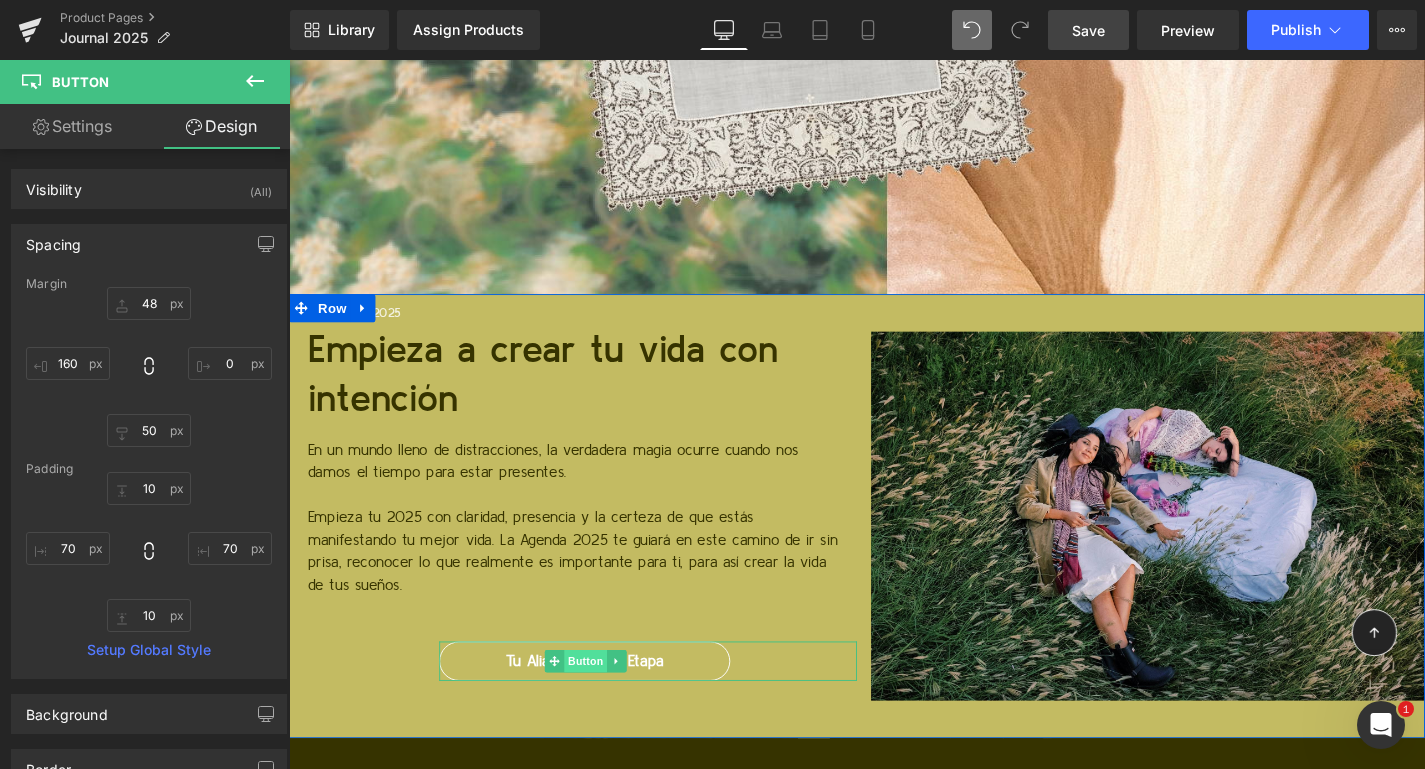 click on "Button" at bounding box center [605, 700] 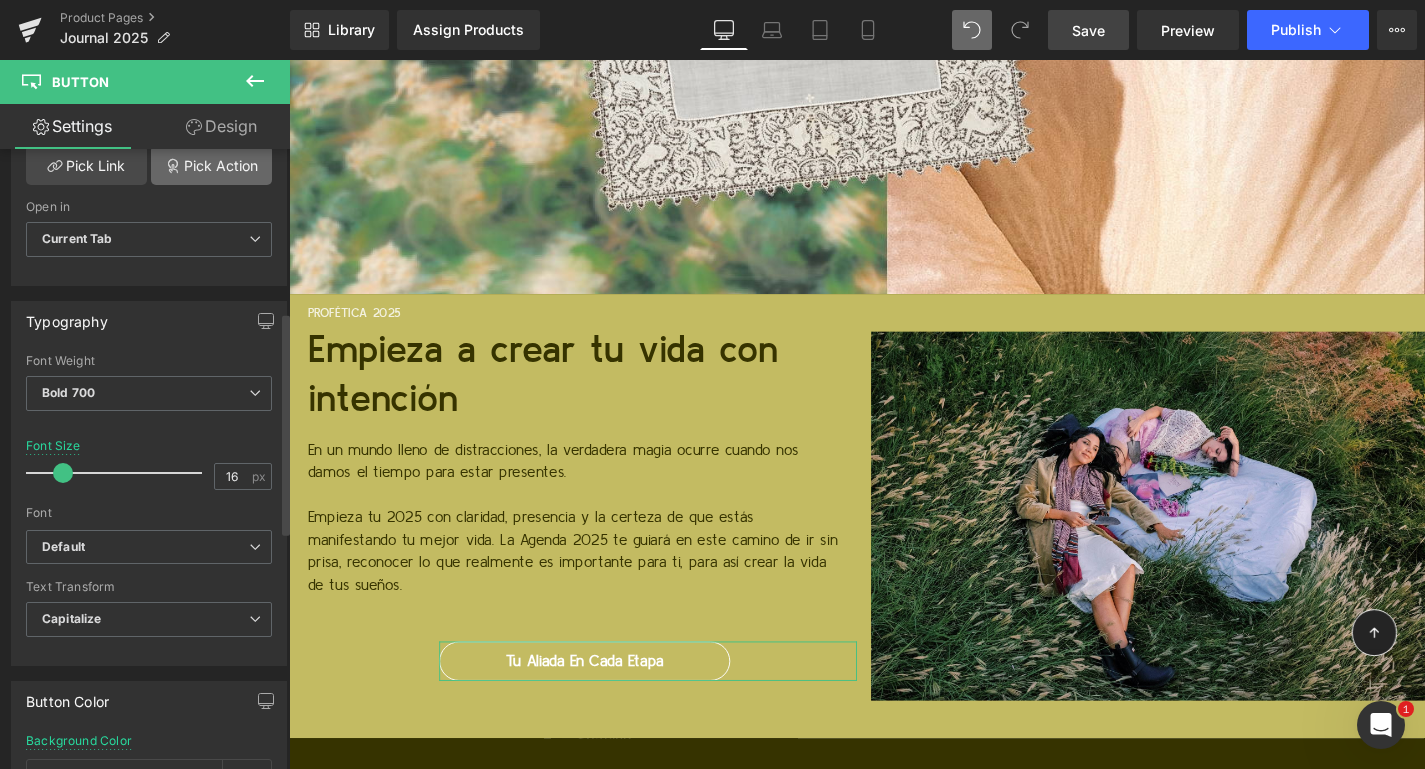 scroll, scrollTop: 474, scrollLeft: 0, axis: vertical 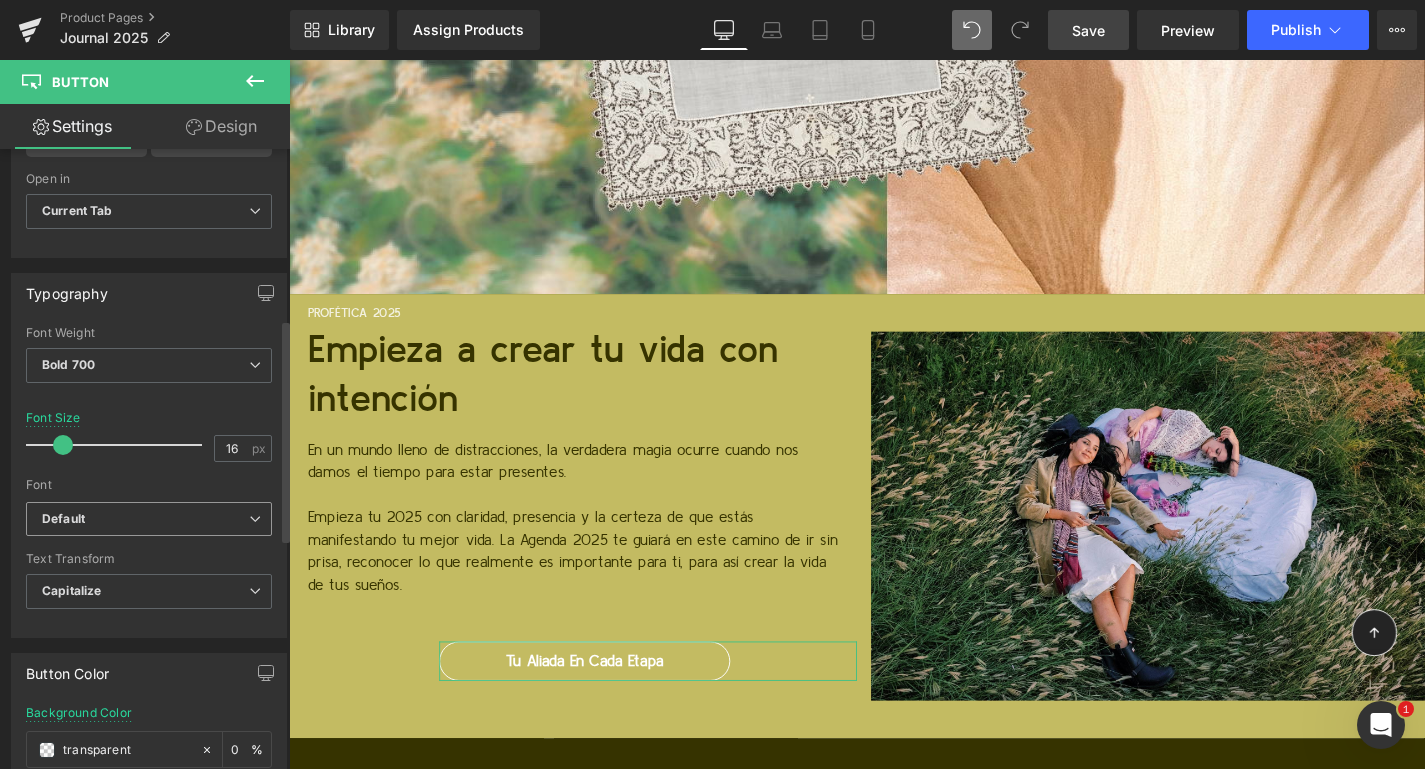 click on "Default" at bounding box center (145, 519) 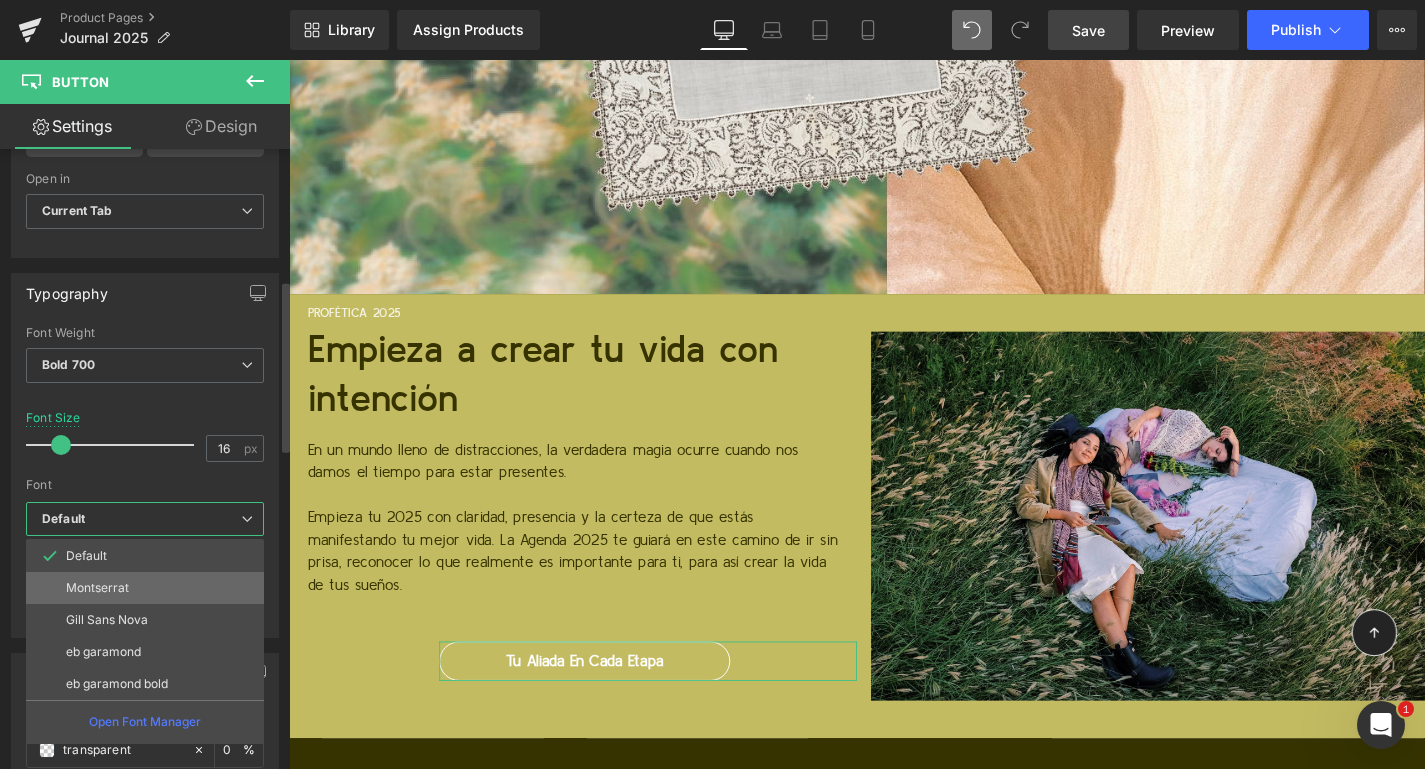 click on "Montserrat" at bounding box center [145, 588] 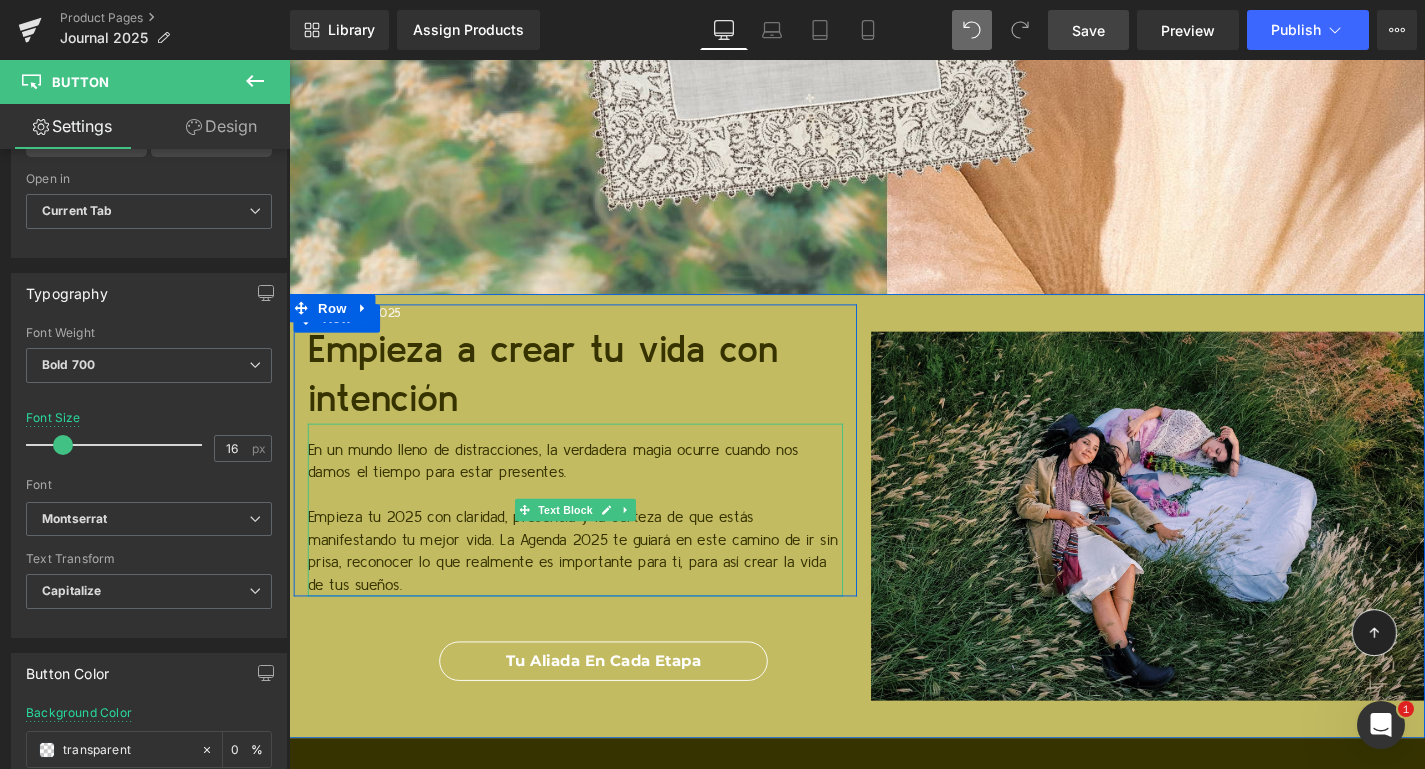 click on "En un mundo lleno de distracciones, la verdadera magia ocurre cuando nos damos el tiempo para estar presentes." at bounding box center (594, 487) 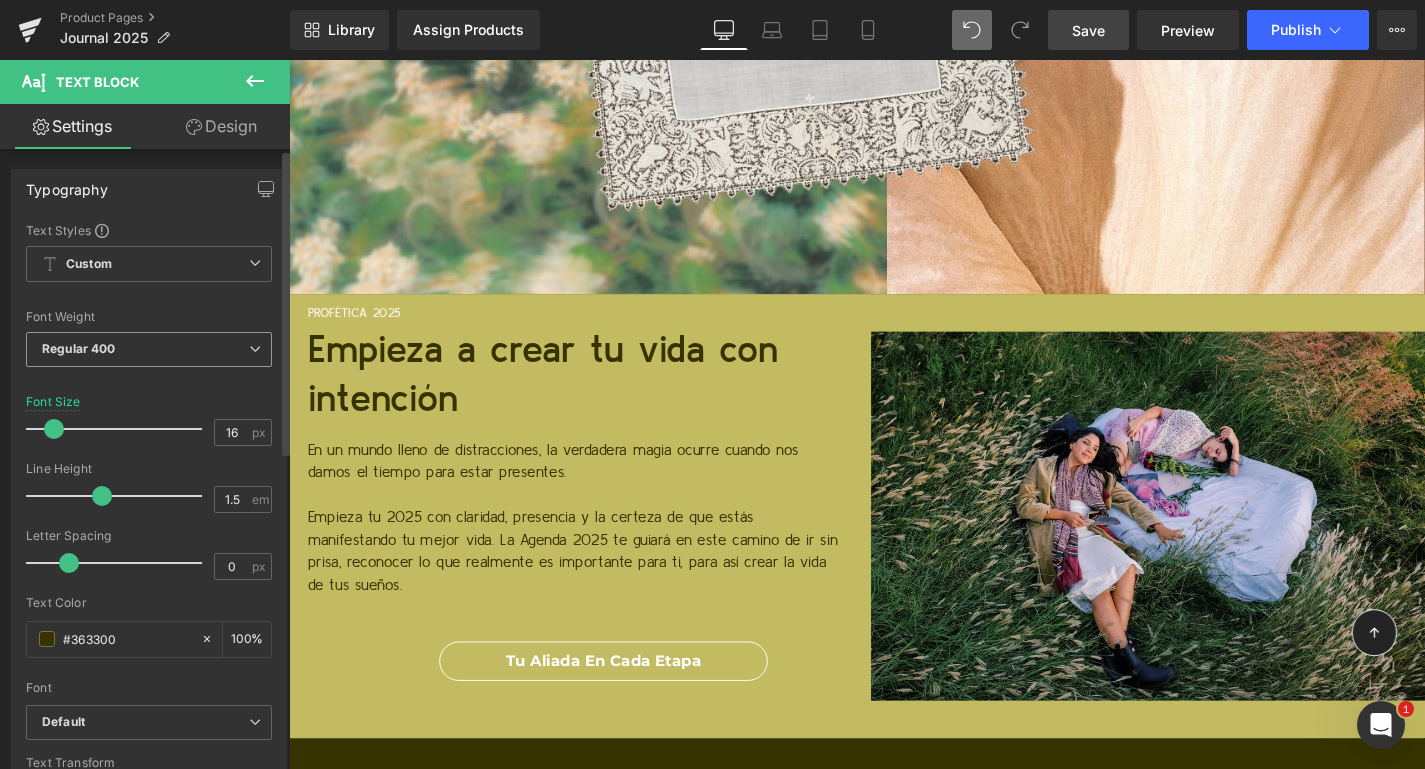 click on "Regular 400" at bounding box center (149, 349) 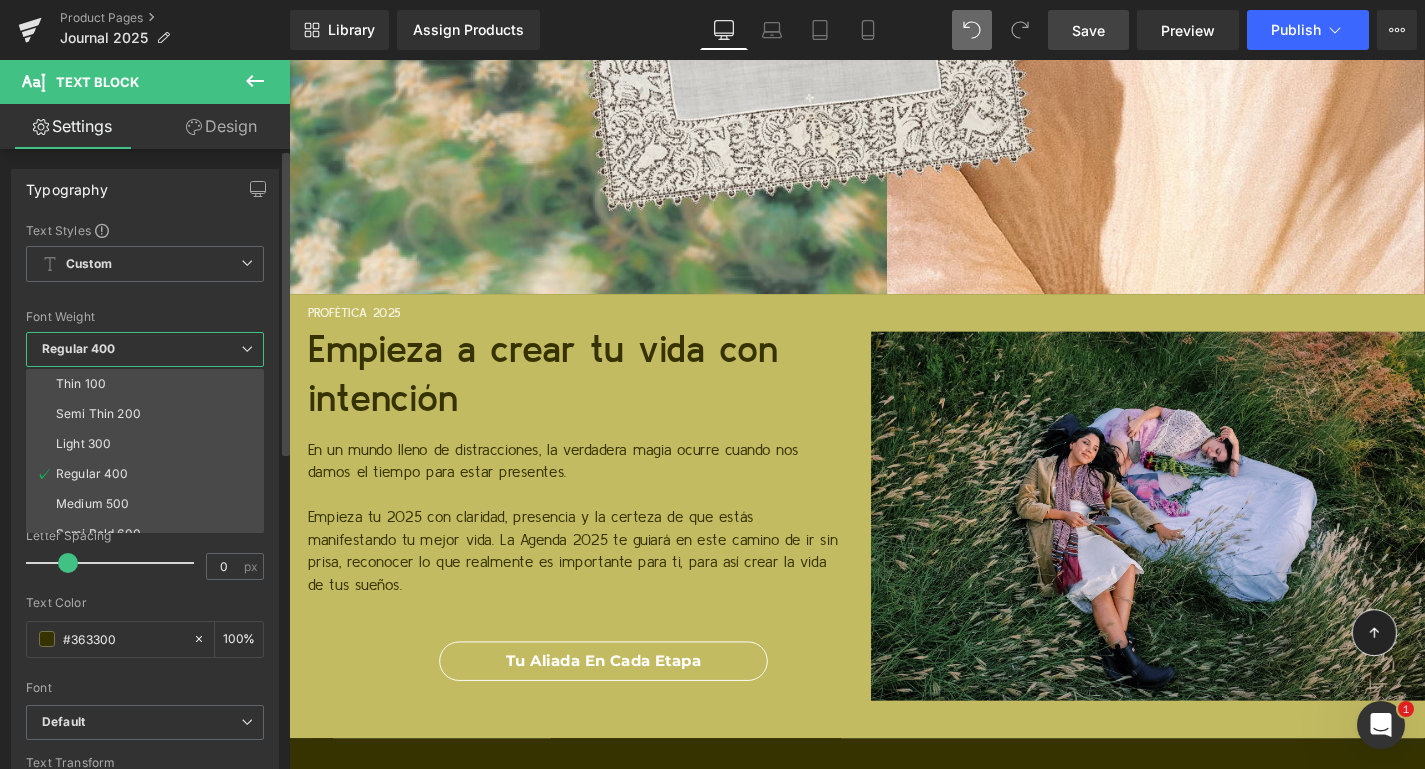 click on "Font
Default
Montserrat
Gill Sans Nova
eb garamond
eb garamond bold
Default
Default
Montserrat
Gill Sans Nova
eb garamond
eb garamond bold
Open Font Manager" at bounding box center [145, 463] 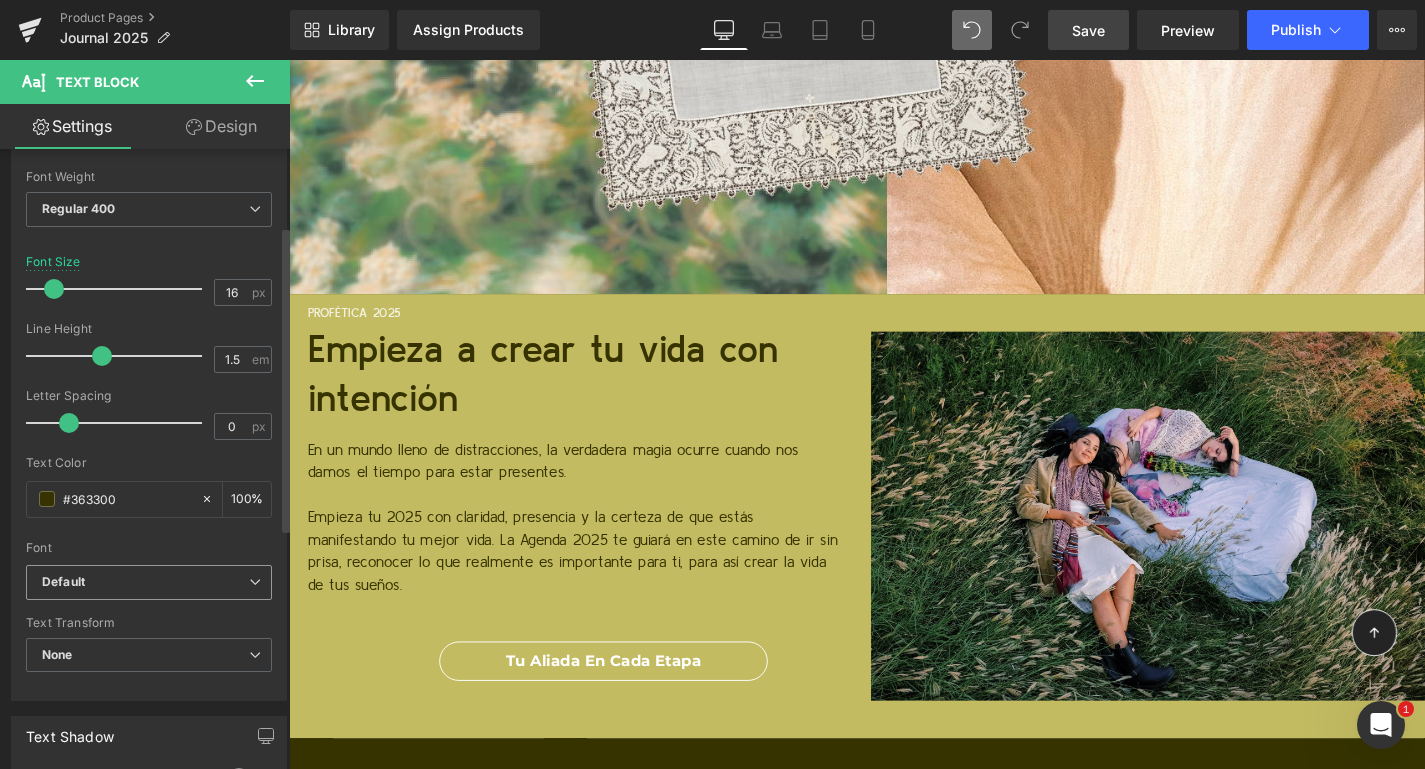 scroll, scrollTop: 165, scrollLeft: 0, axis: vertical 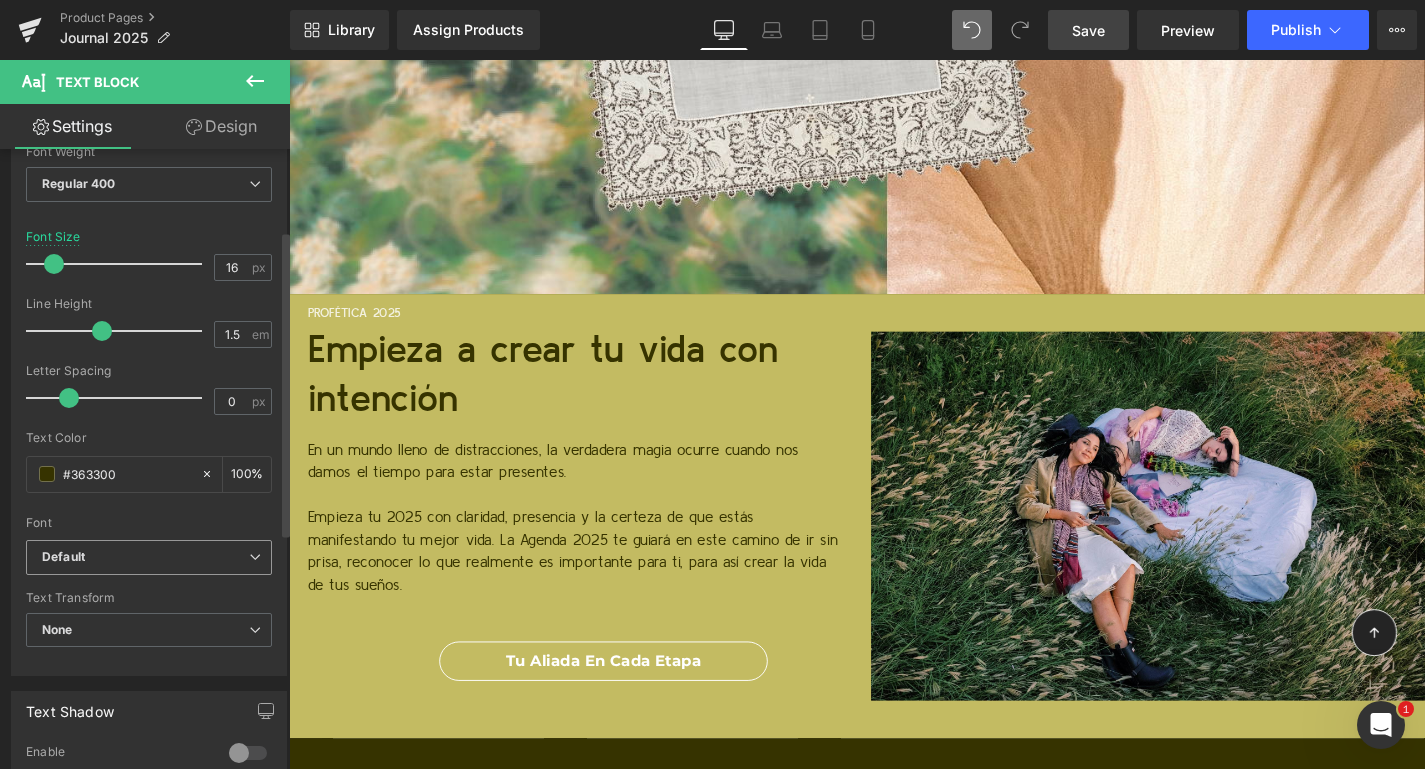 click on "Default" at bounding box center [145, 557] 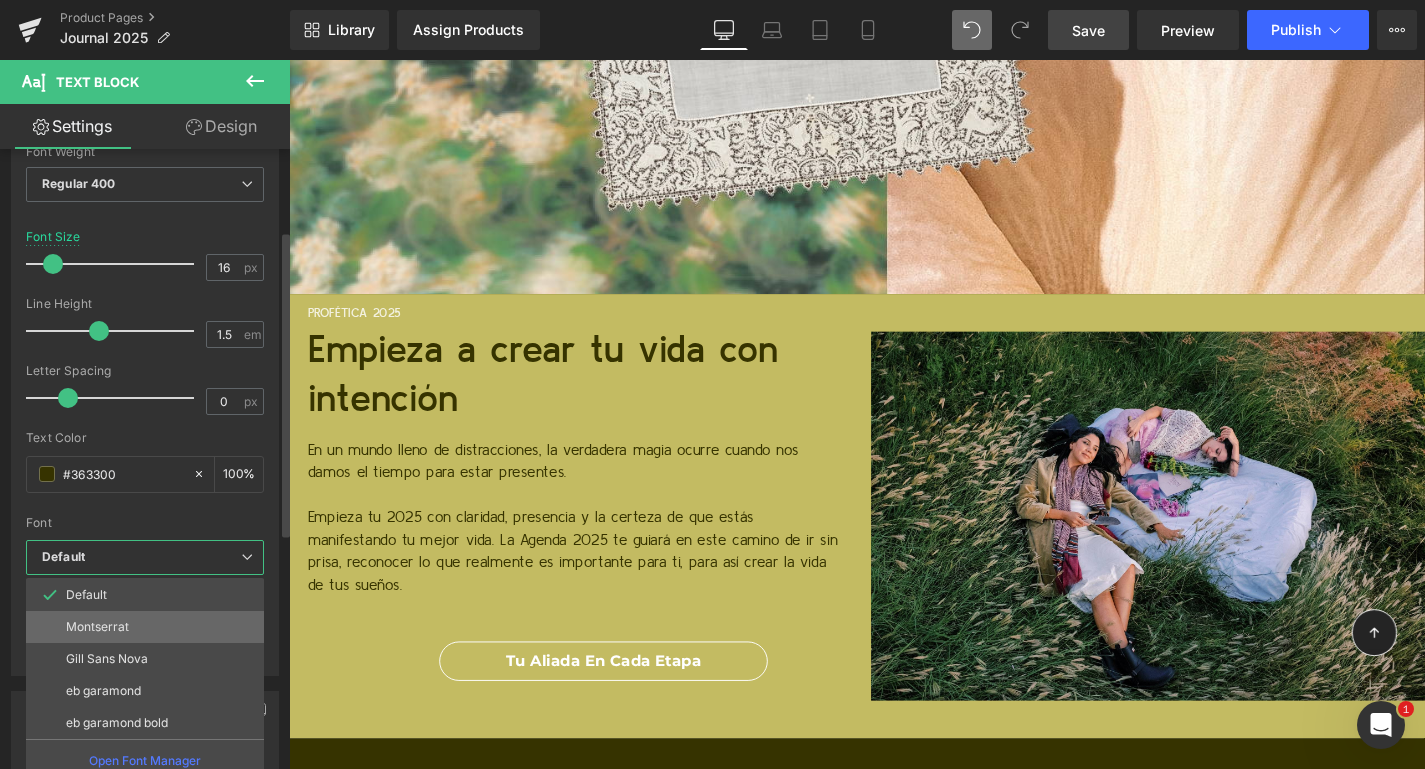 click on "Montserrat" at bounding box center (97, 627) 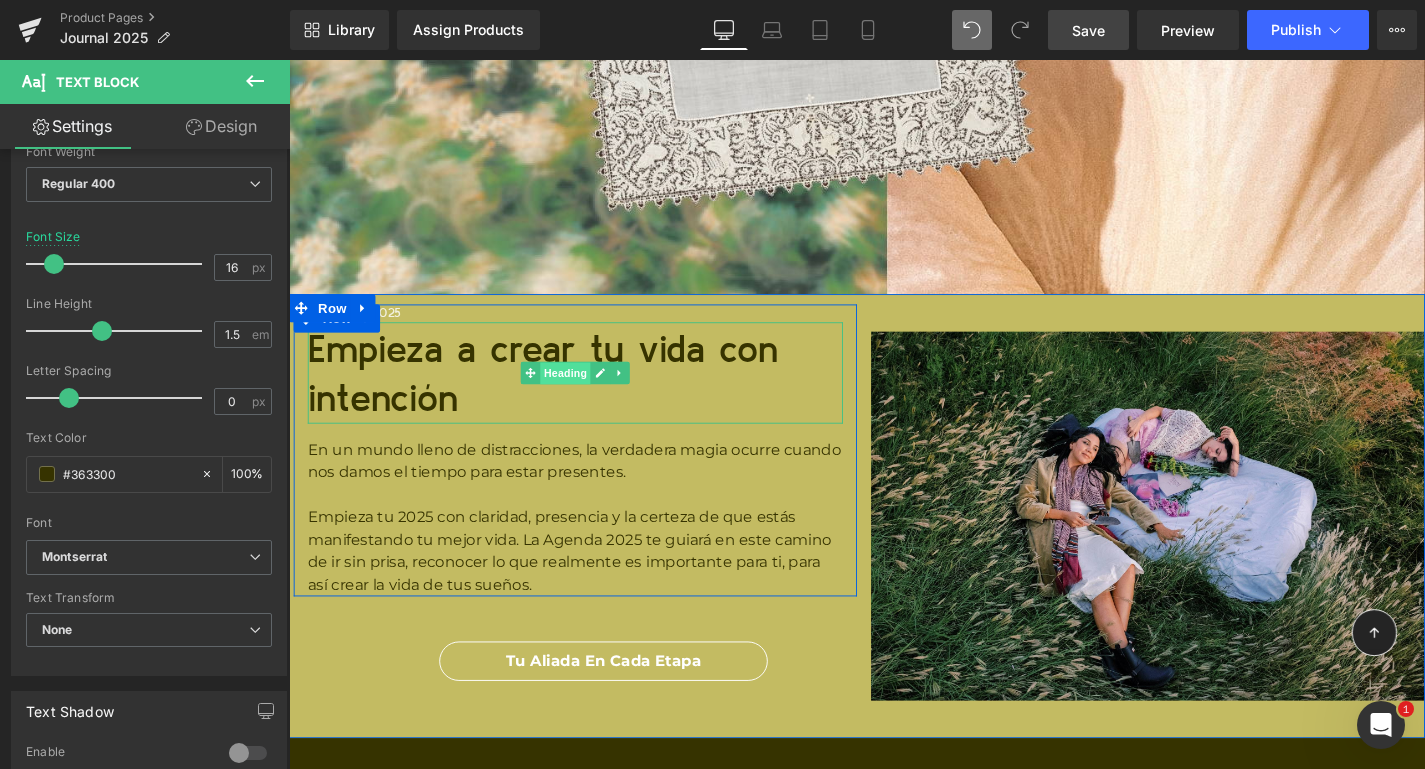 click on "Heading" at bounding box center [584, 394] 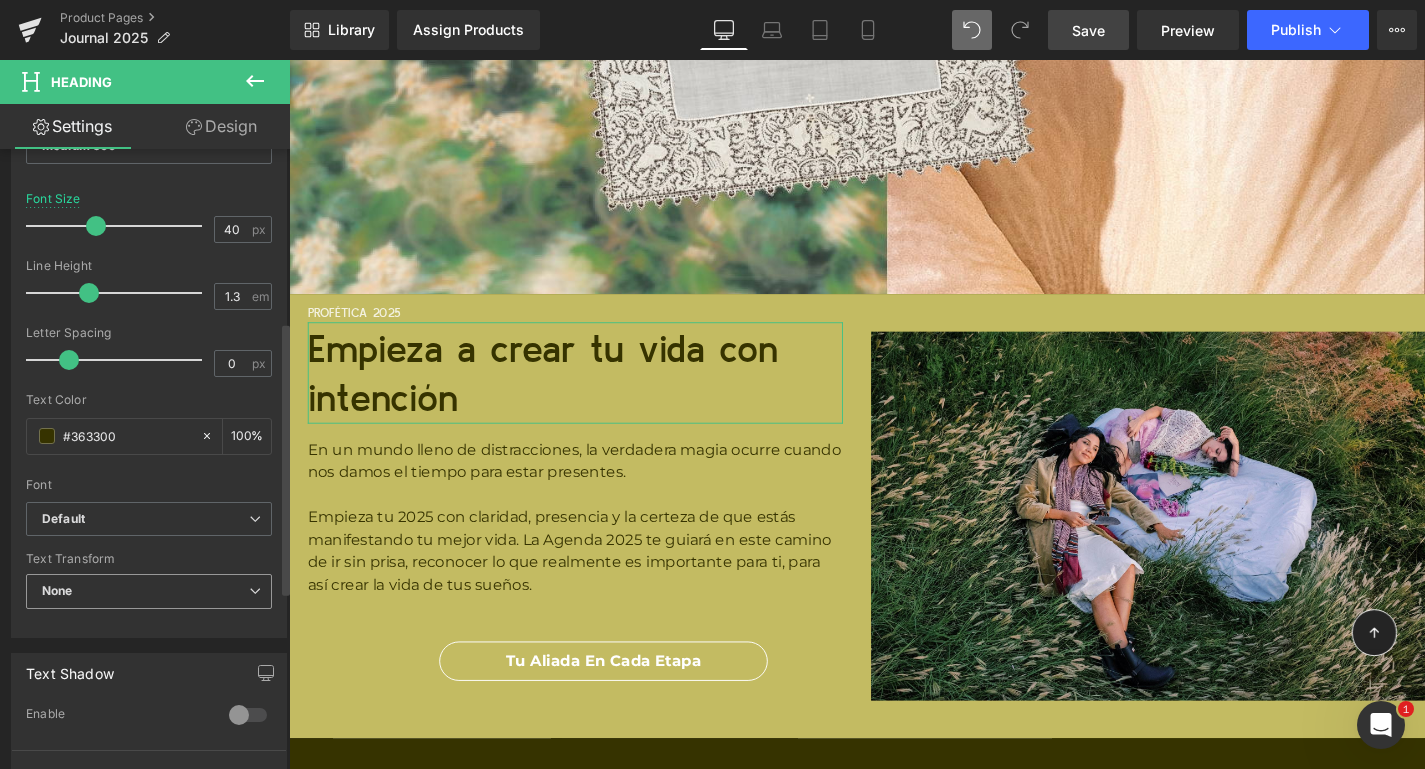 scroll, scrollTop: 399, scrollLeft: 0, axis: vertical 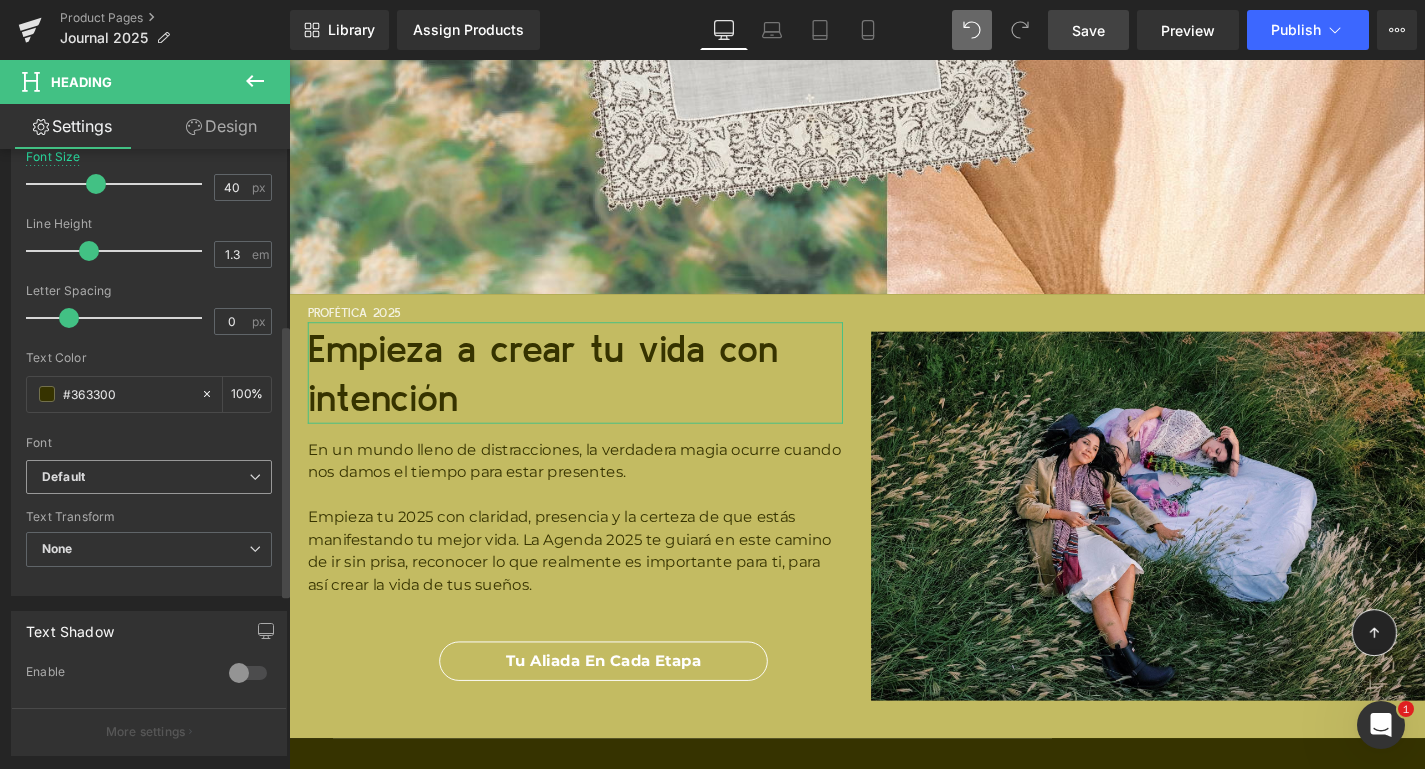 click on "Default" at bounding box center (145, 477) 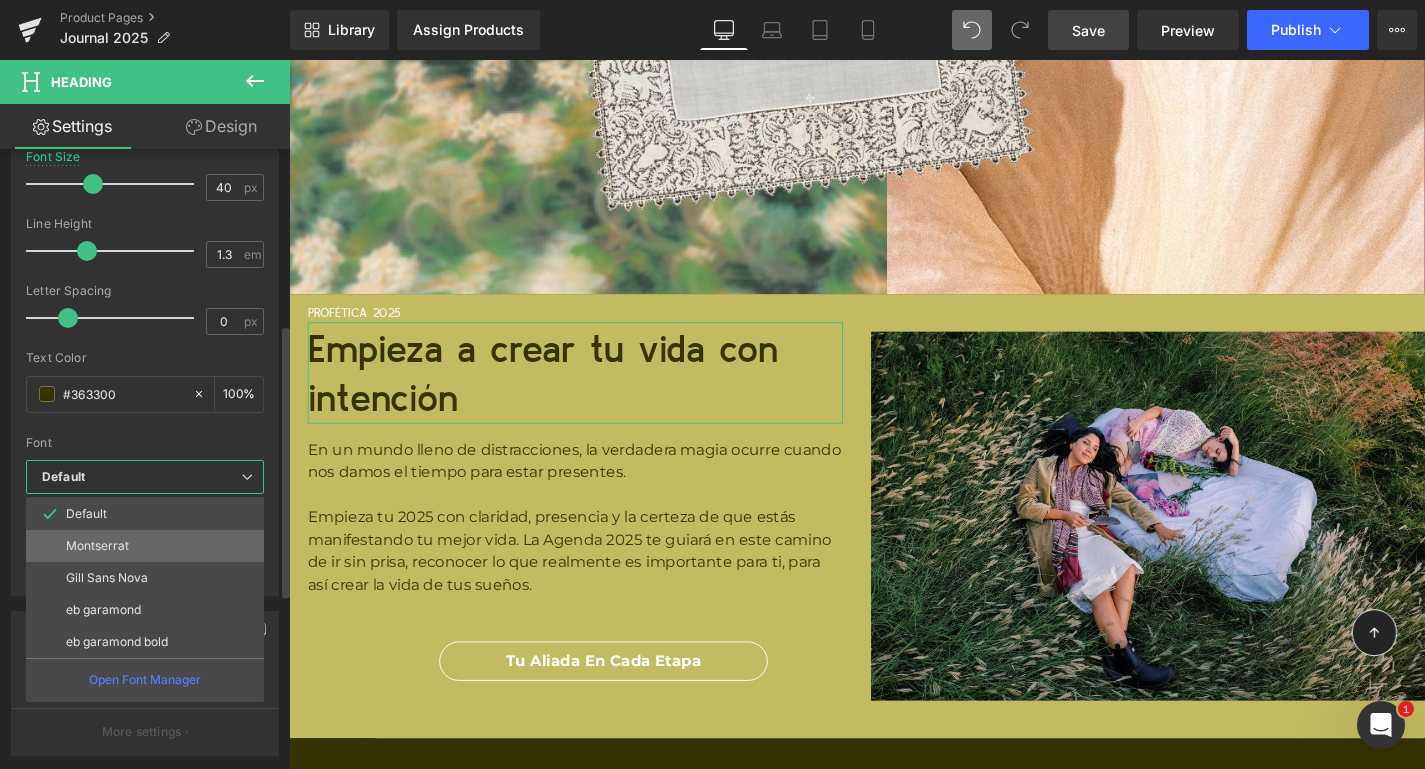 click on "Montserrat" at bounding box center [145, 546] 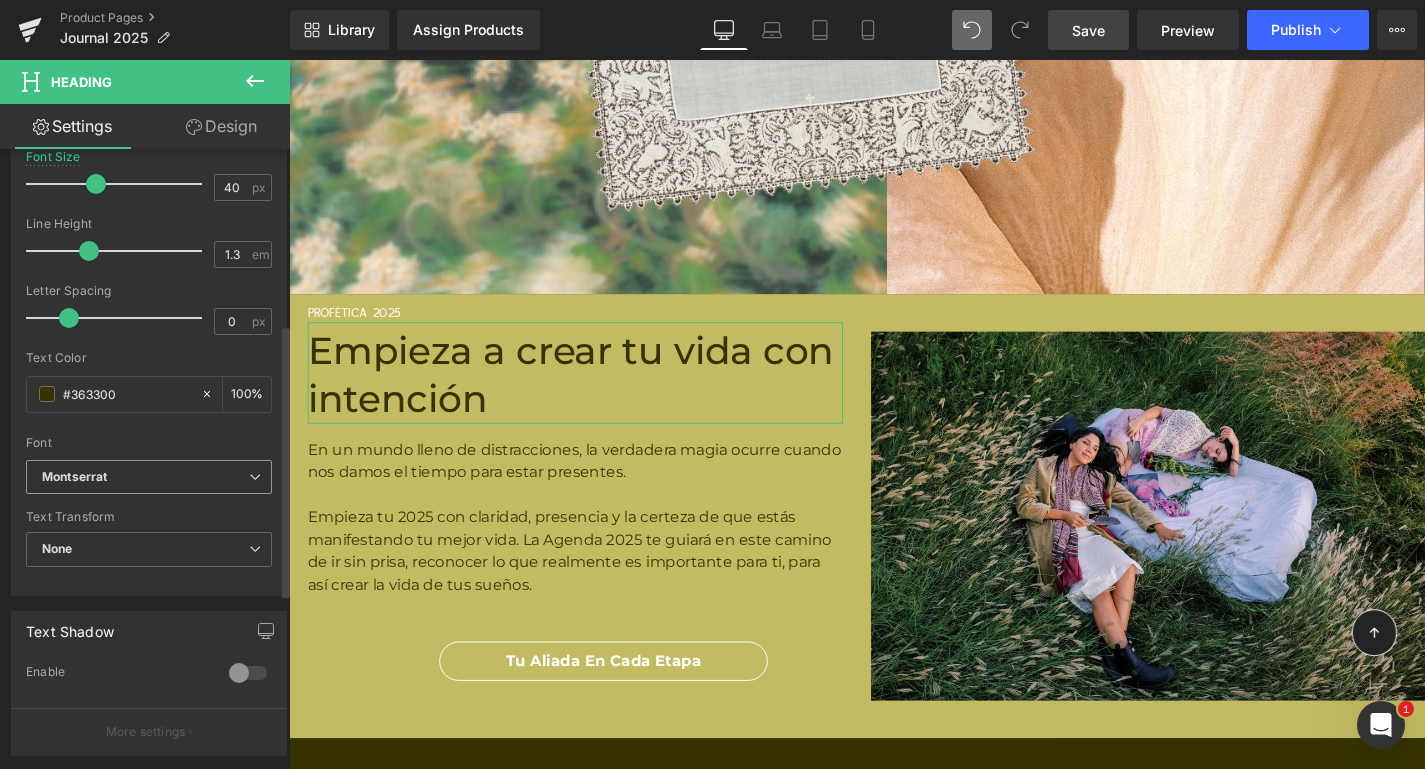 click on "Montserrat" at bounding box center [145, 477] 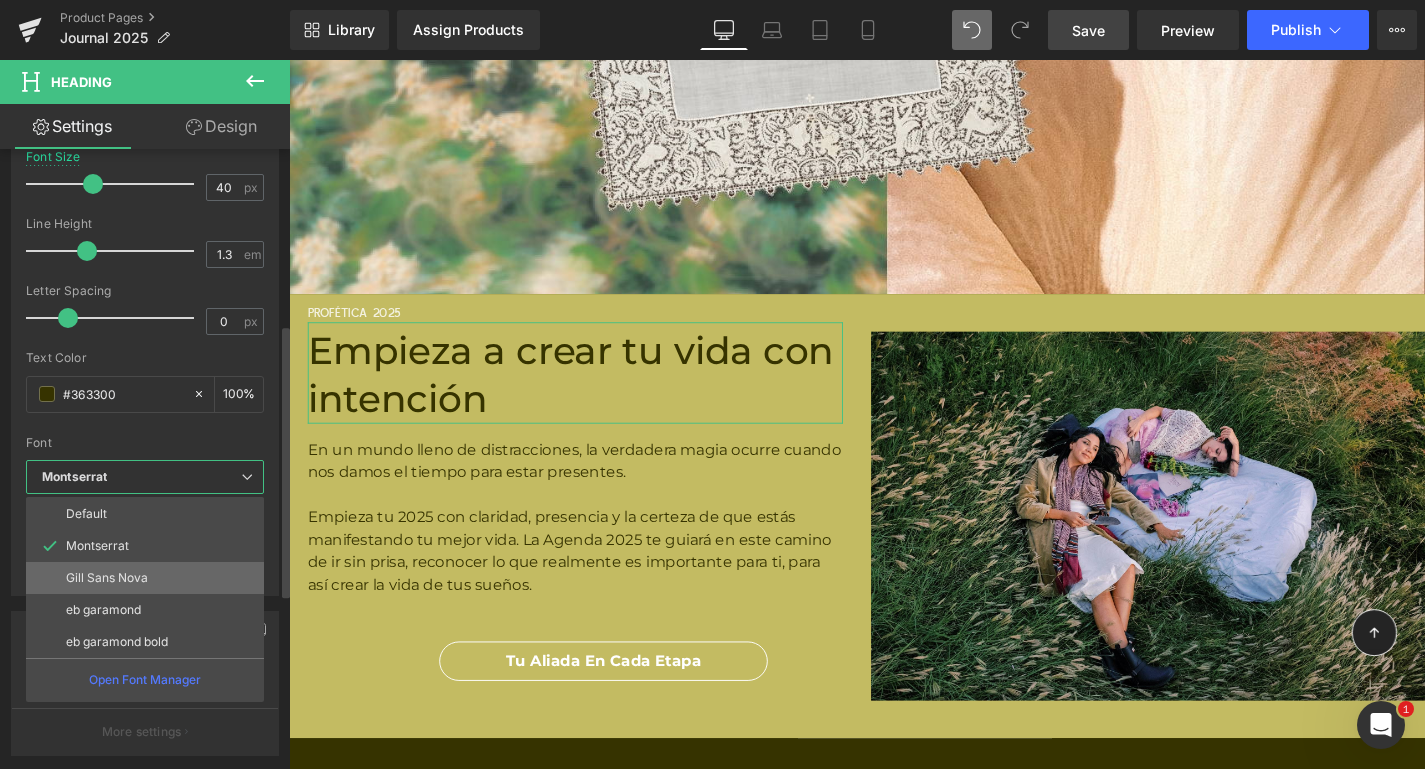 click on "Gill Sans Nova" at bounding box center (145, 578) 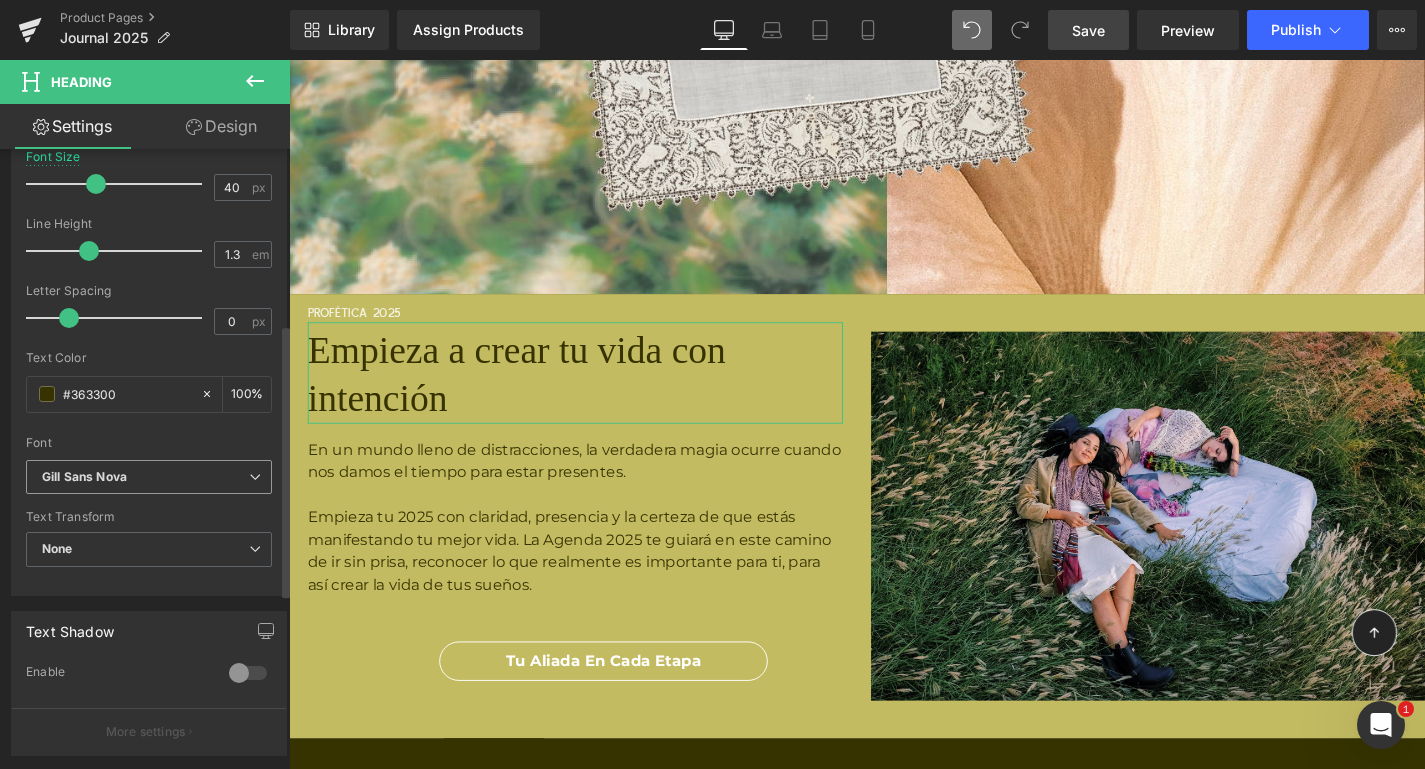 click on "Gill Sans Nova" at bounding box center (145, 477) 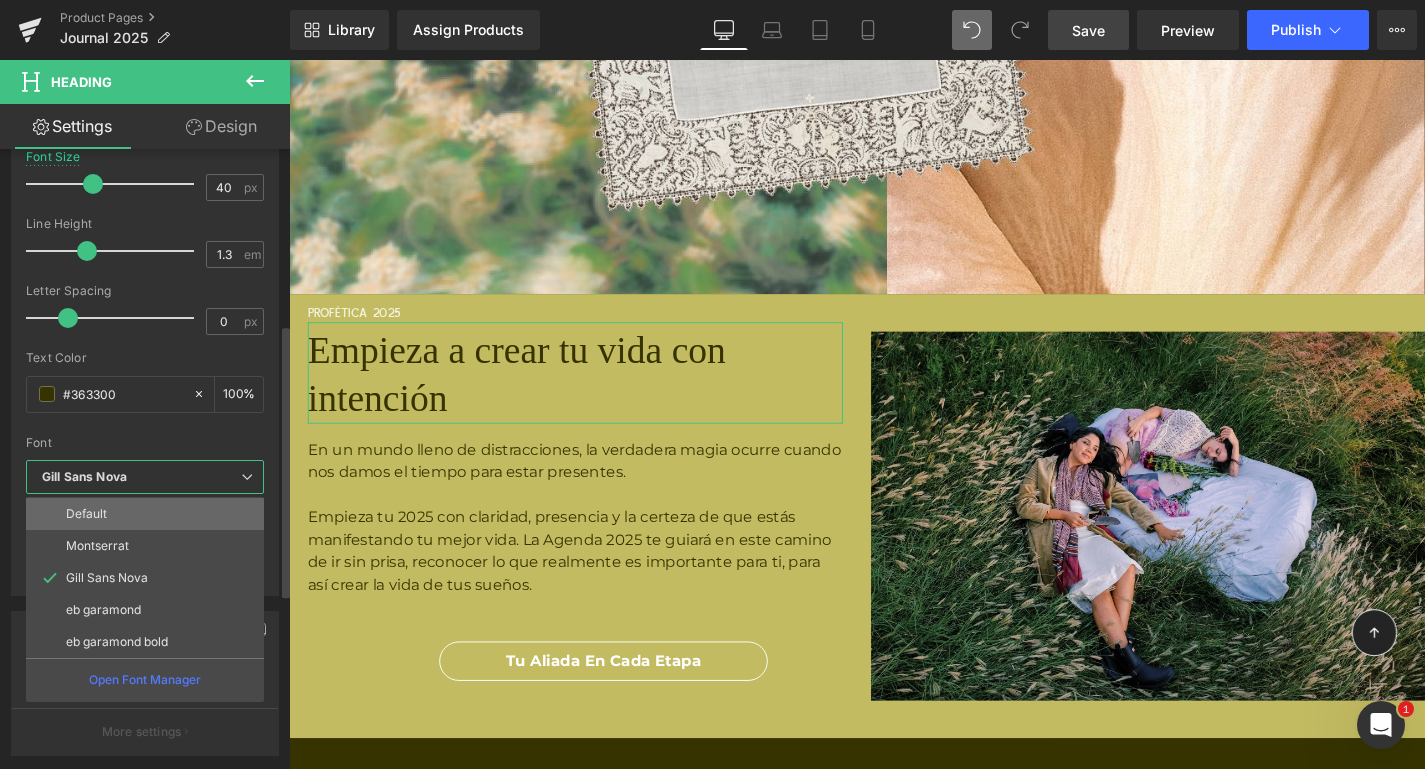click on "Default" at bounding box center [145, 514] 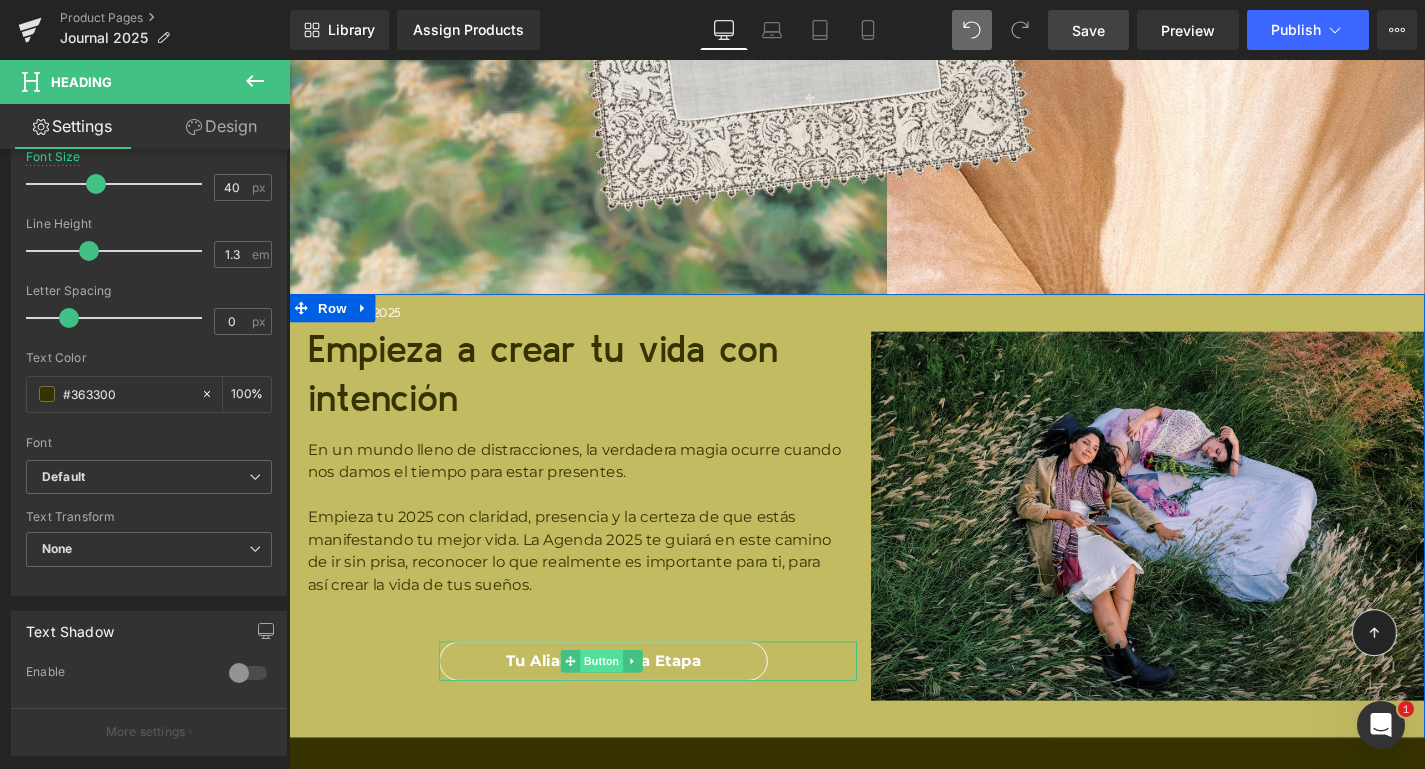 click on "Button" at bounding box center [622, 700] 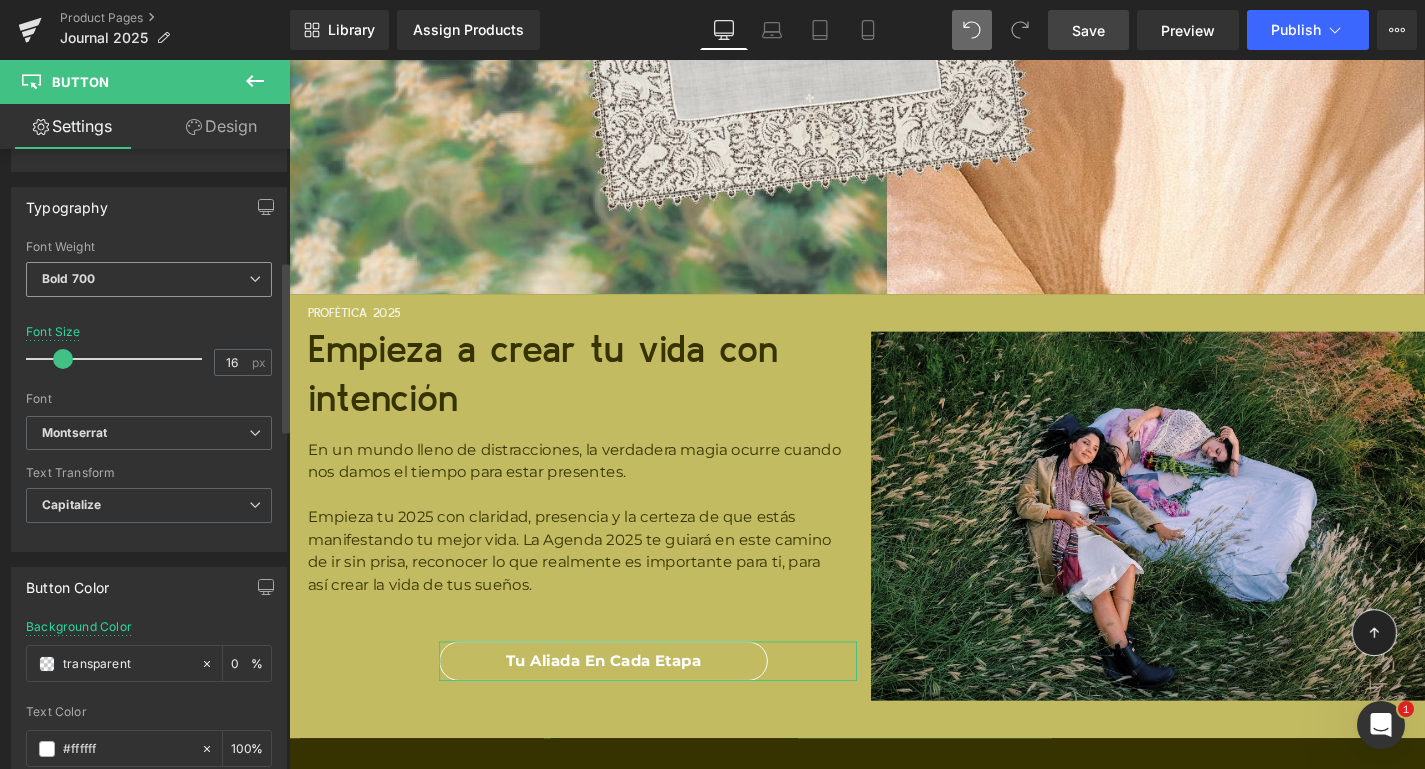 scroll, scrollTop: 807, scrollLeft: 0, axis: vertical 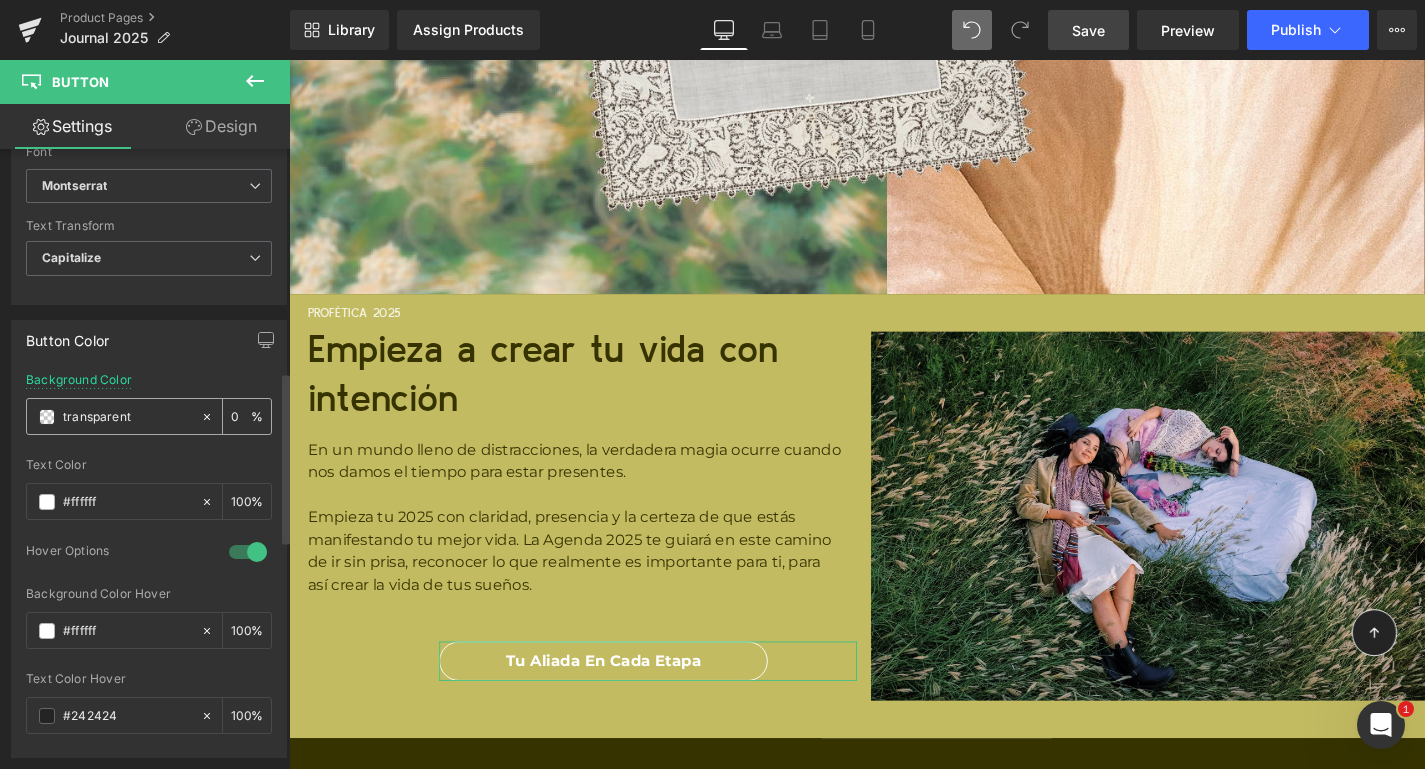 click on "transparent" at bounding box center (127, 417) 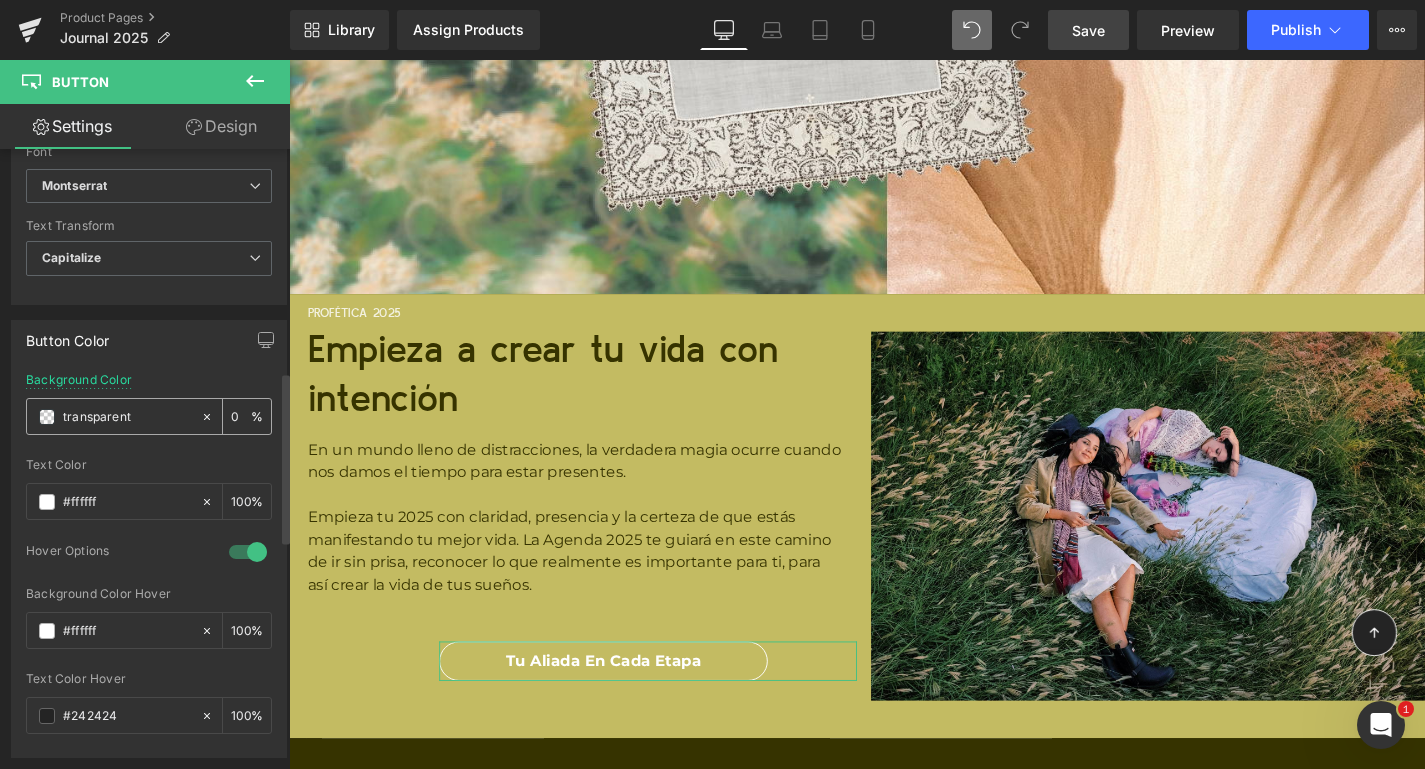 click on "transparent" at bounding box center (127, 417) 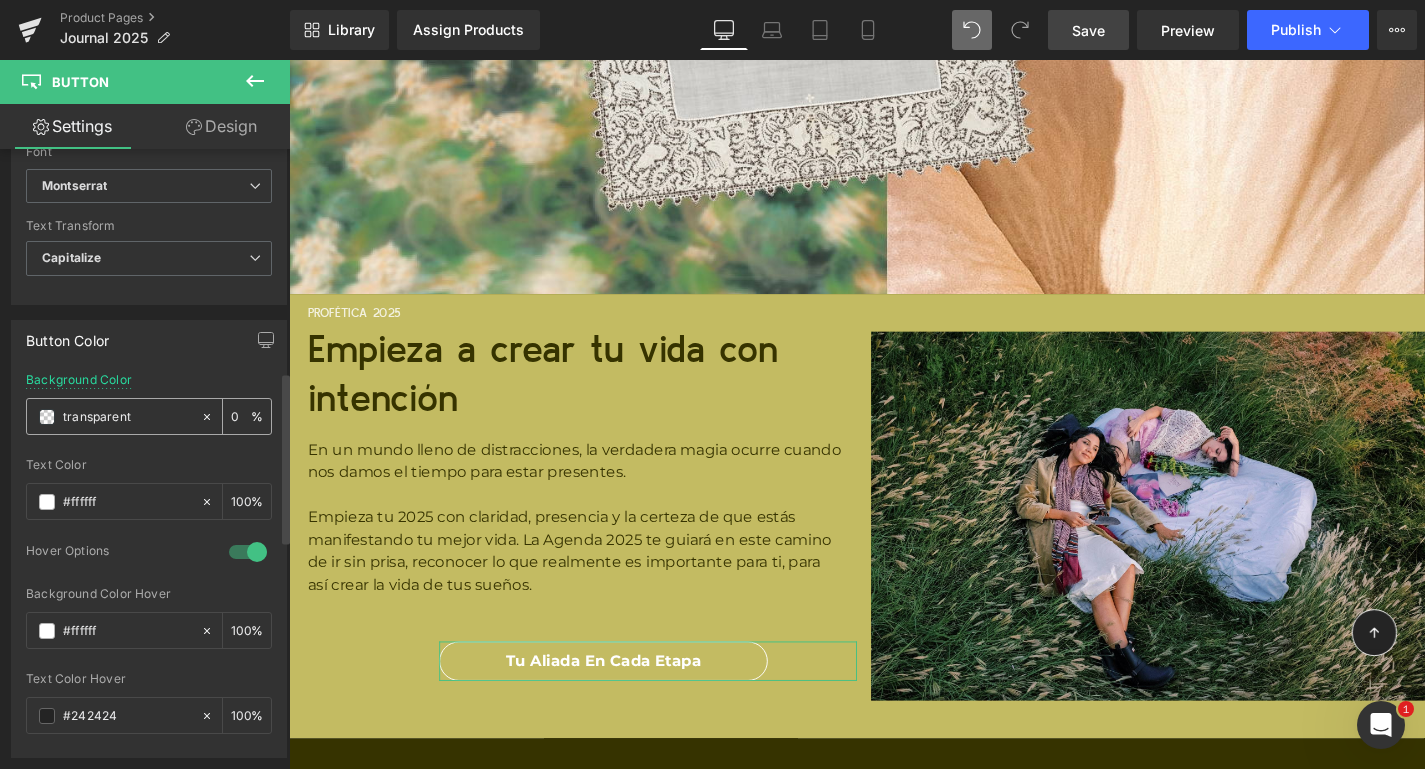 paste on "Tu aliada en cada etapa" 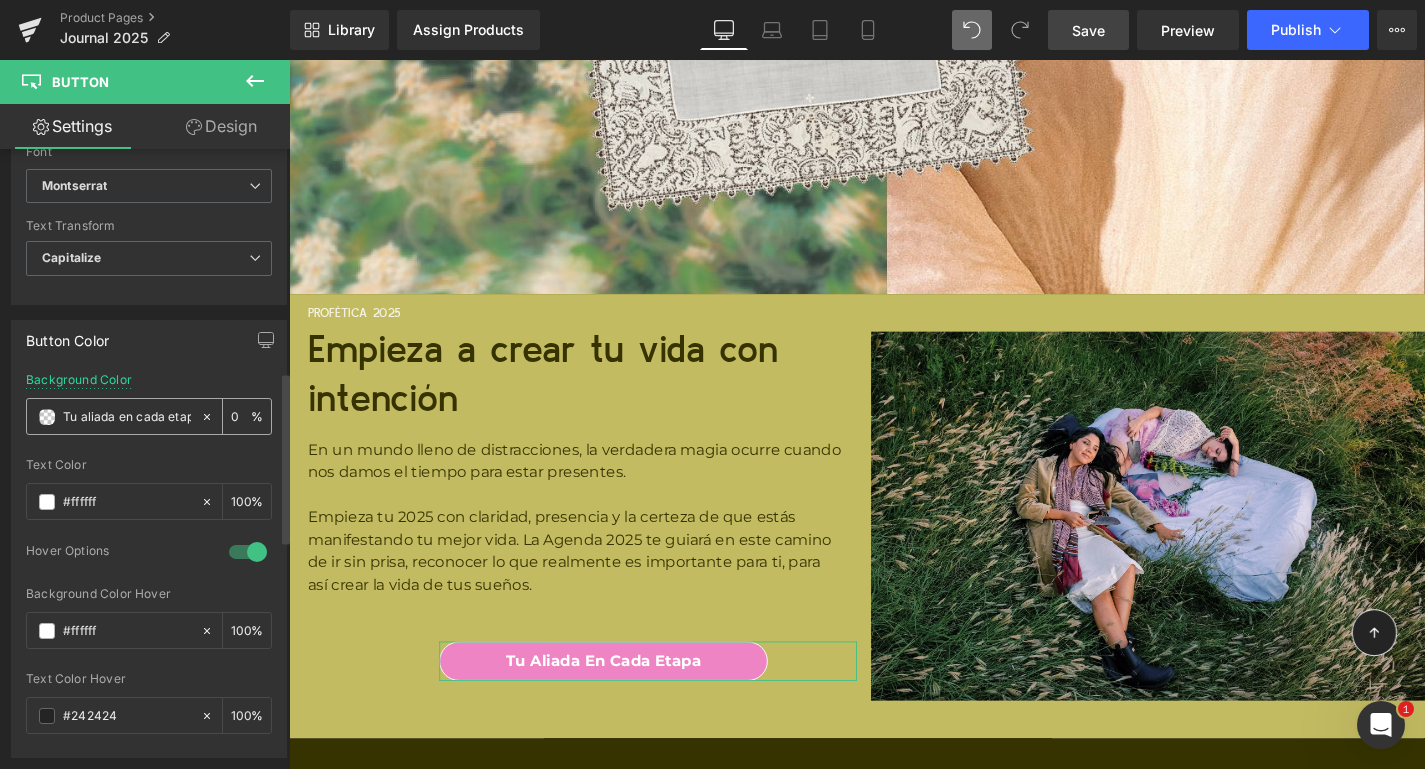 scroll, scrollTop: 0, scrollLeft: 18, axis: horizontal 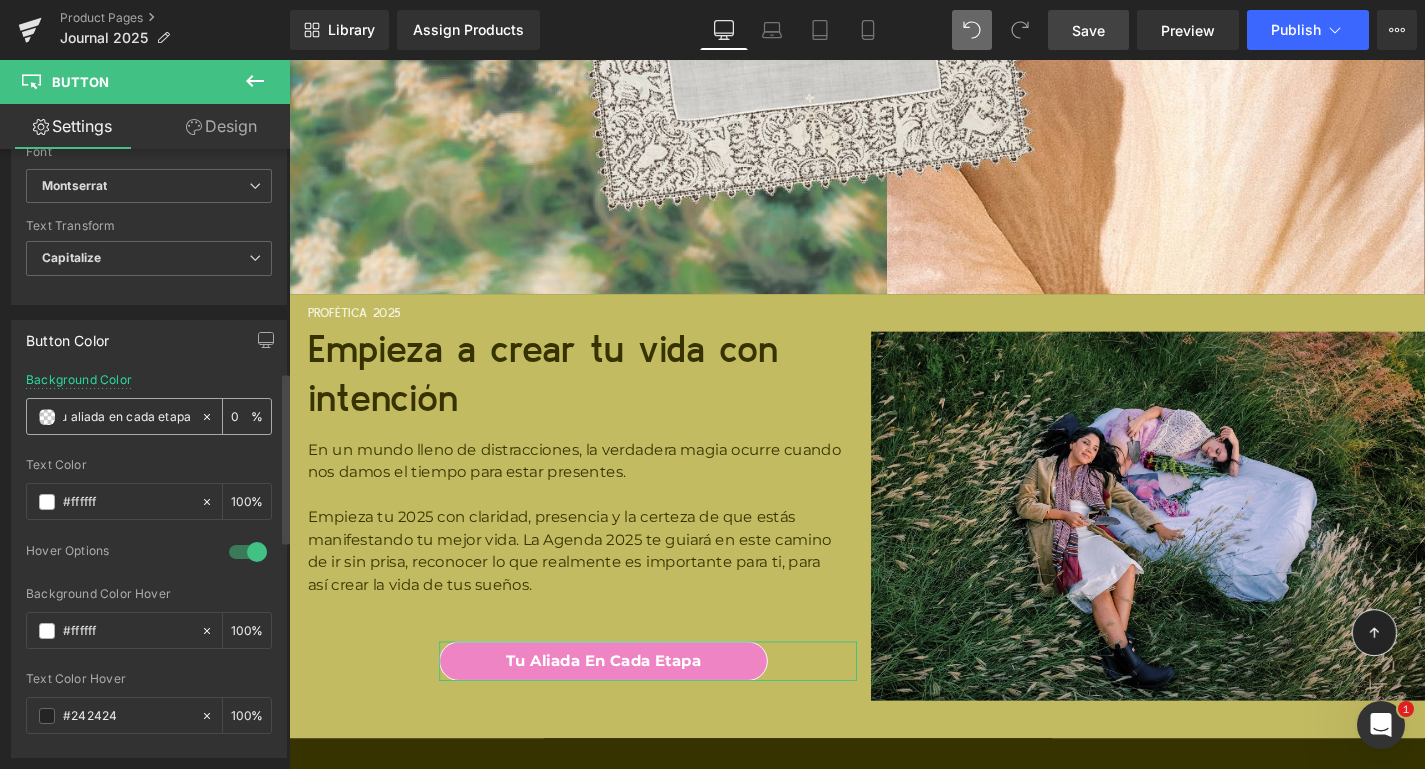 click on "Tu aliada en cada etapa" at bounding box center (127, 417) 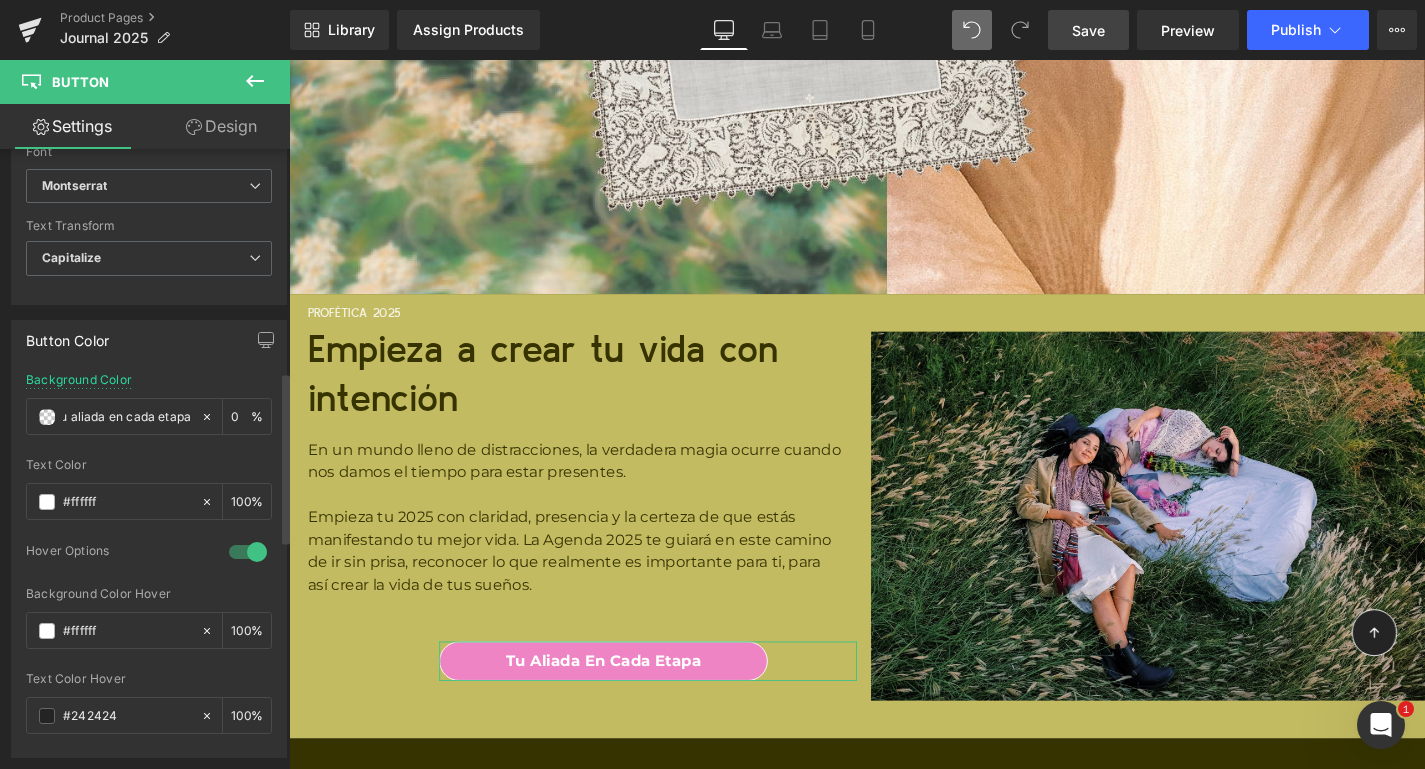 type on "Tu aliada en cada etapa" 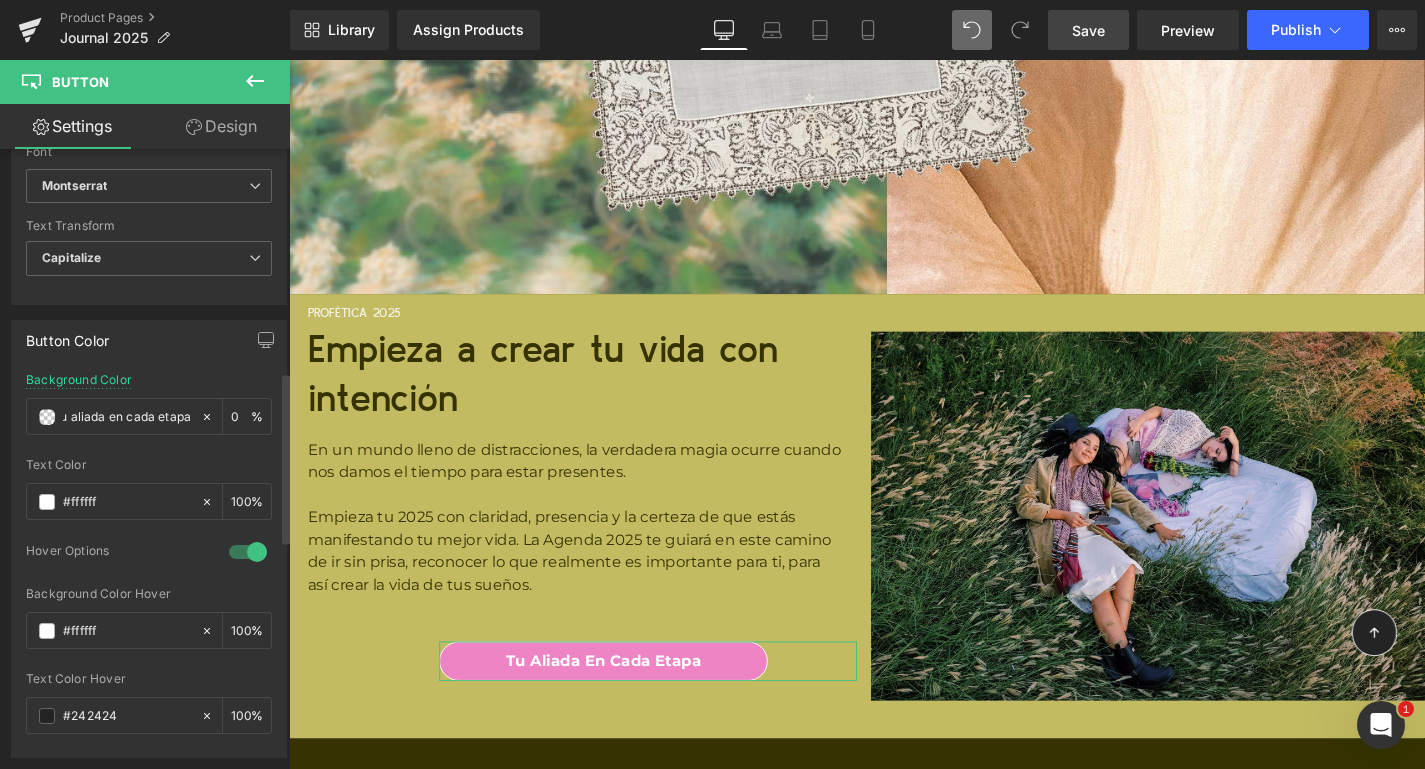 click at bounding box center [149, 451] 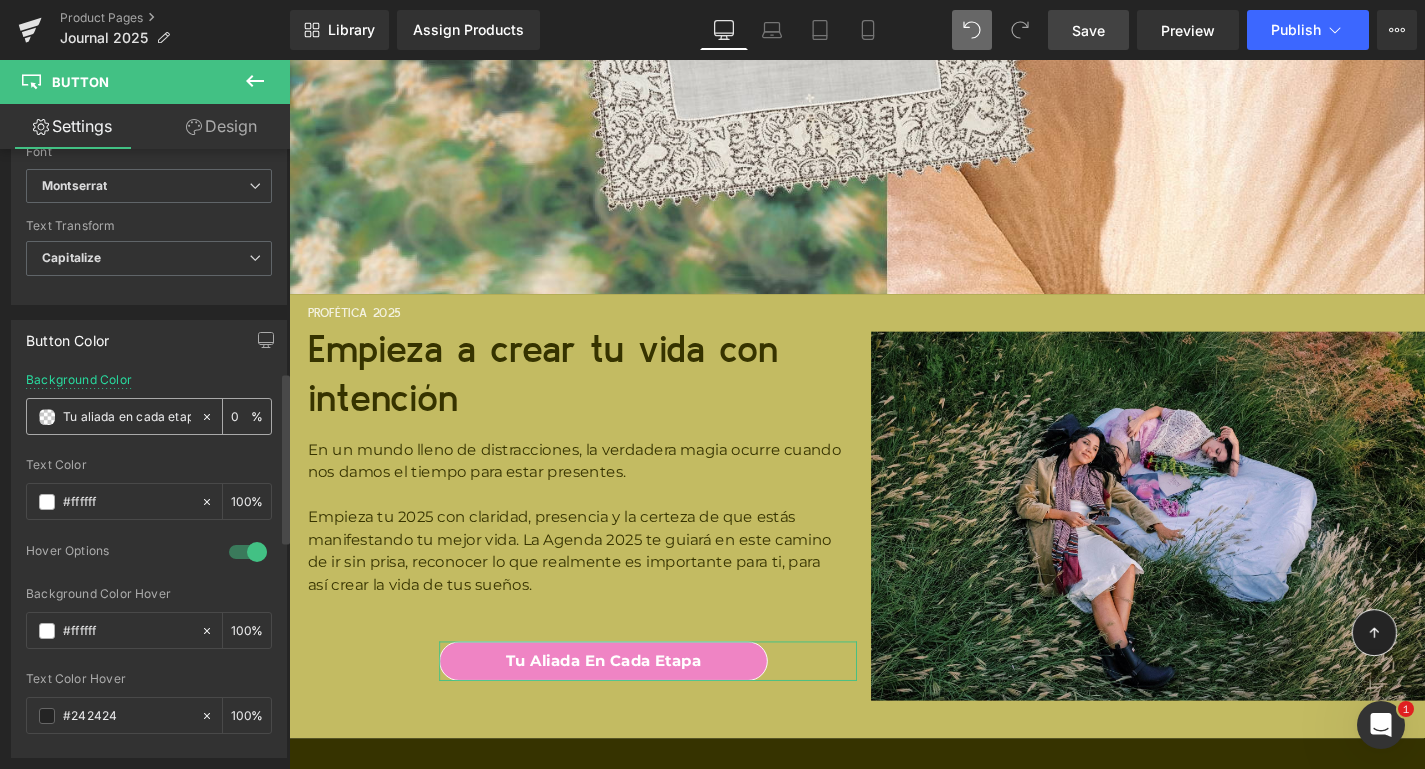 click on "Tu aliada en cada etapa" at bounding box center [127, 417] 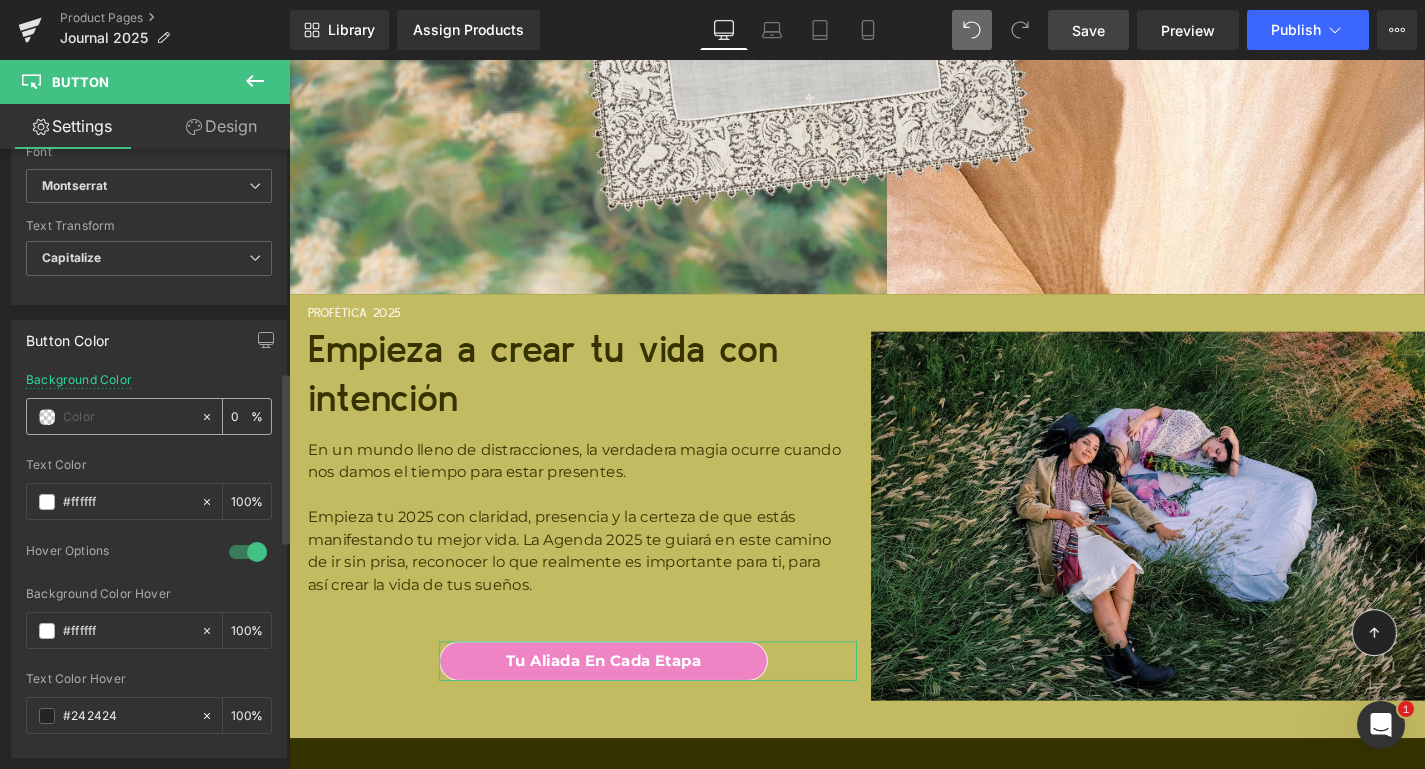 paste on "#EF84C4" 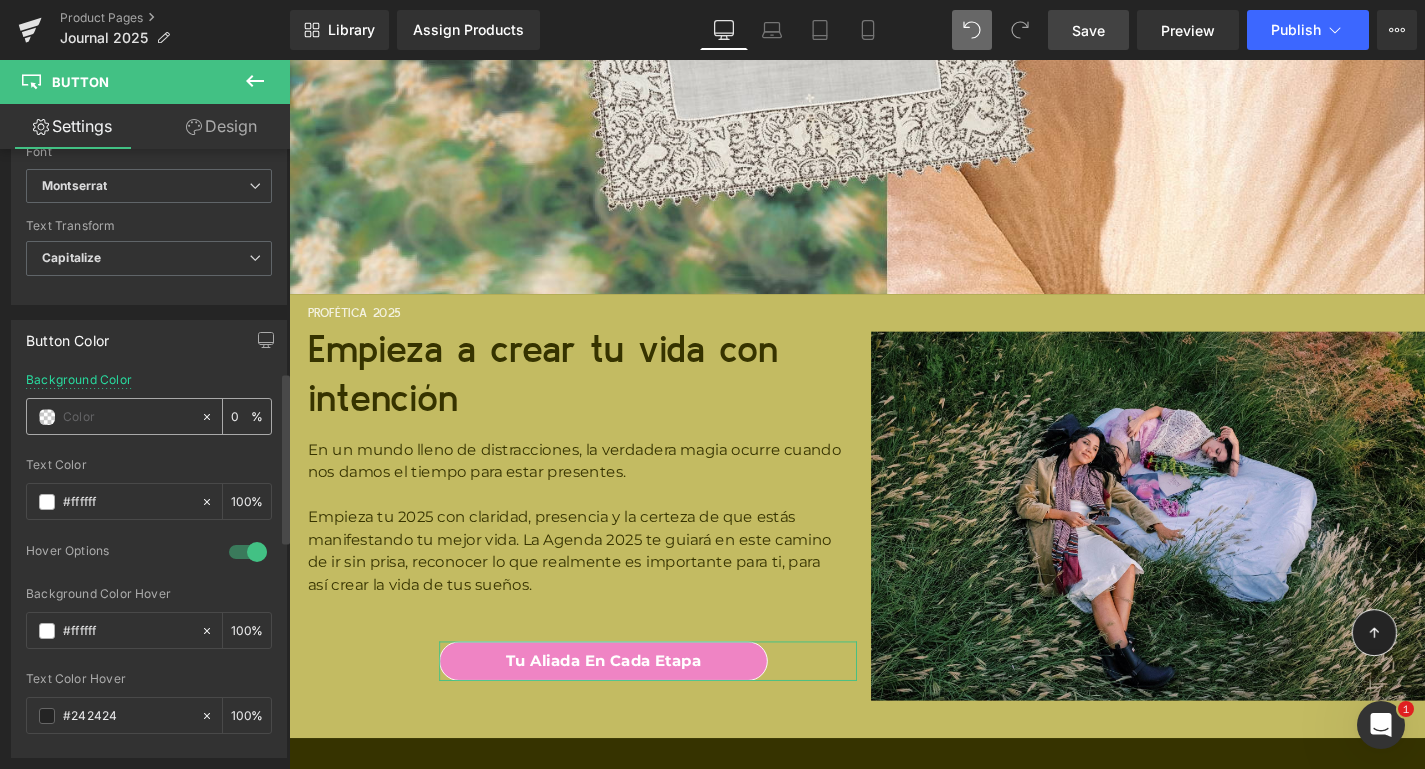 type on "#EF84C4" 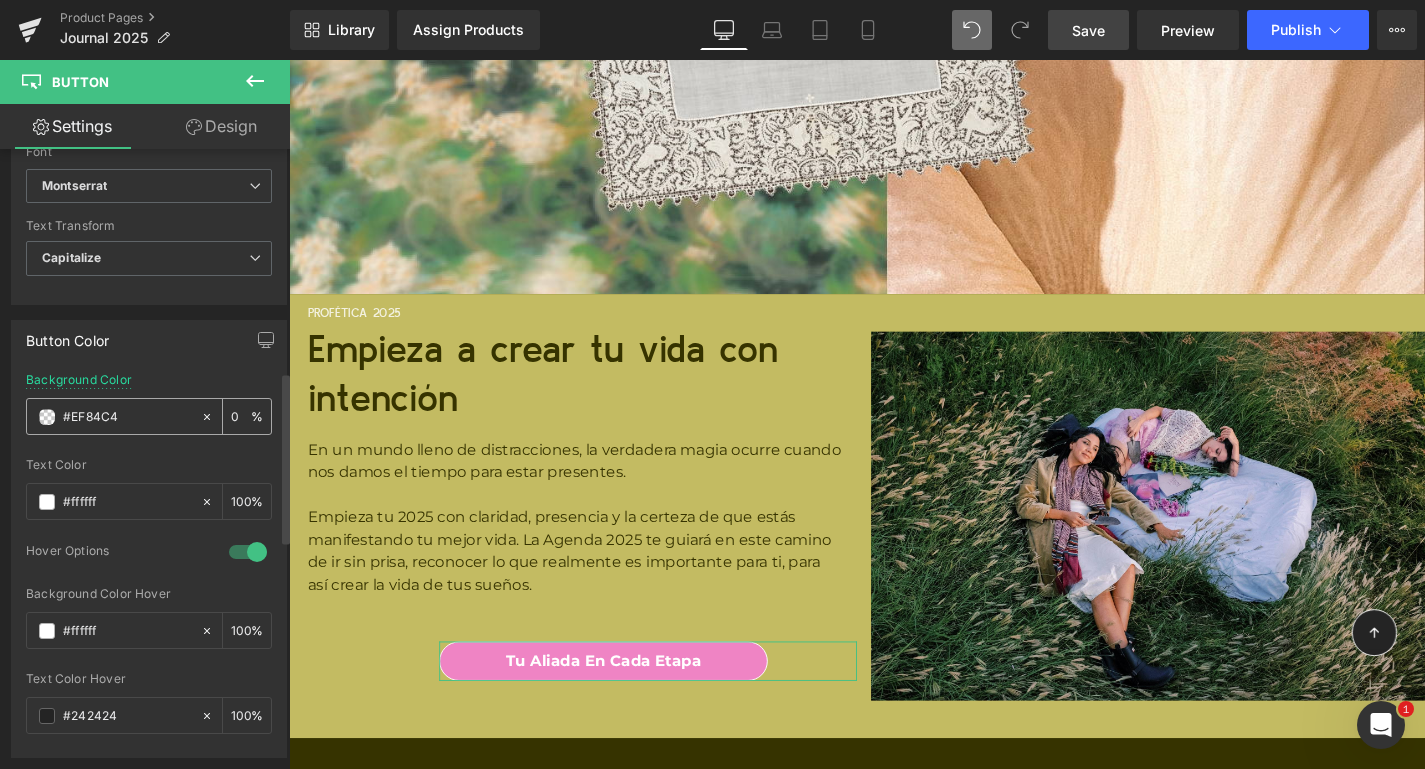type on "100" 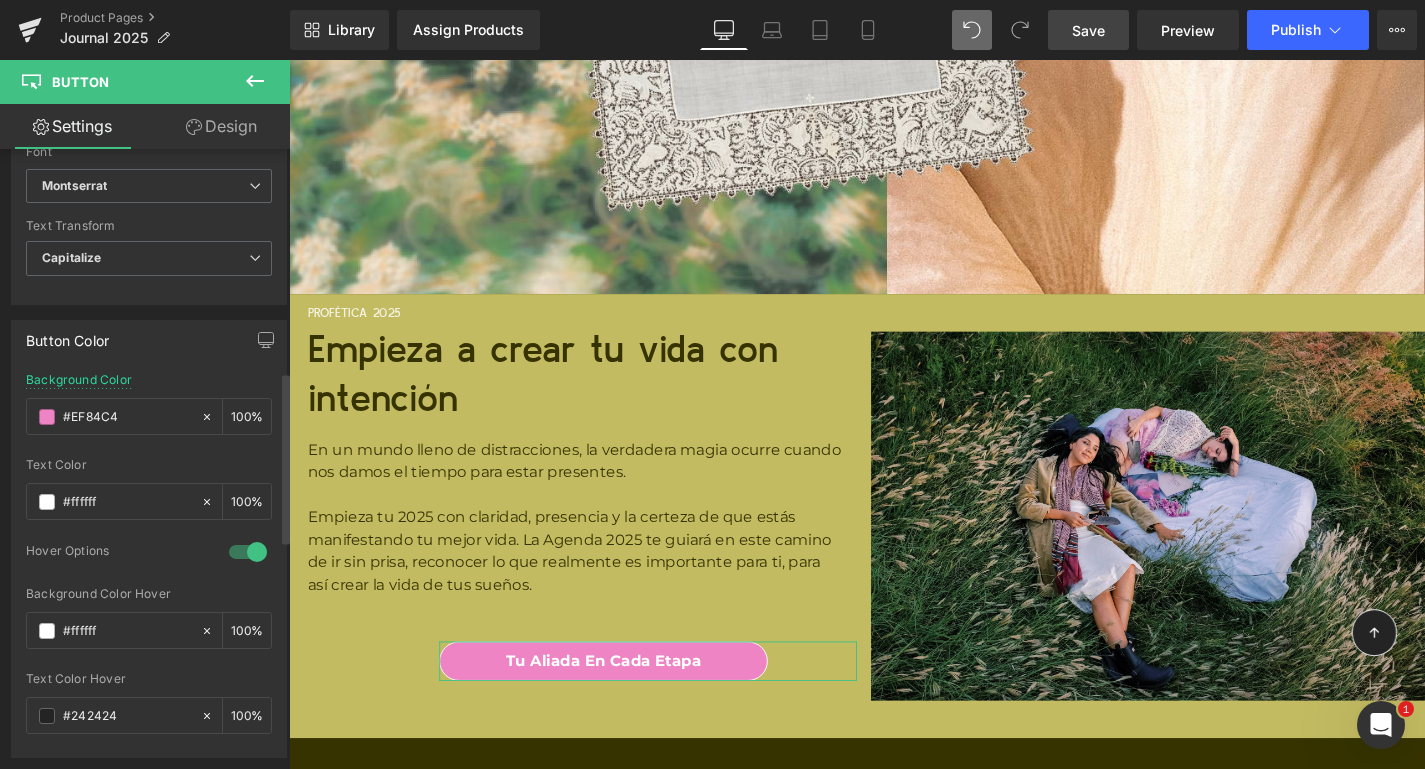 type on "#ef84c4" 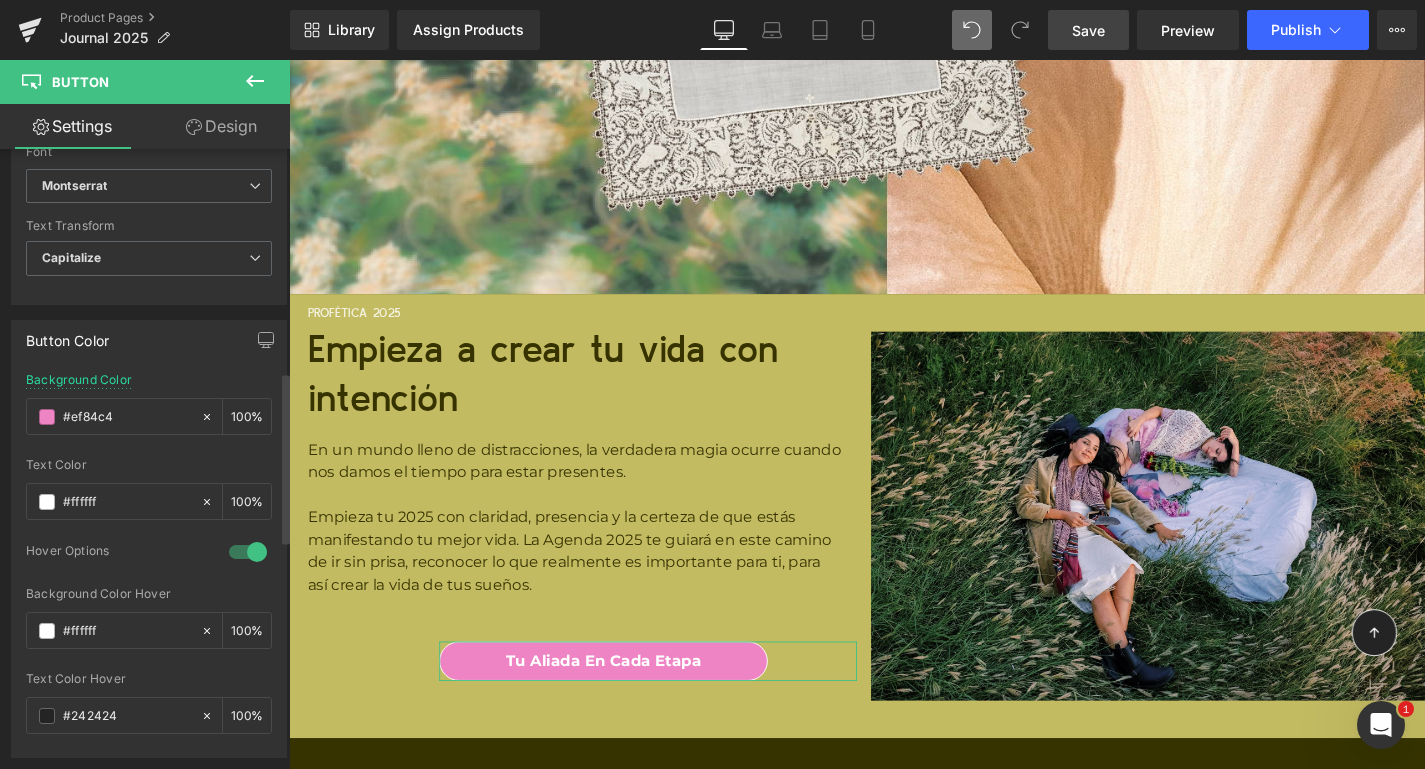 click on "Button Color rgba(239, 132, 196, 1) Background Color #ef84c4 100 % rgba(255, 255, 255, 1) Text Color #ffffff 100 % 1 Hover Options rgba(255, 255, 255, 1) Background Color Hover #ffffff 100 % rgb(36, 36, 36) Text Color Hover #242424 100 %" at bounding box center [149, 539] 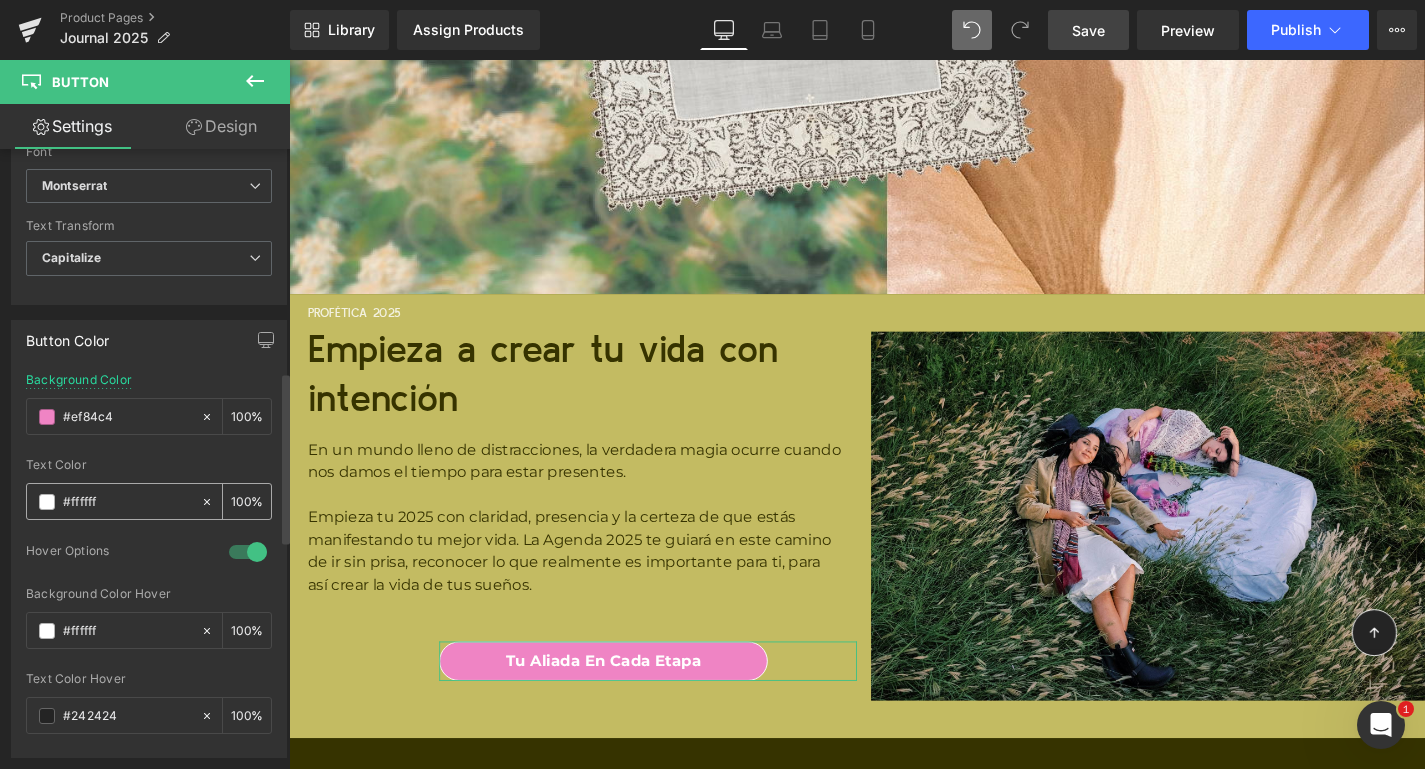 click on "#ffffff" at bounding box center (127, 502) 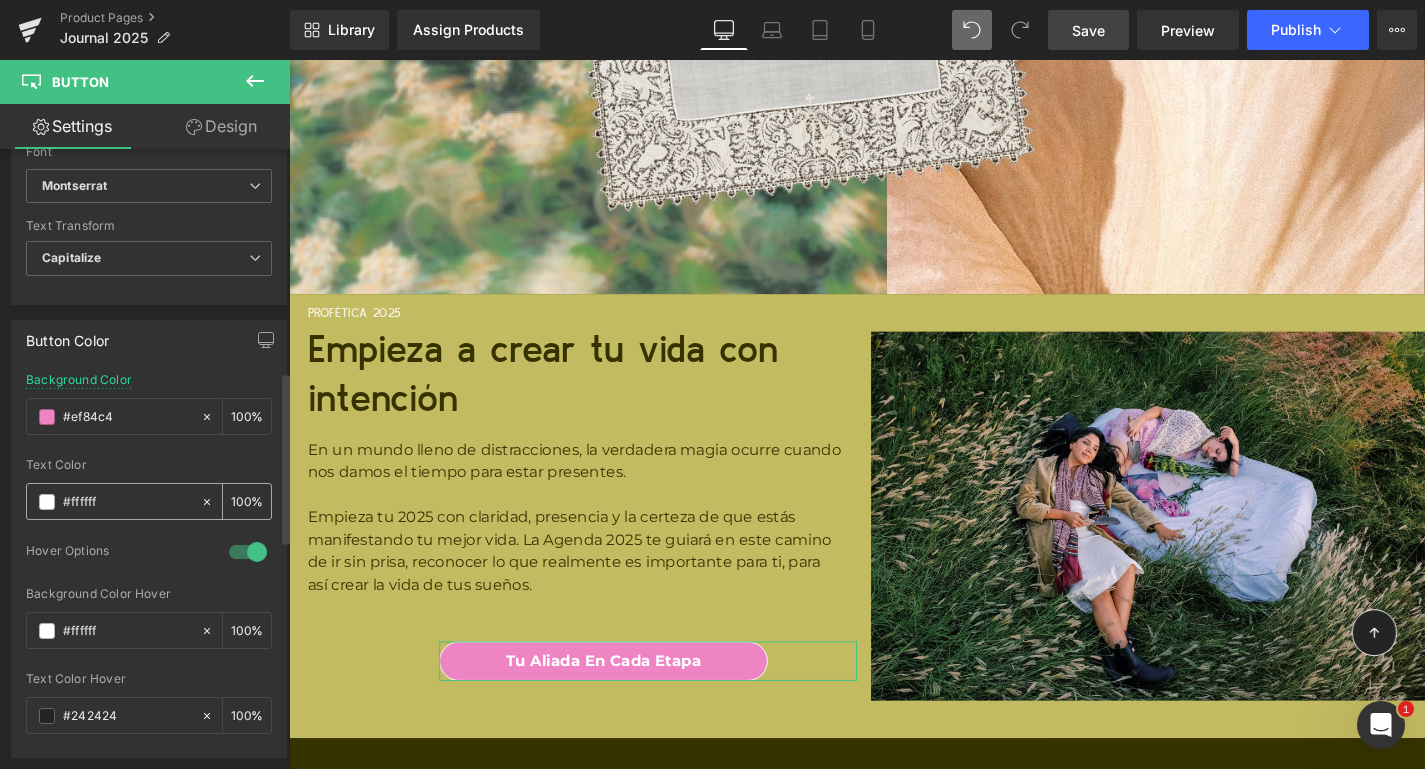 paste on "363300" 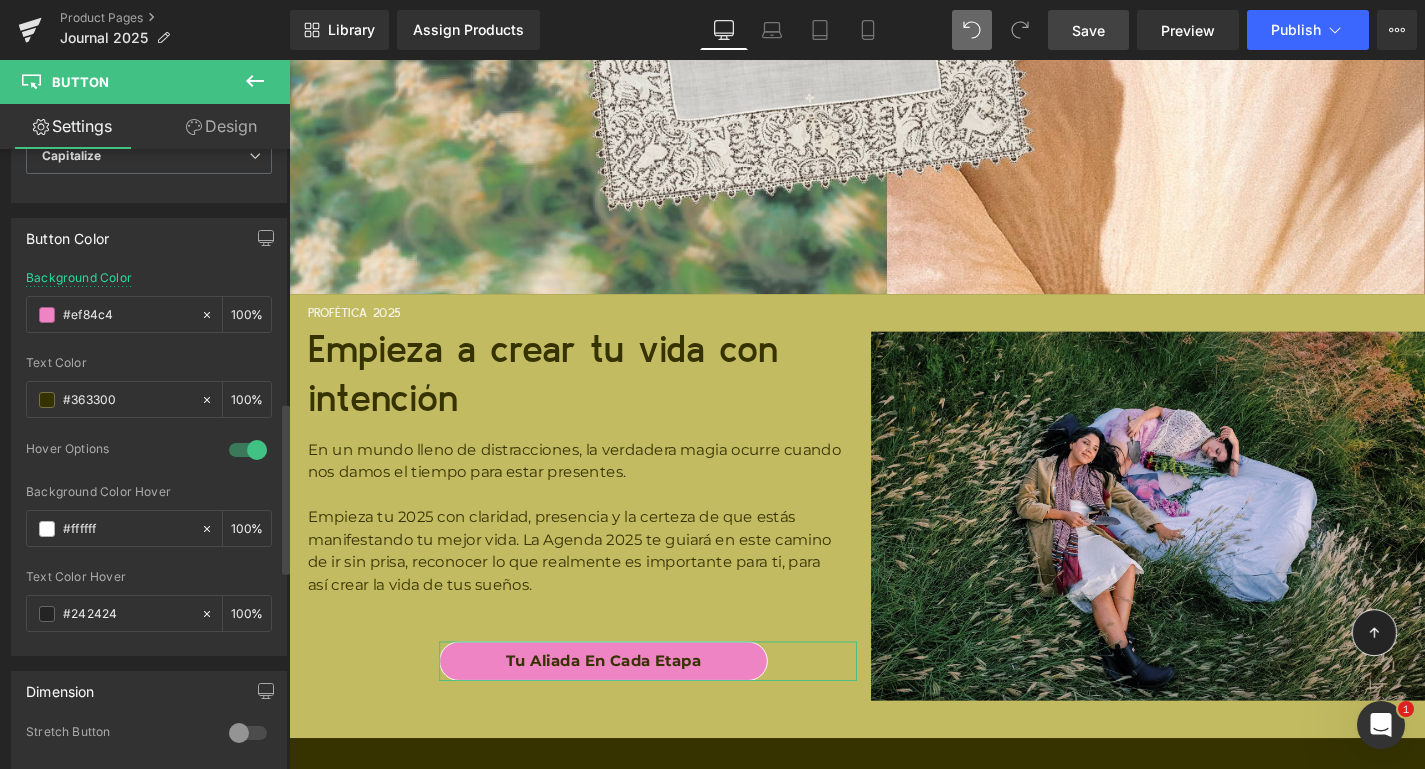 scroll, scrollTop: 921, scrollLeft: 0, axis: vertical 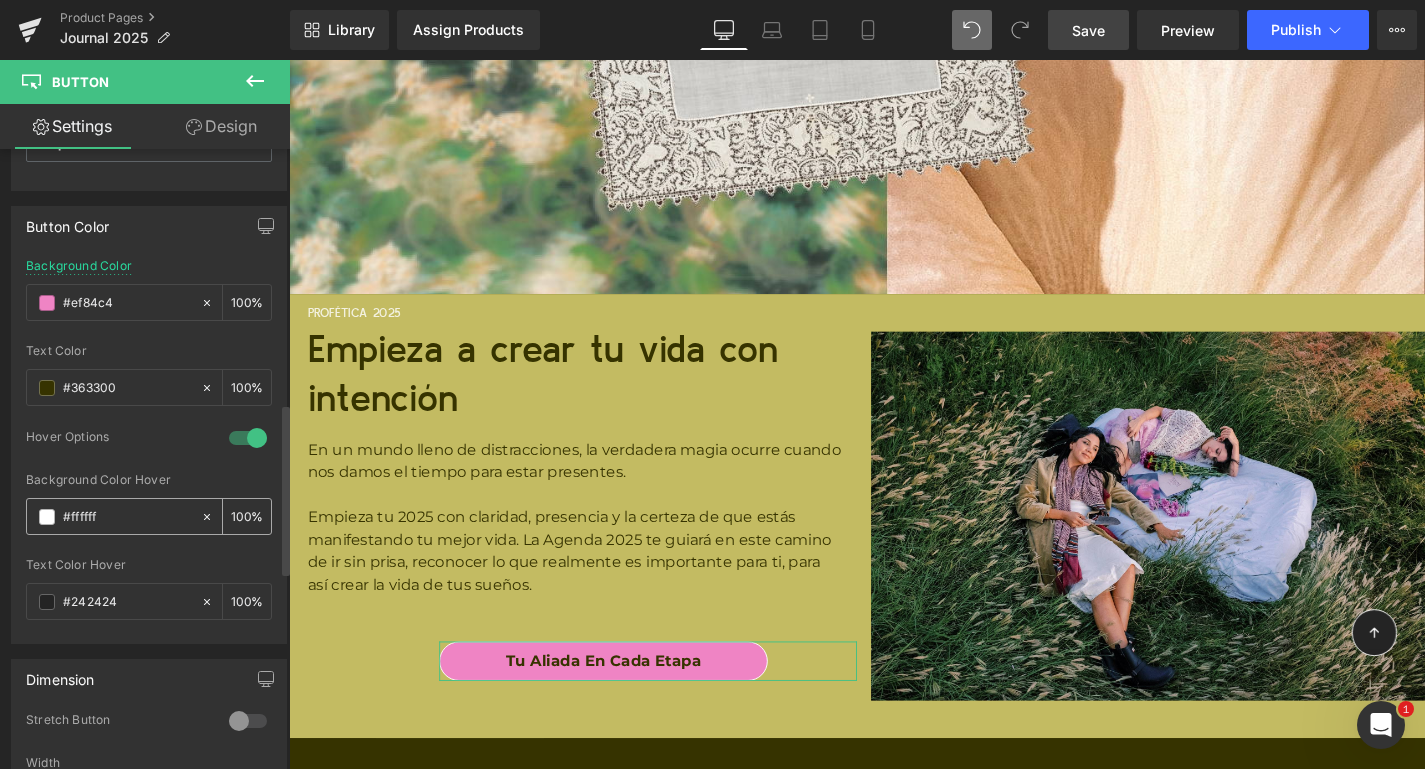 type on "#363300" 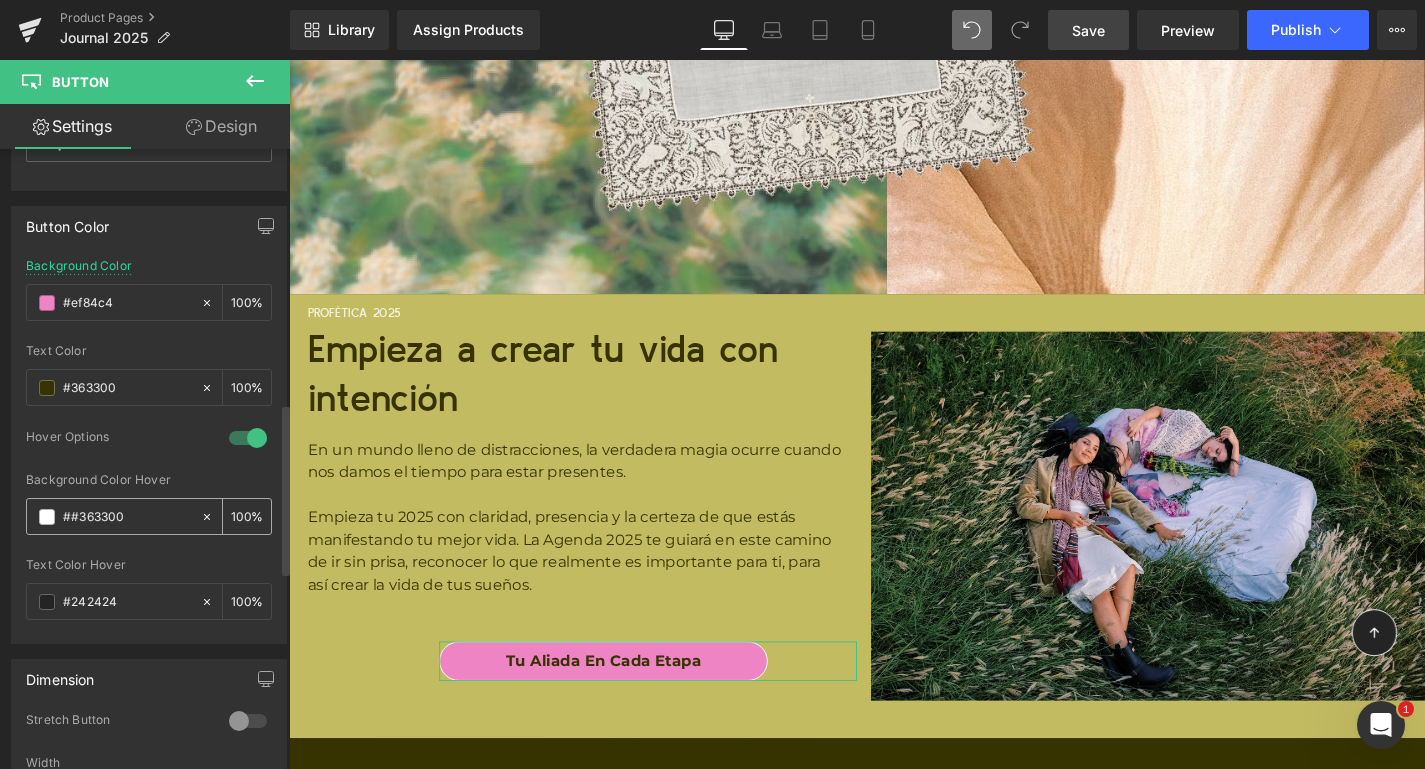type on "0" 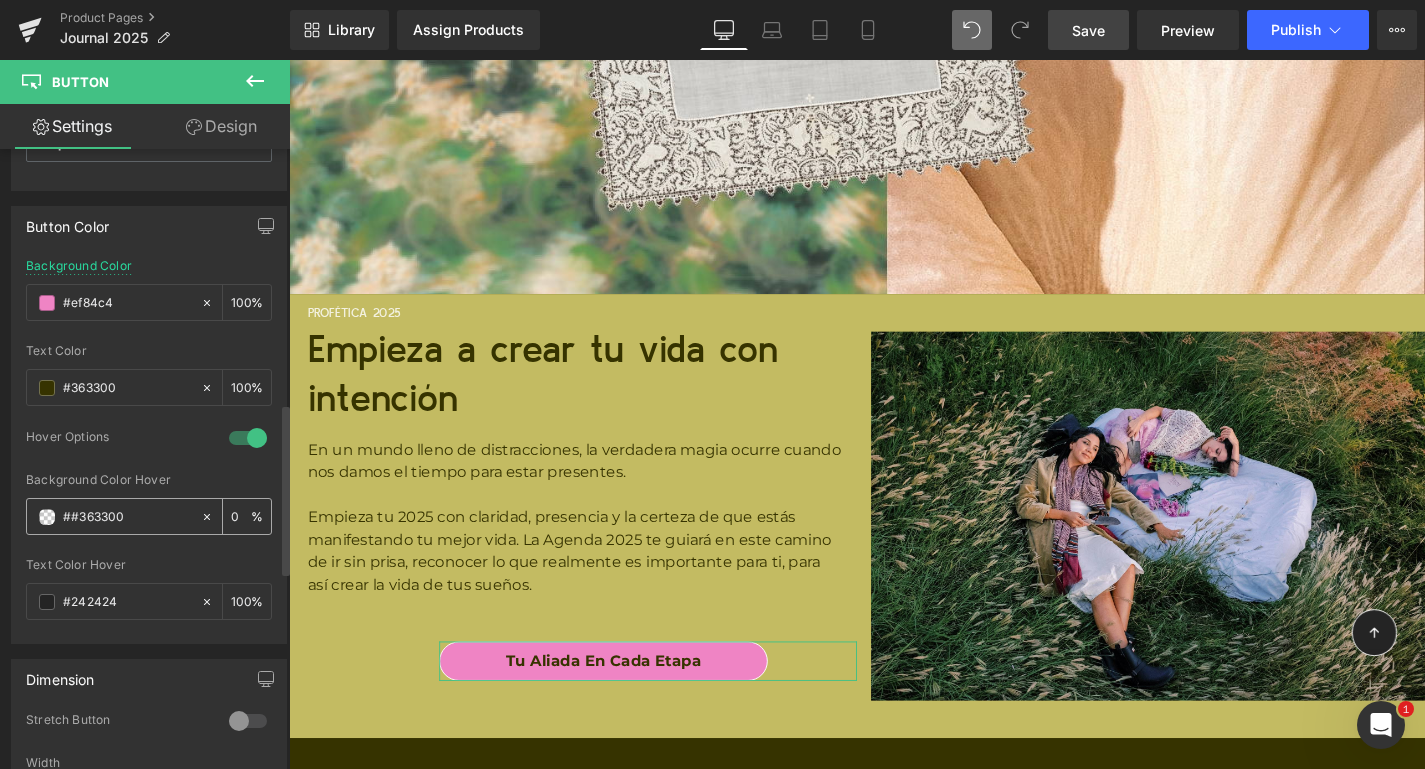 click on "##363300" at bounding box center (127, 517) 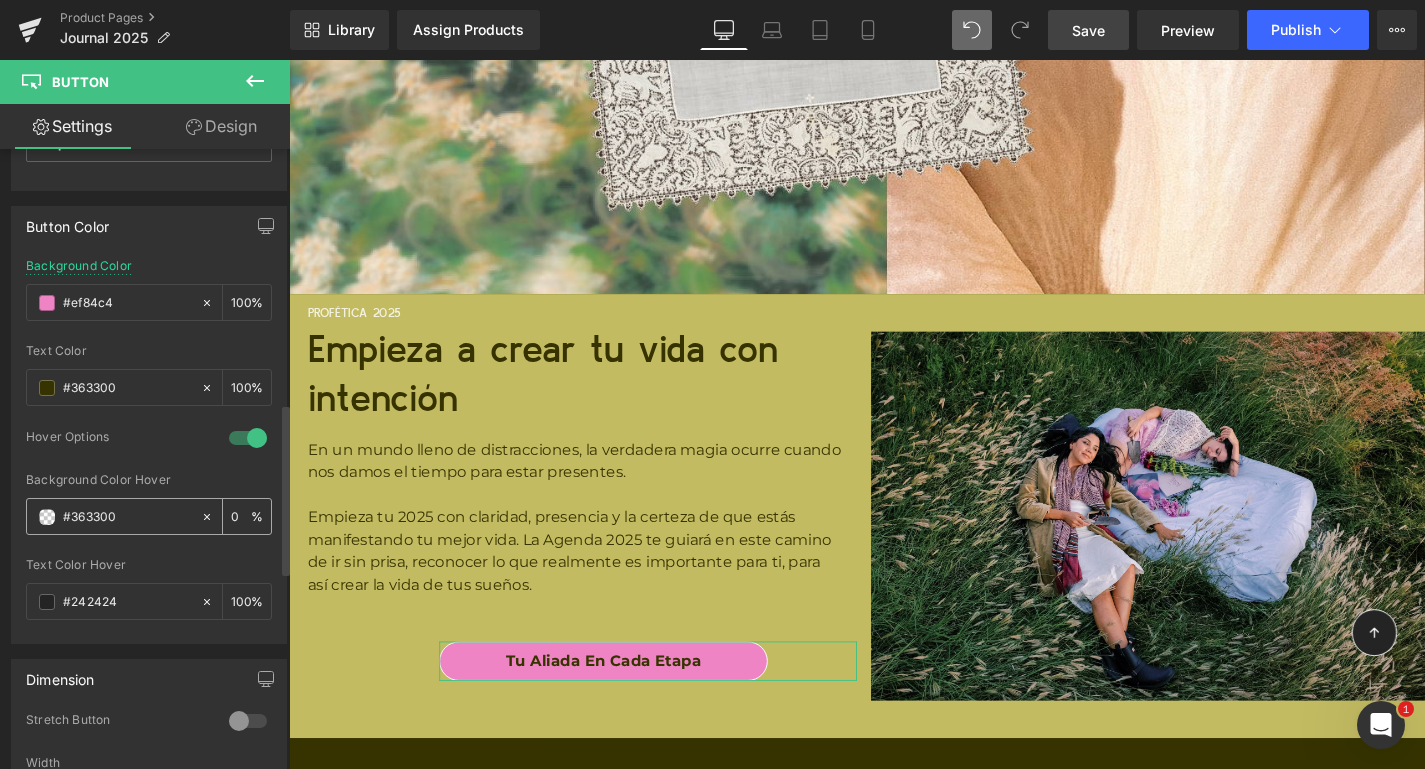 type on "100" 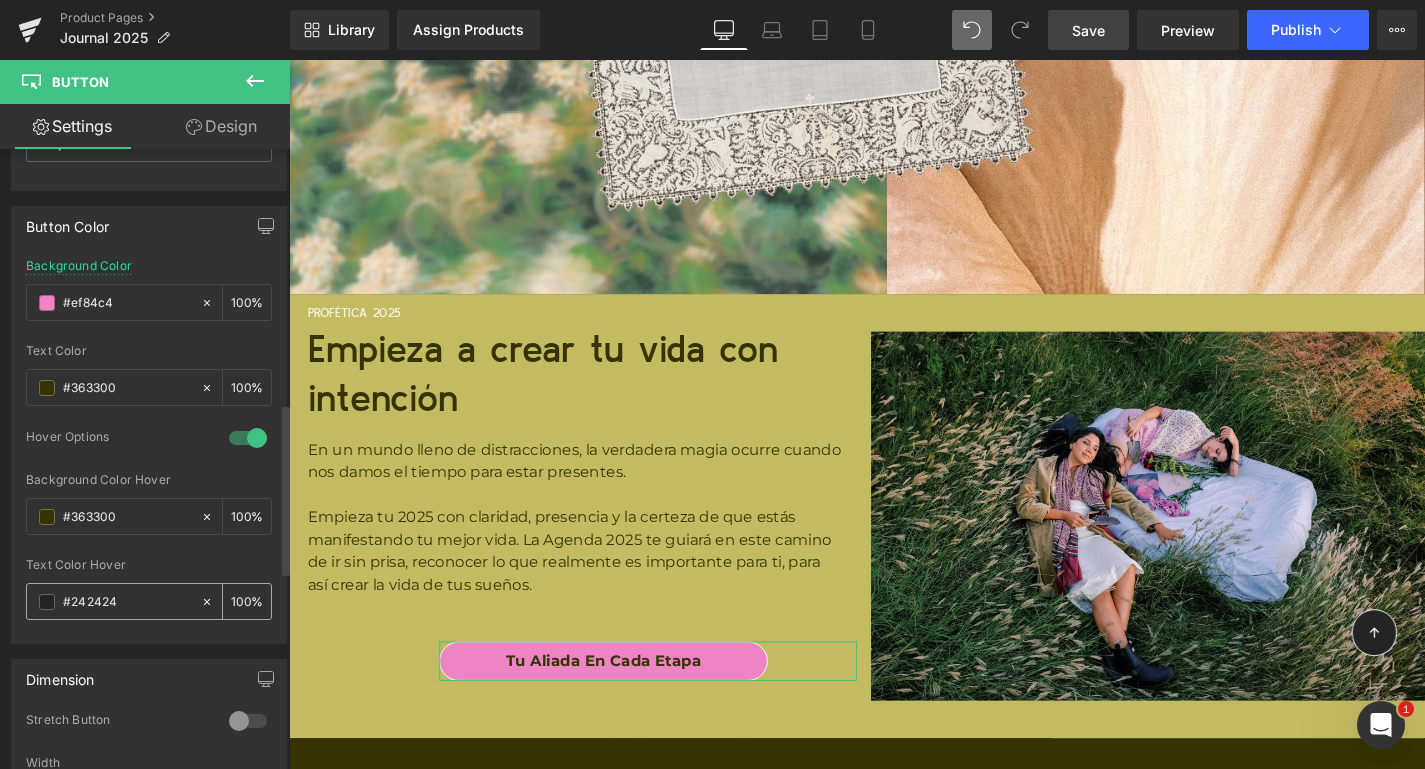 type on "#363300" 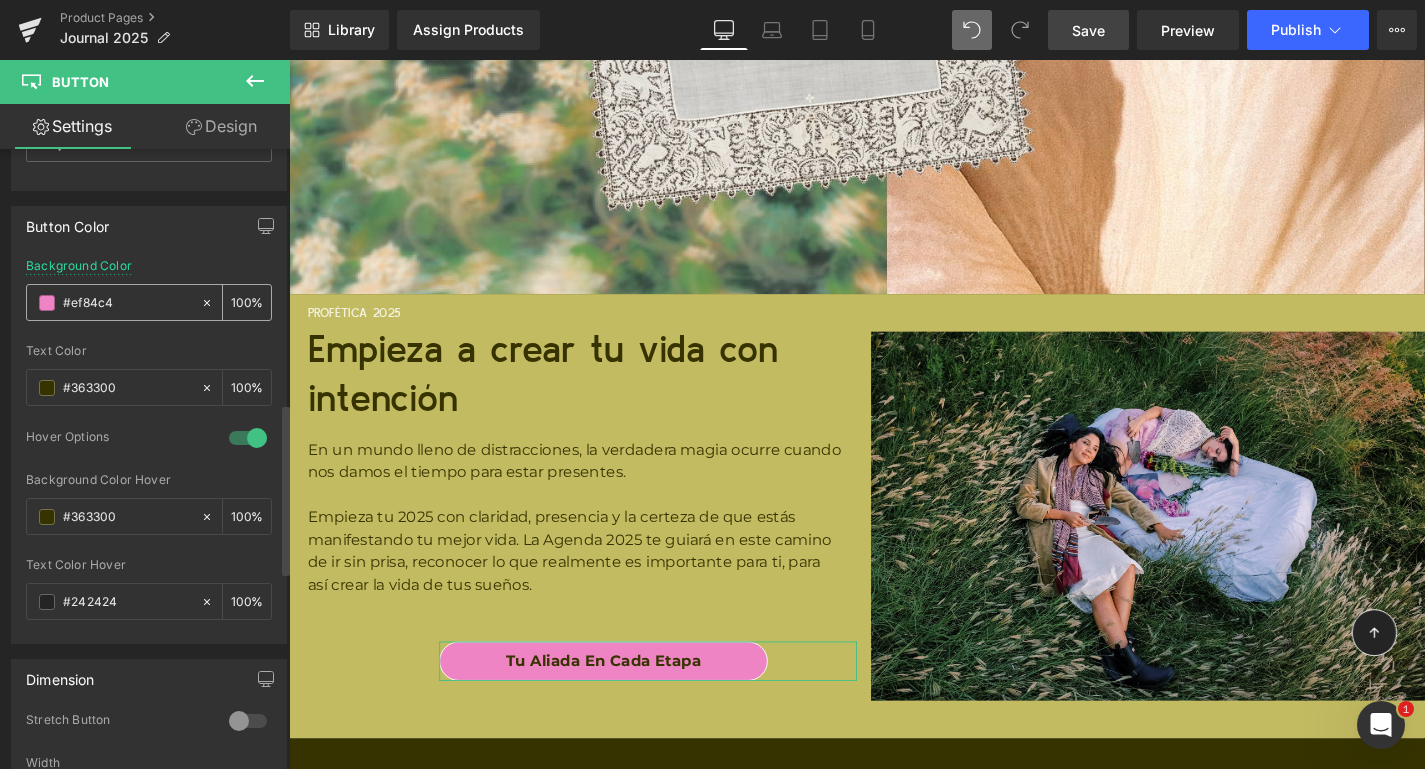 click on "#ef84c4" at bounding box center (113, 302) 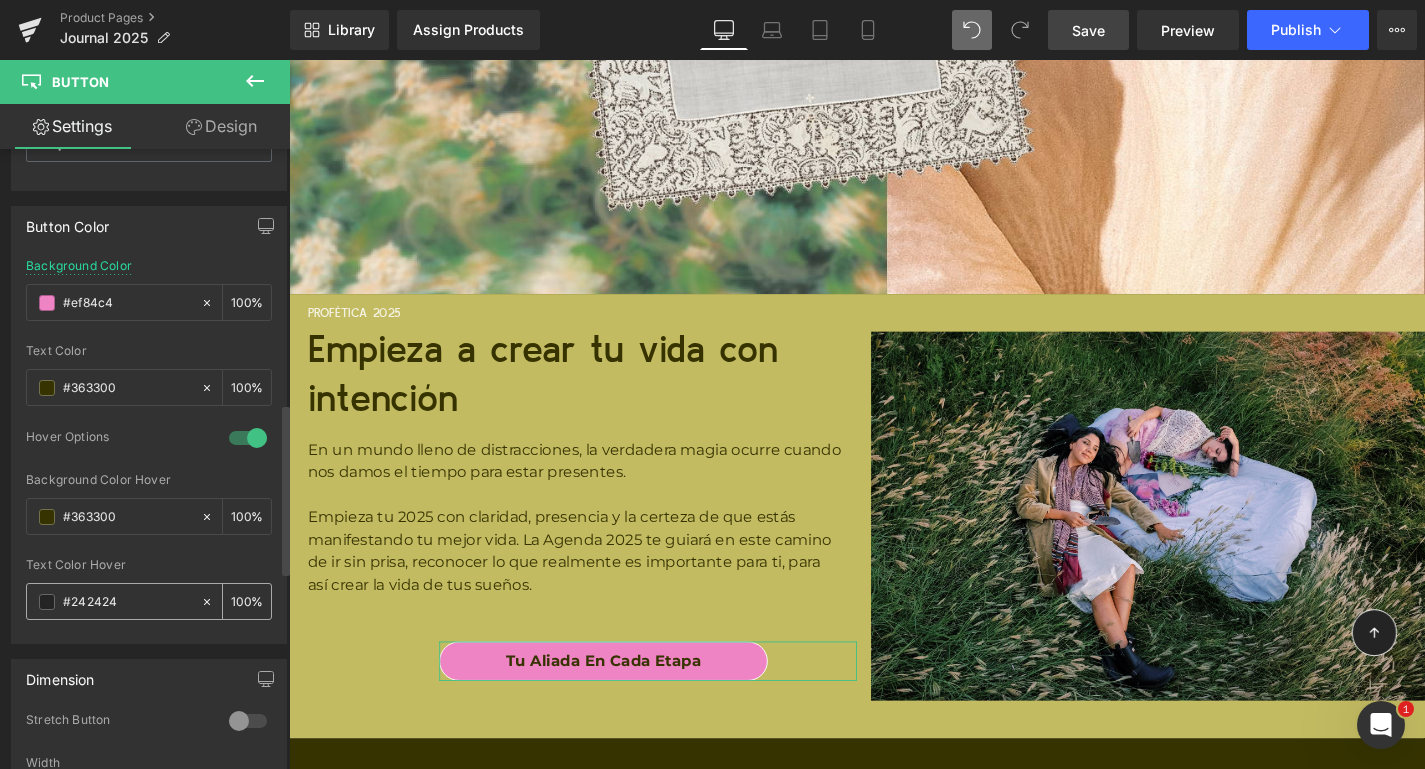 click on "#242424" at bounding box center [127, 602] 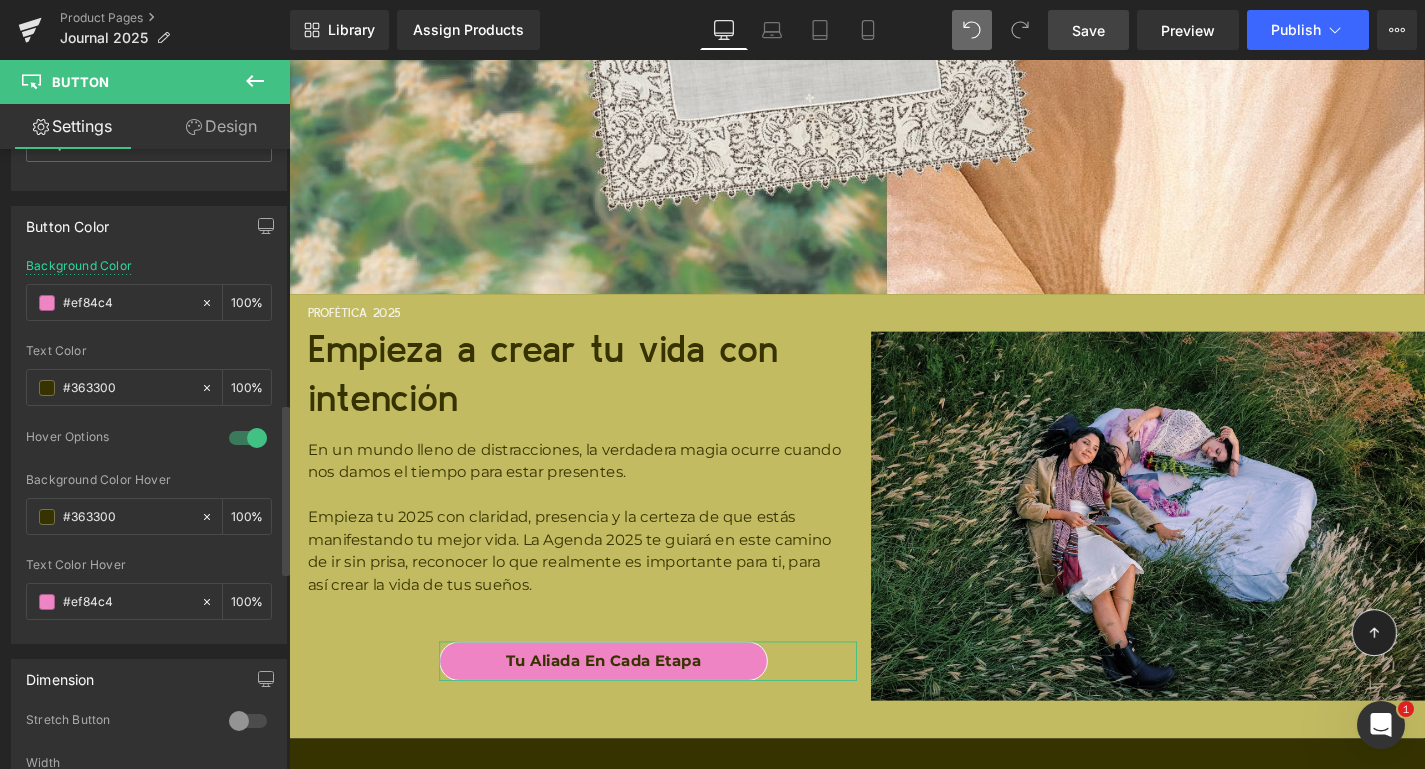 type on "#ef84c4" 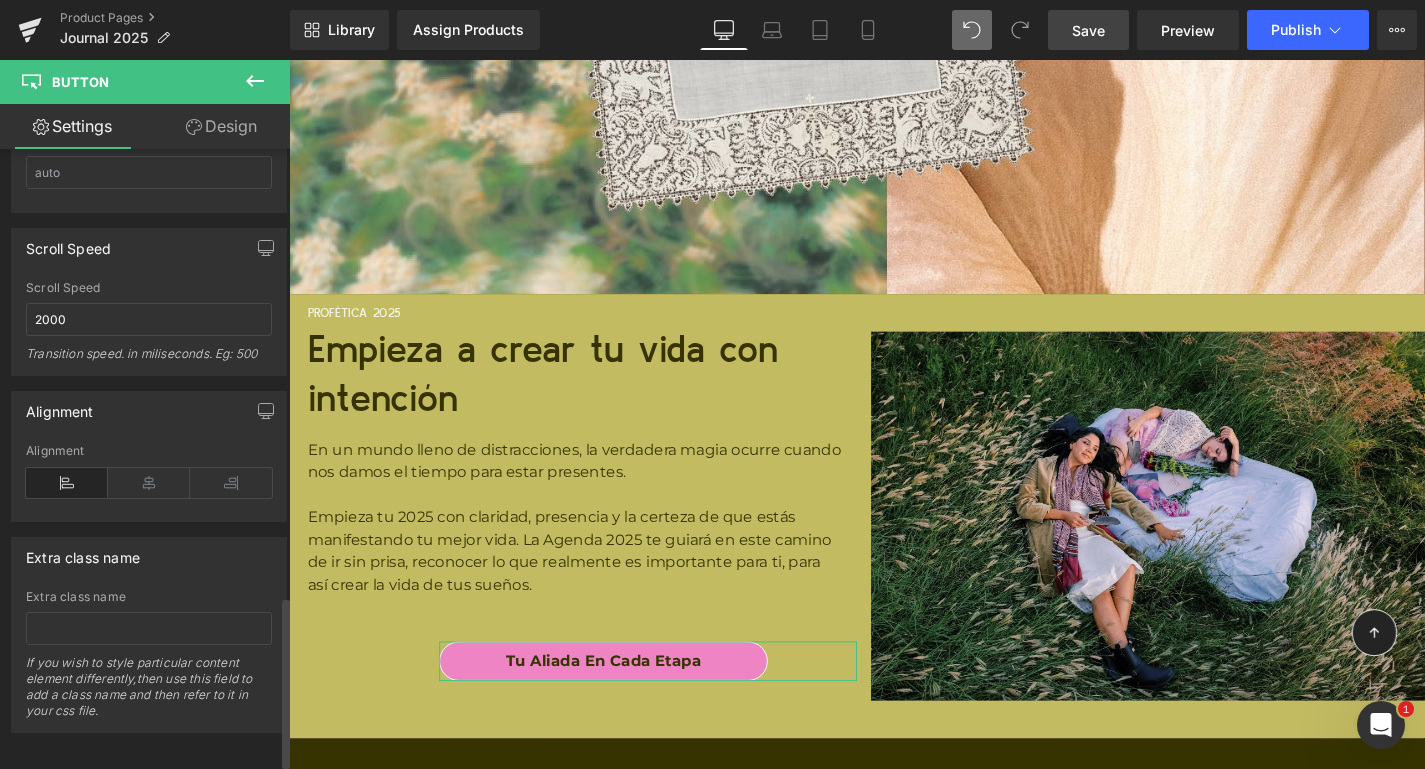 scroll, scrollTop: 1638, scrollLeft: 0, axis: vertical 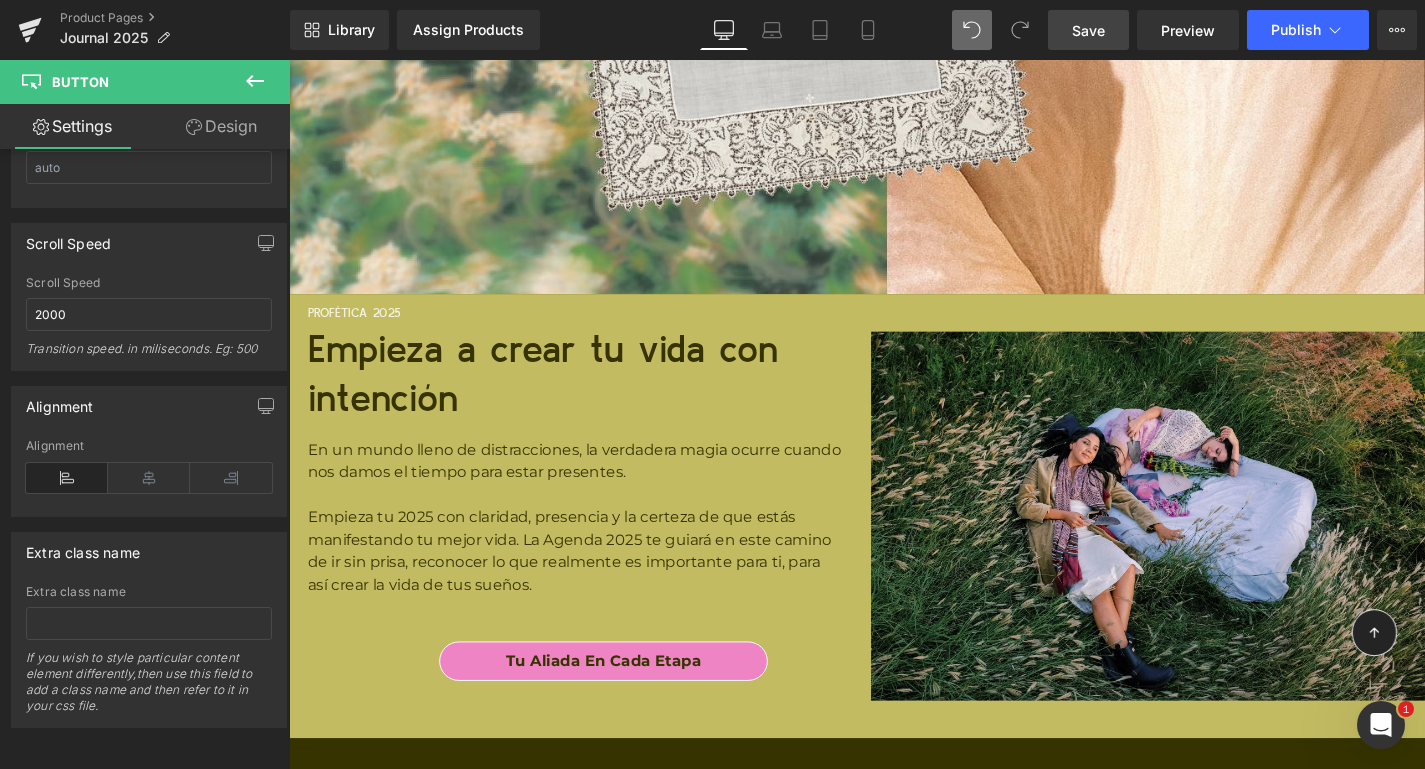 click on "Save" at bounding box center [1088, 30] 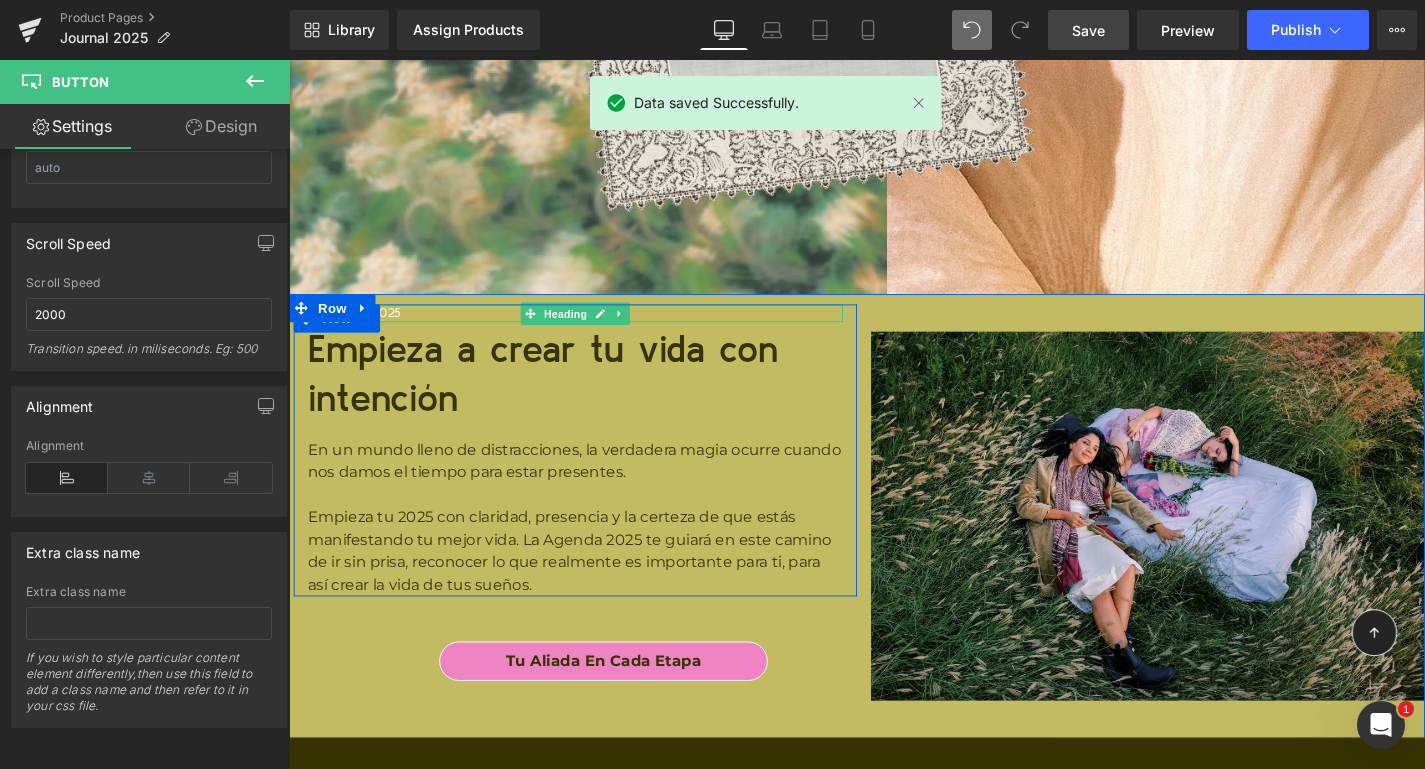 click on "PROFÉTICA 2025" at bounding box center (594, 330) 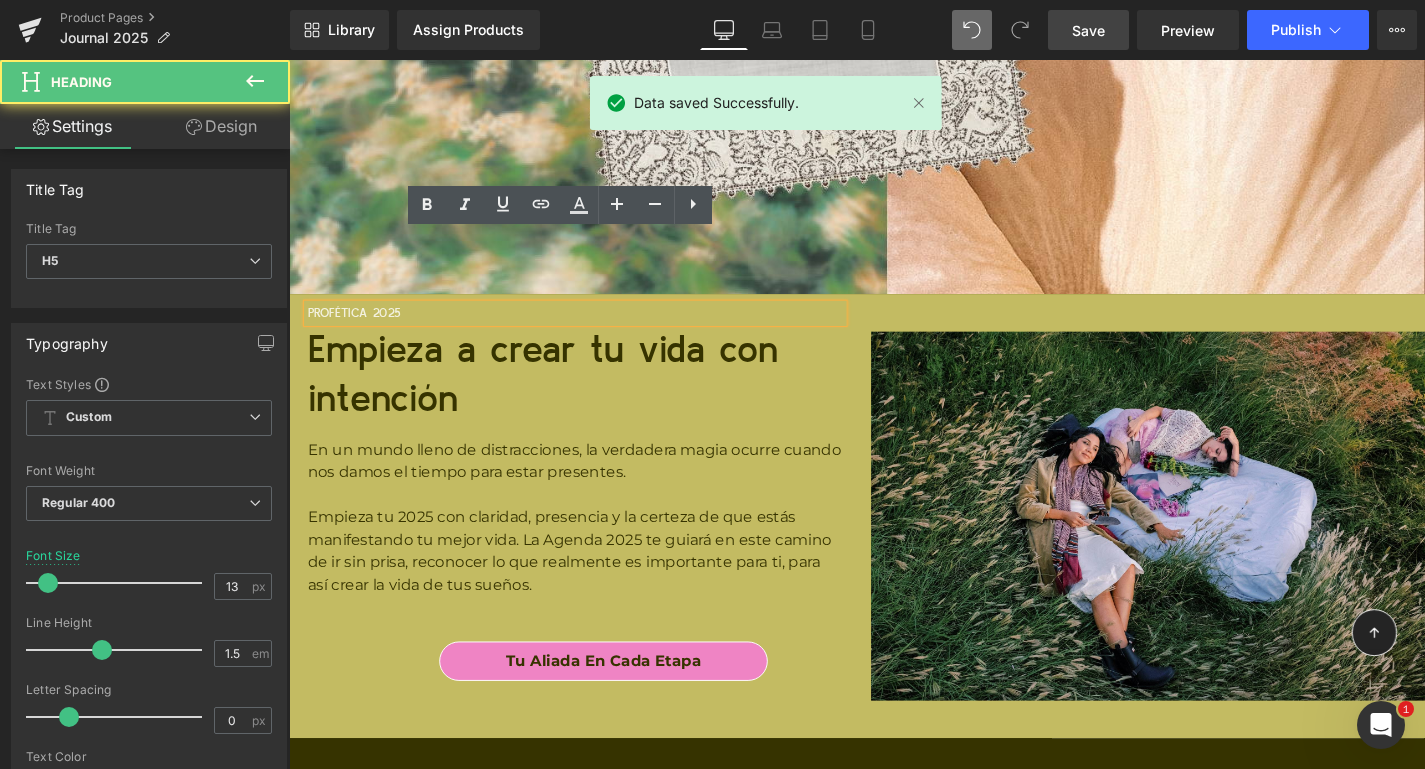 click on "PROFÉTICA 2025" at bounding box center (594, 330) 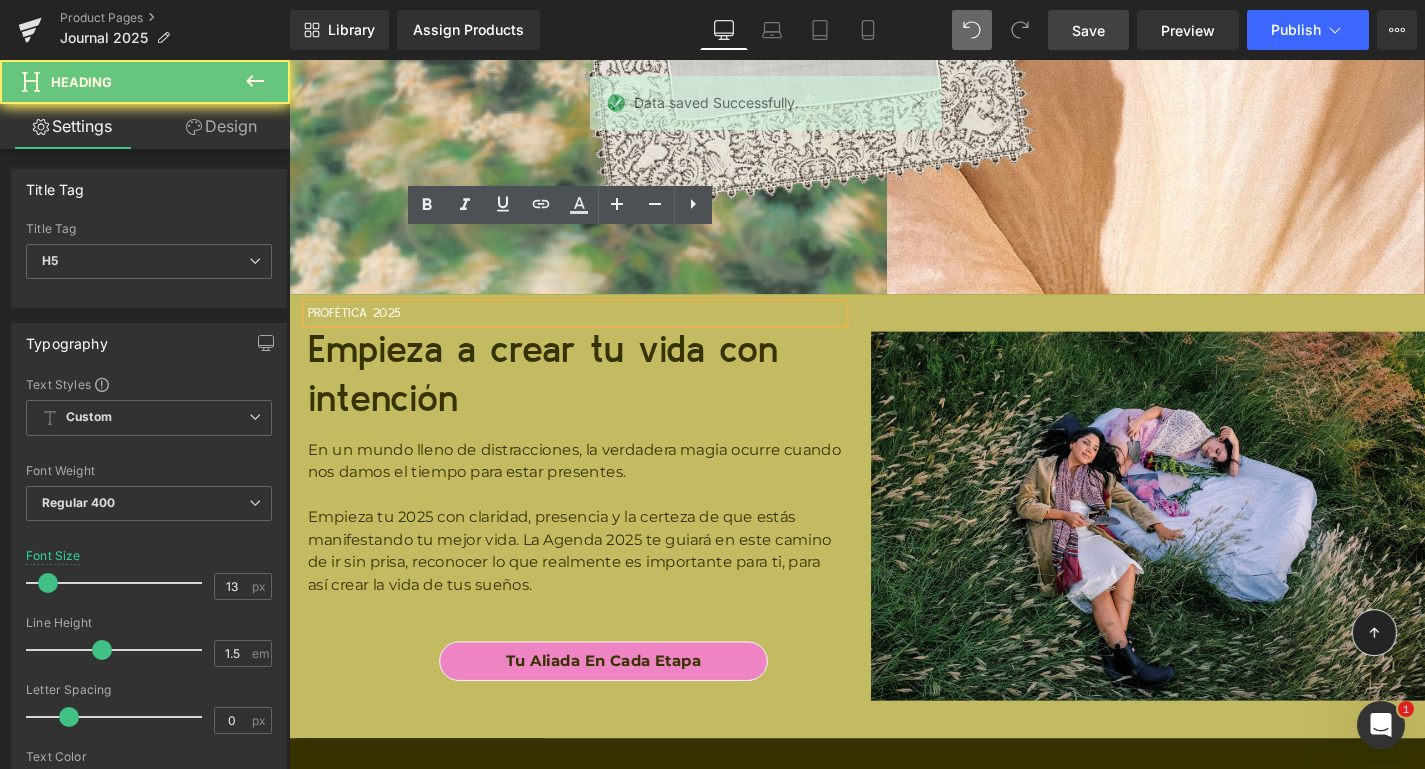 click on "PROFÉTICA 2025" at bounding box center [594, 330] 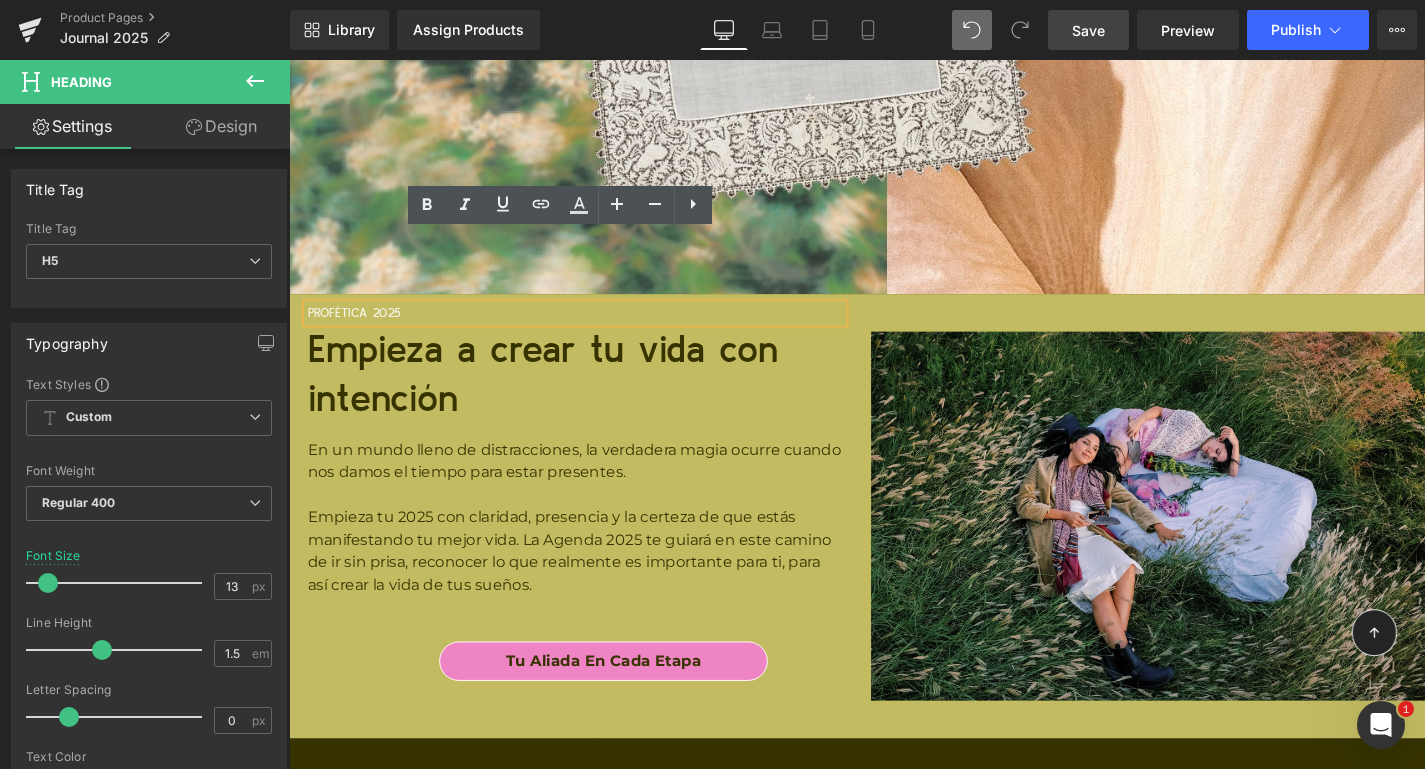 click on "Row" at bounding box center (335, 324) 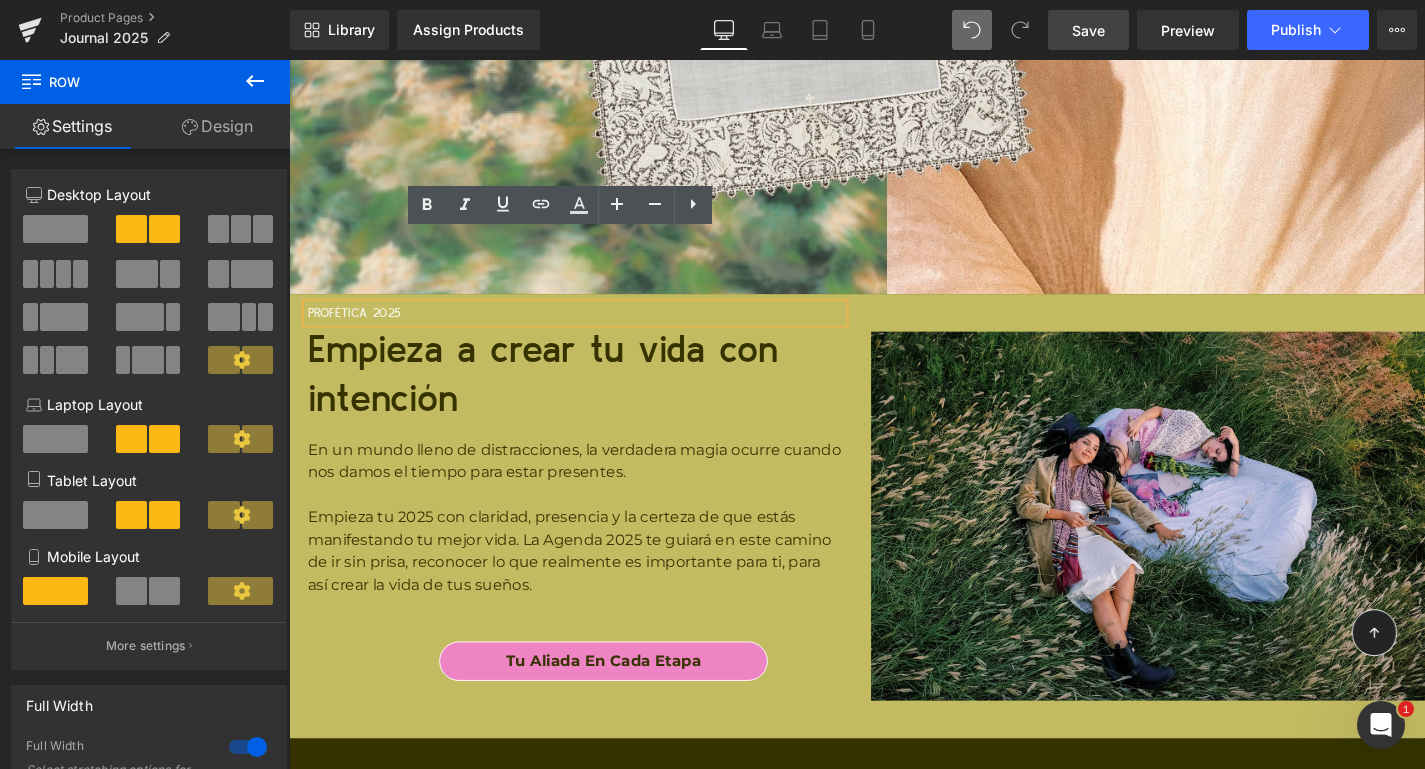 click 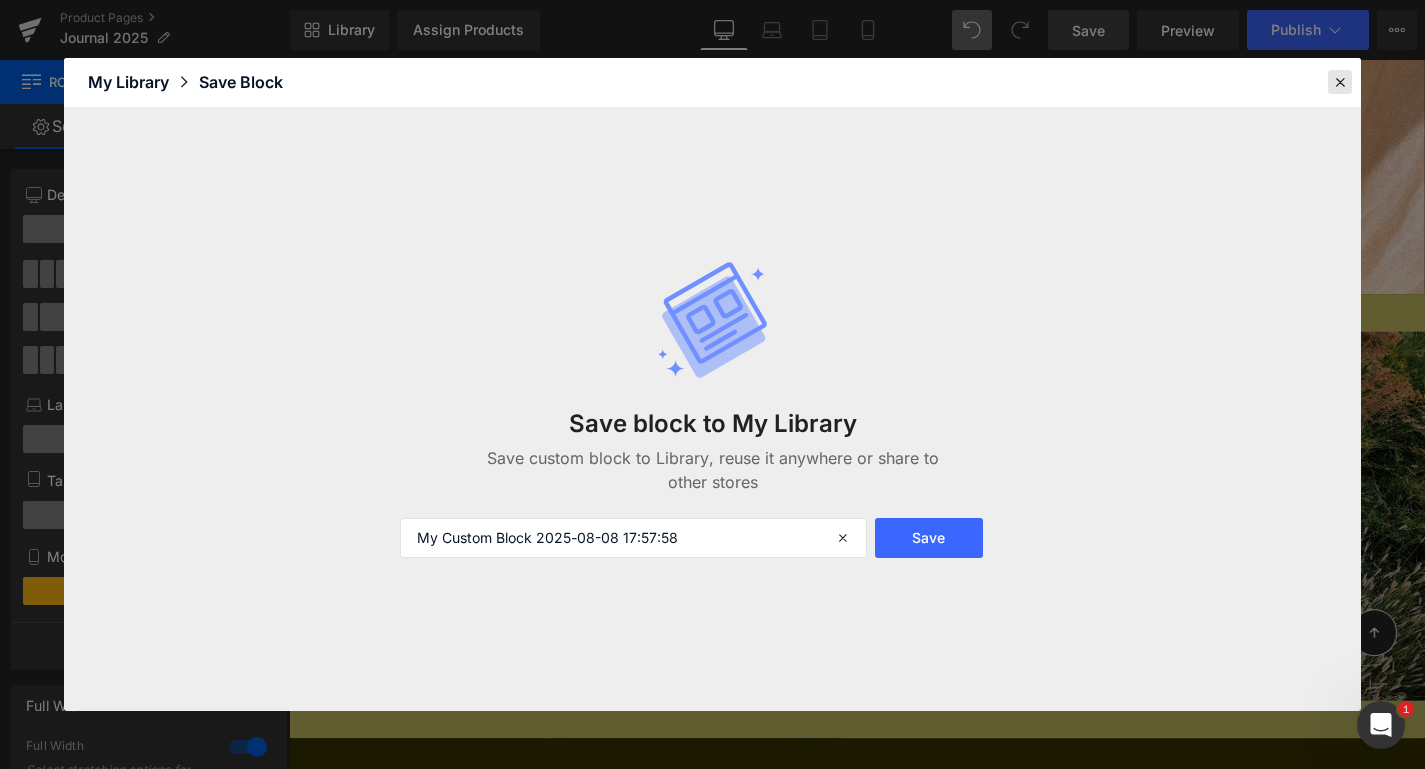 click at bounding box center (1340, 82) 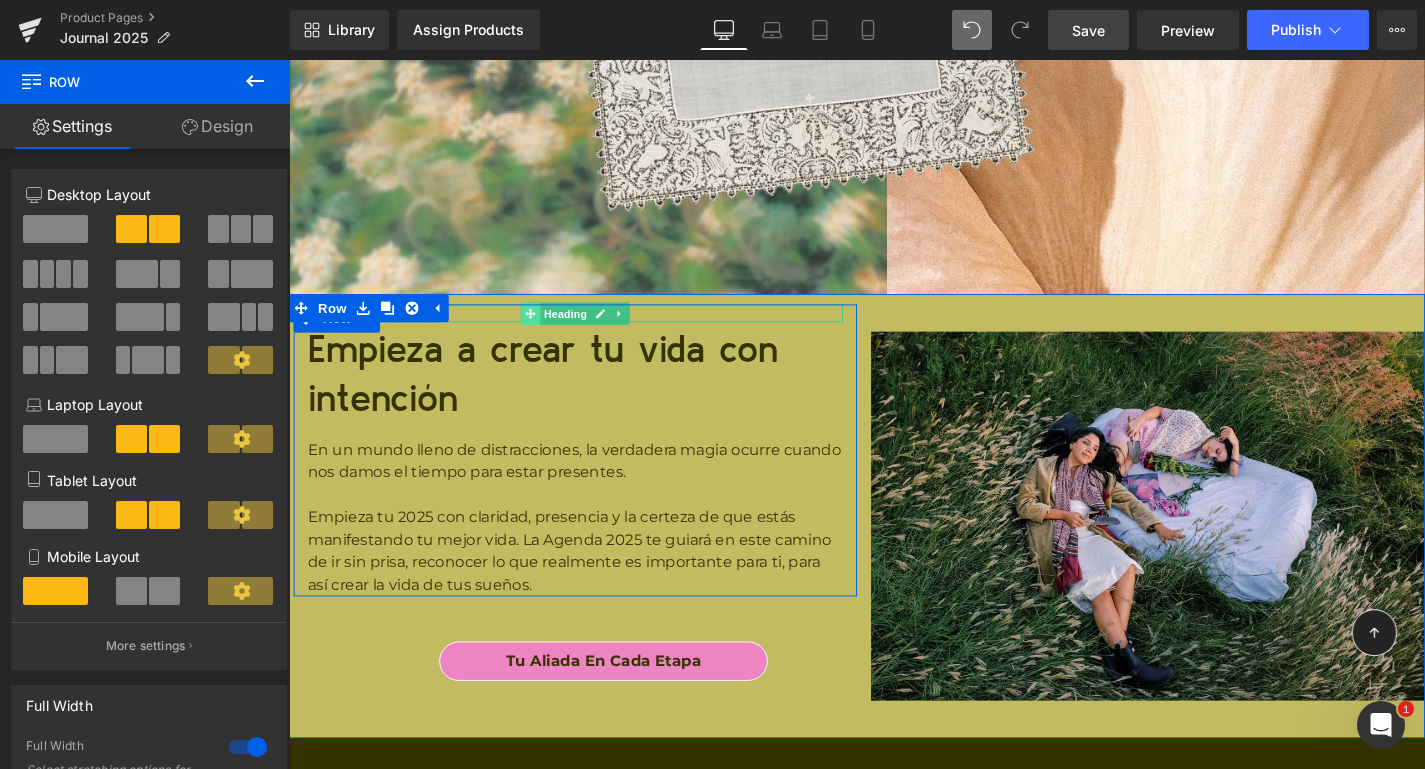 click 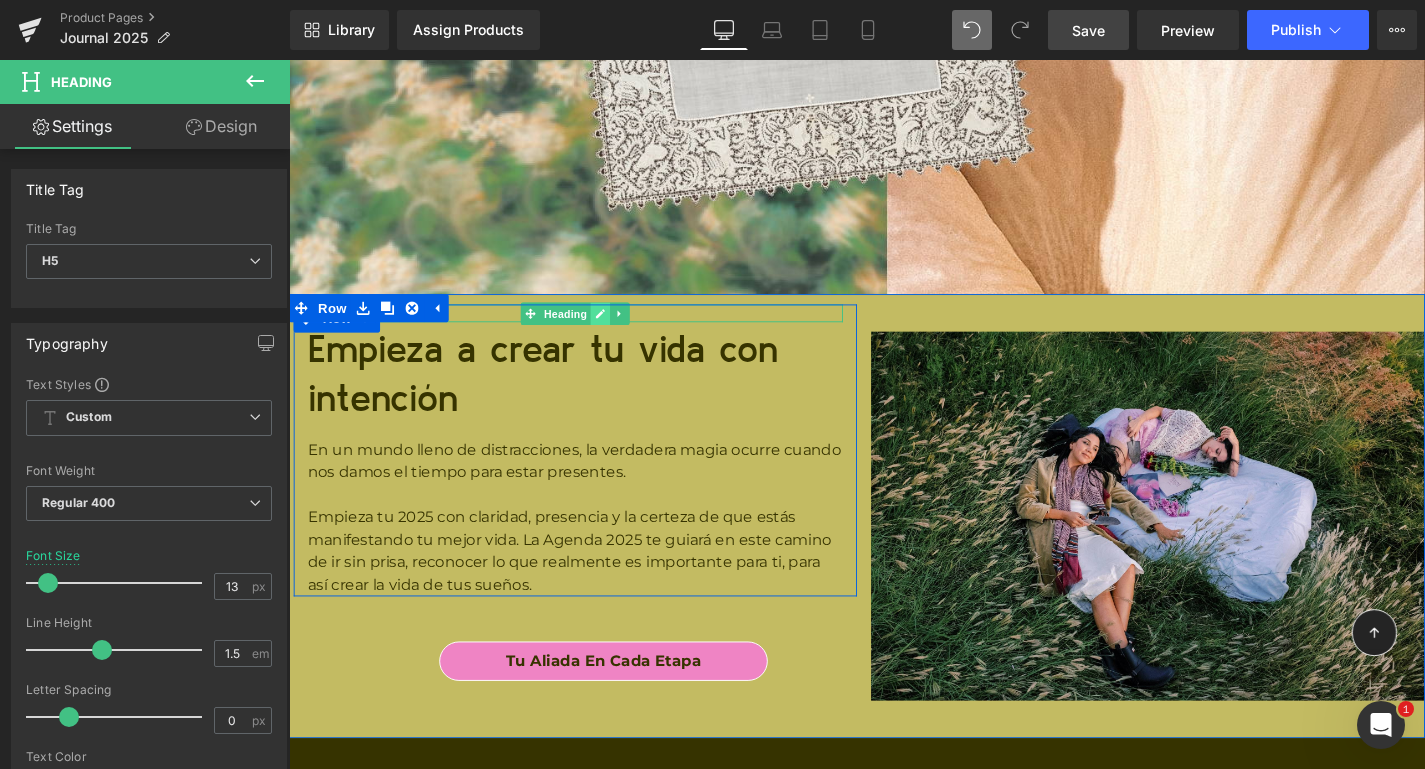 click at bounding box center (621, 330) 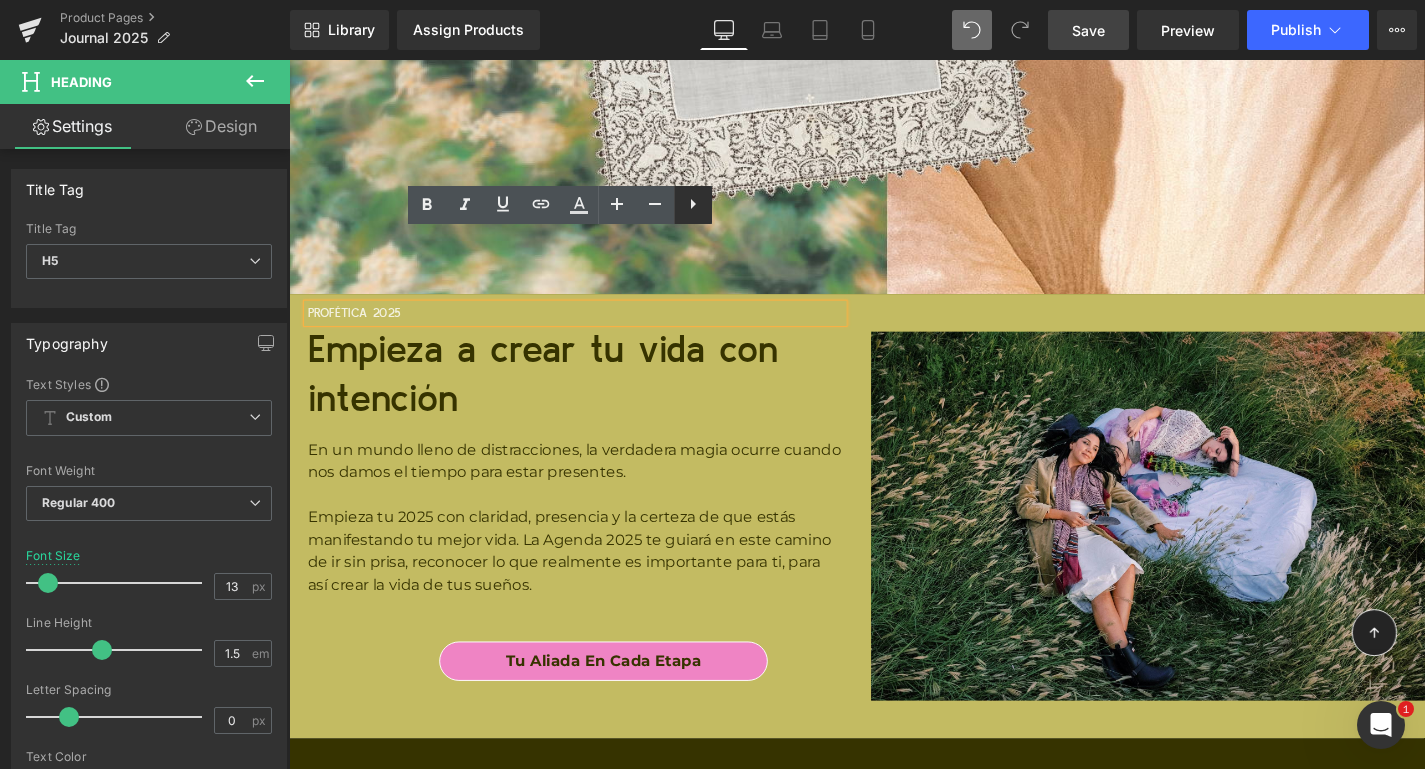 click 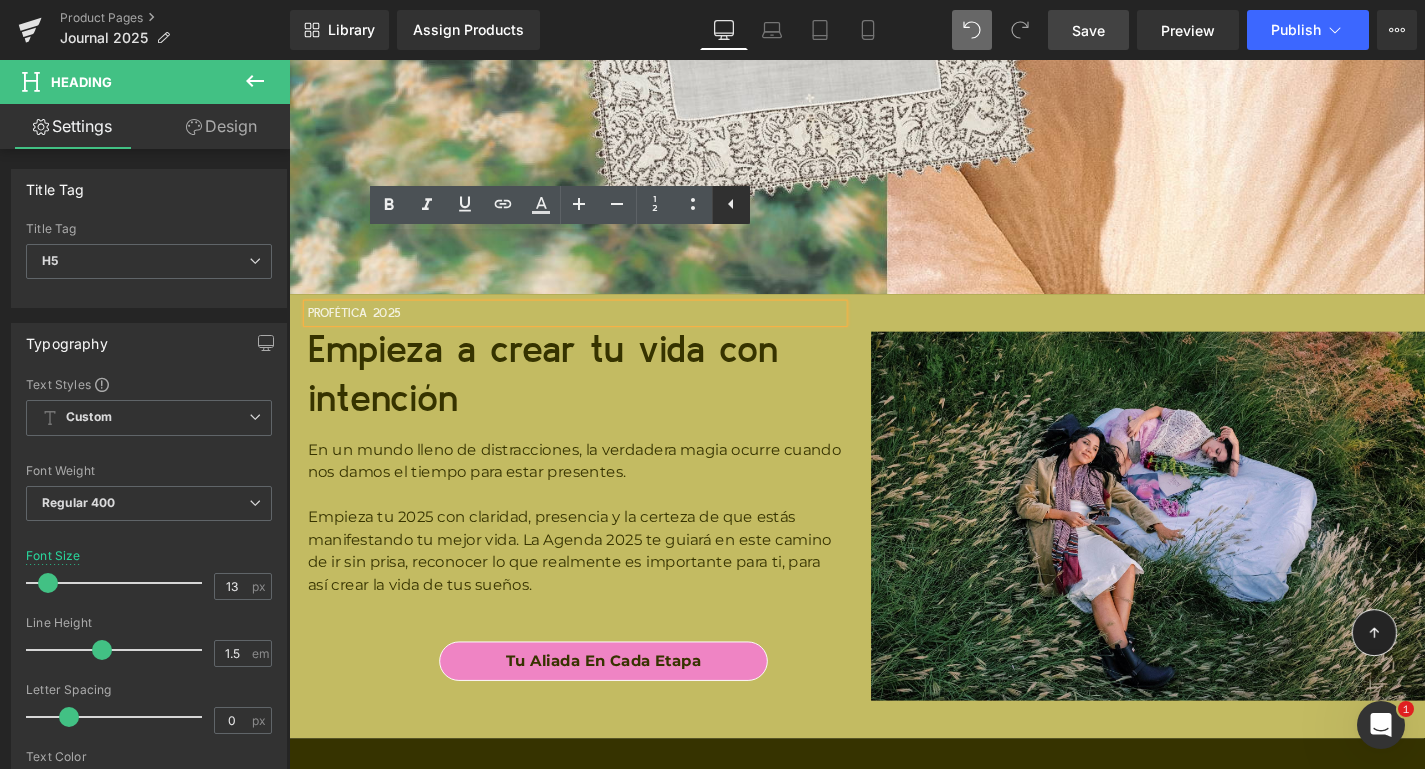 click 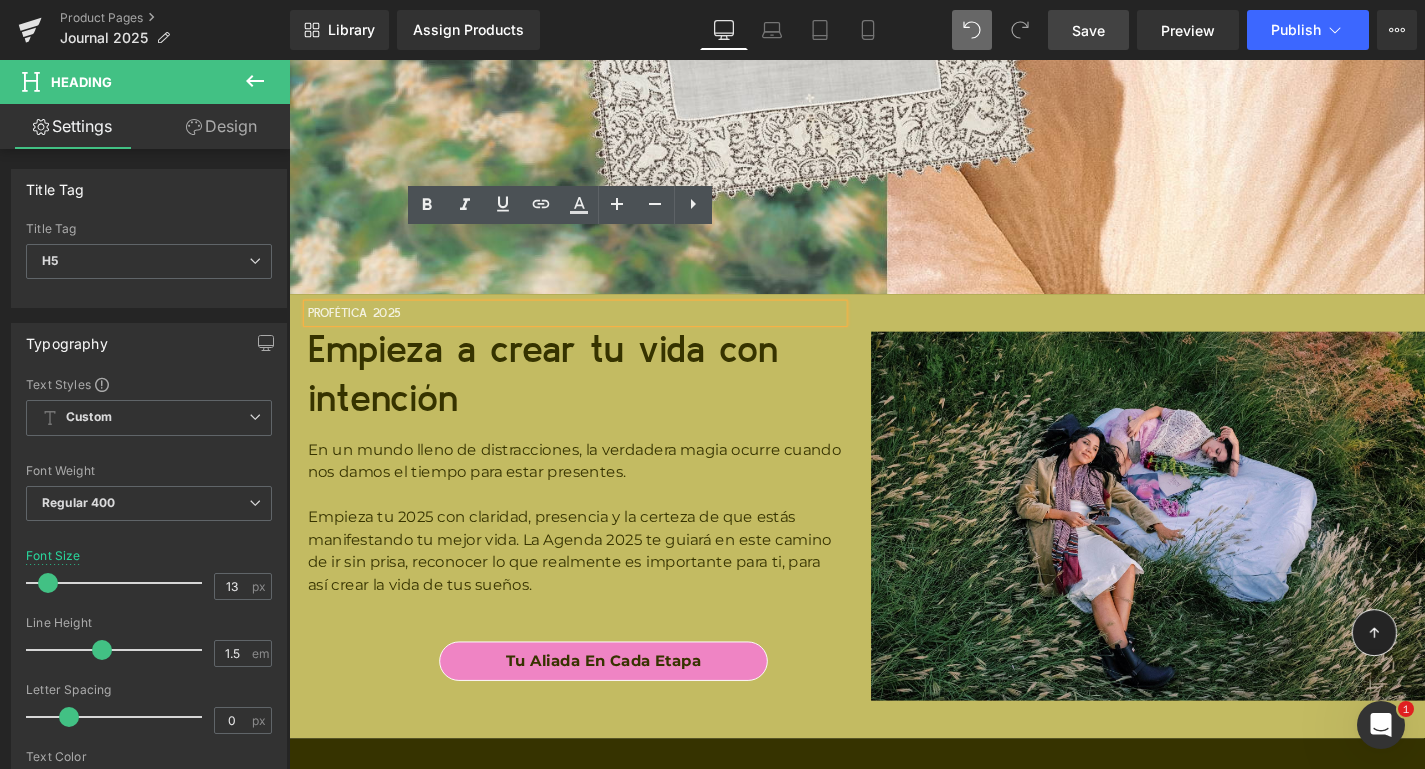 click at bounding box center (369, 324) 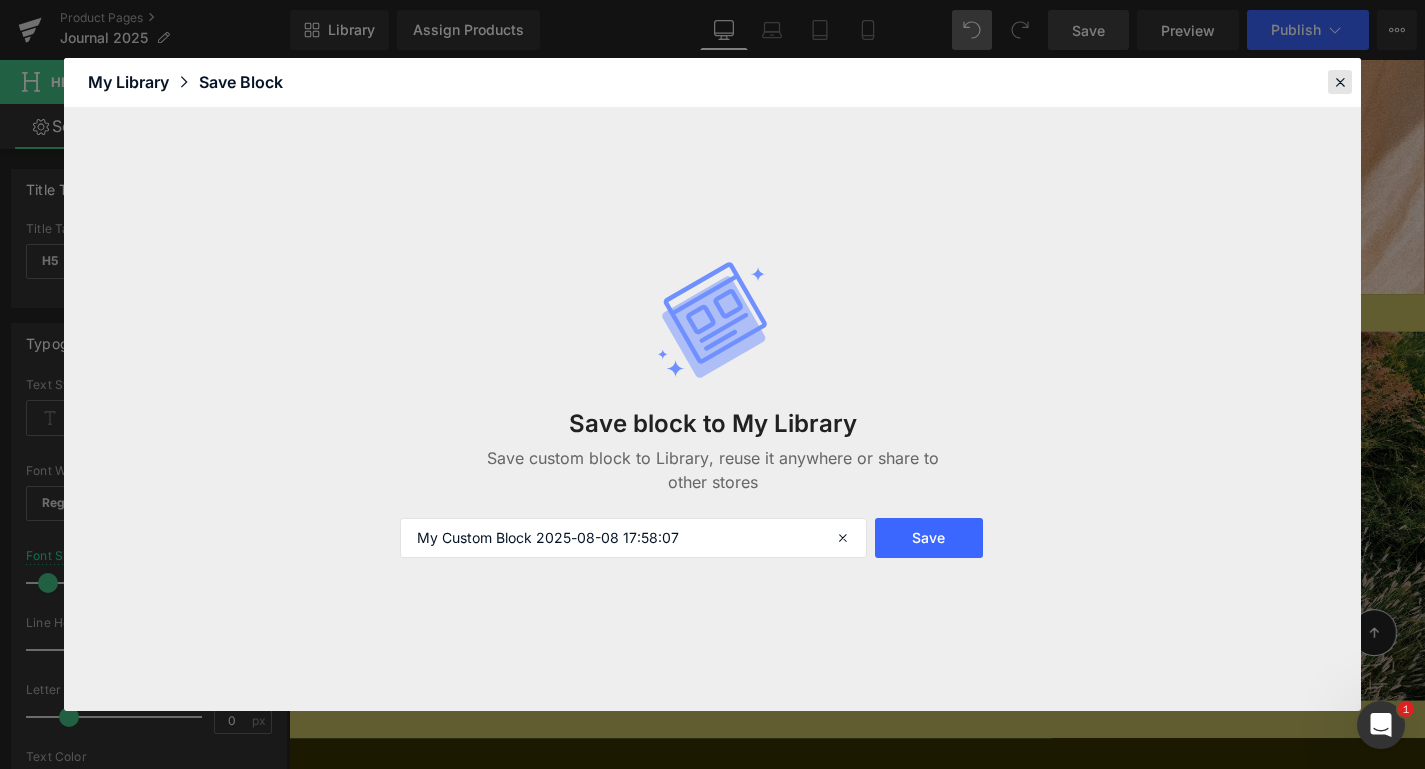 click at bounding box center [1340, 82] 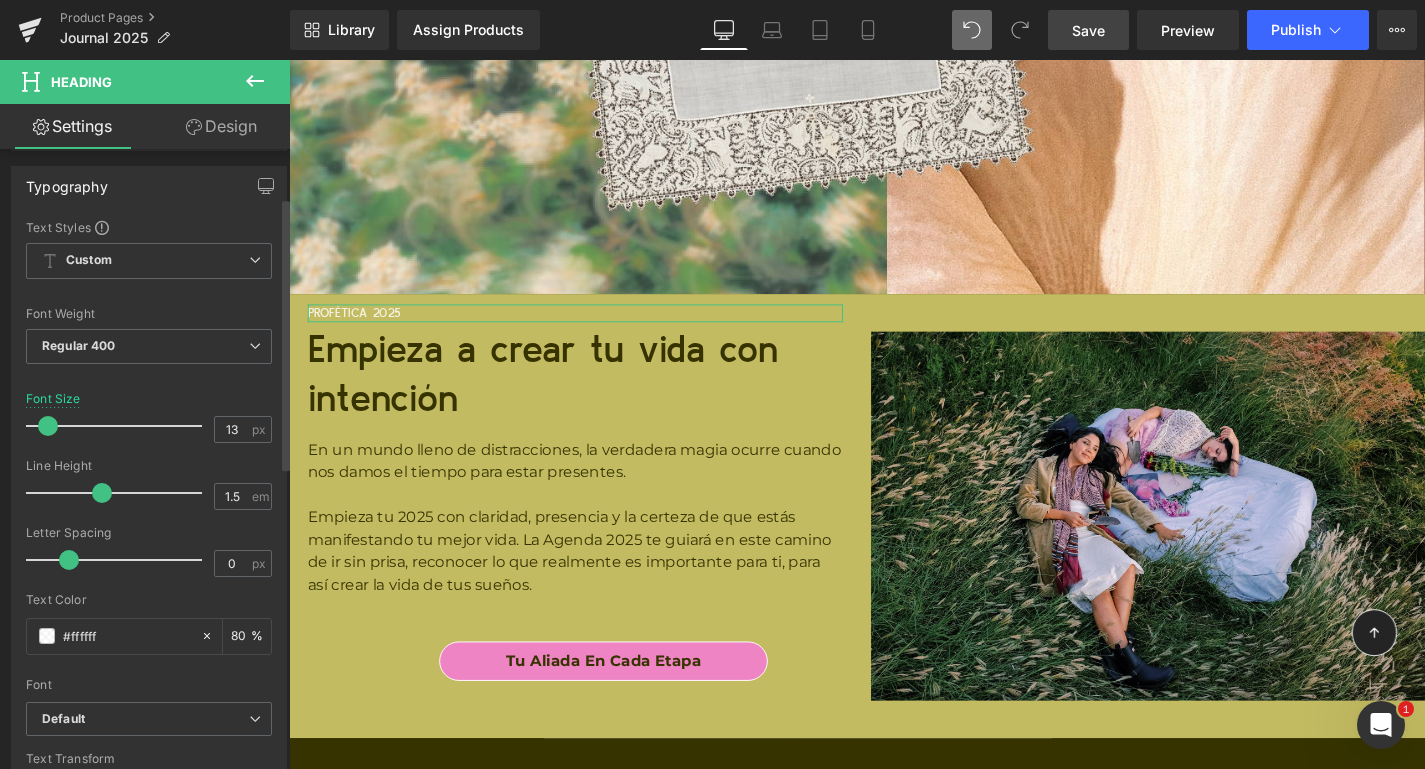 scroll, scrollTop: 211, scrollLeft: 0, axis: vertical 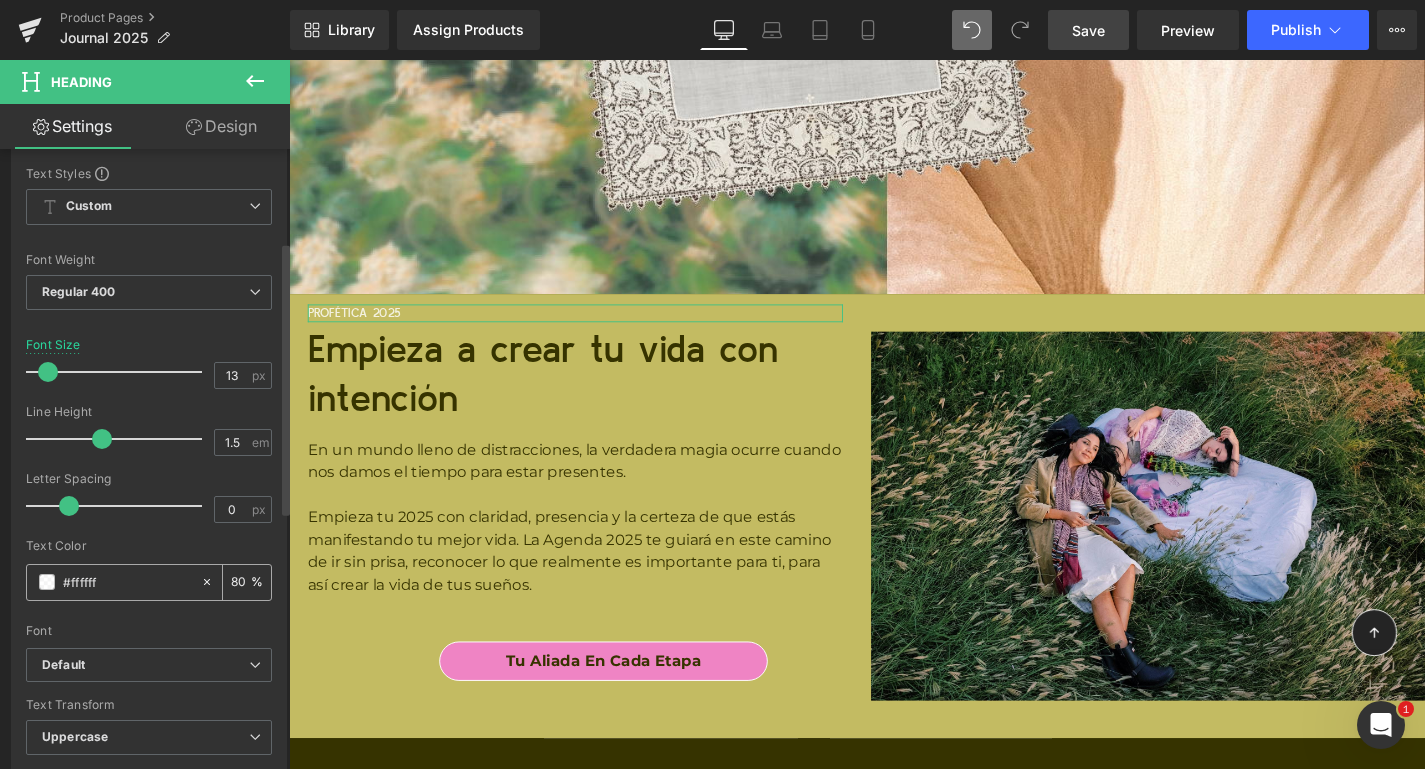 click on "#ffffff" at bounding box center [127, 582] 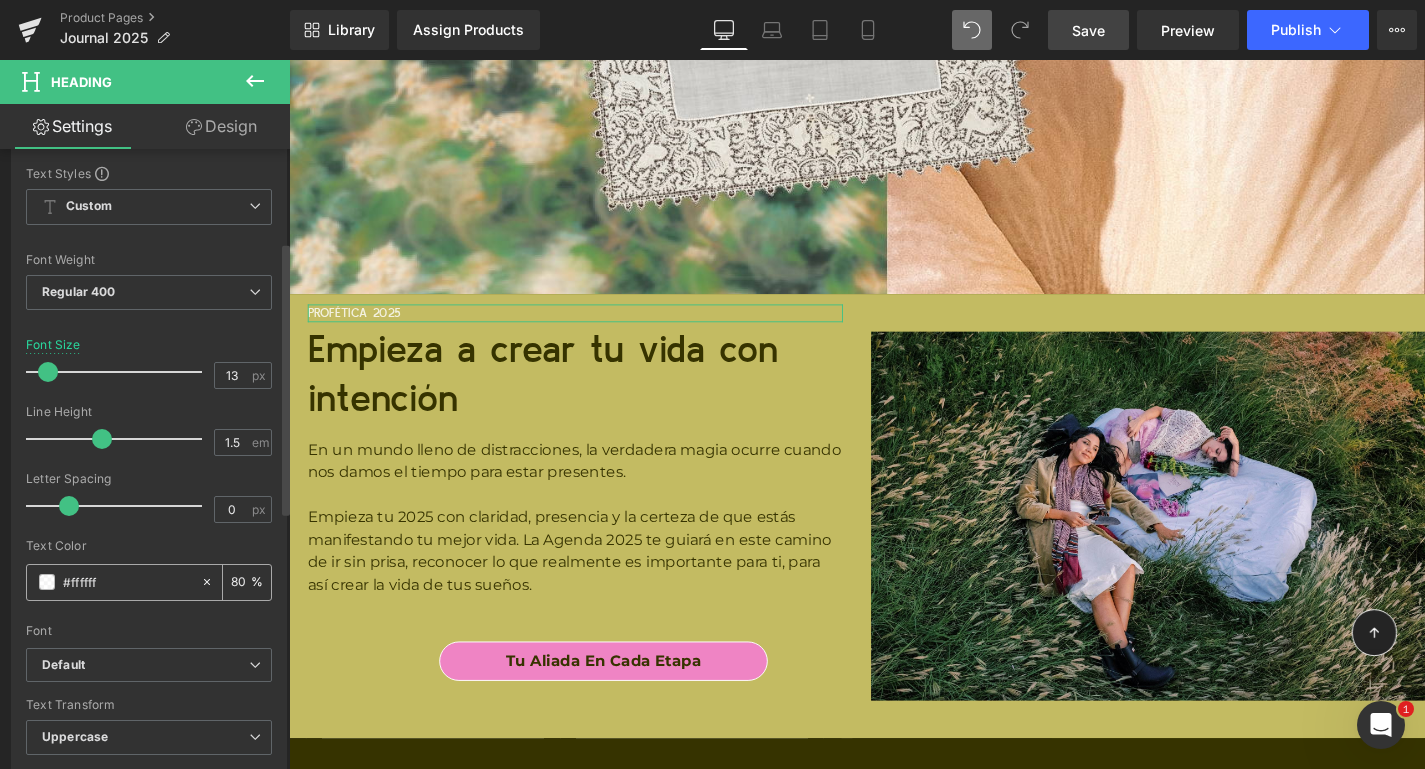 click on "#ffffff" at bounding box center (127, 582) 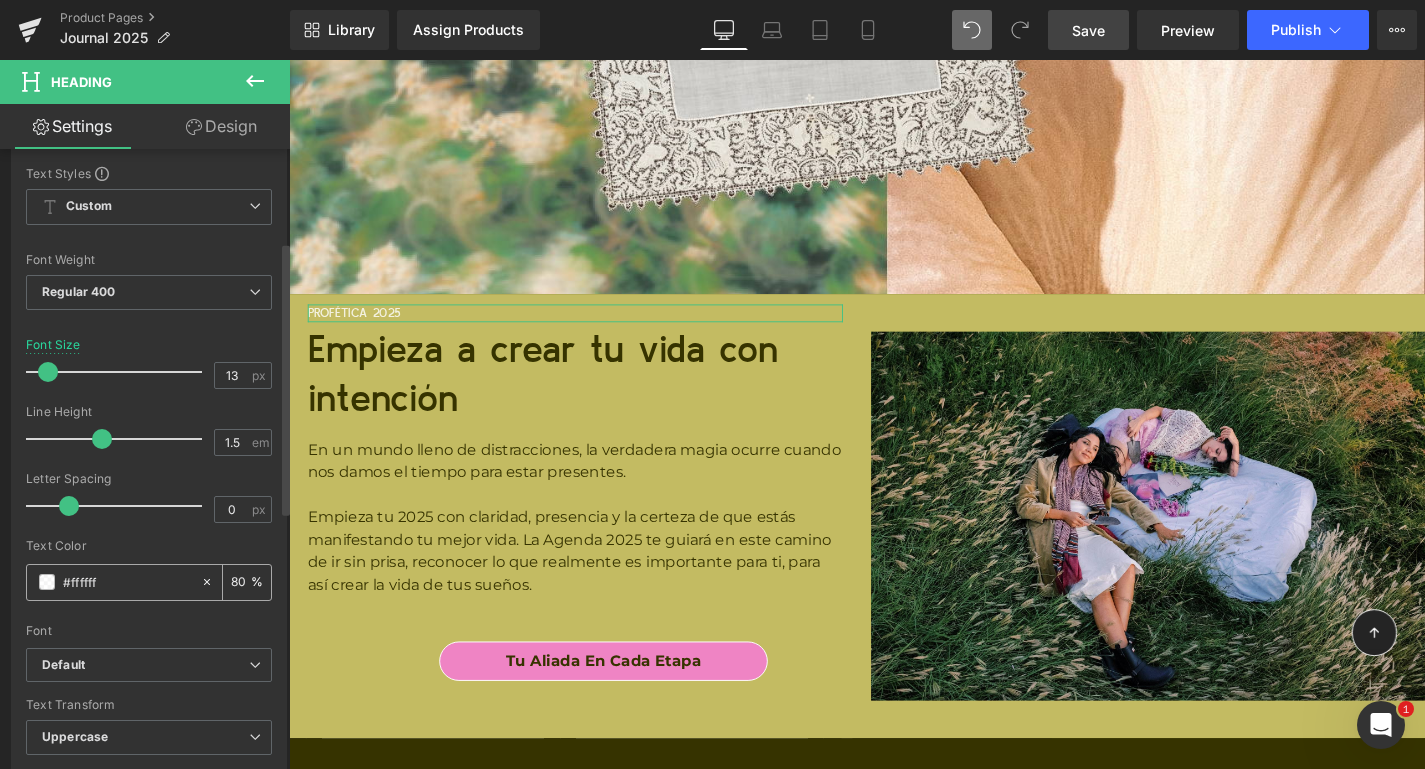 click on "#ffffff" at bounding box center (127, 582) 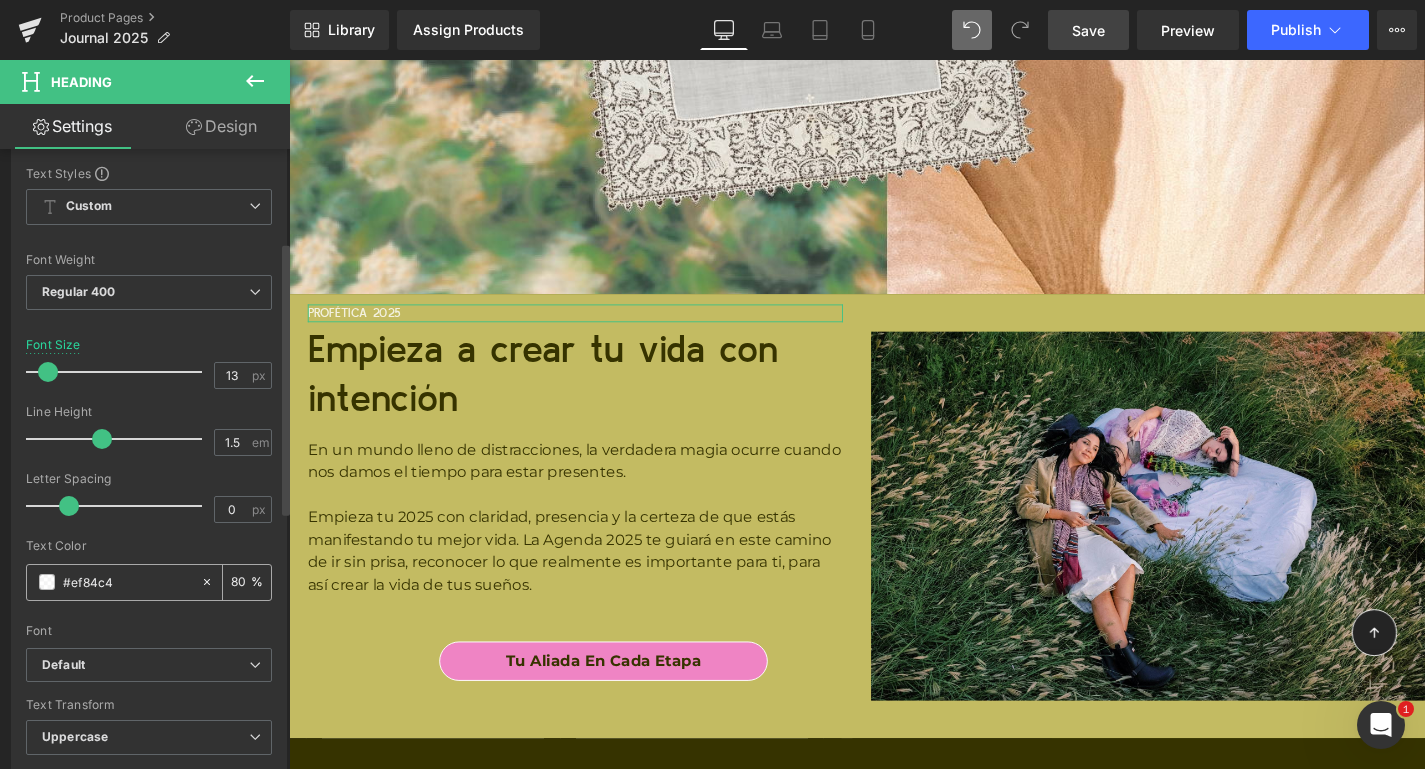 type on "100" 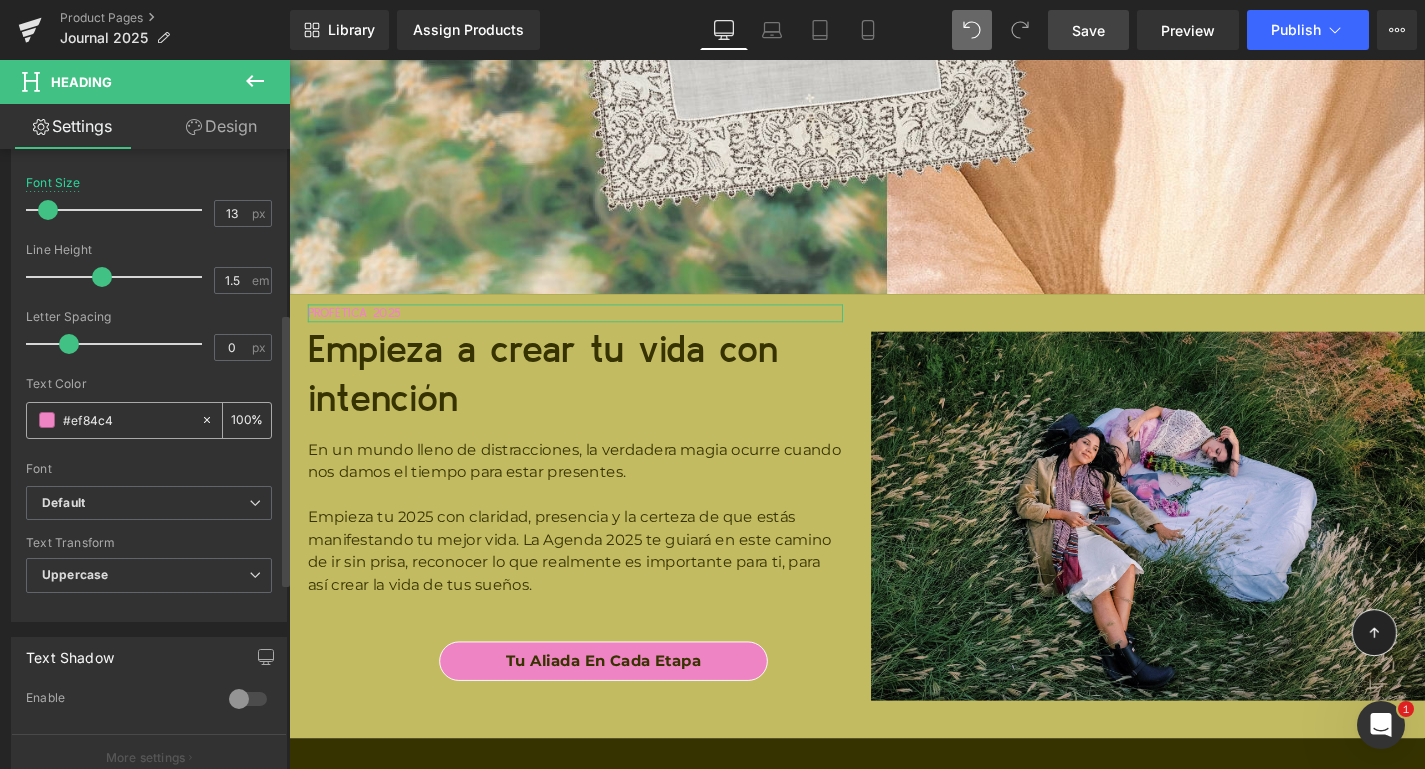 scroll, scrollTop: 429, scrollLeft: 0, axis: vertical 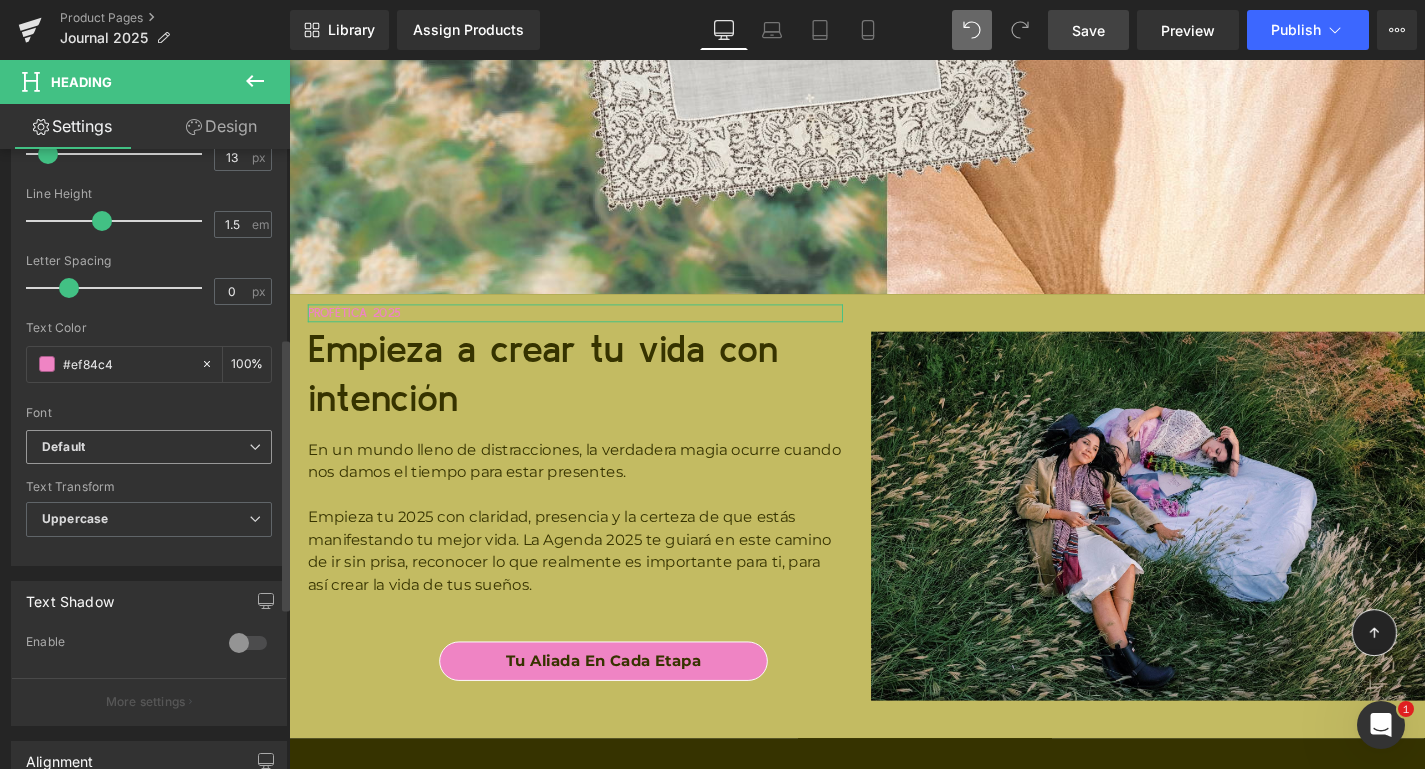 type on "#ef84c4" 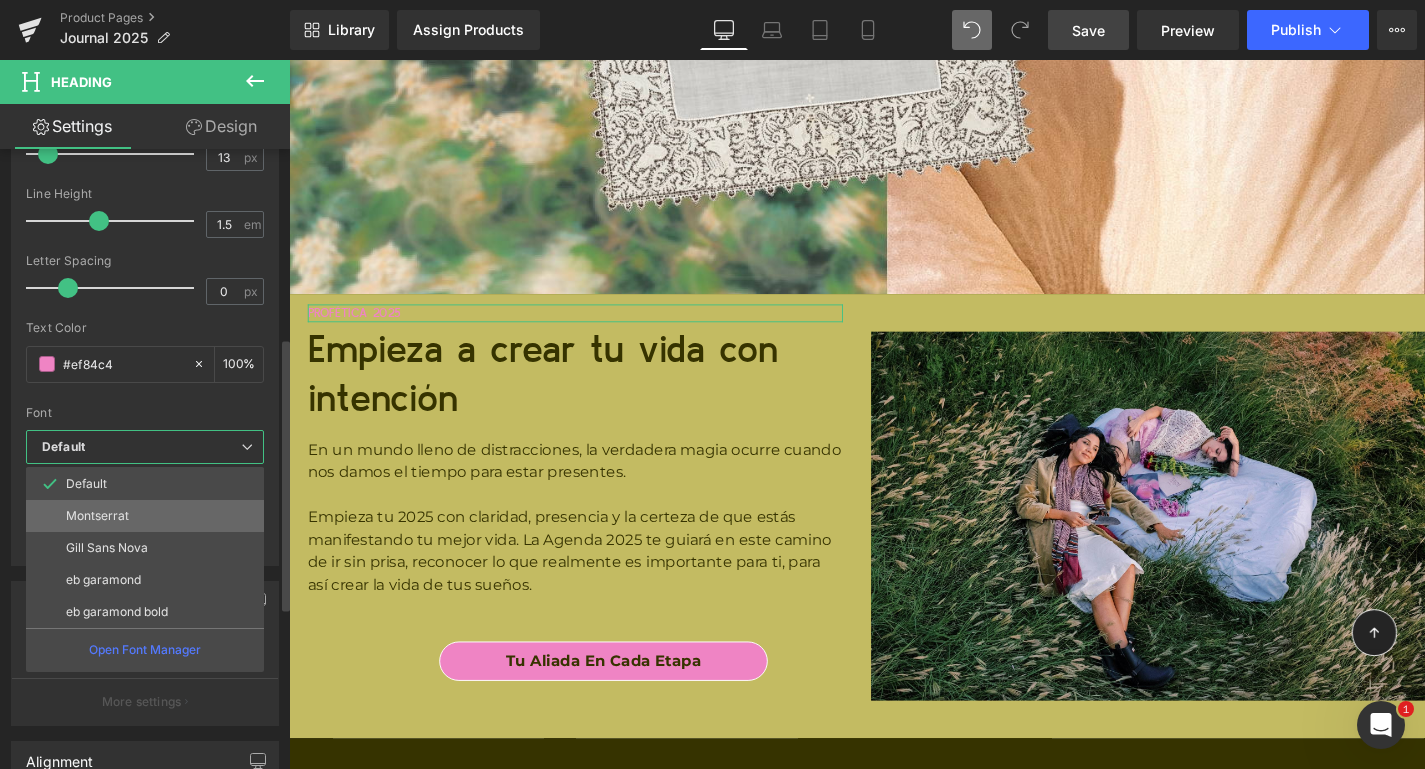 click on "Montserrat" at bounding box center [145, 516] 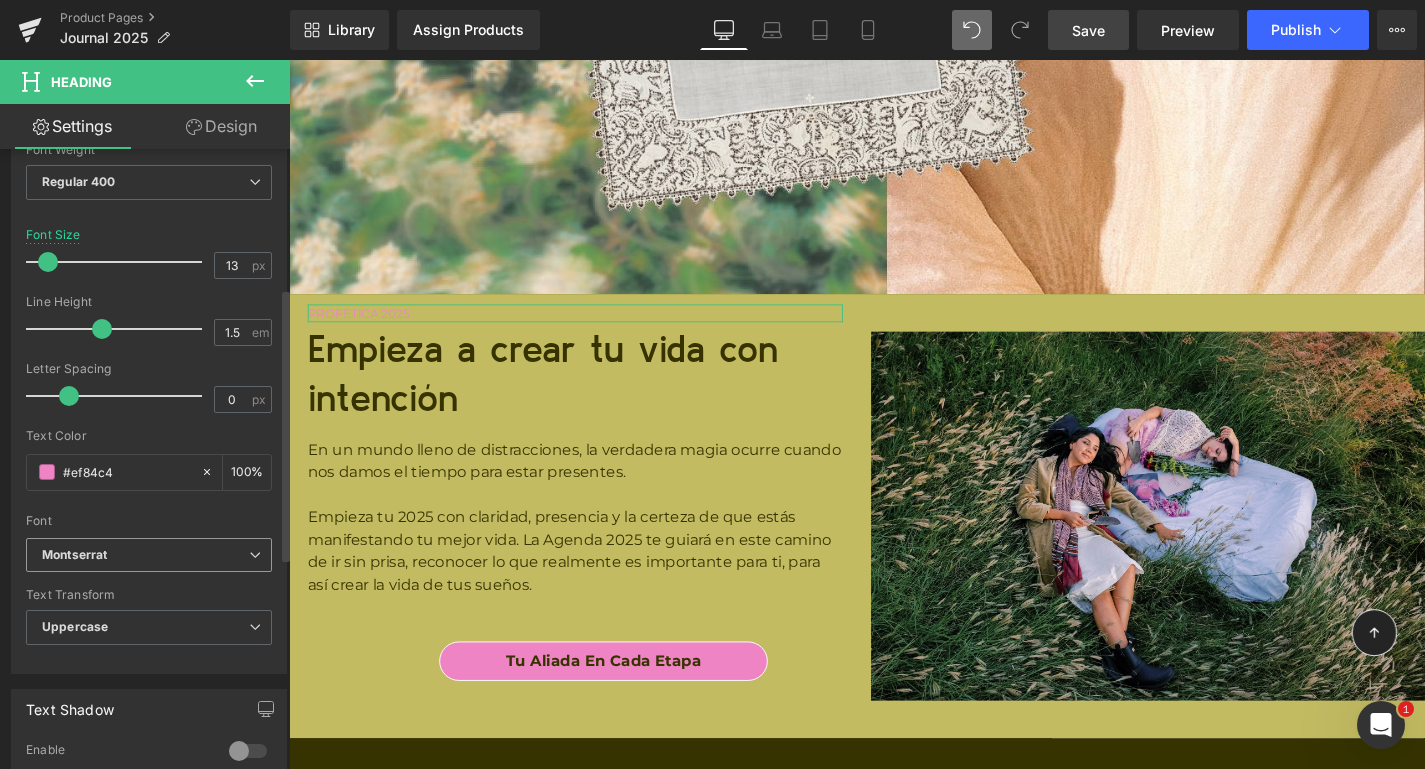 scroll, scrollTop: 315, scrollLeft: 0, axis: vertical 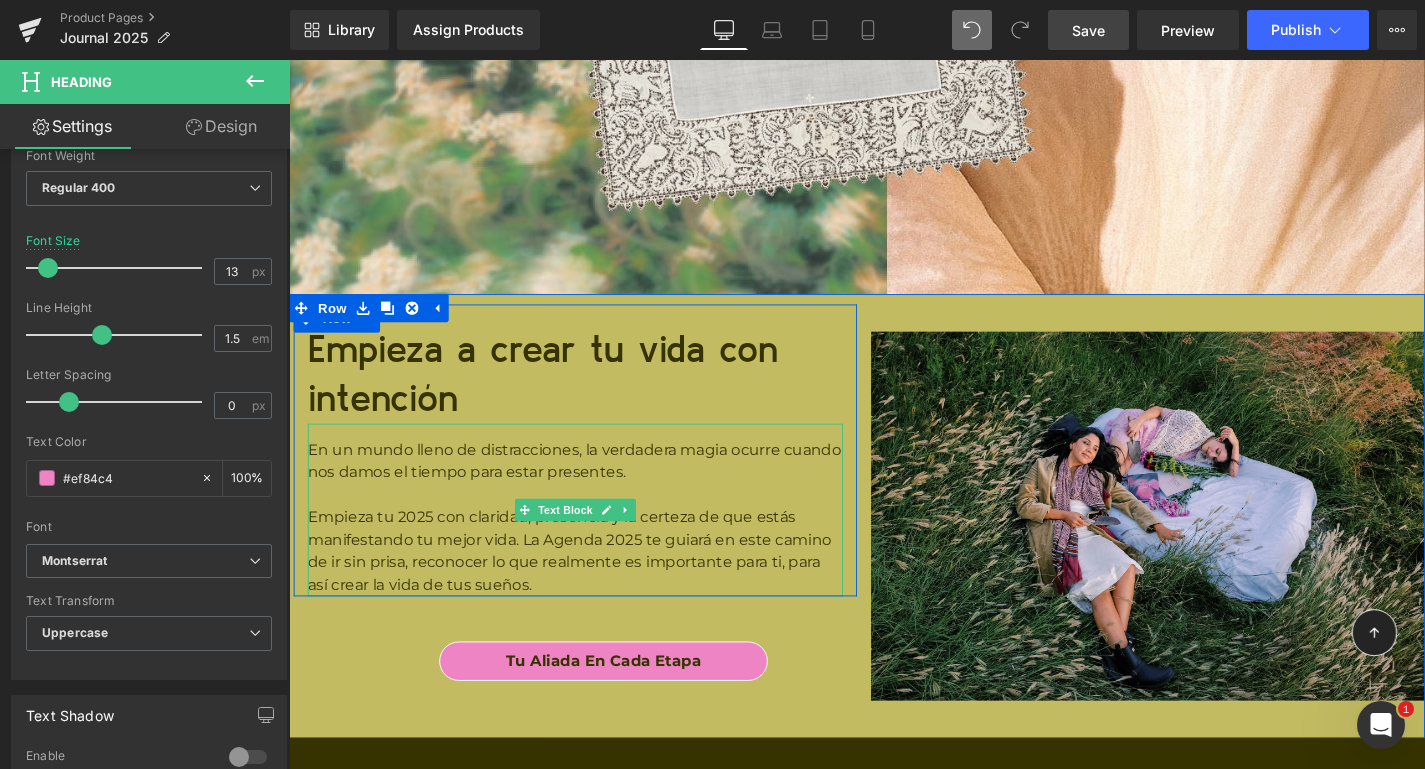 click on "Empieza tu 2025 con claridad, presencia y la certeza de que estás manifestando tu mejor vida. La Agenda 2025 te guiará en este camino de ir sin prisa, reconocer lo que realmente es importante para ti, para así crear la vida de tus sueños." at bounding box center (588, 582) 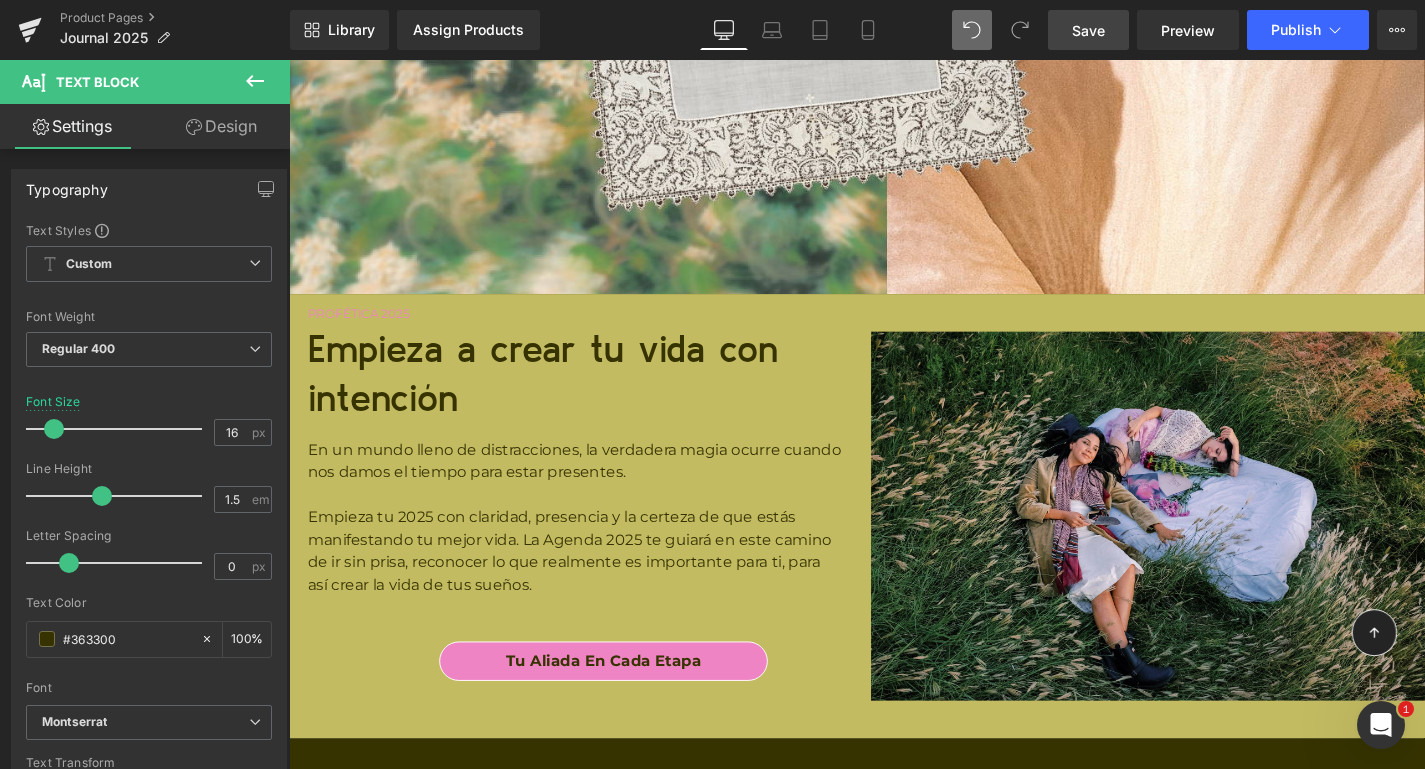 click on "Save" at bounding box center (1088, 30) 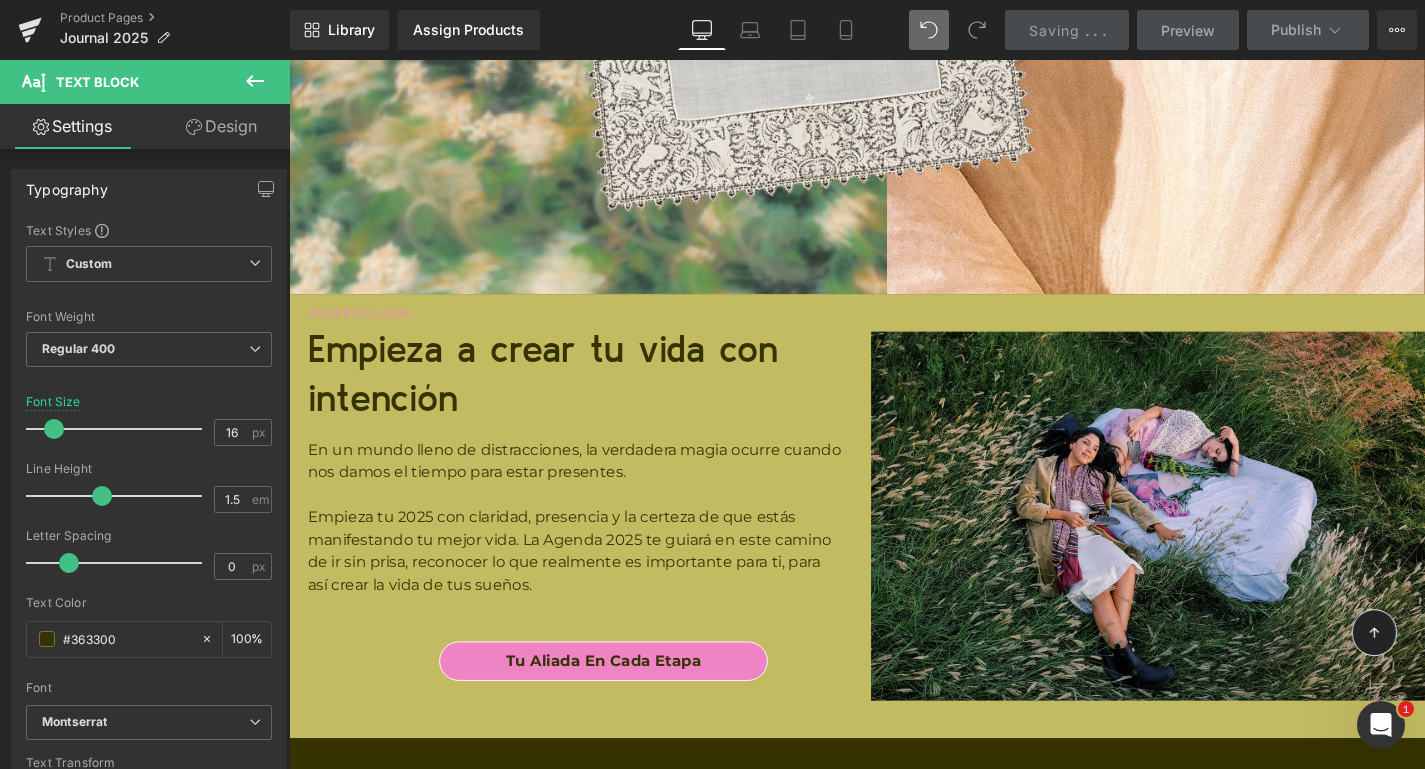 click 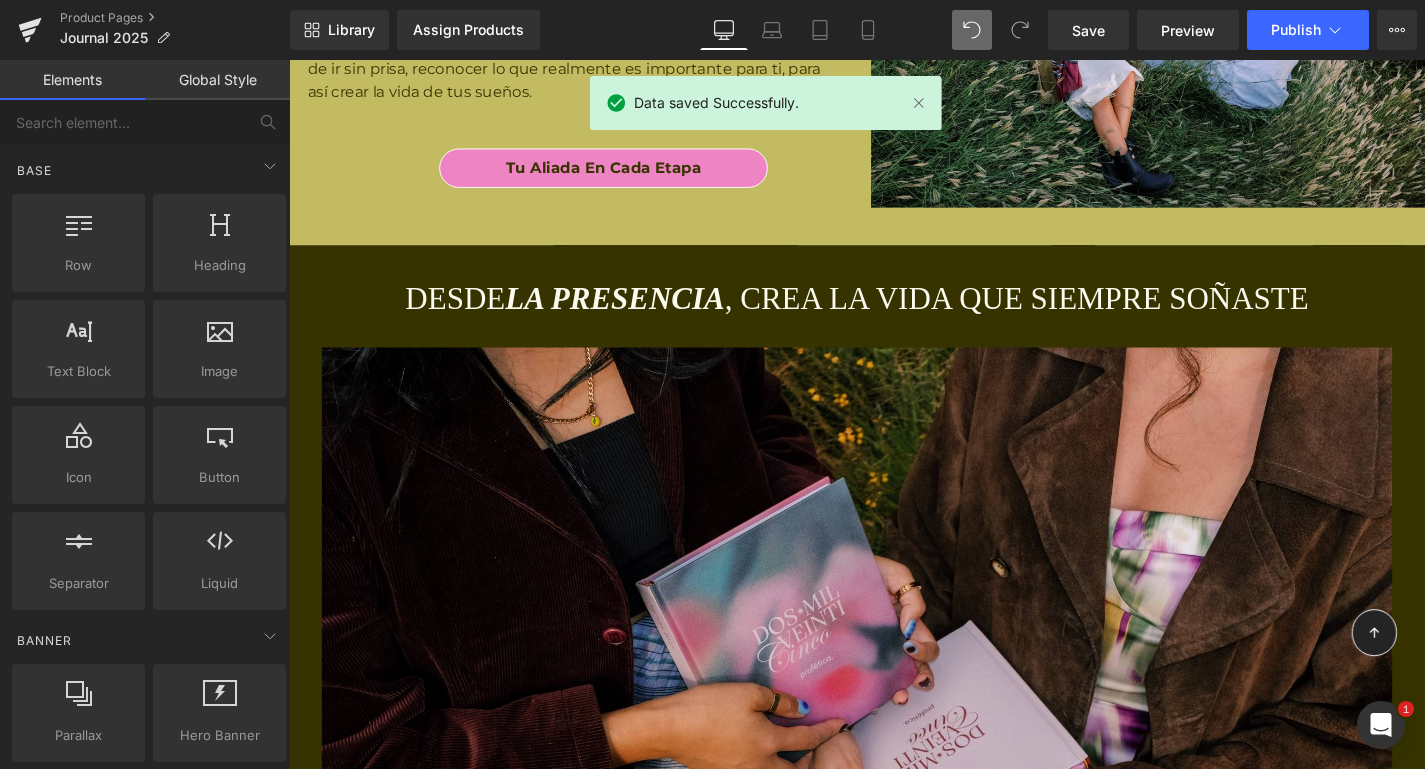 scroll, scrollTop: 12630, scrollLeft: 0, axis: vertical 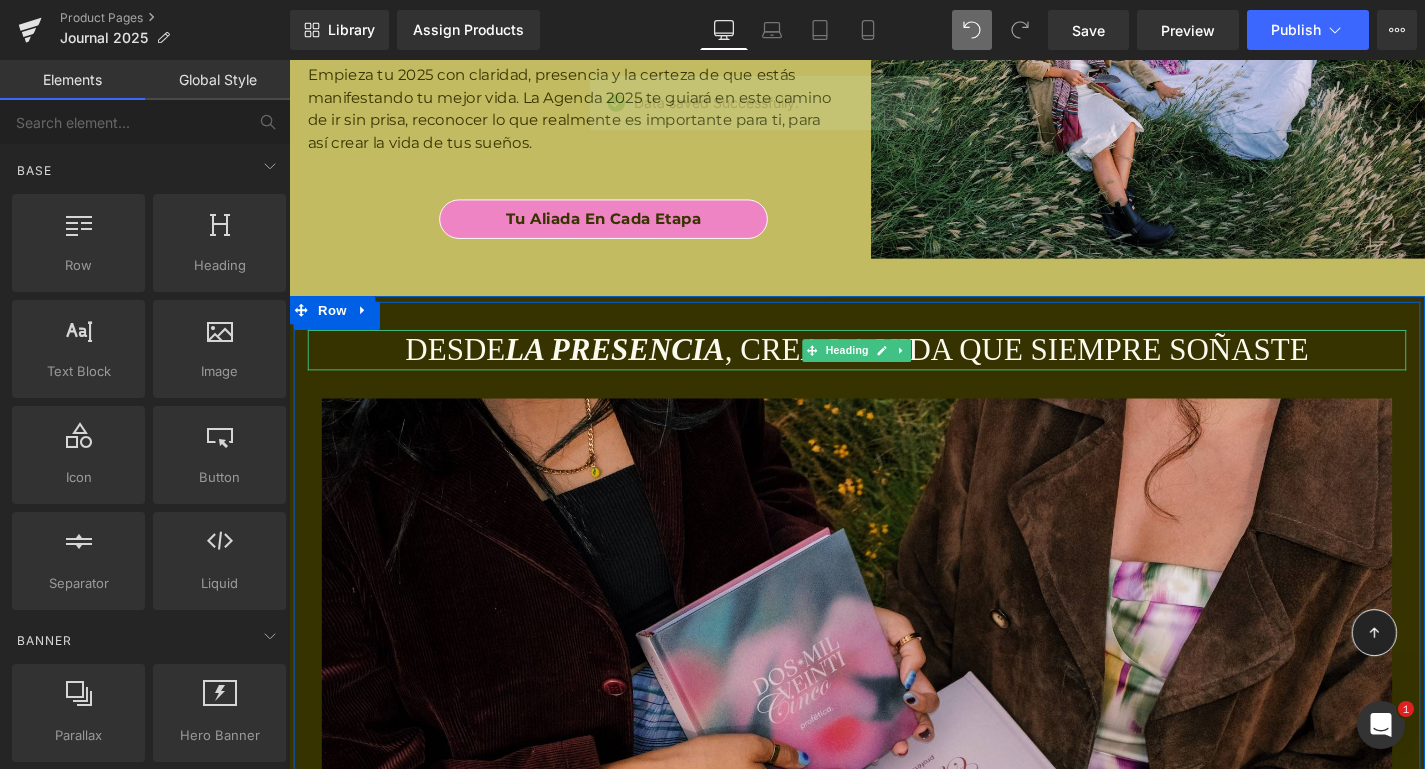 click on "Desde  la Presencia , Crea la Vida que Siempre Soñaste" at bounding box center (894, 369) 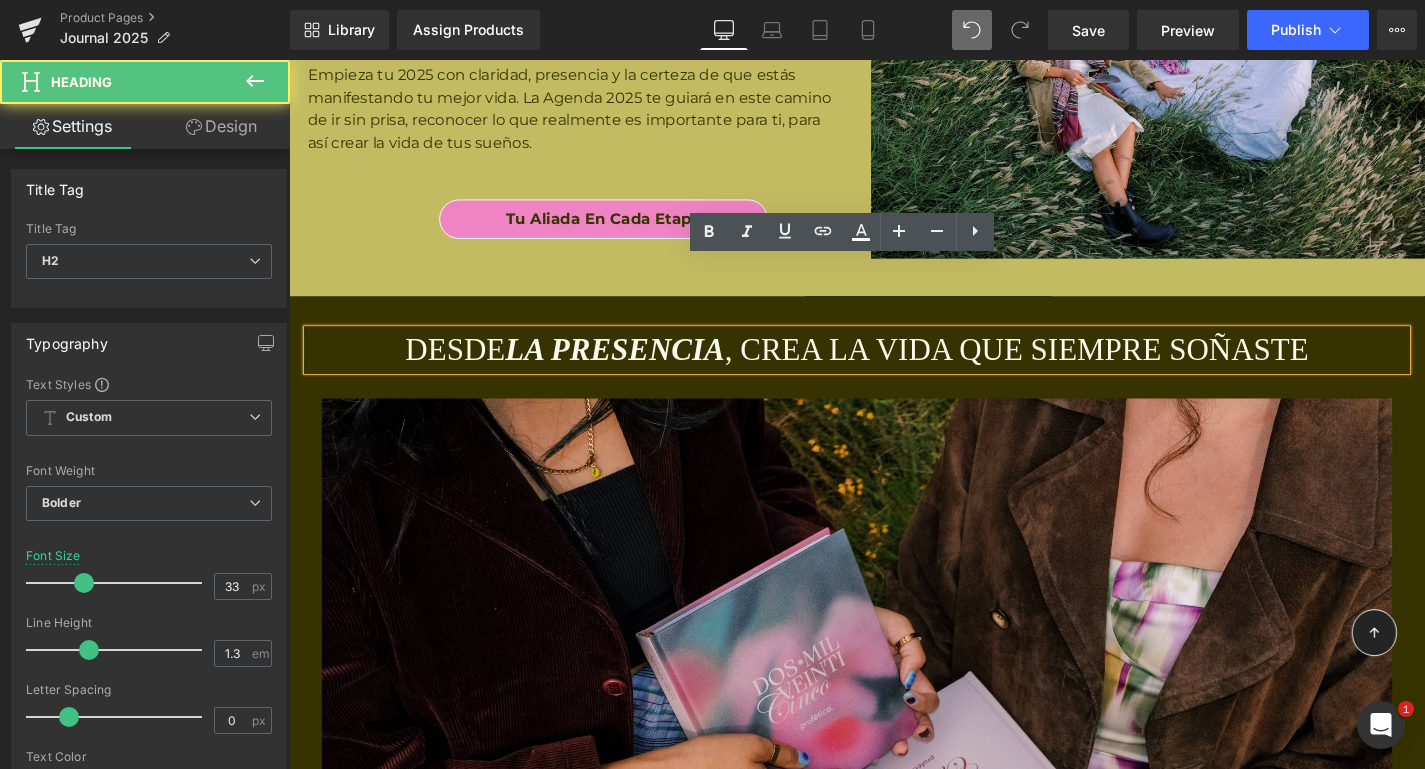 click on "Desde  la Presencia , Crea la Vida que Siempre Soñaste Heading         Image         Row         Row" at bounding box center (894, 754) 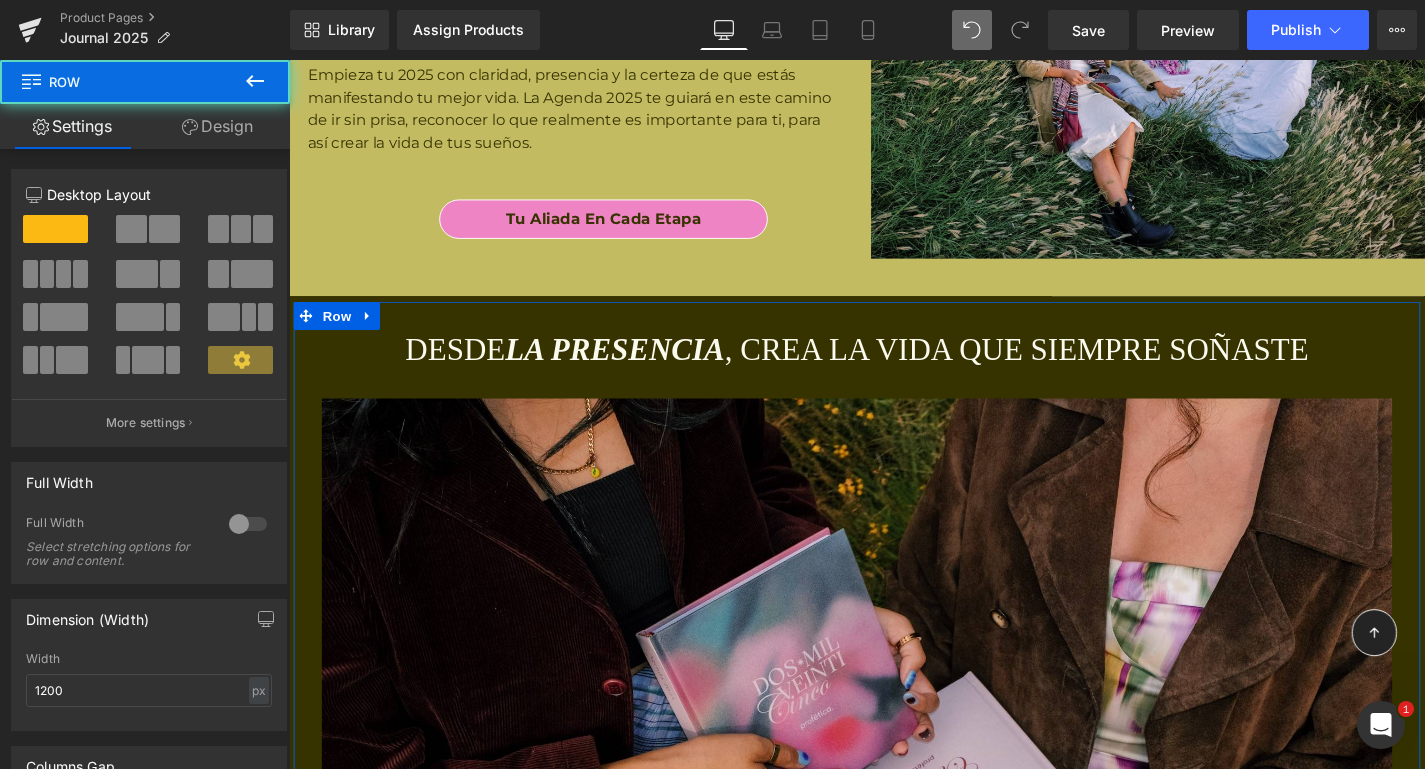 click 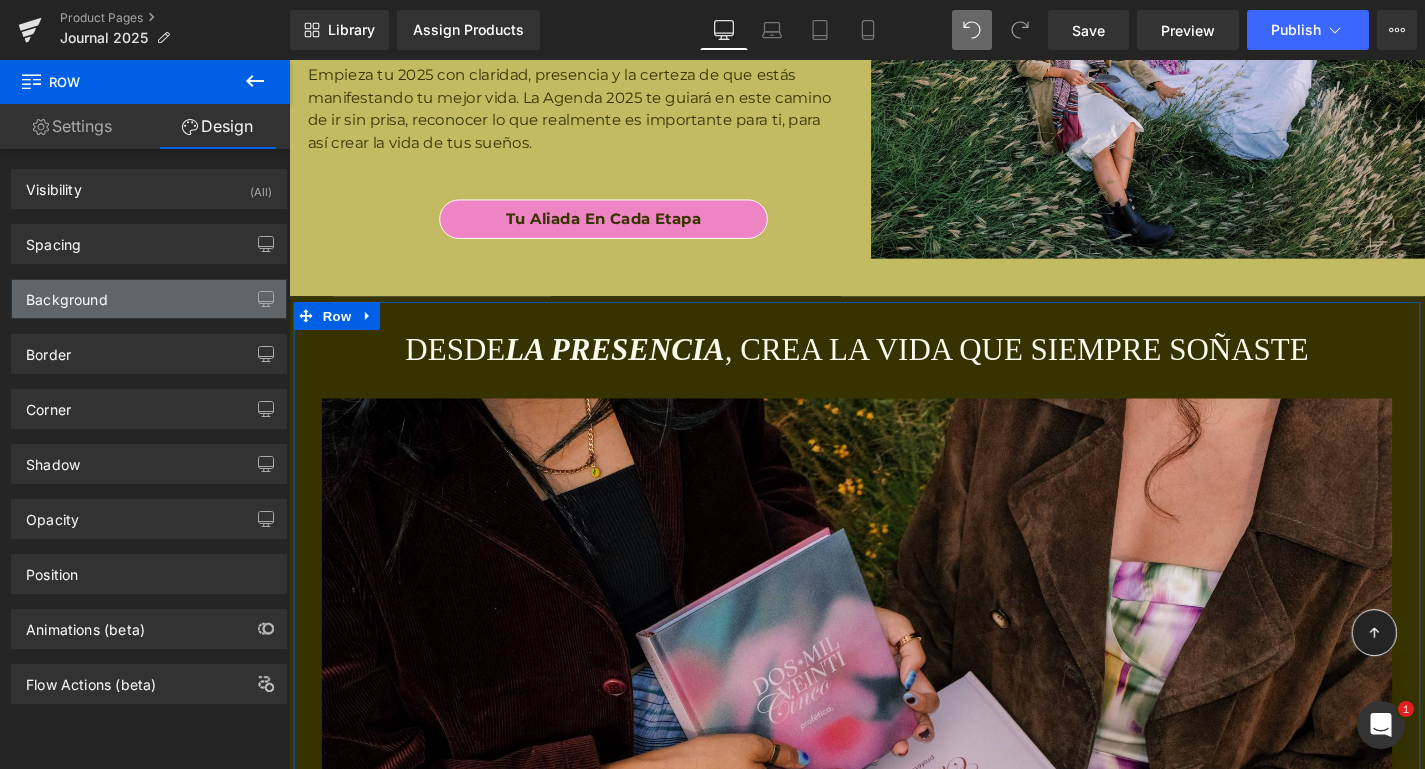 type on "transparent" 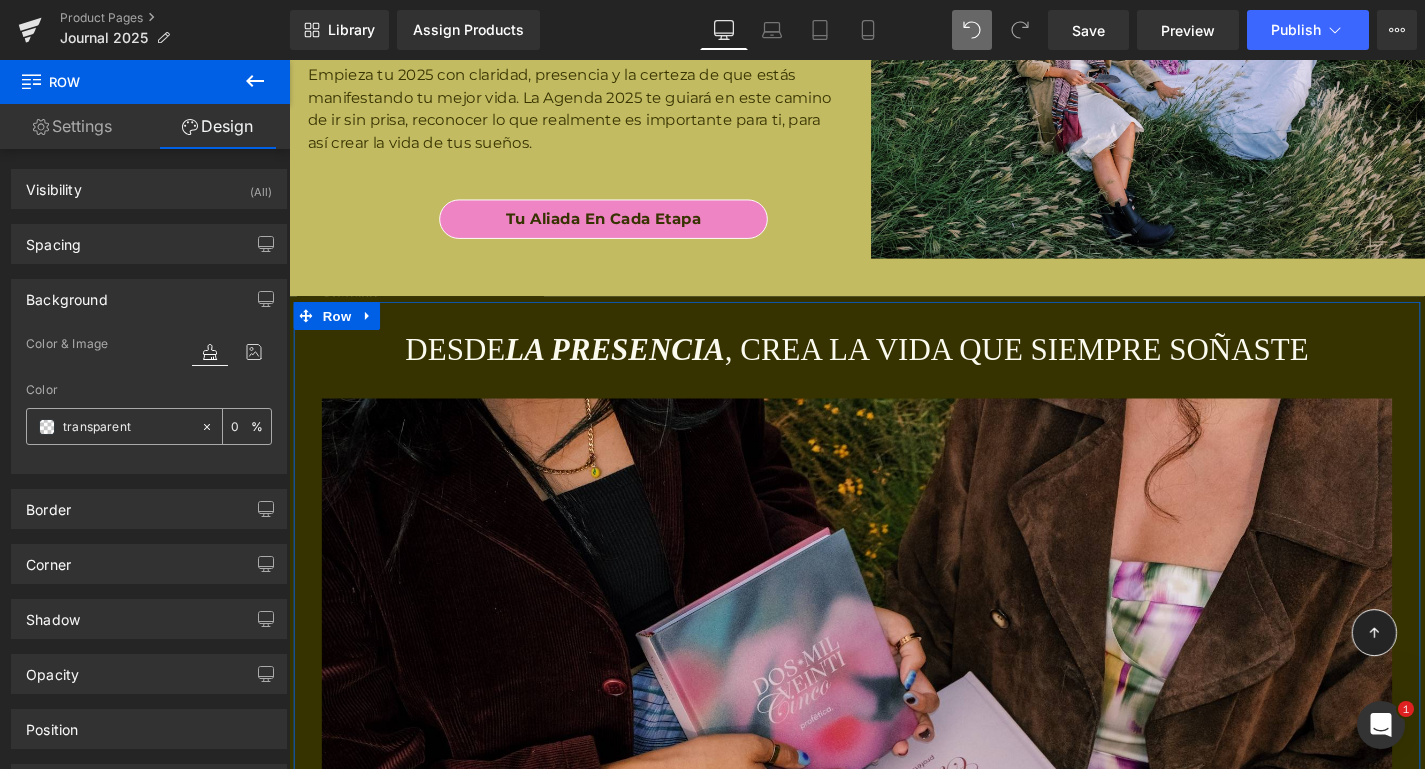 click on "transparent" at bounding box center (127, 427) 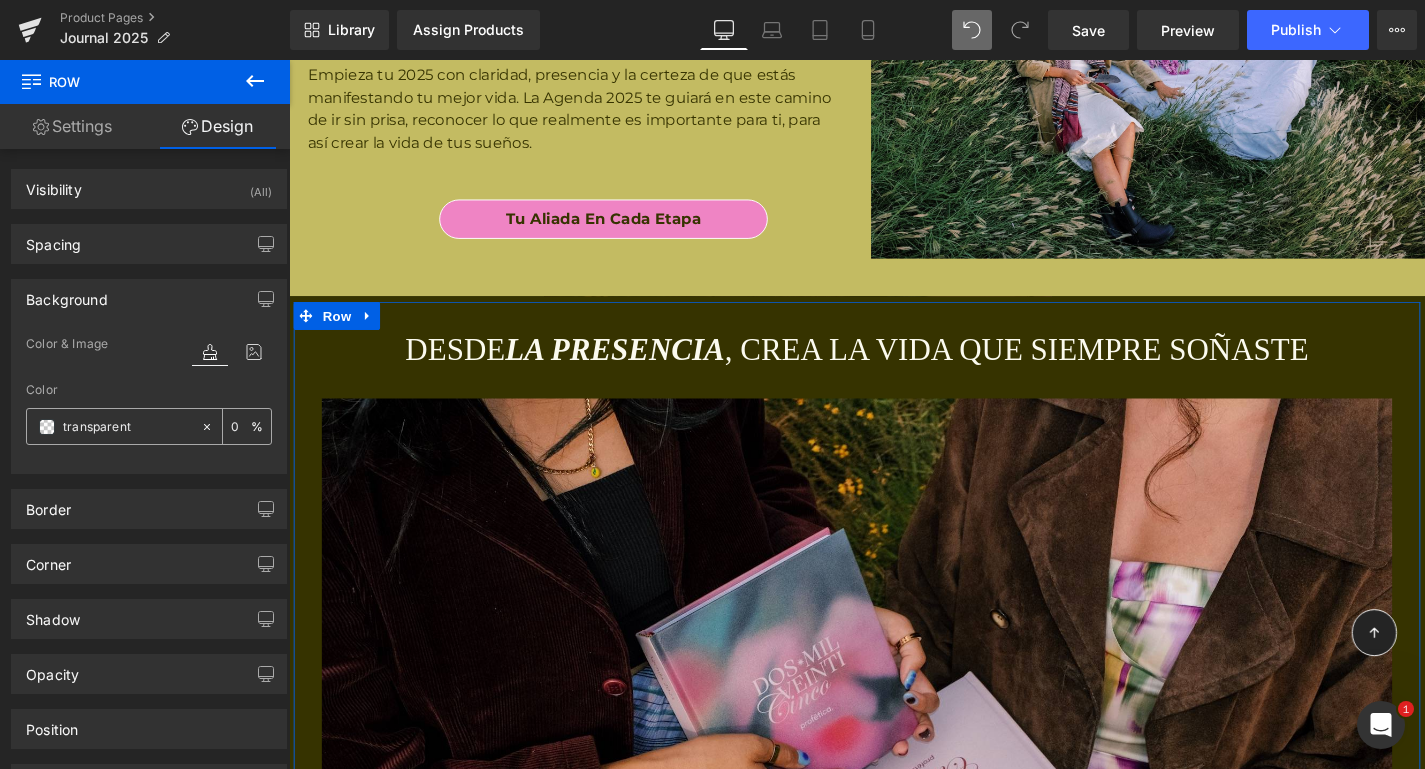 paste on "#ECCCD1" 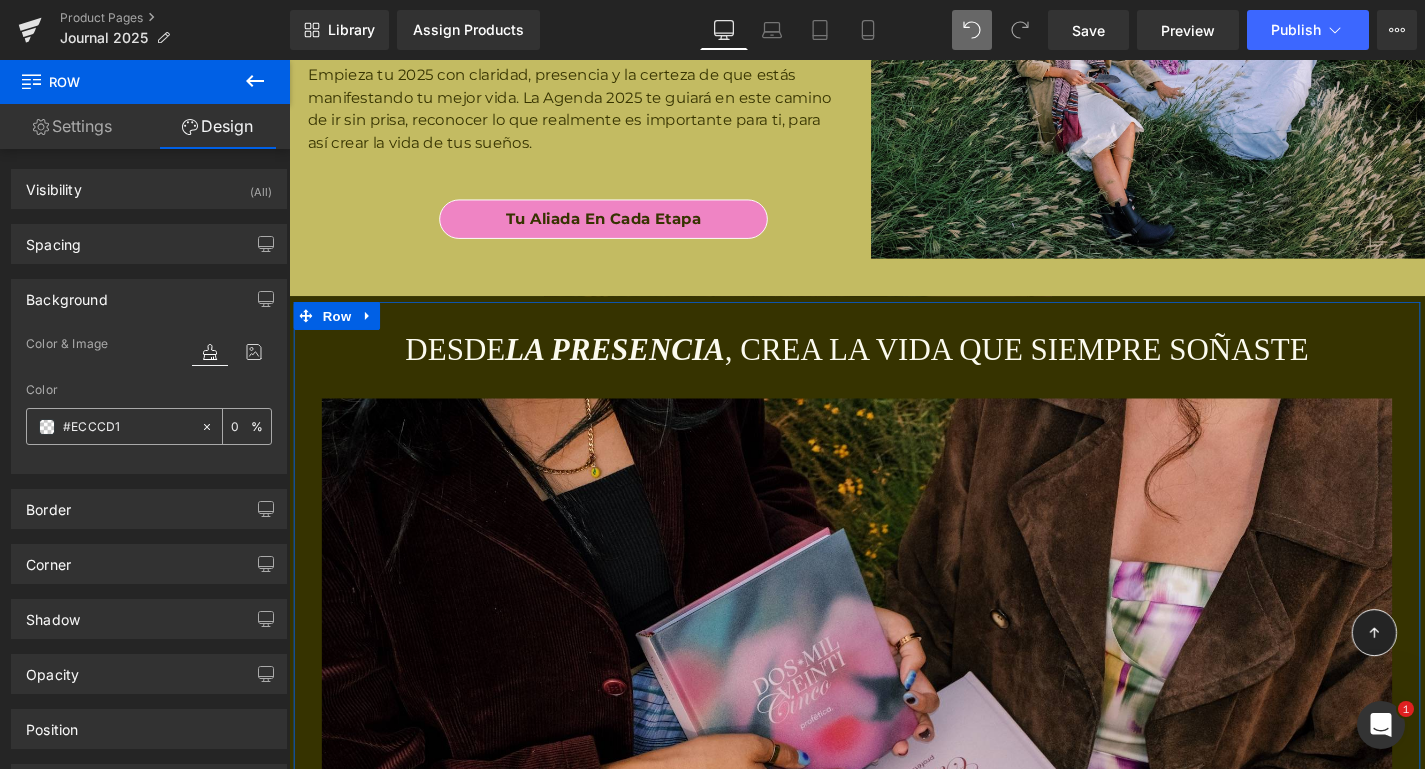 type on "100" 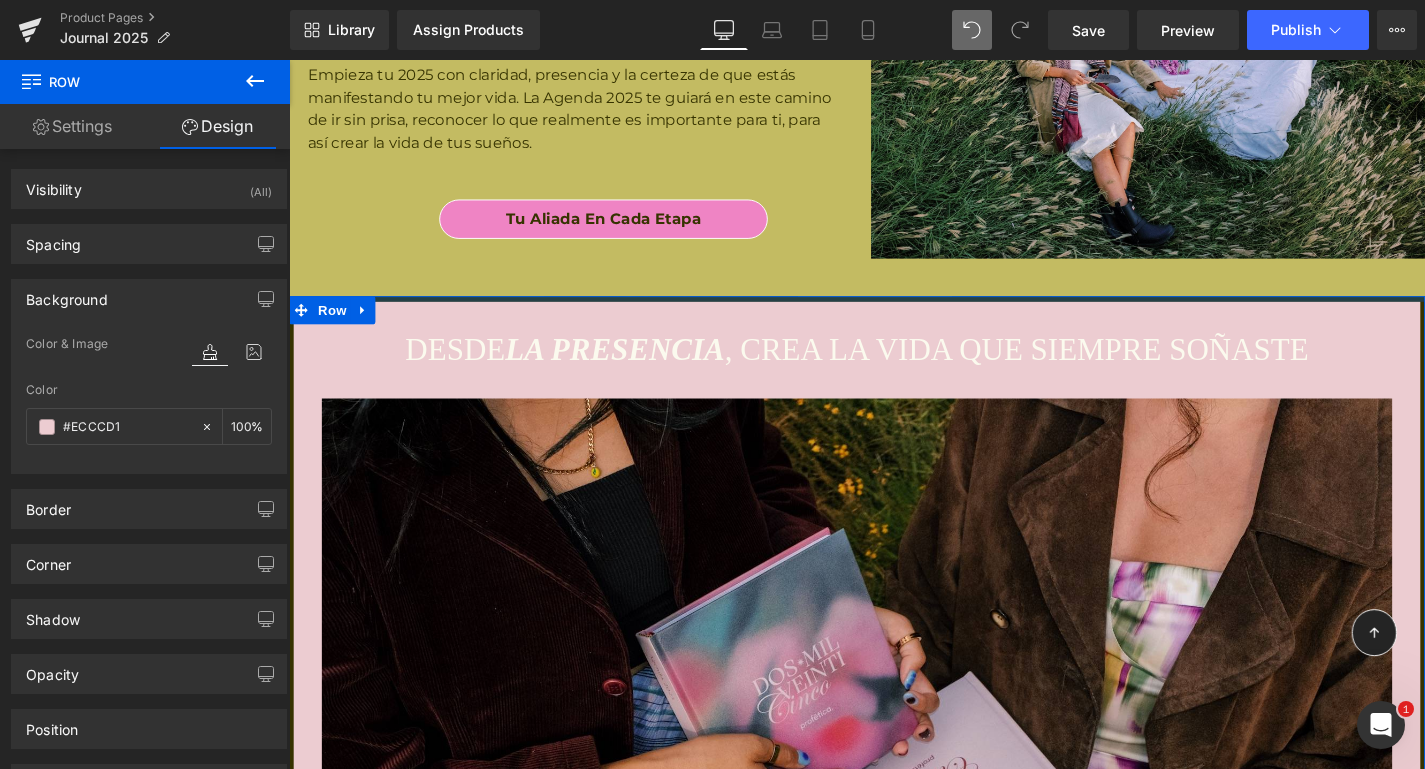 click at bounding box center [894, 315] 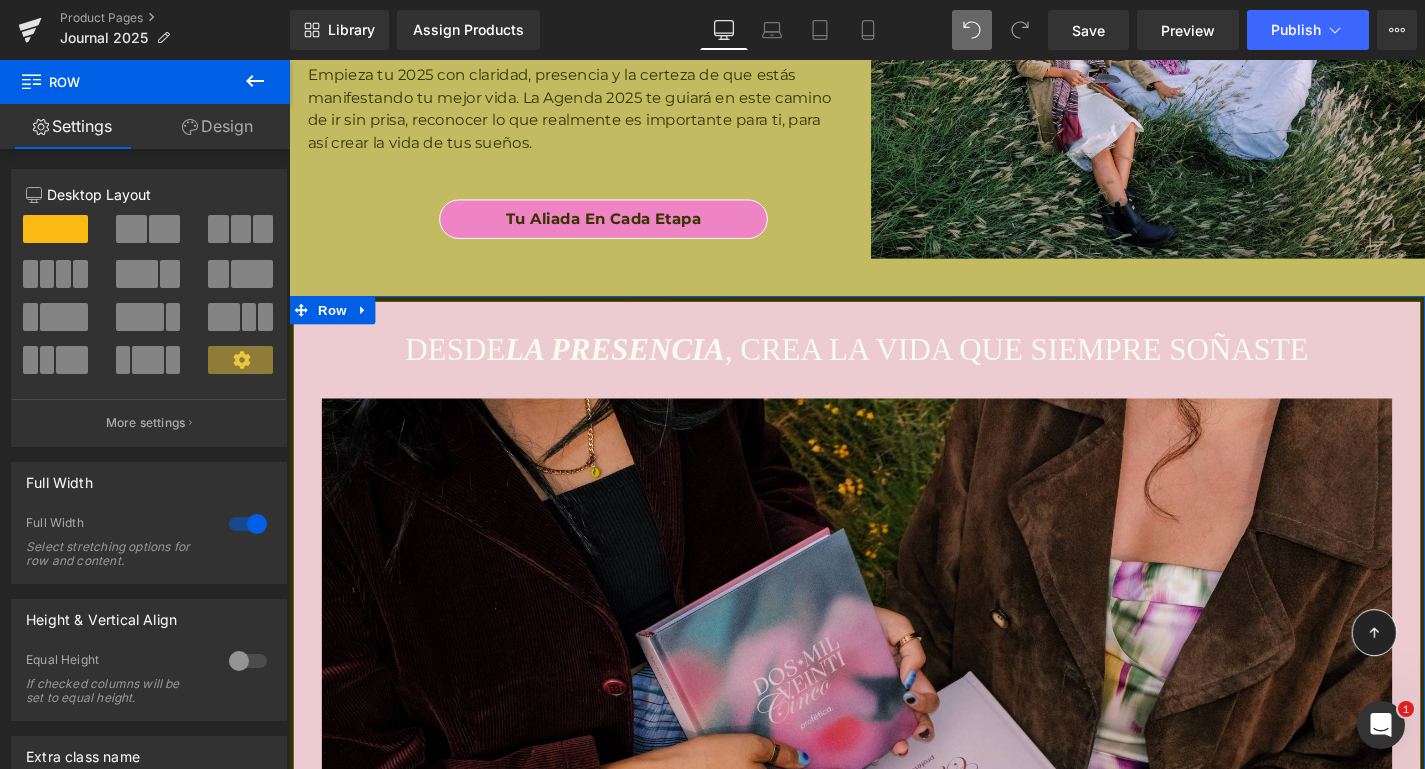 click on "Design" at bounding box center [217, 126] 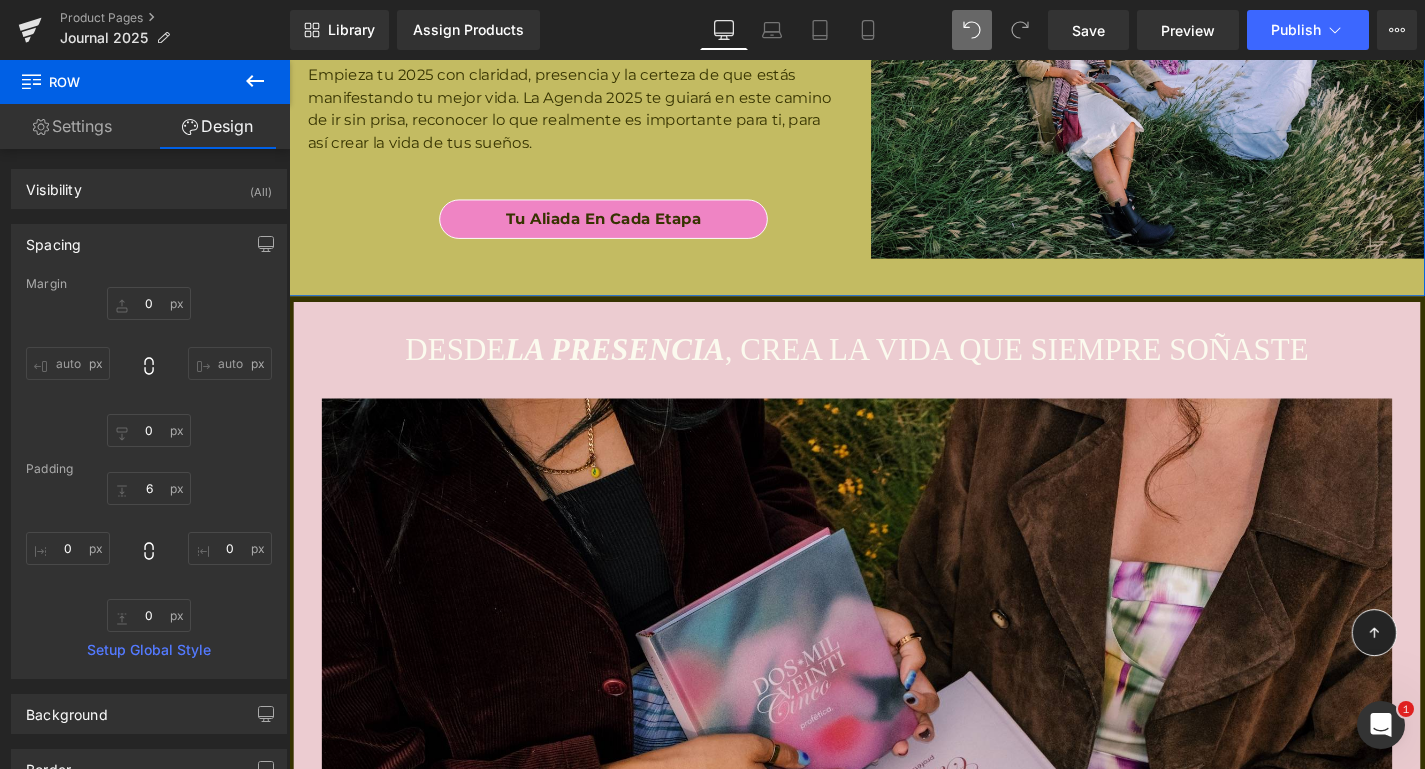 click on "PROFÉTICA 2025 Heading         Empieza a crear tu vida con intención Heading         En un mundo lleno de distracciones, la verdadera magia ocurre cuando nos damos el tiempo para estar presentes.  Empieza tu 2025 con claridad, presencia y la certeza de que estás manifestando tu mejor vida. La Agenda 2025 te guiará en este camino de ir sin prisa, reconocer lo que realmente es importante para ti, para así crear la vida de tus sueños. Text Block         Row         Tu aliada en cada etapa Button" at bounding box center [591, 76] 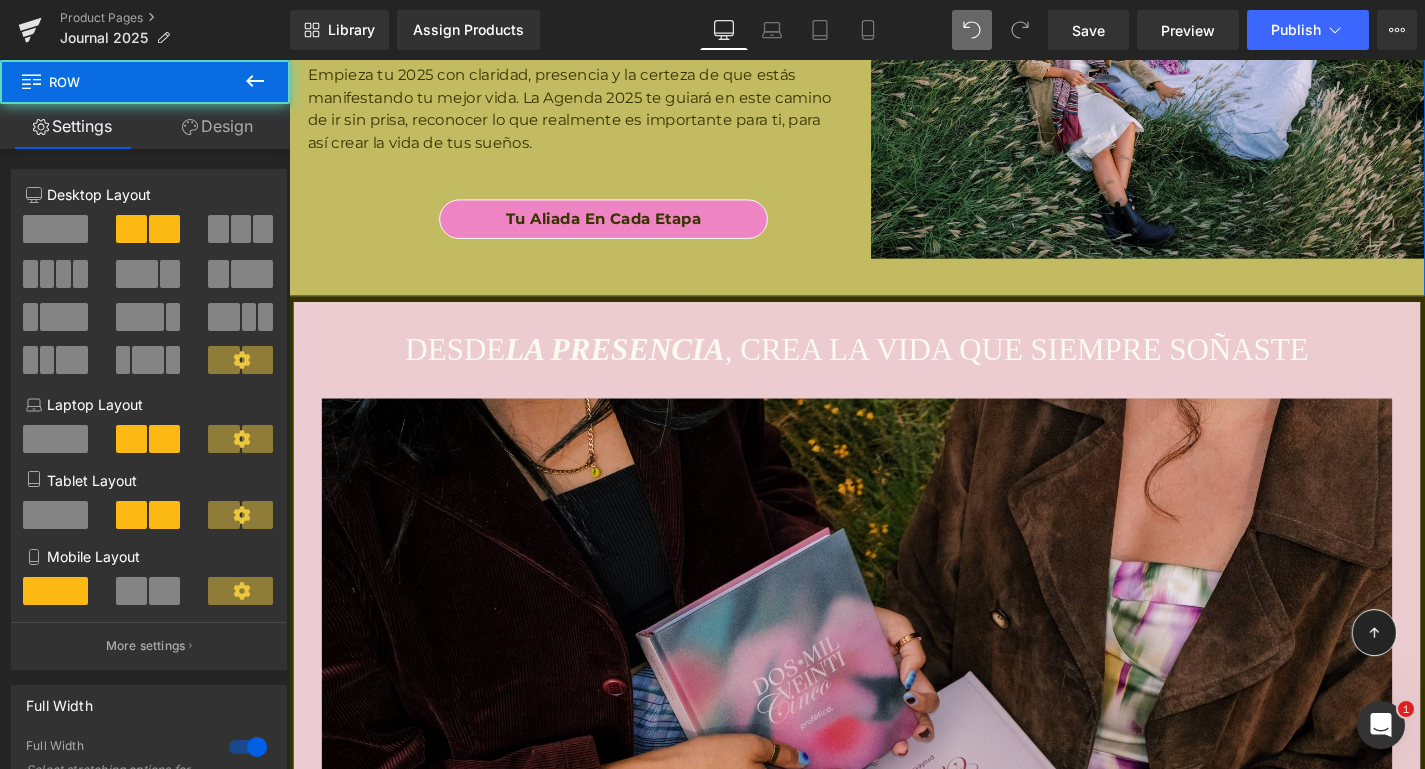 click on "Design" at bounding box center [217, 126] 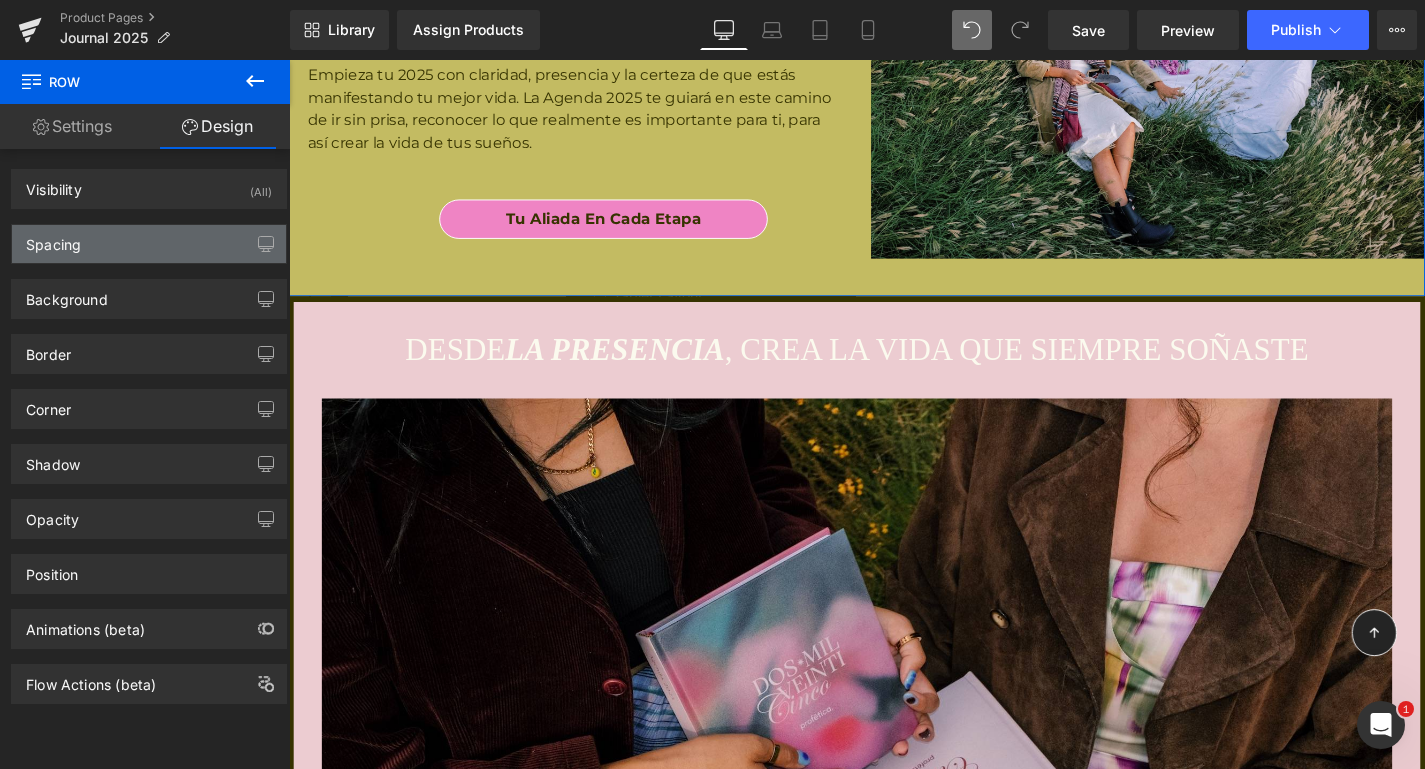 click on "Spacing" at bounding box center [149, 244] 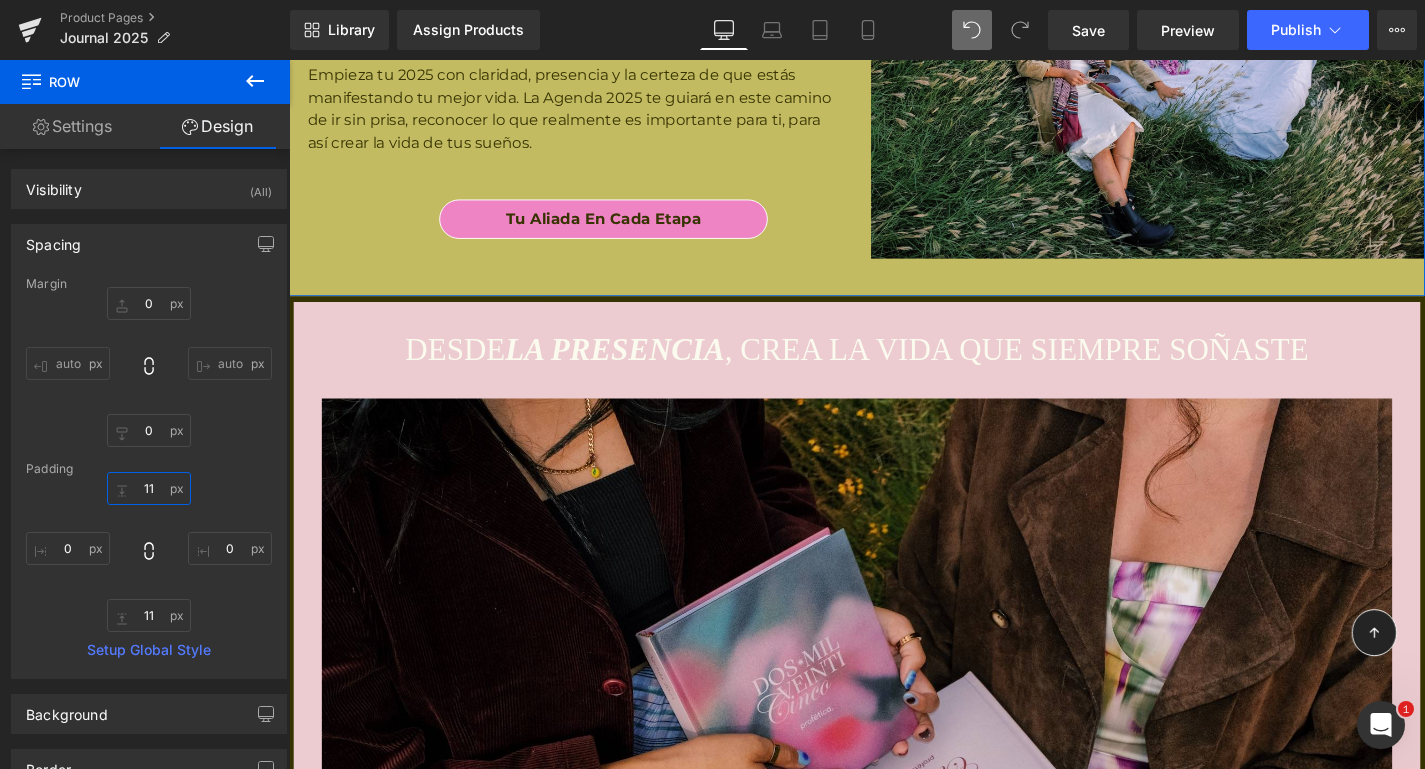 click on "11" at bounding box center (149, 488) 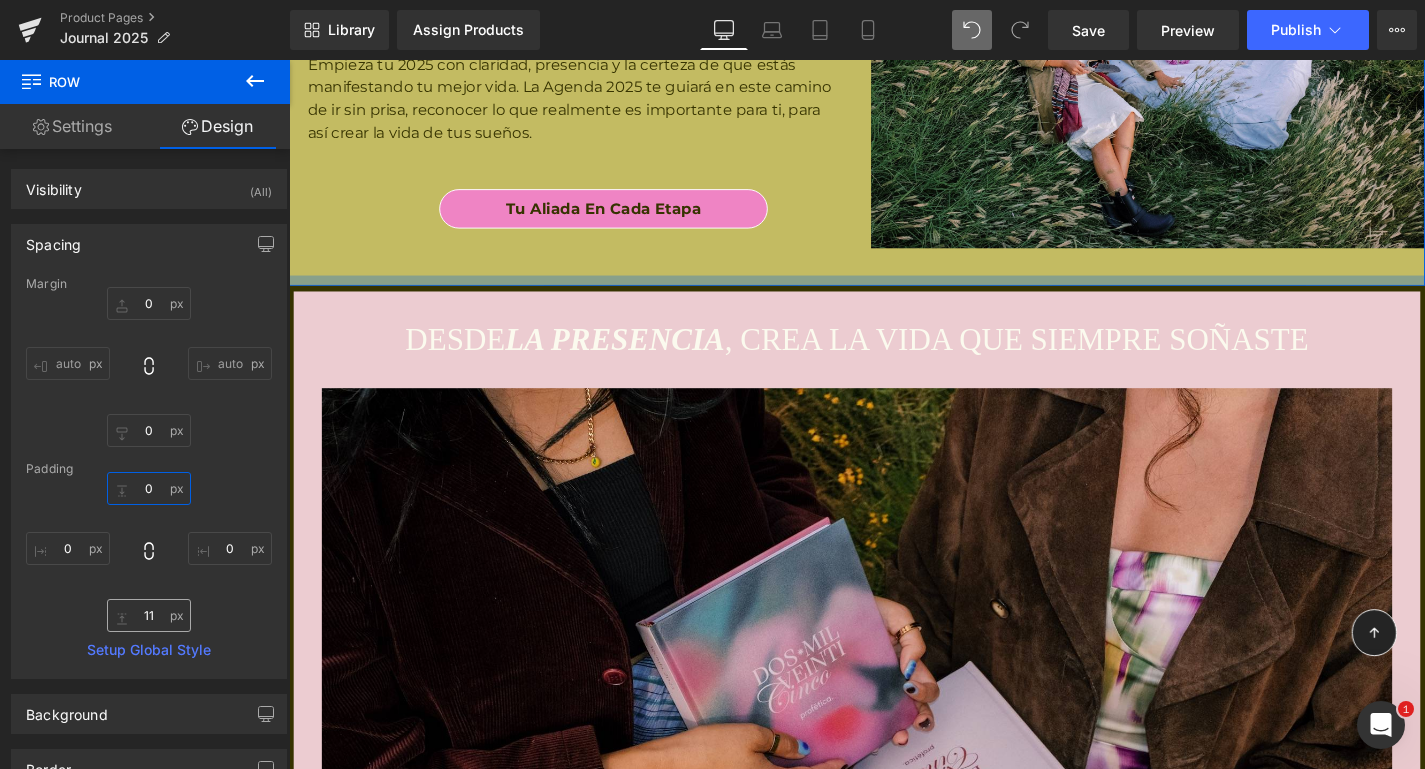 type on "0" 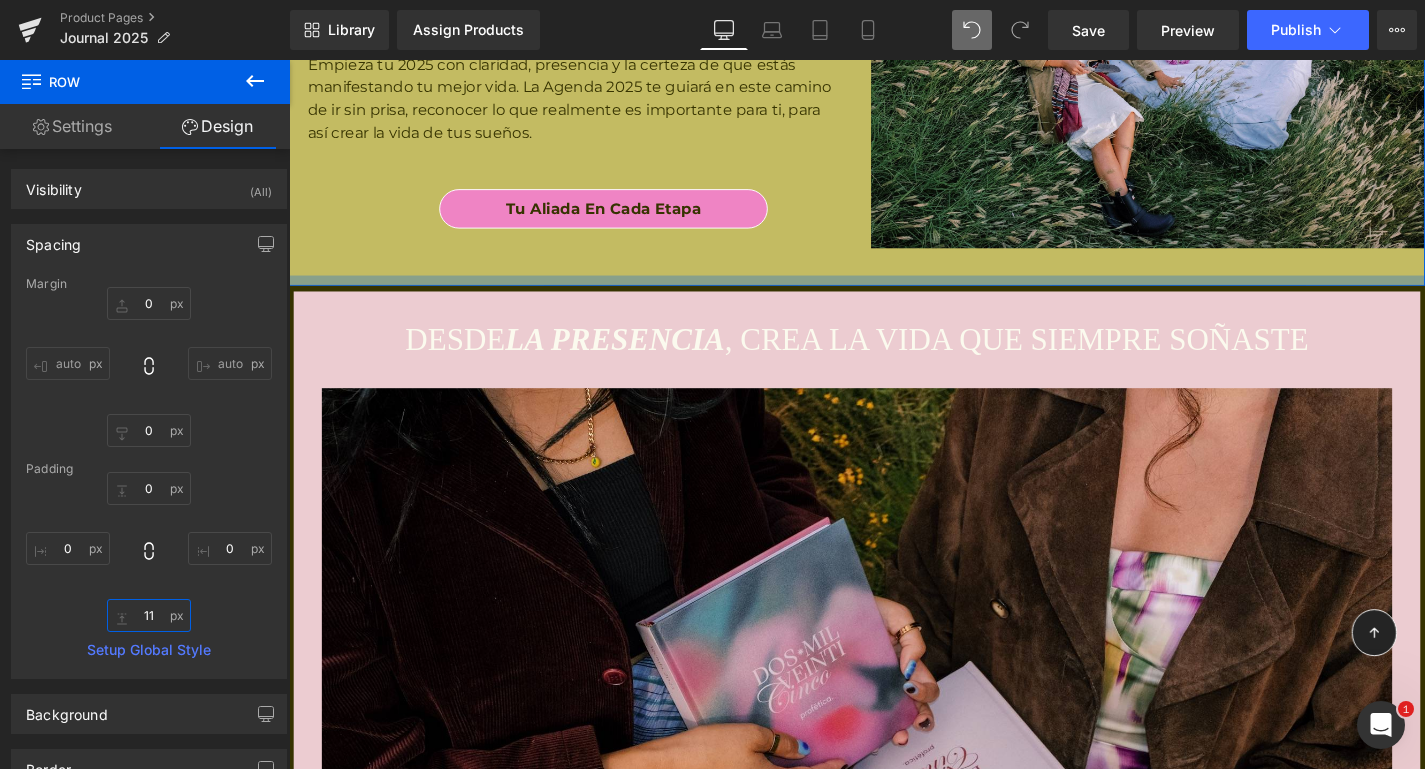 click on "11" at bounding box center (149, 615) 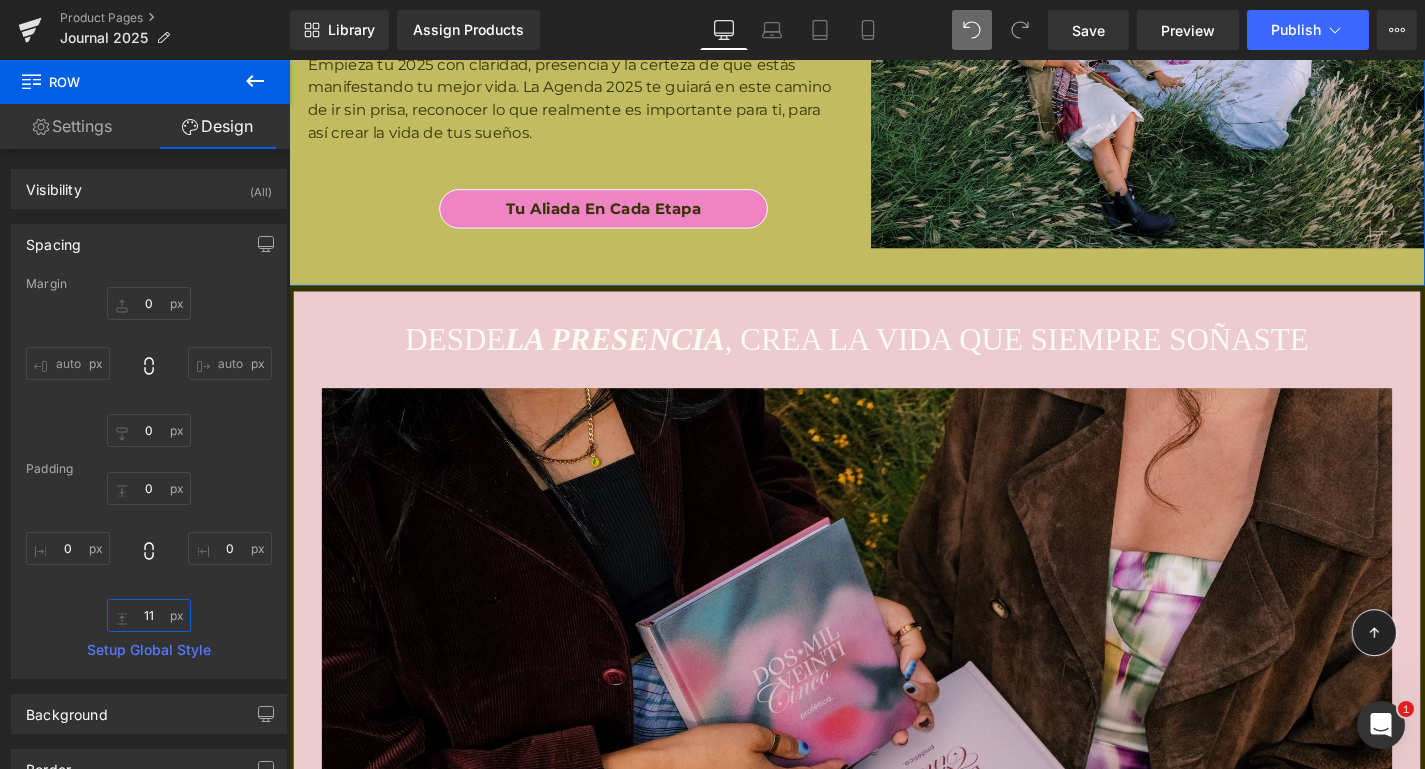 click on "11" at bounding box center [149, 615] 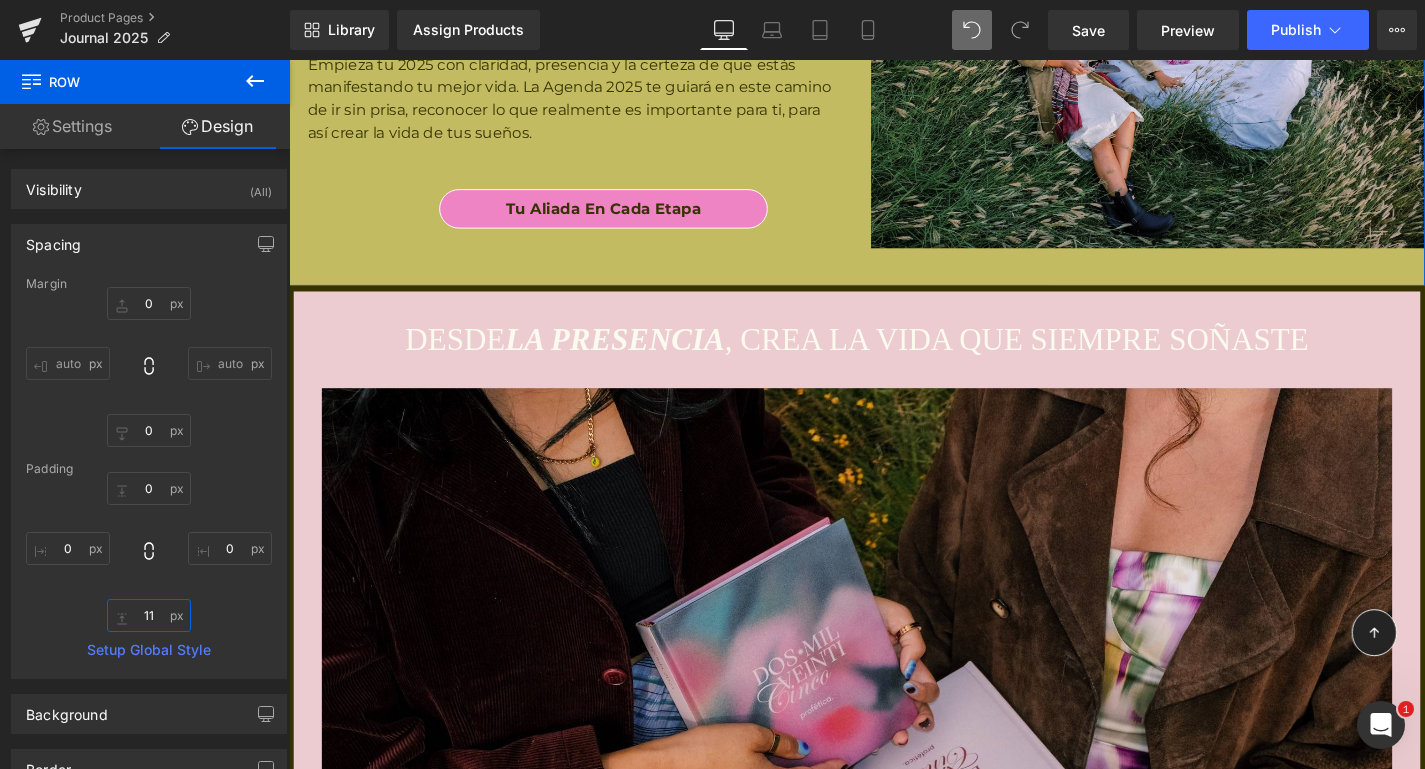 click on "11" at bounding box center [149, 615] 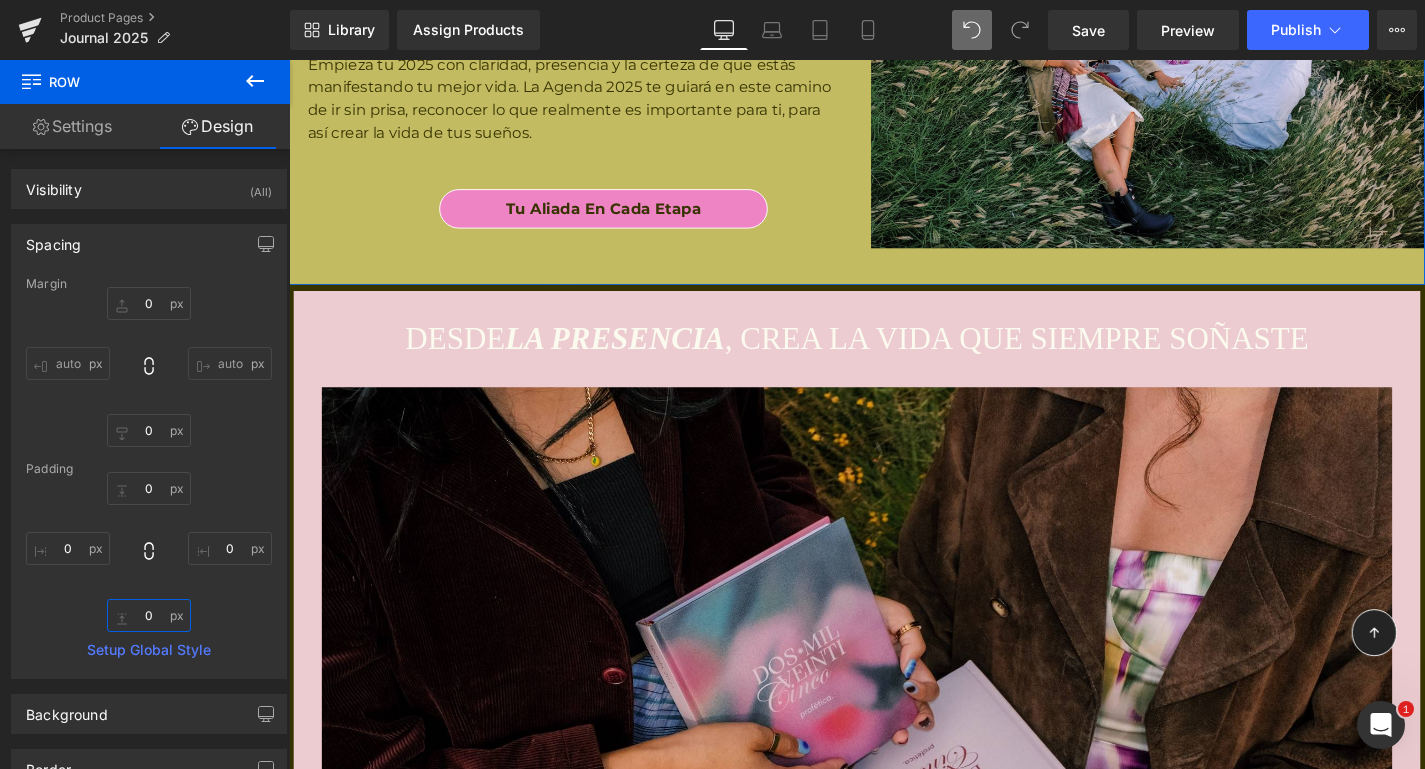 type on "0" 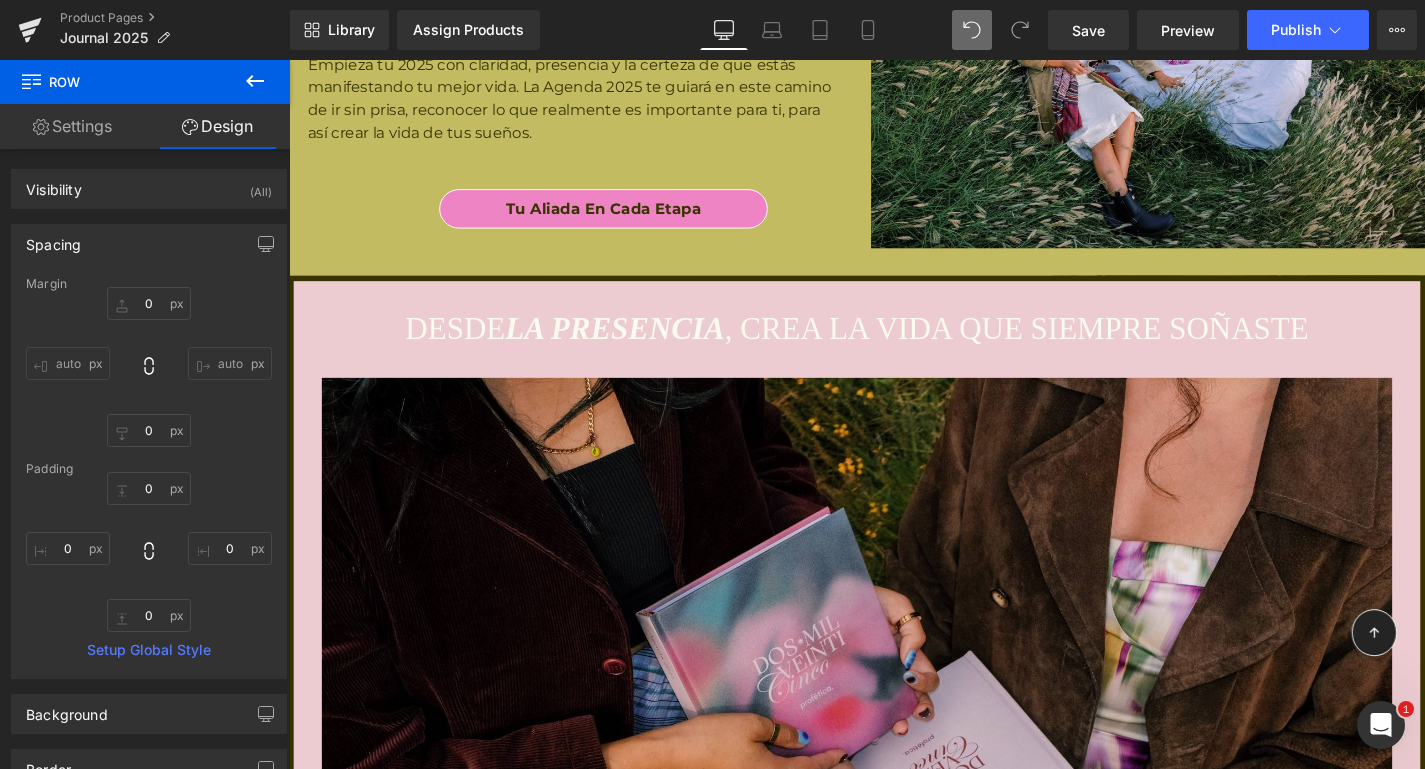 click at bounding box center (289, 60) 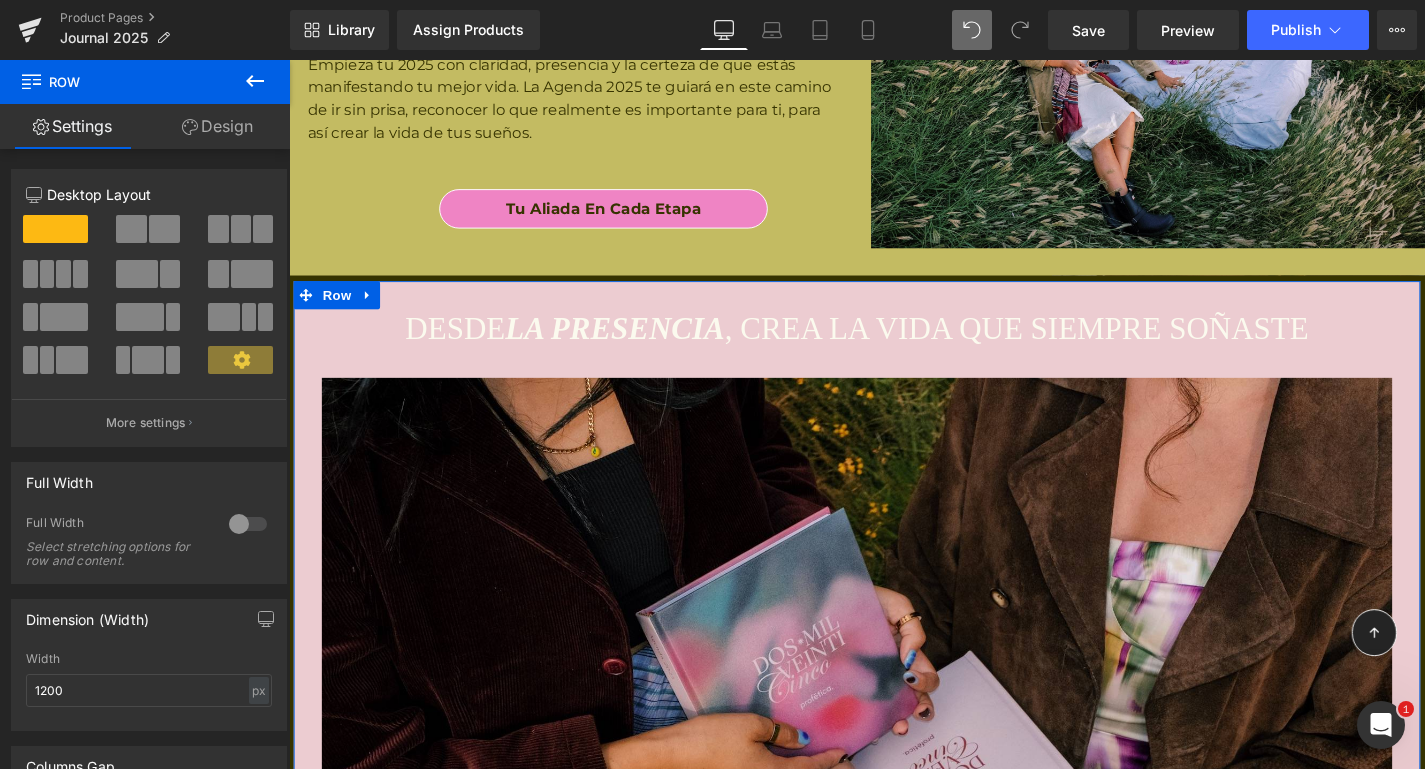 click on "Design" at bounding box center [217, 126] 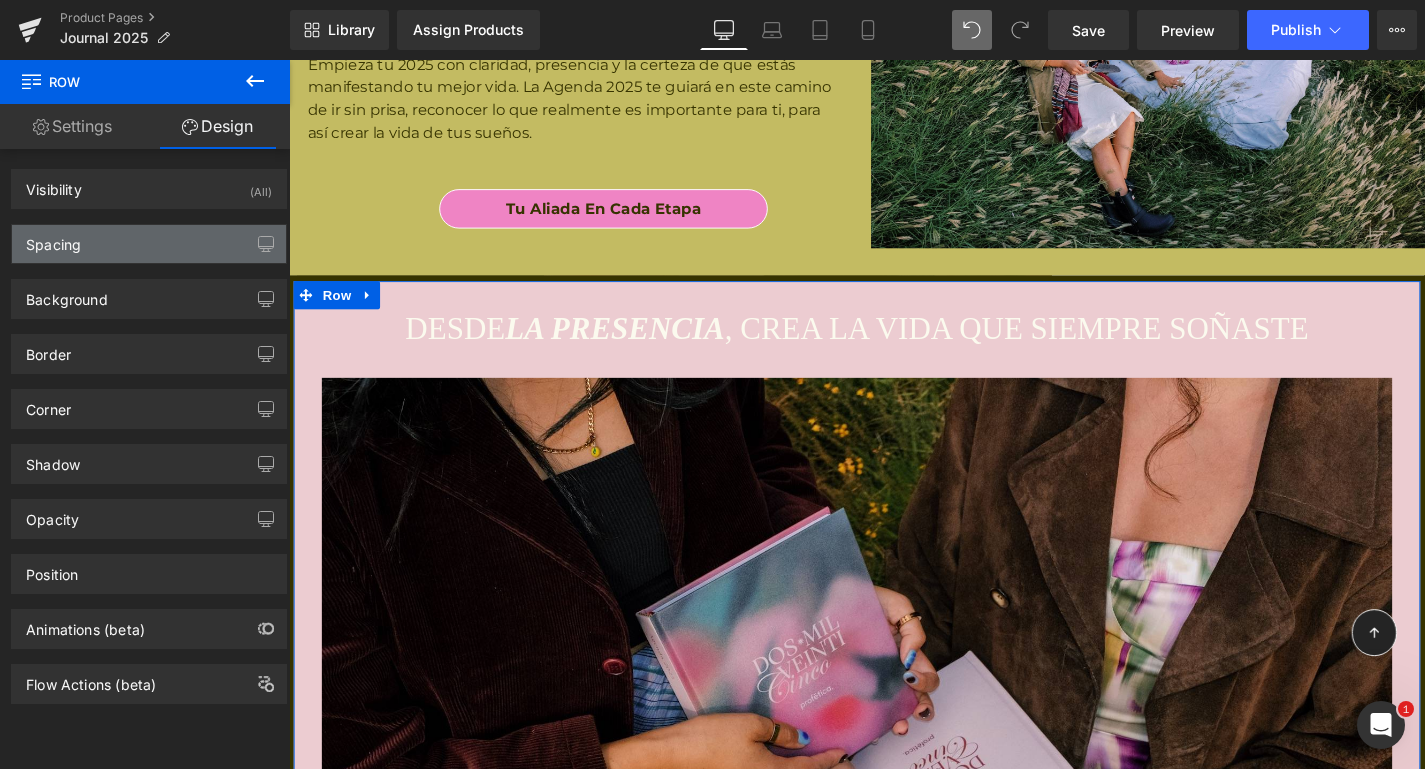 click on "Spacing" at bounding box center (149, 244) 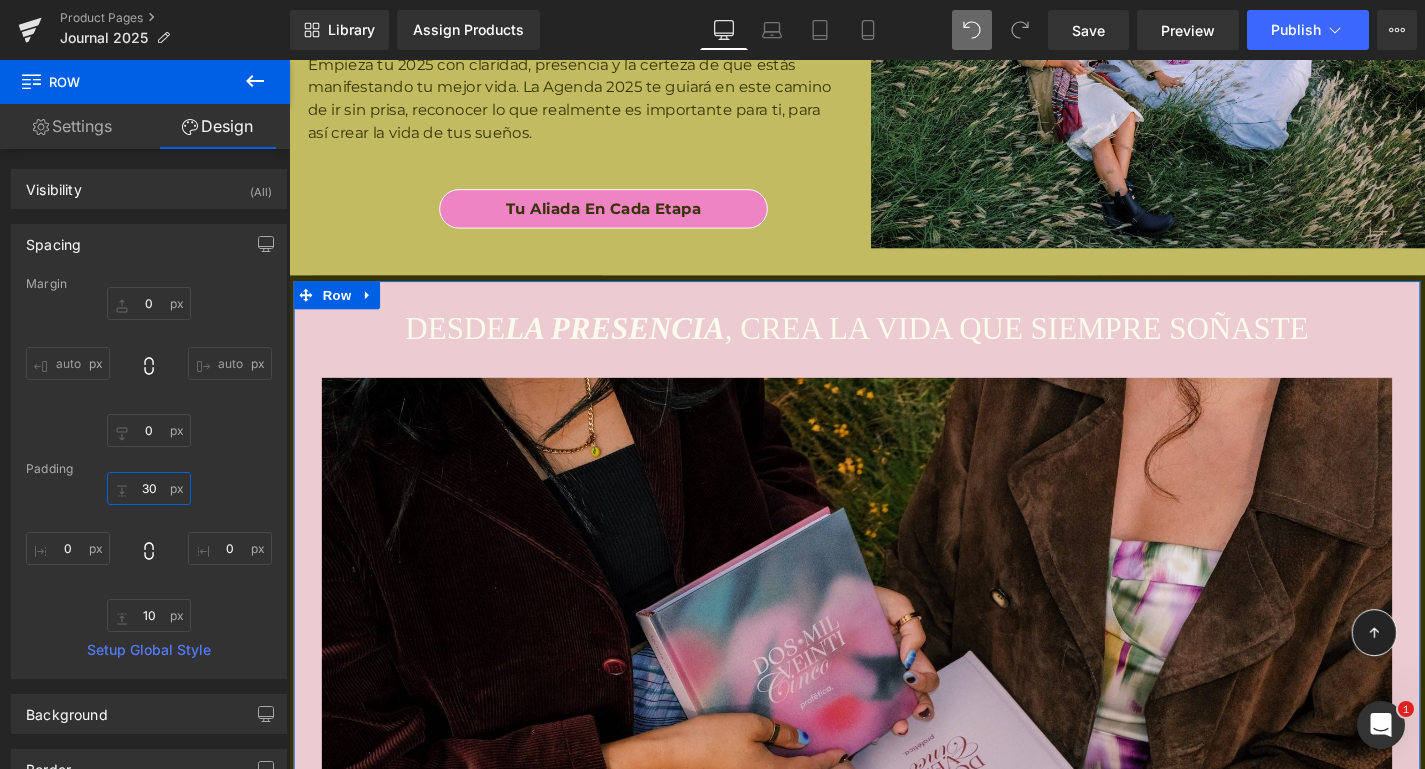 click on "30" at bounding box center (149, 488) 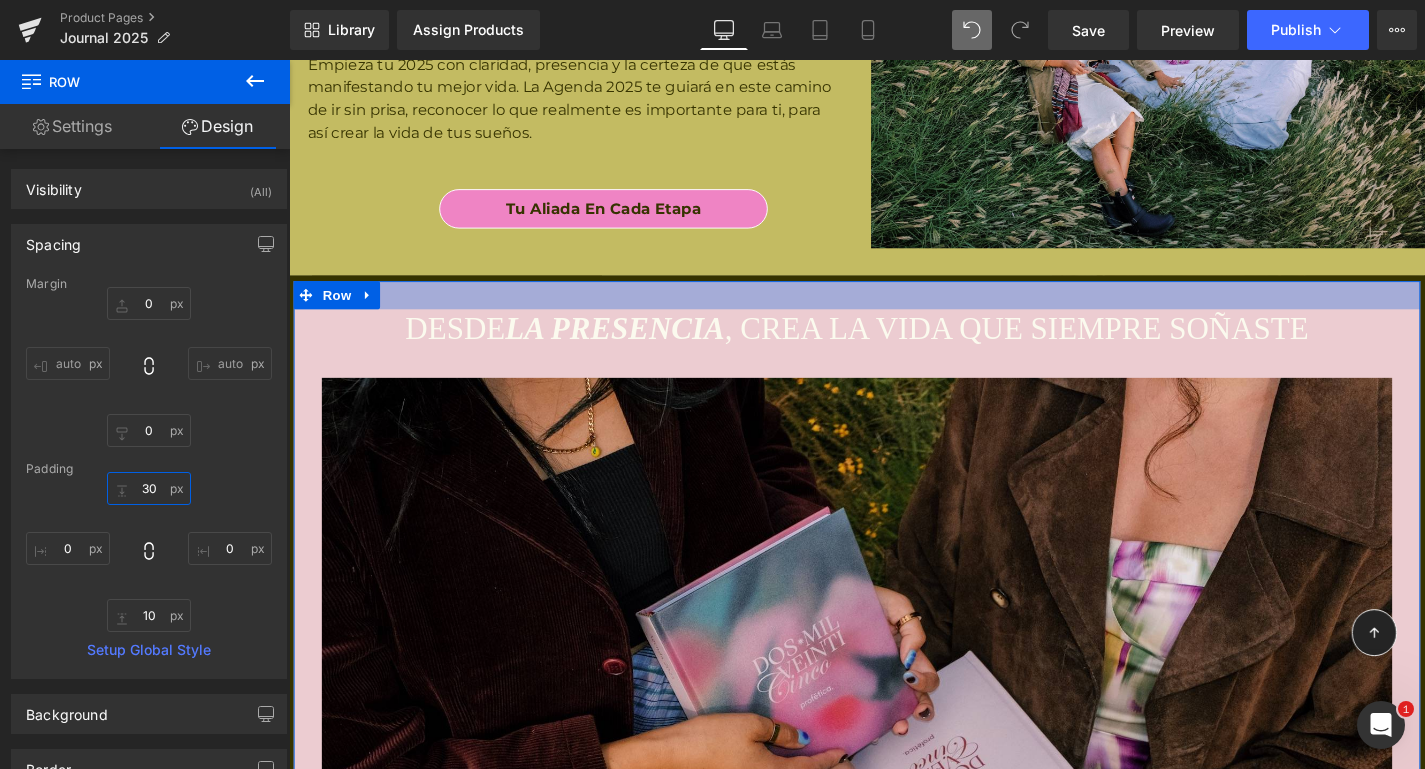 click on "30" at bounding box center (149, 488) 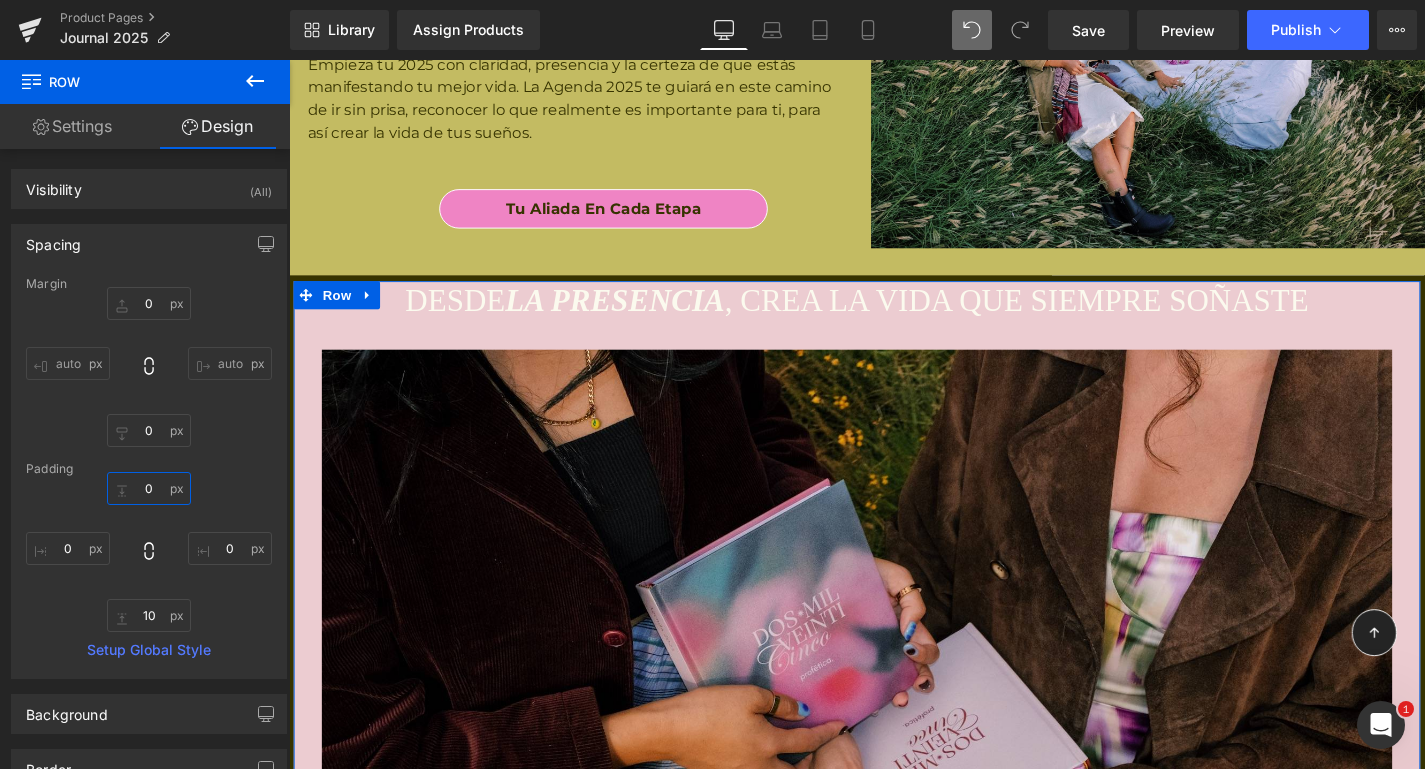 type on "30" 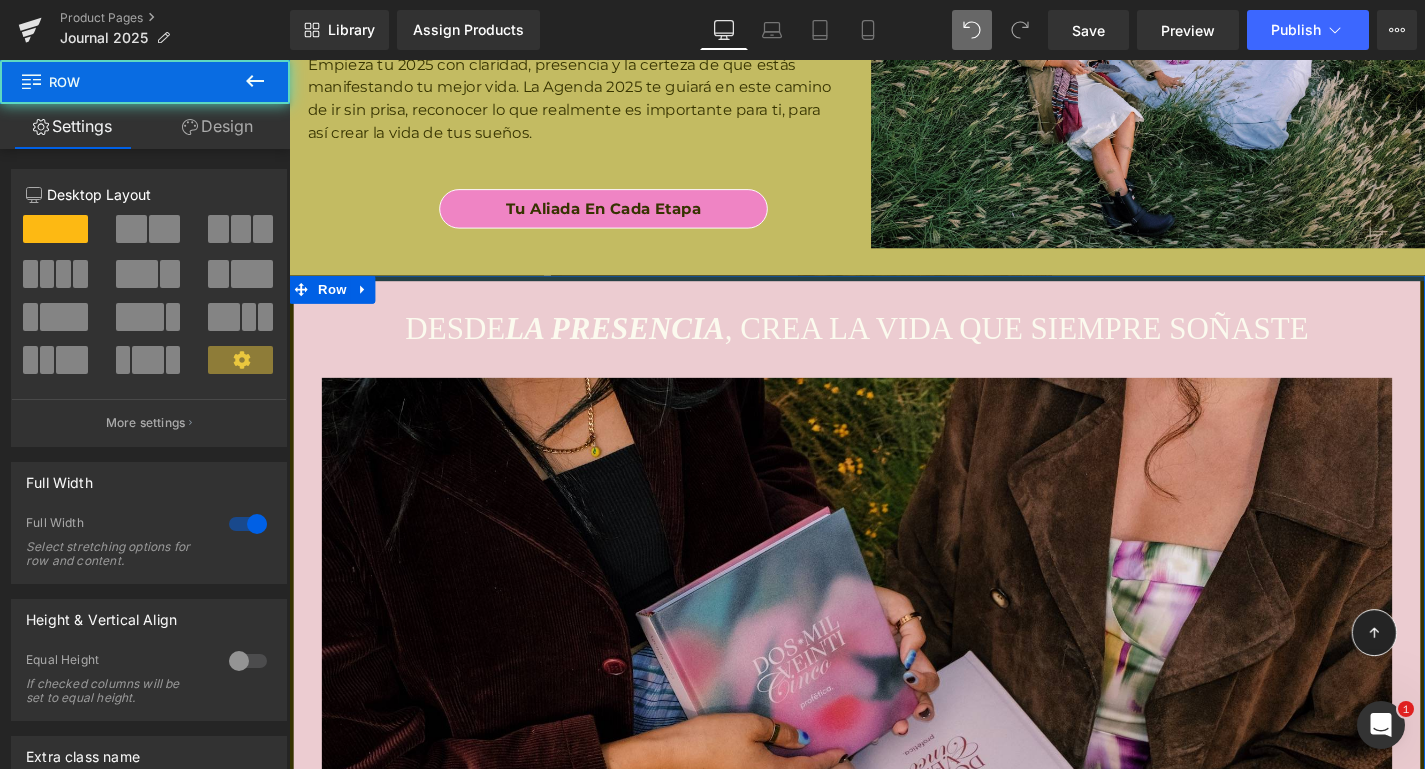 click at bounding box center (894, 293) 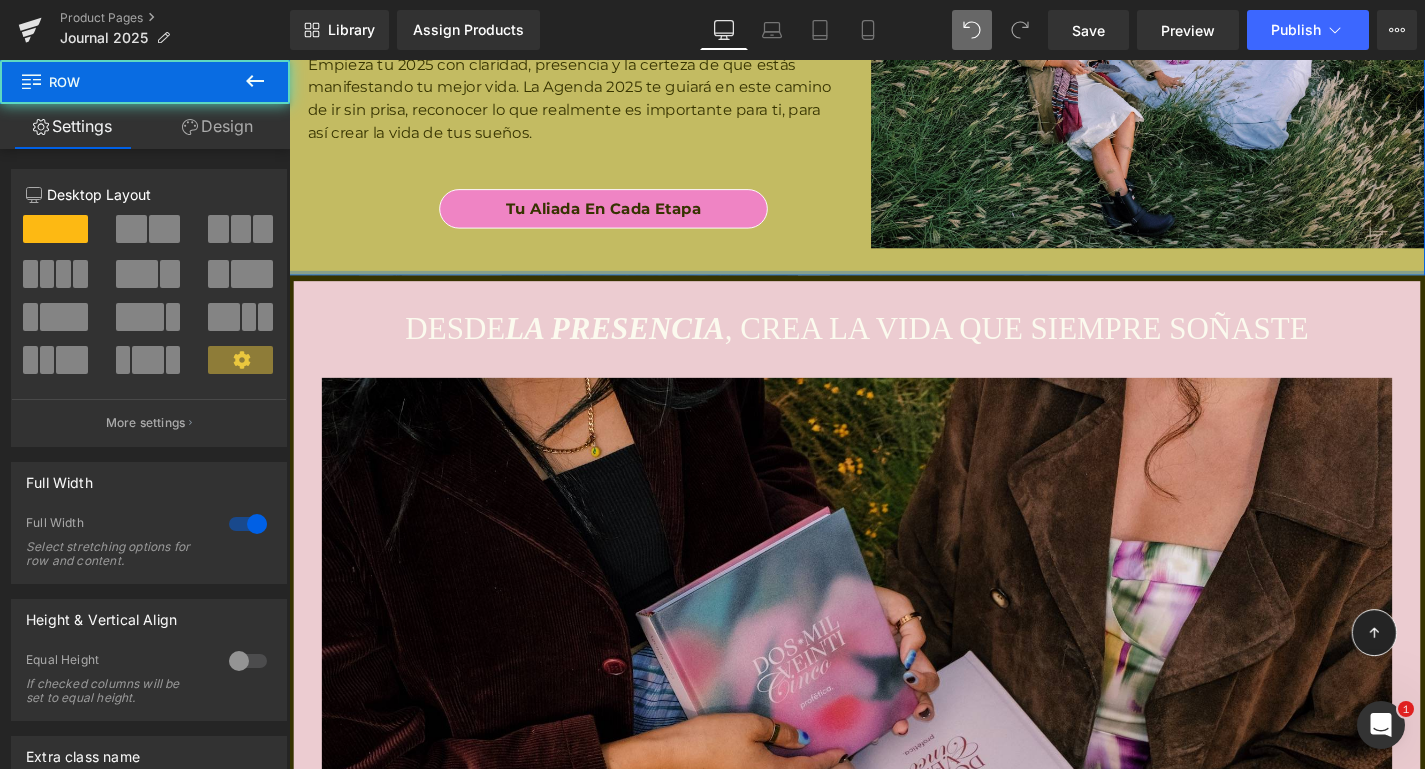 click at bounding box center [894, 287] 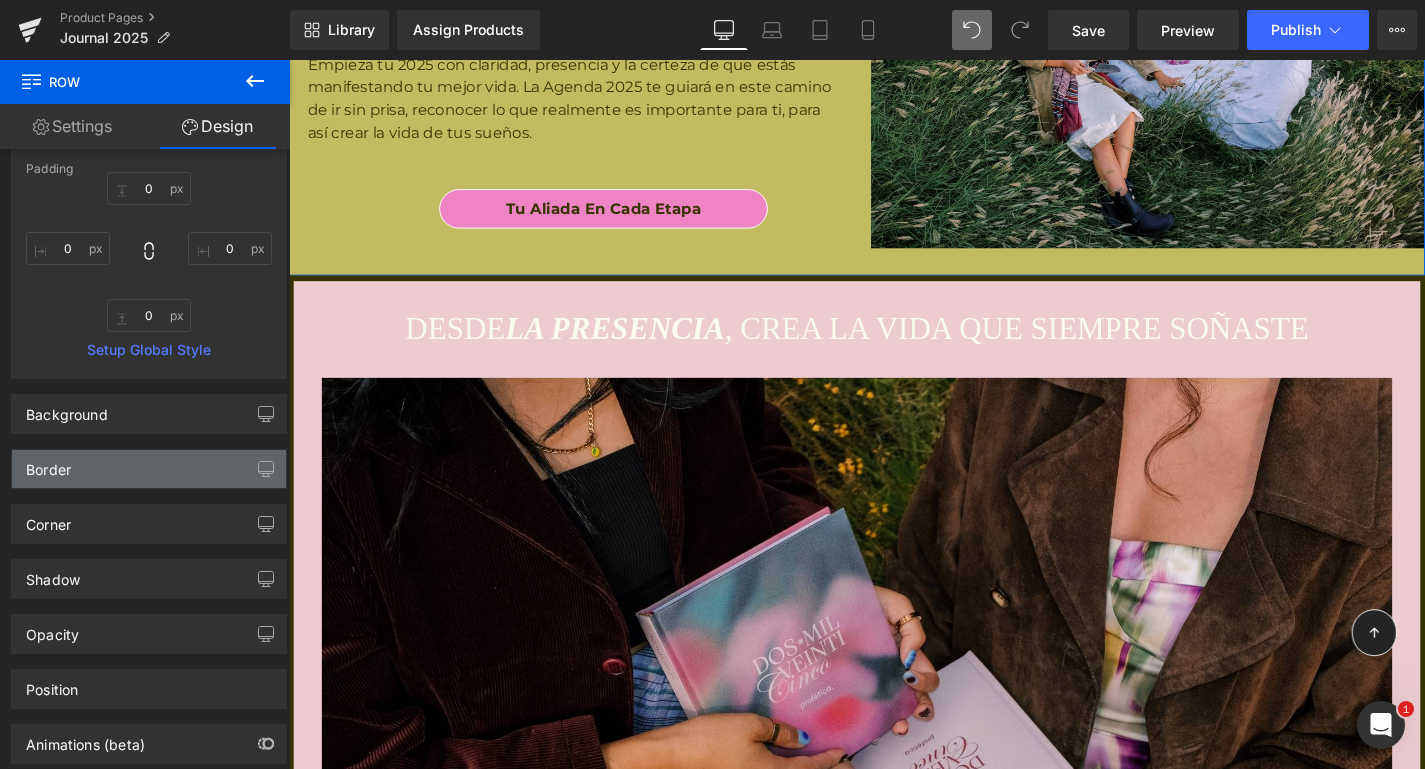 scroll, scrollTop: 406, scrollLeft: 0, axis: vertical 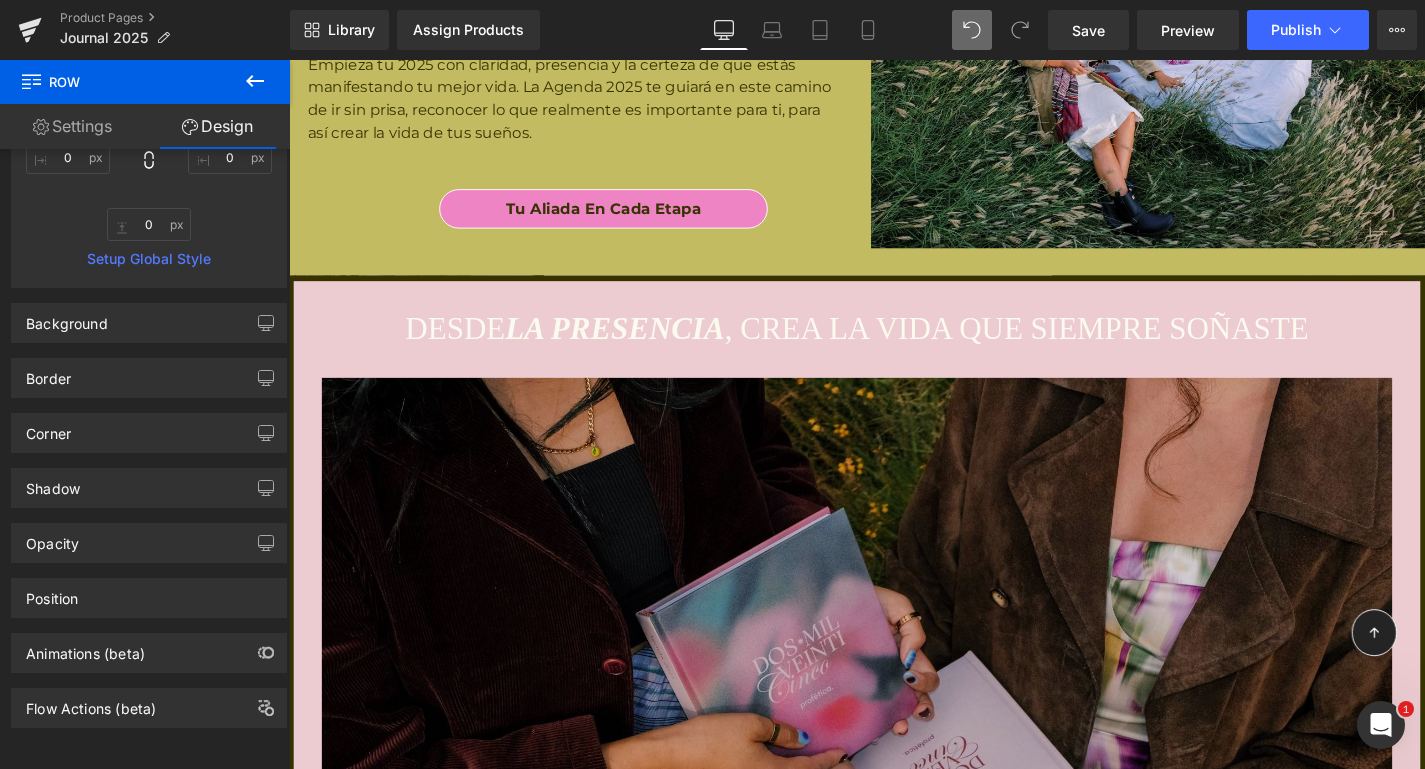 click at bounding box center (894, 779) 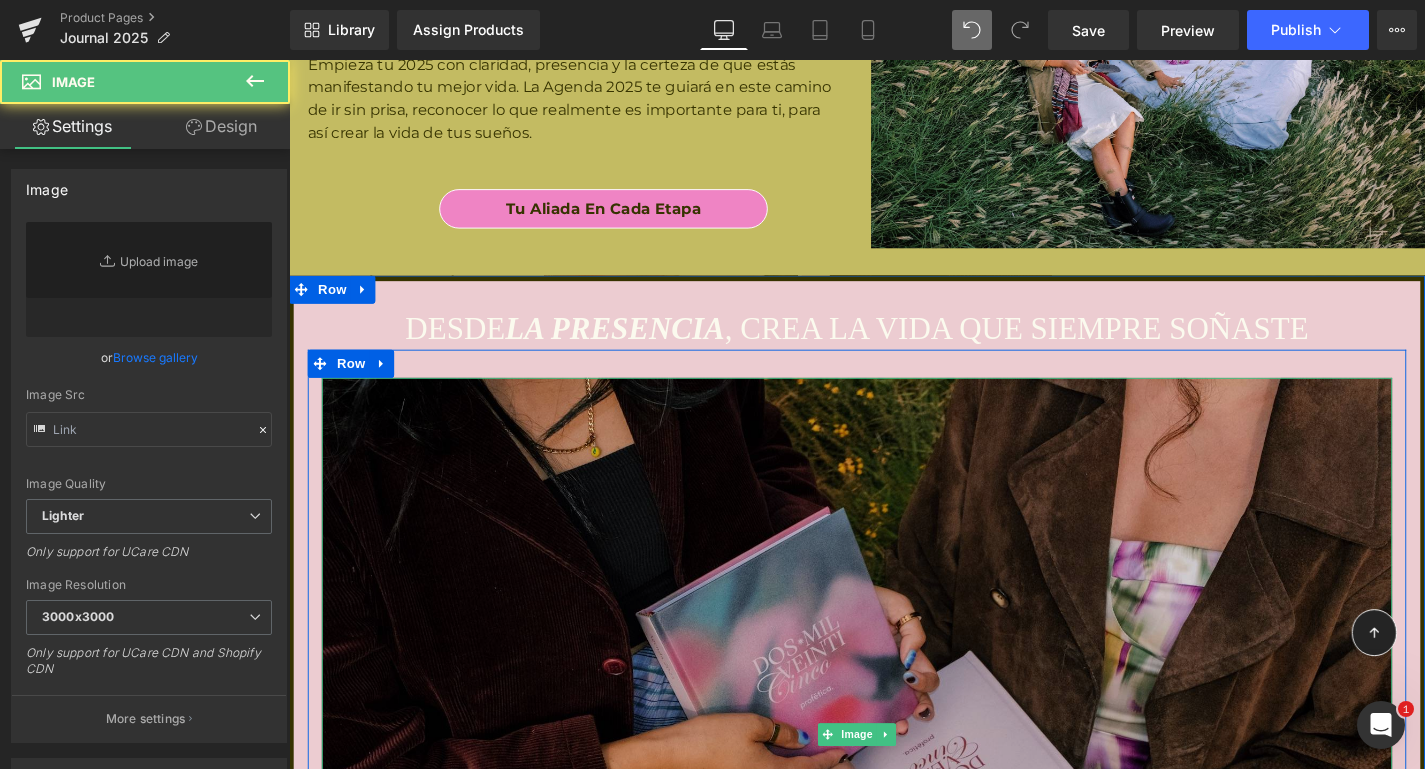 type on "https://ucarecdn.com/c65e9581-32eb-491c-8292-ce21884561bb/-/format/auto/-/preview/3000x3000/-/quality/lighter/DSCF6076%202.jpg" 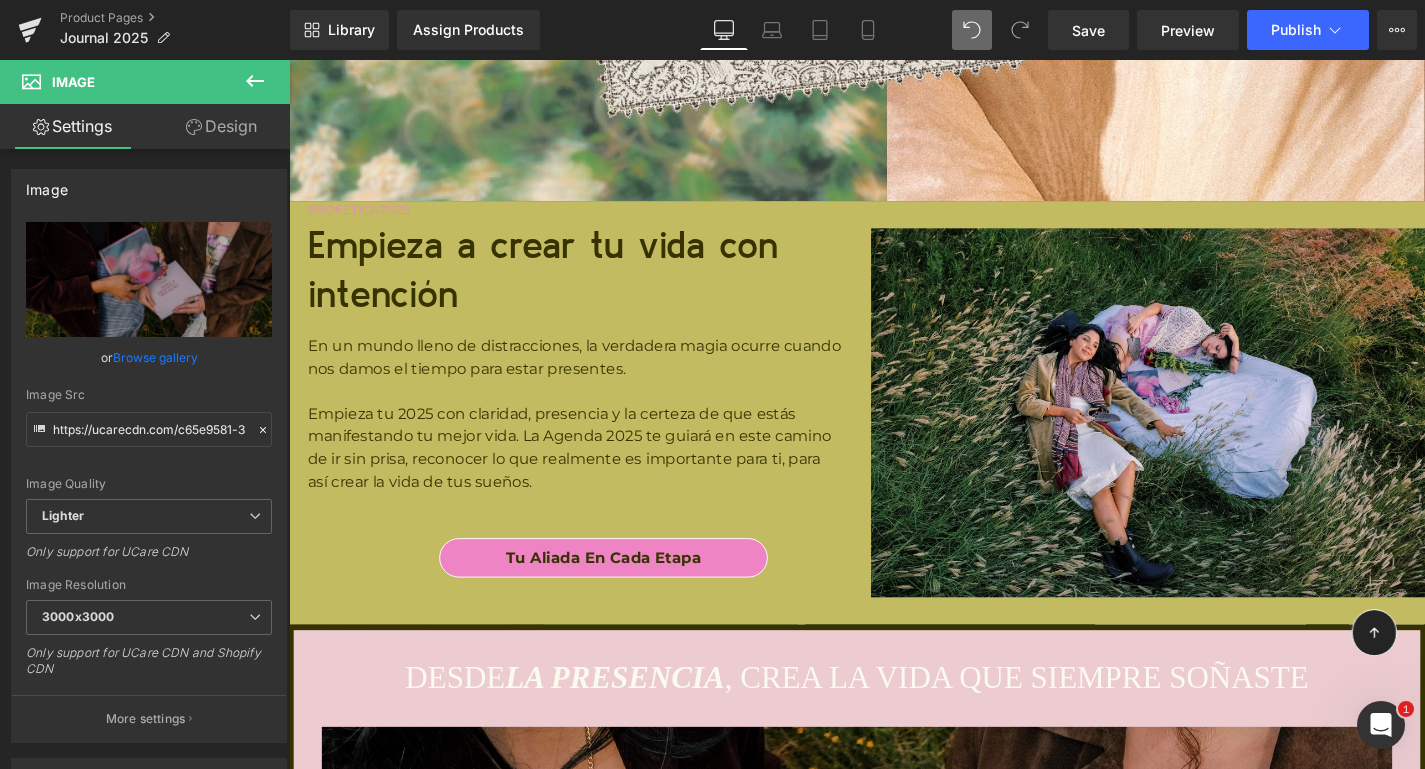 scroll, scrollTop: 12392, scrollLeft: 0, axis: vertical 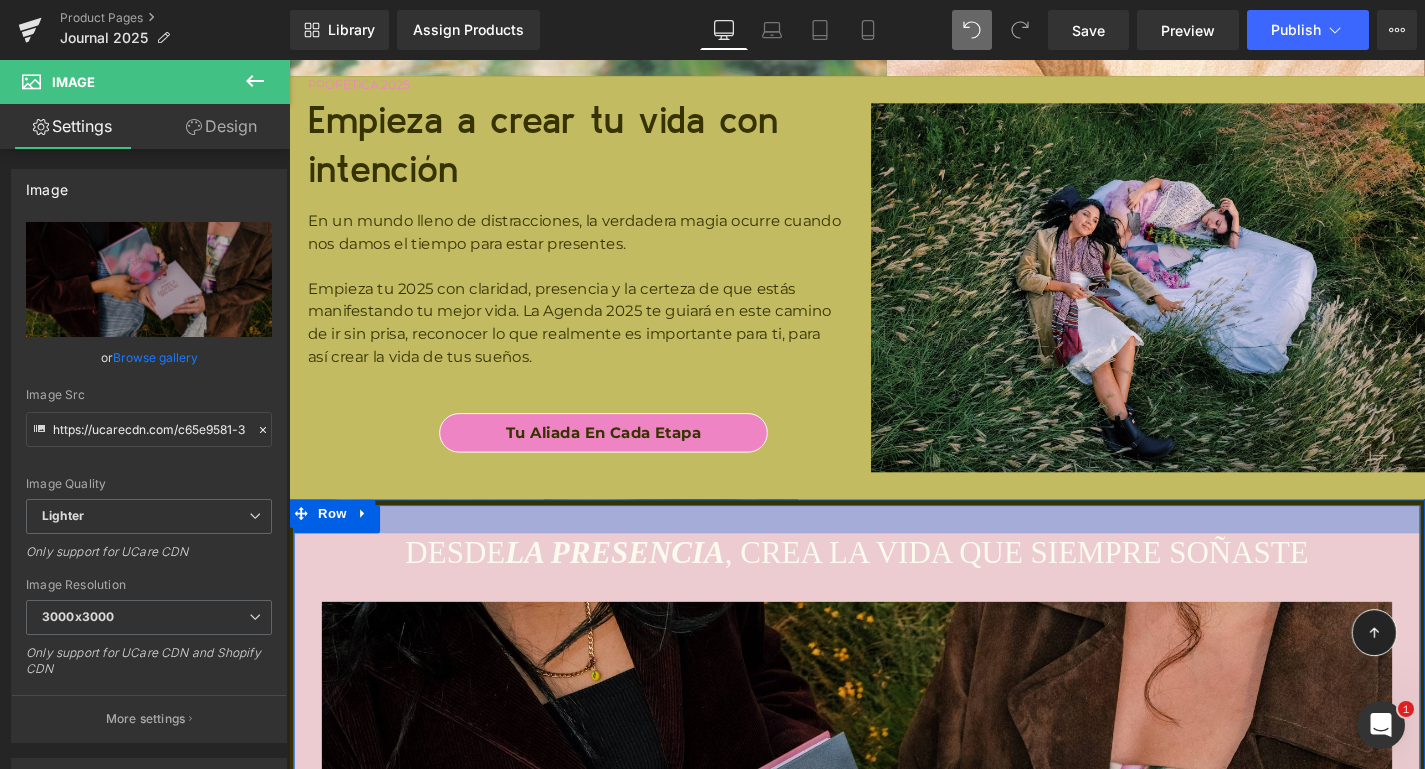 click at bounding box center (894, 549) 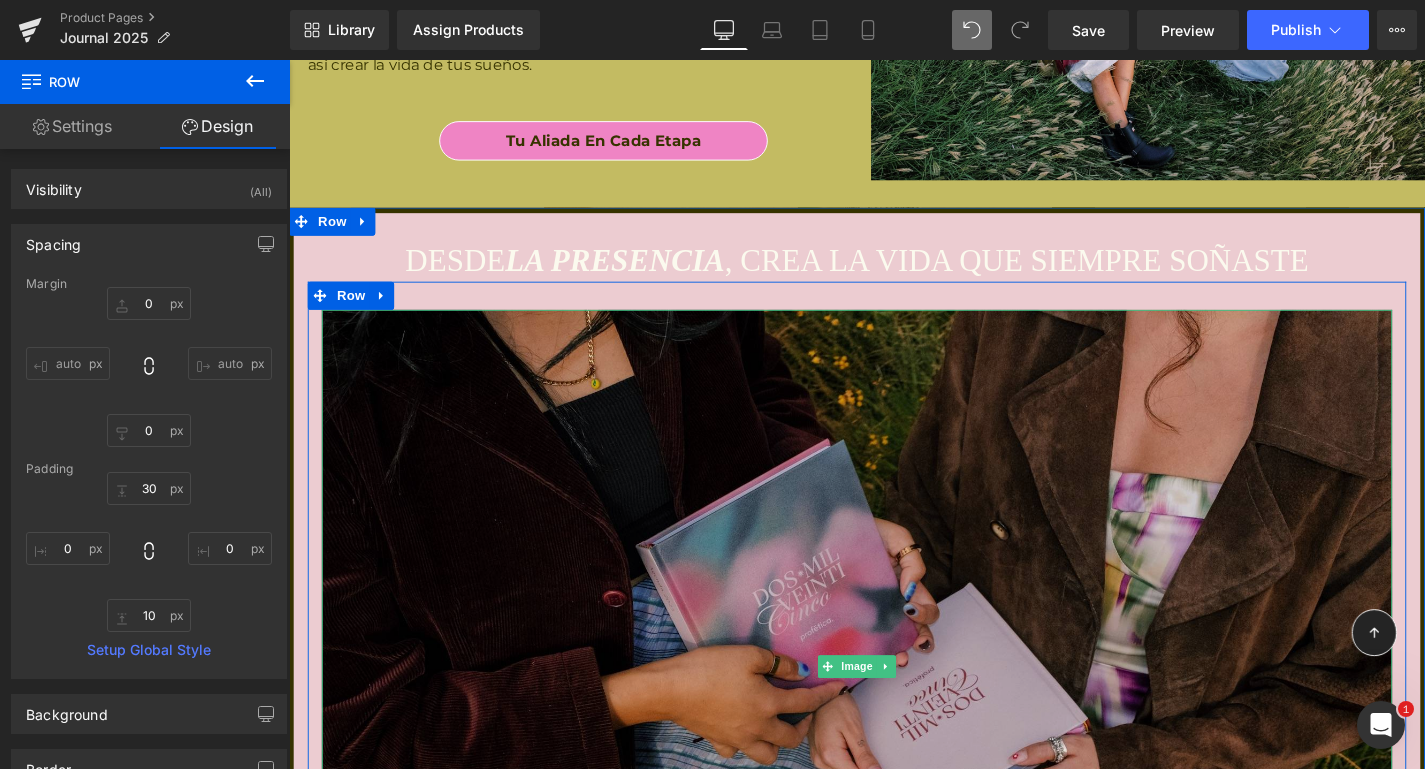 scroll, scrollTop: 12730, scrollLeft: 0, axis: vertical 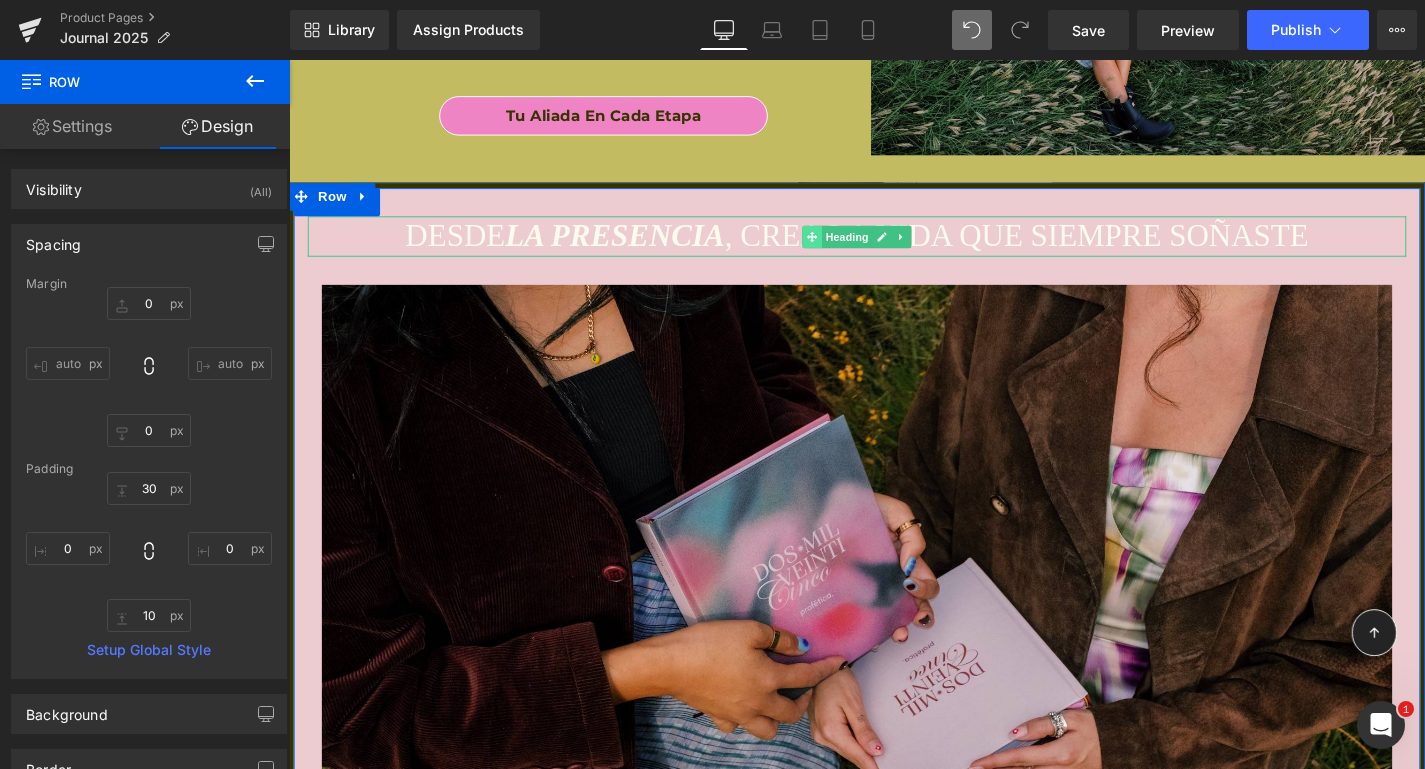 click at bounding box center [846, 248] 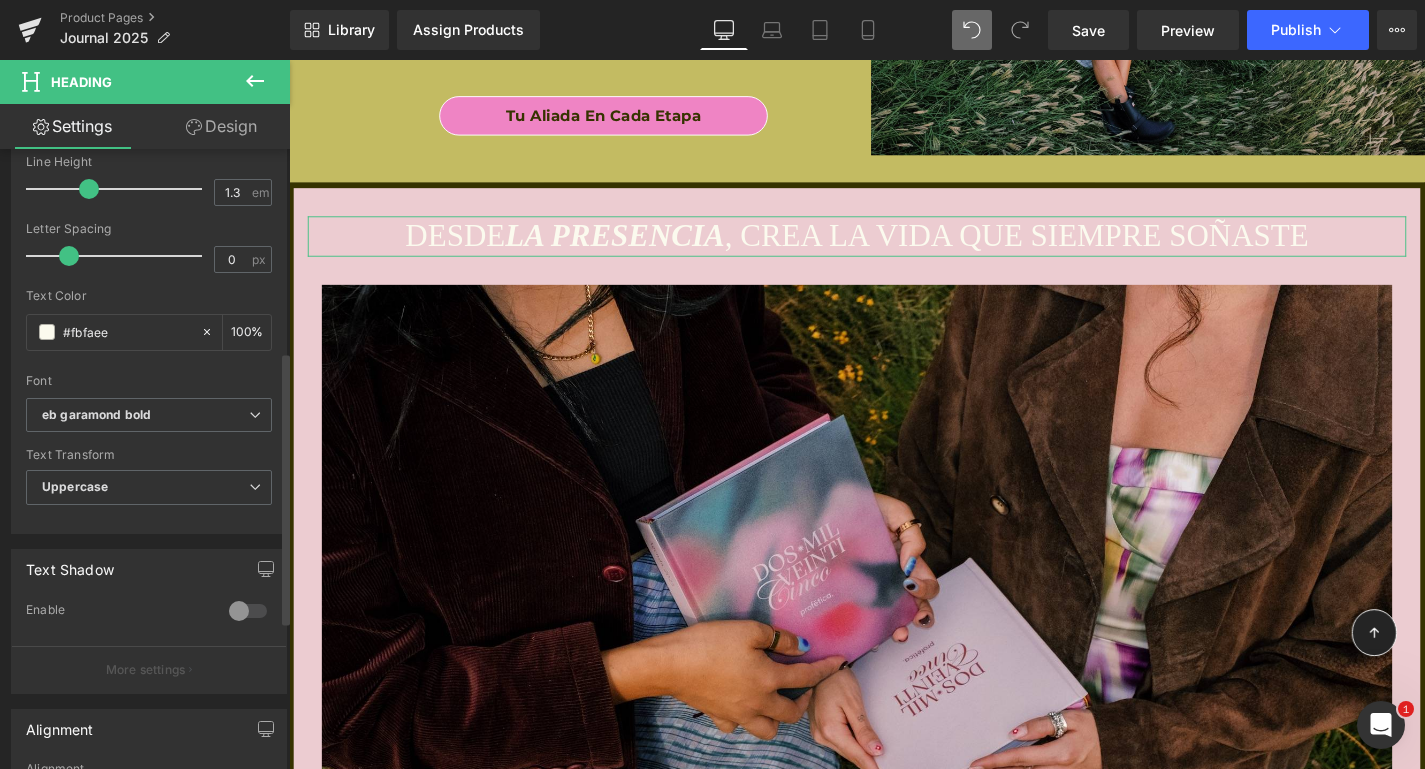 scroll, scrollTop: 458, scrollLeft: 0, axis: vertical 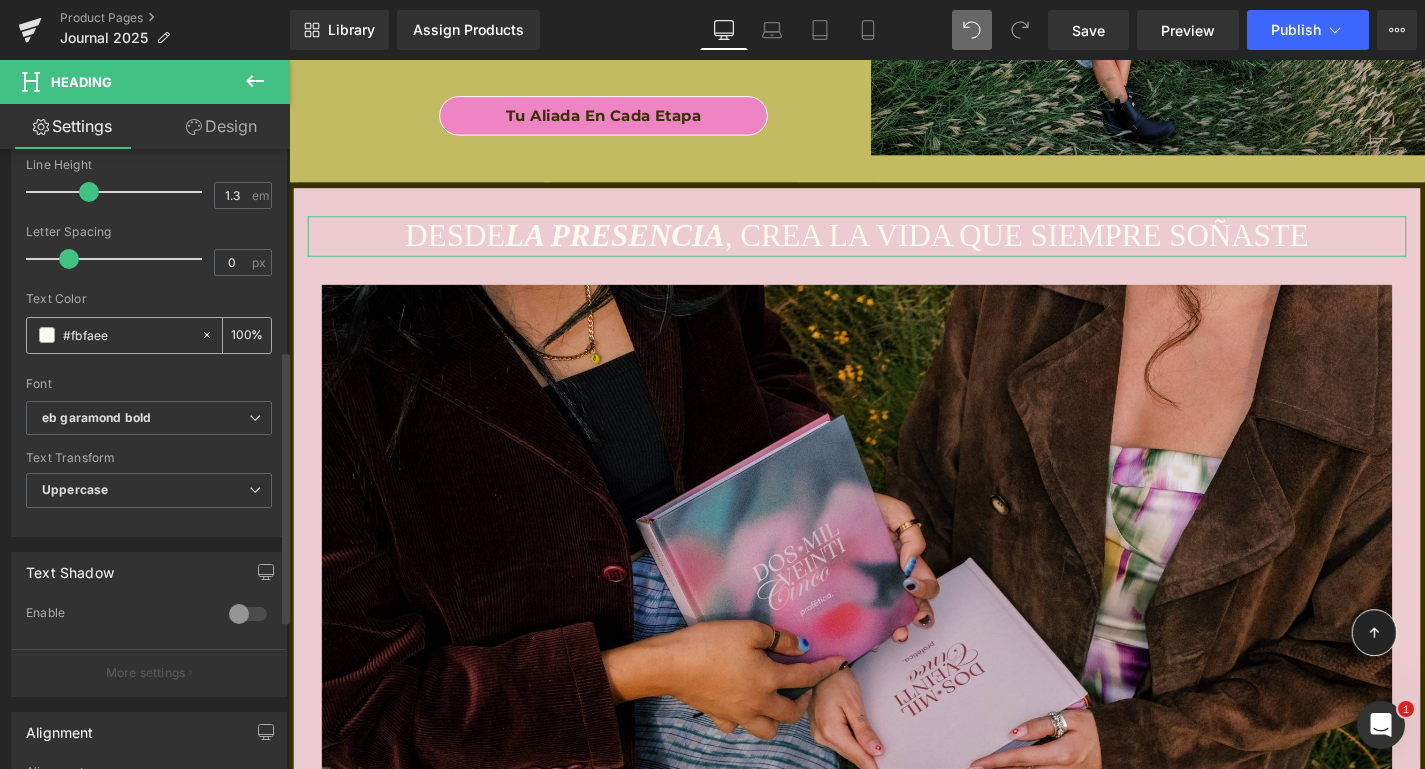 click on "#fbfaee" at bounding box center [127, 335] 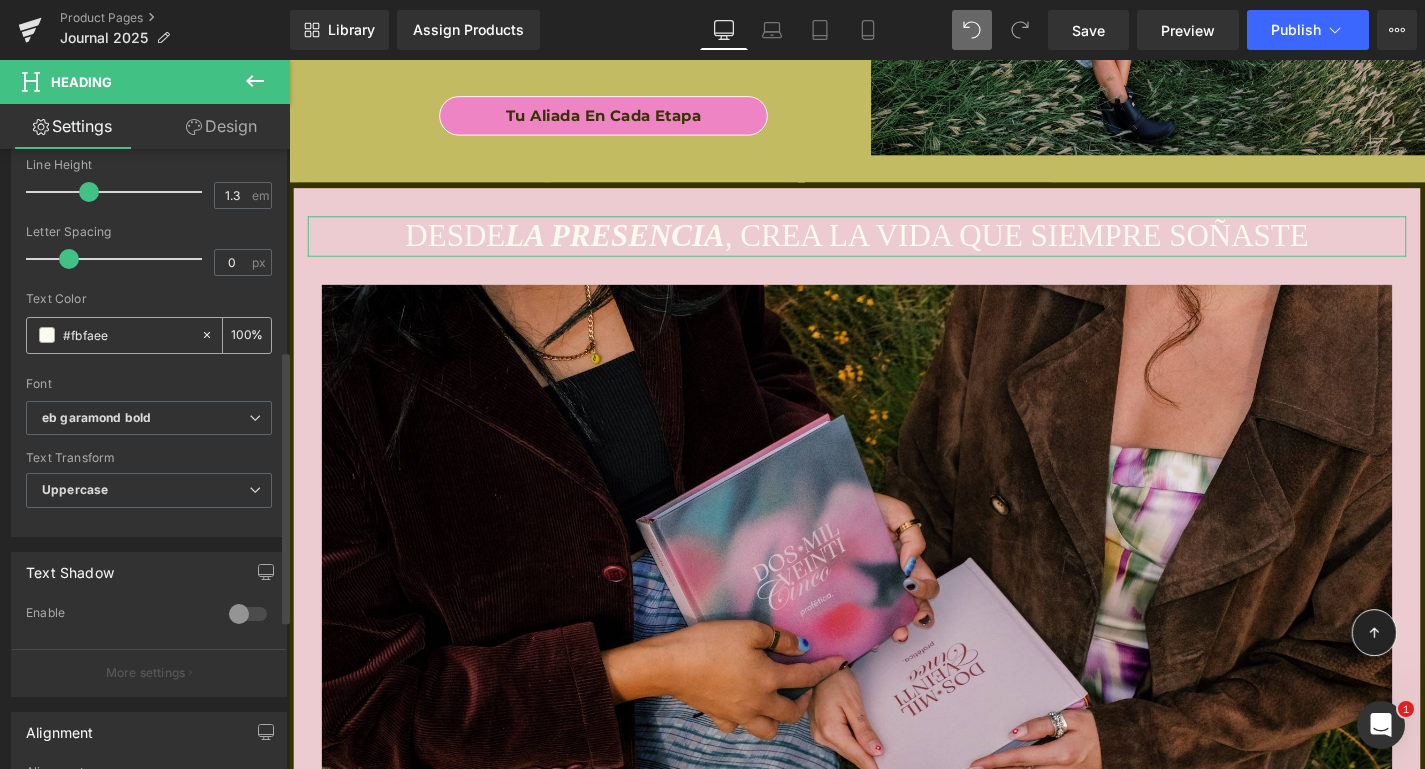 click on "#fbfaee" at bounding box center (127, 335) 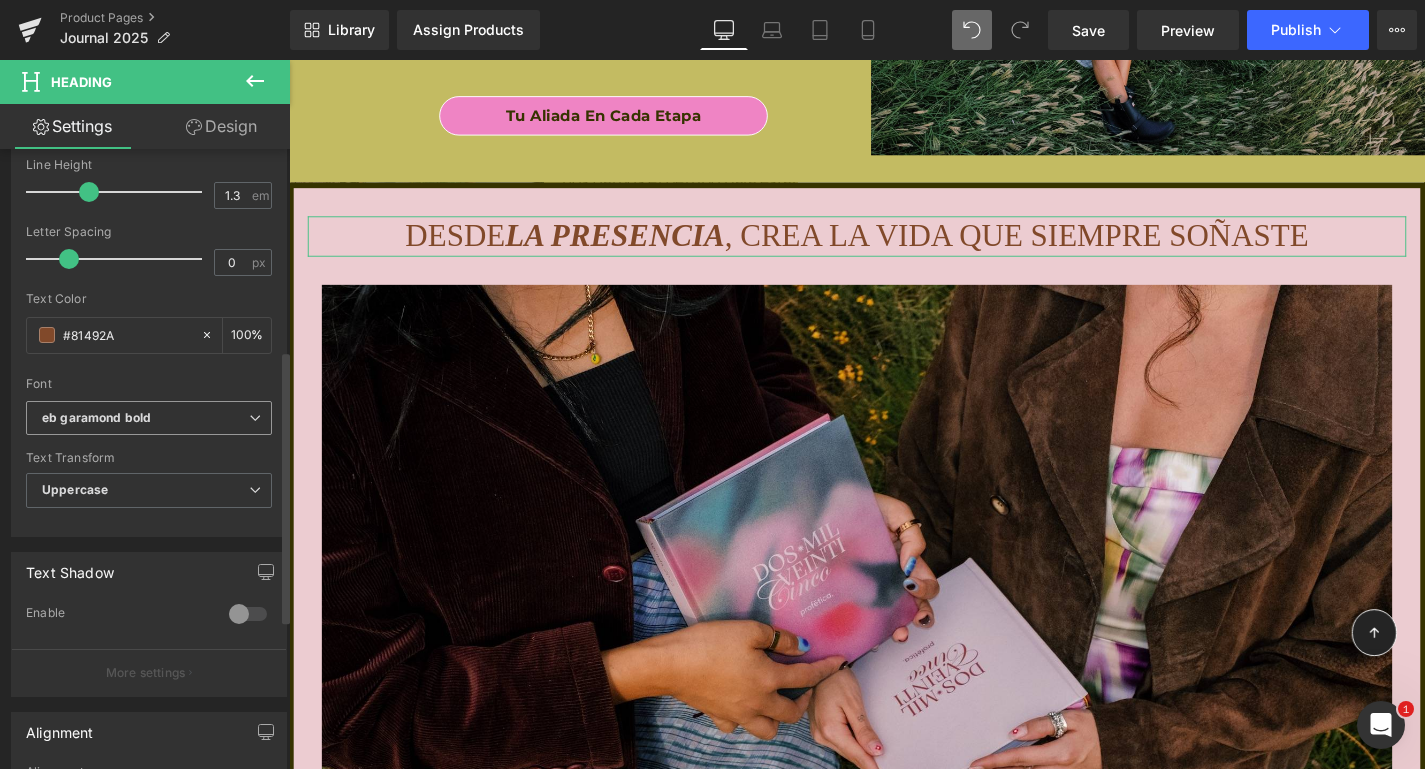 type on "#81492a" 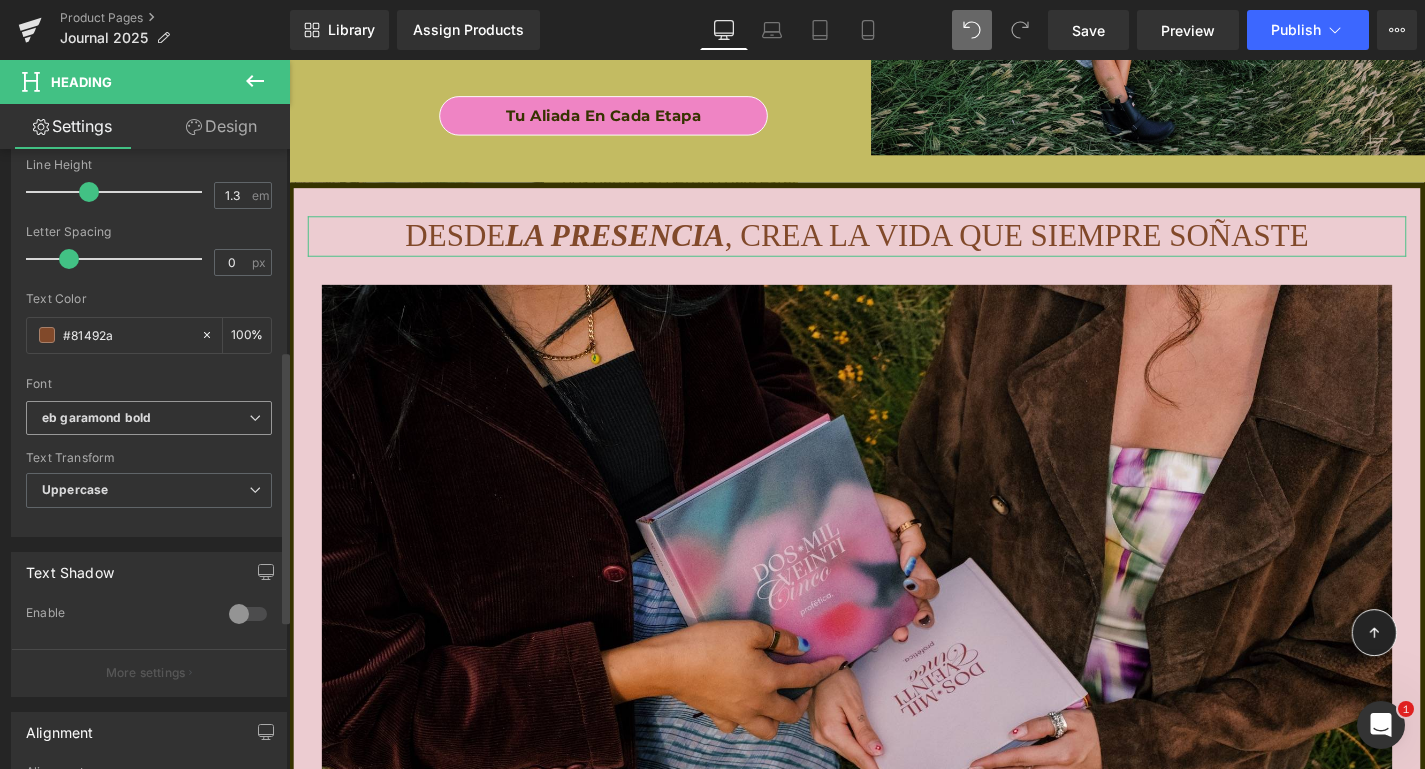 click on "eb garamond bold" at bounding box center (149, 418) 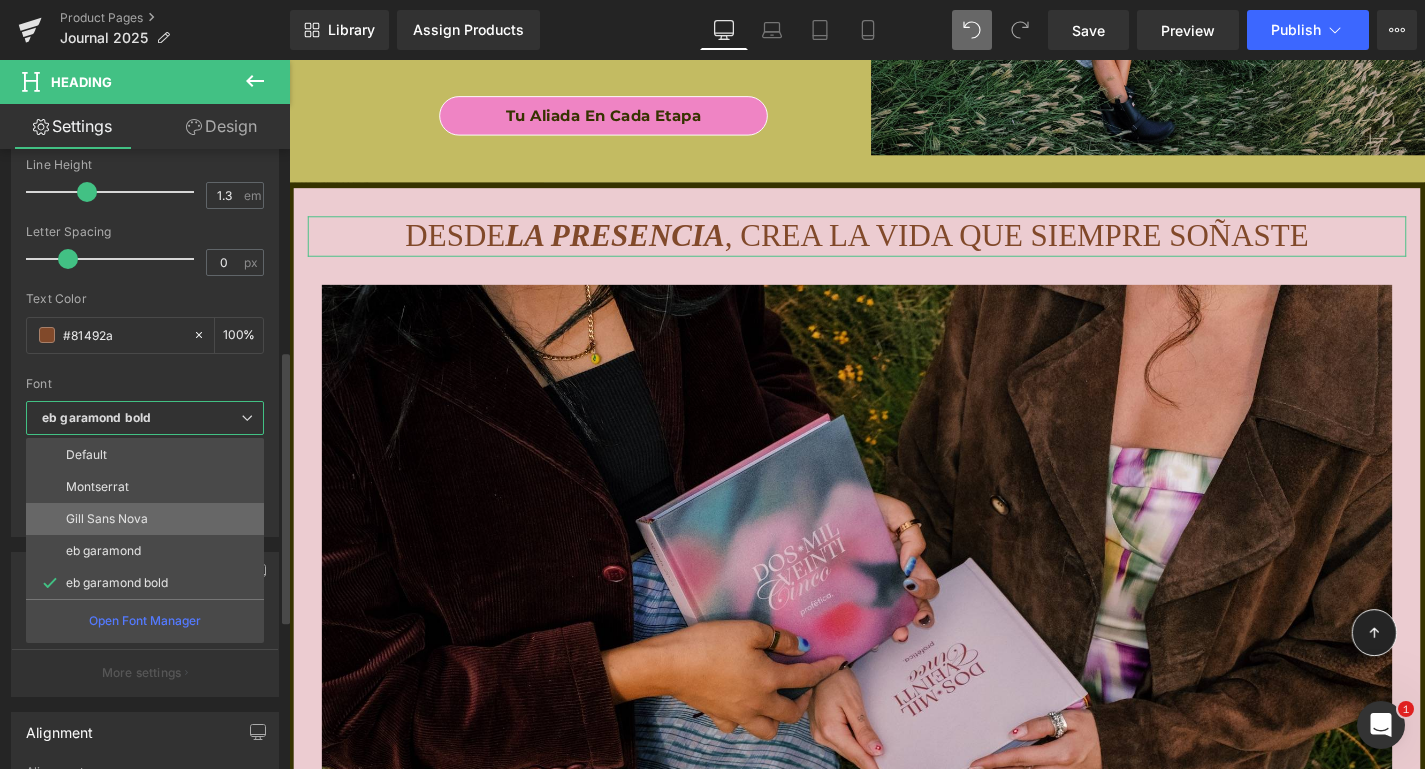 click on "Gill Sans Nova" at bounding box center [107, 519] 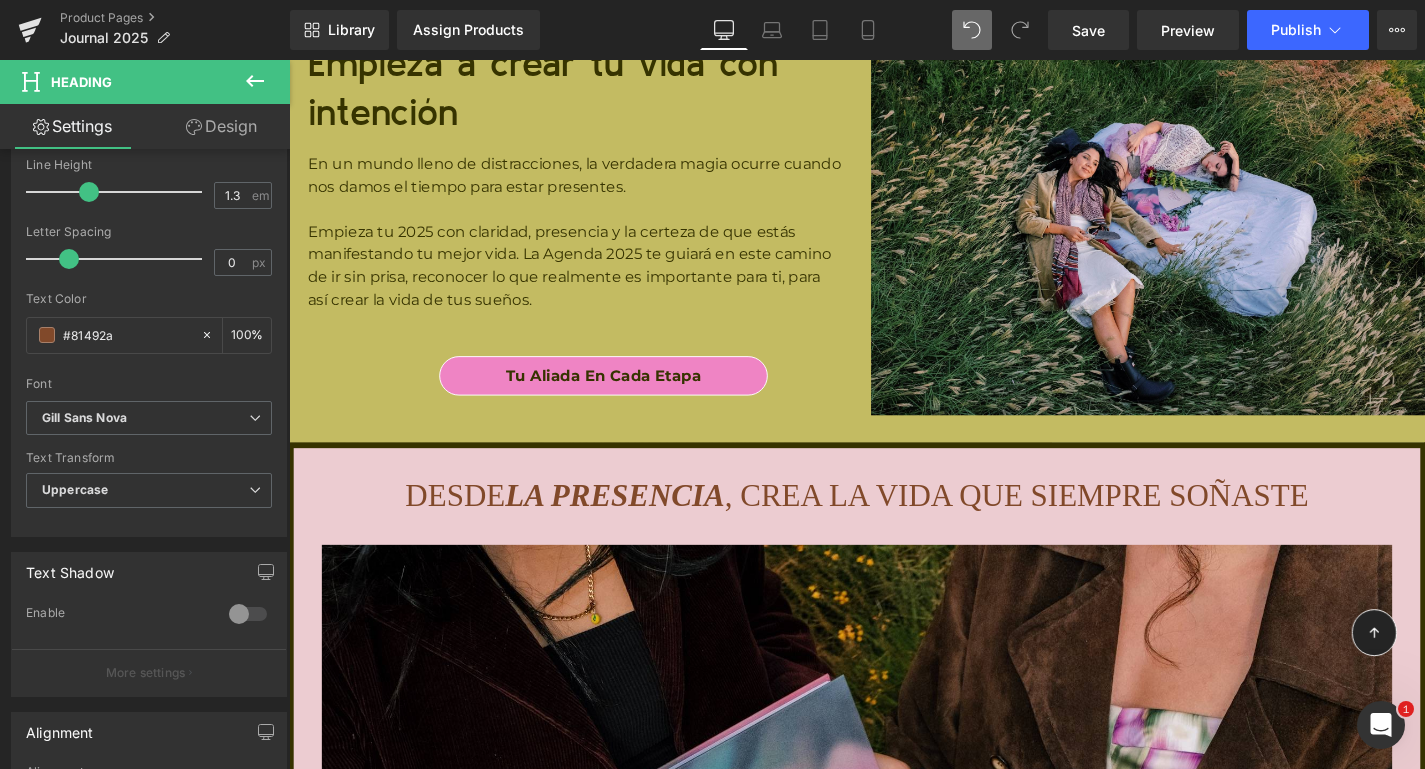 scroll, scrollTop: 12519, scrollLeft: 0, axis: vertical 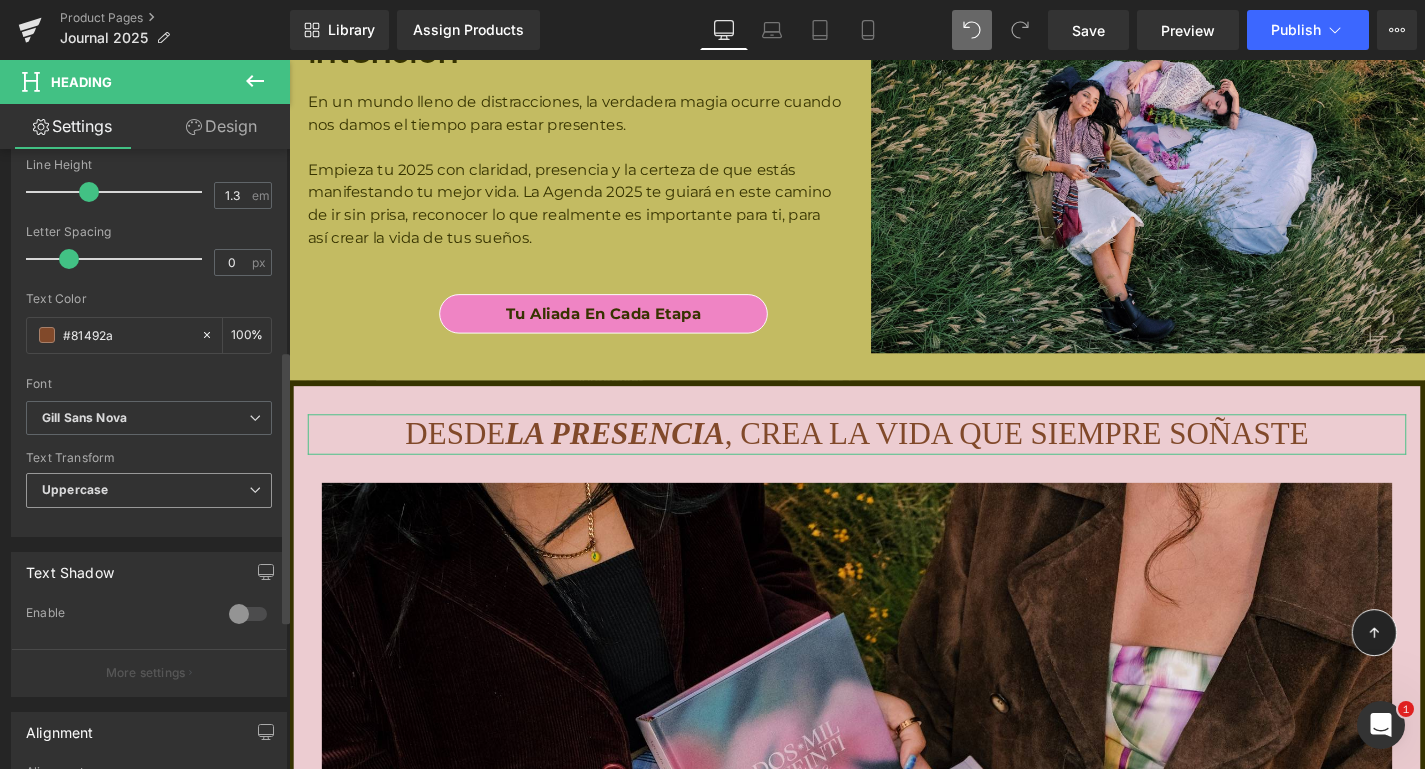 click on "Uppercase" at bounding box center [149, 490] 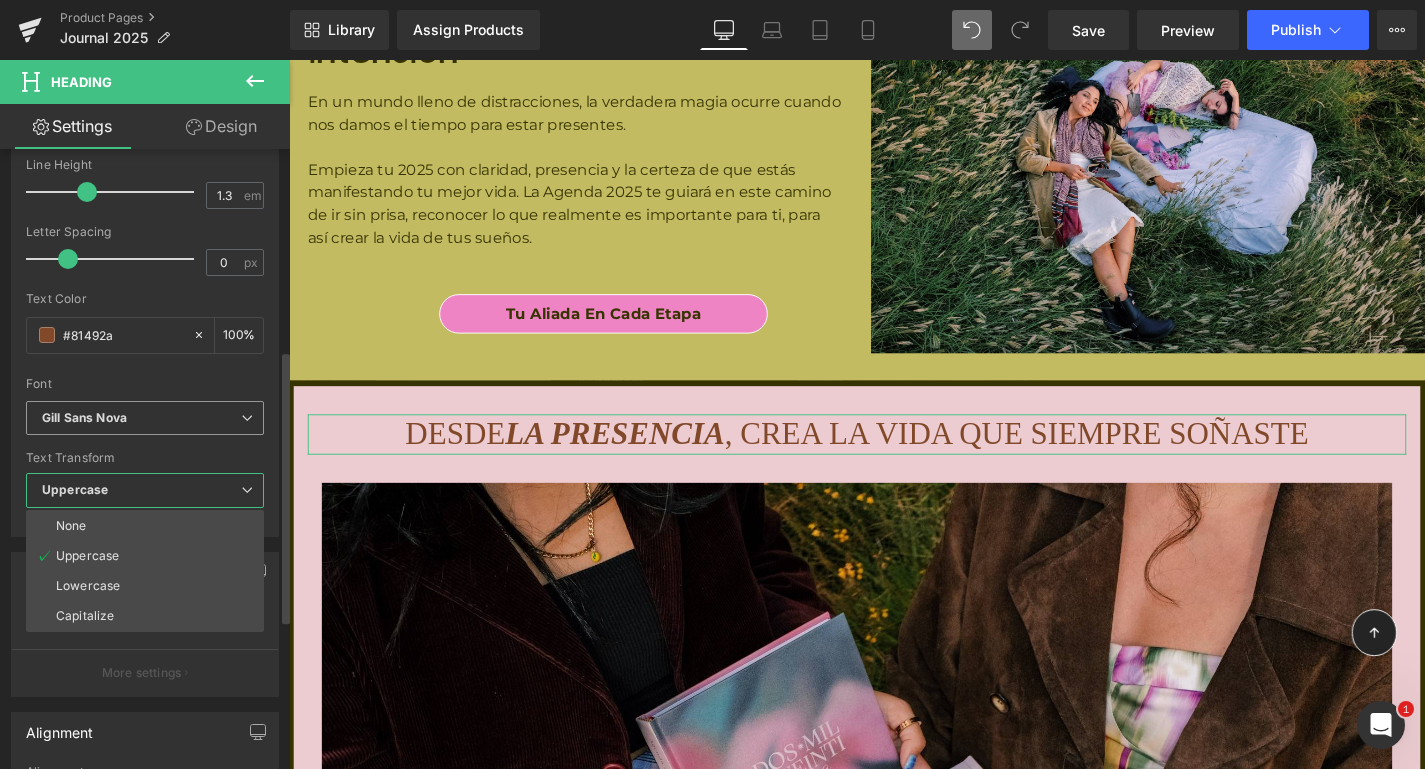 click on "Gill Sans Nova" at bounding box center [145, 418] 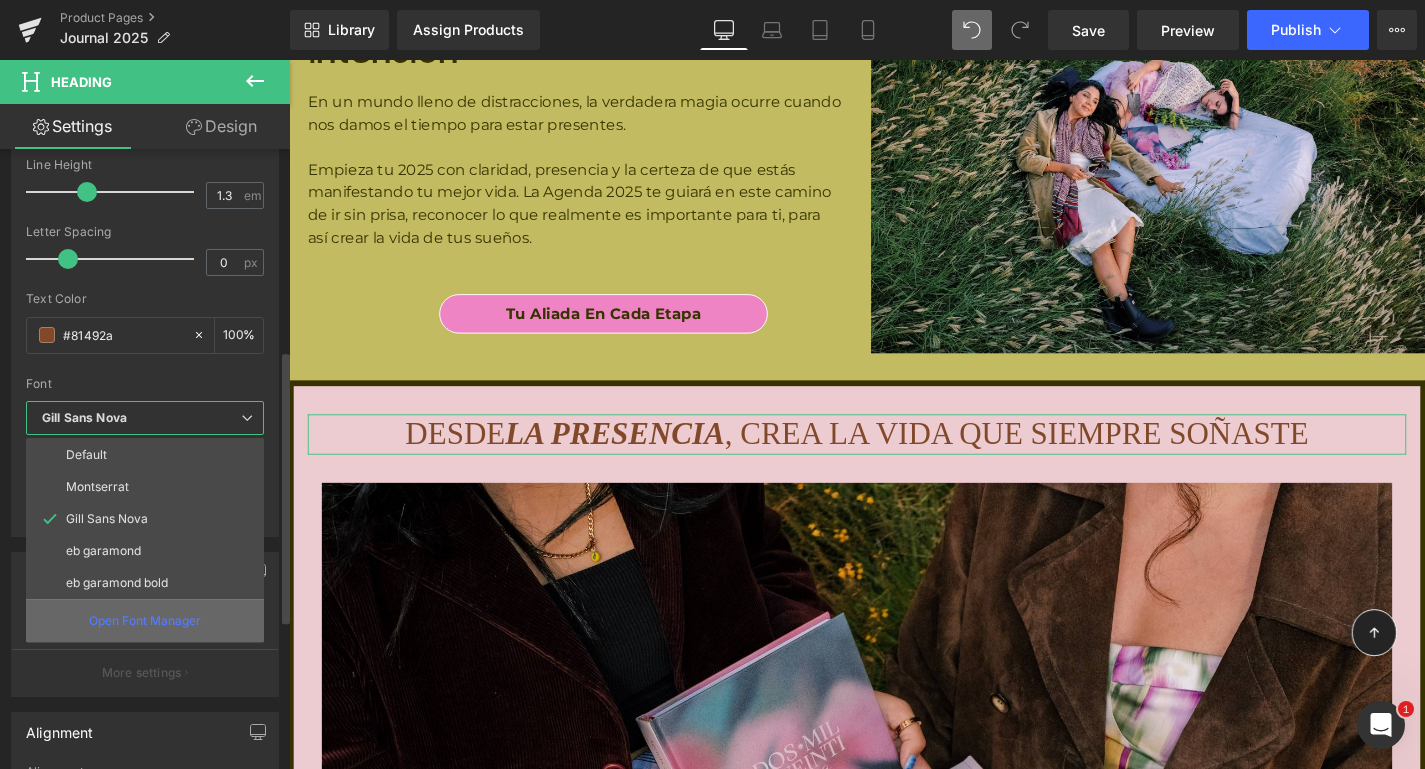 click on "Open Font Manager" at bounding box center (145, 621) 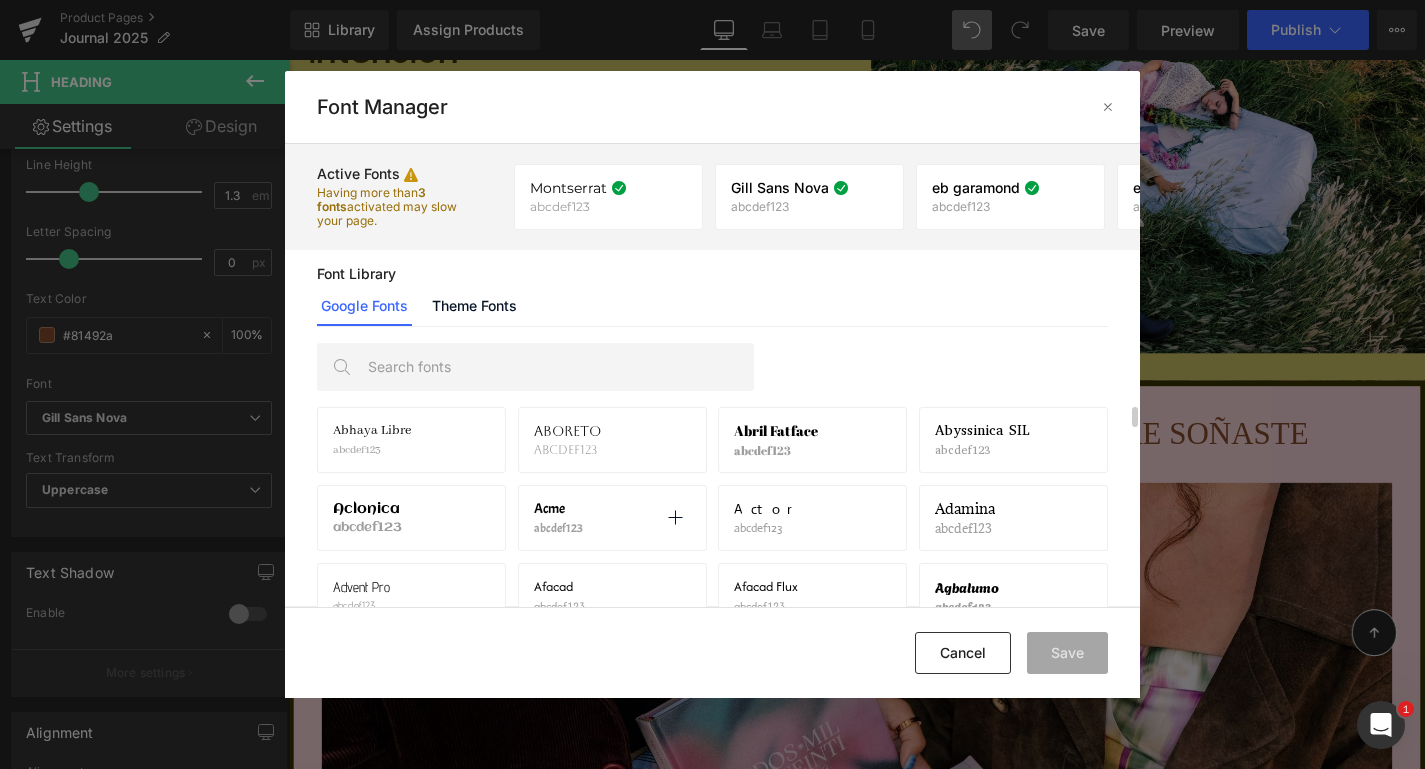 scroll, scrollTop: 75, scrollLeft: 0, axis: vertical 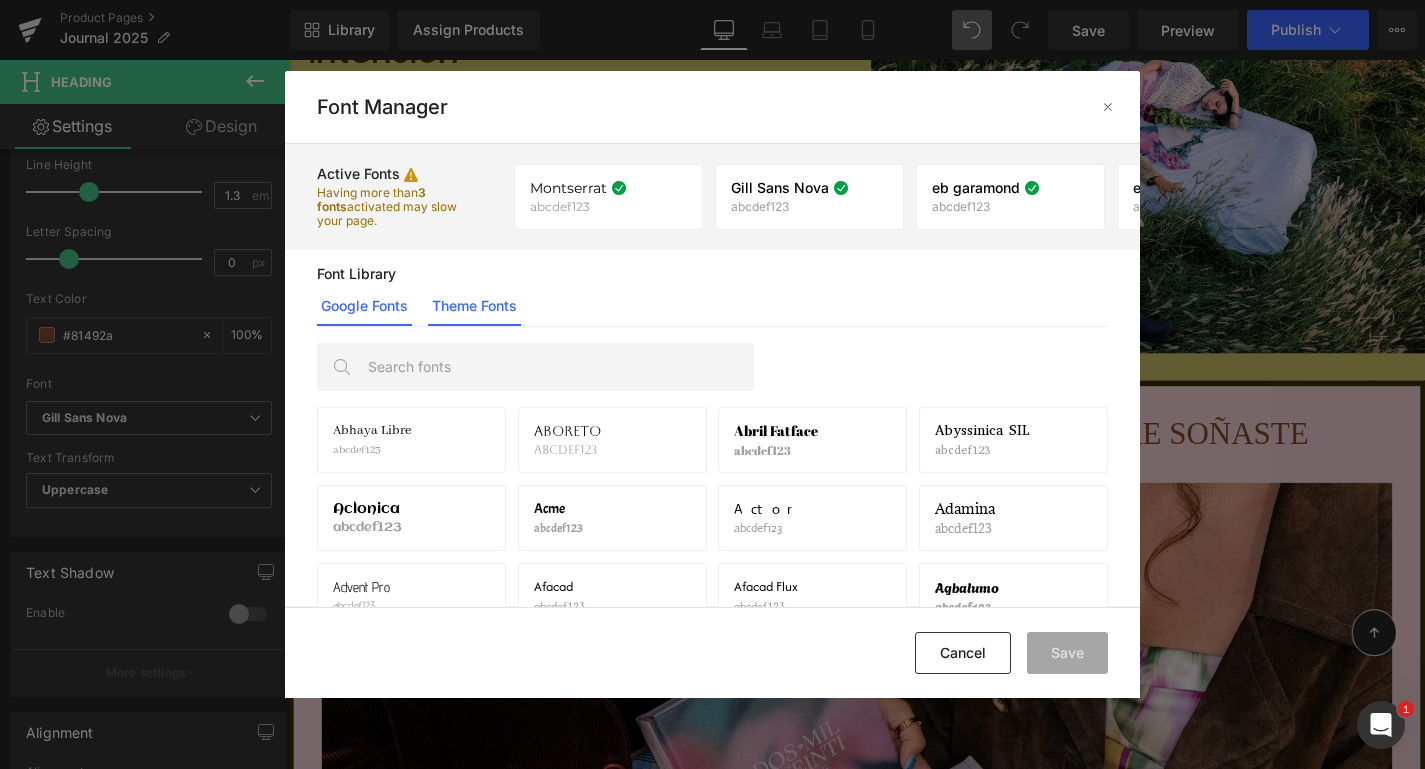 click on "Theme Fonts" 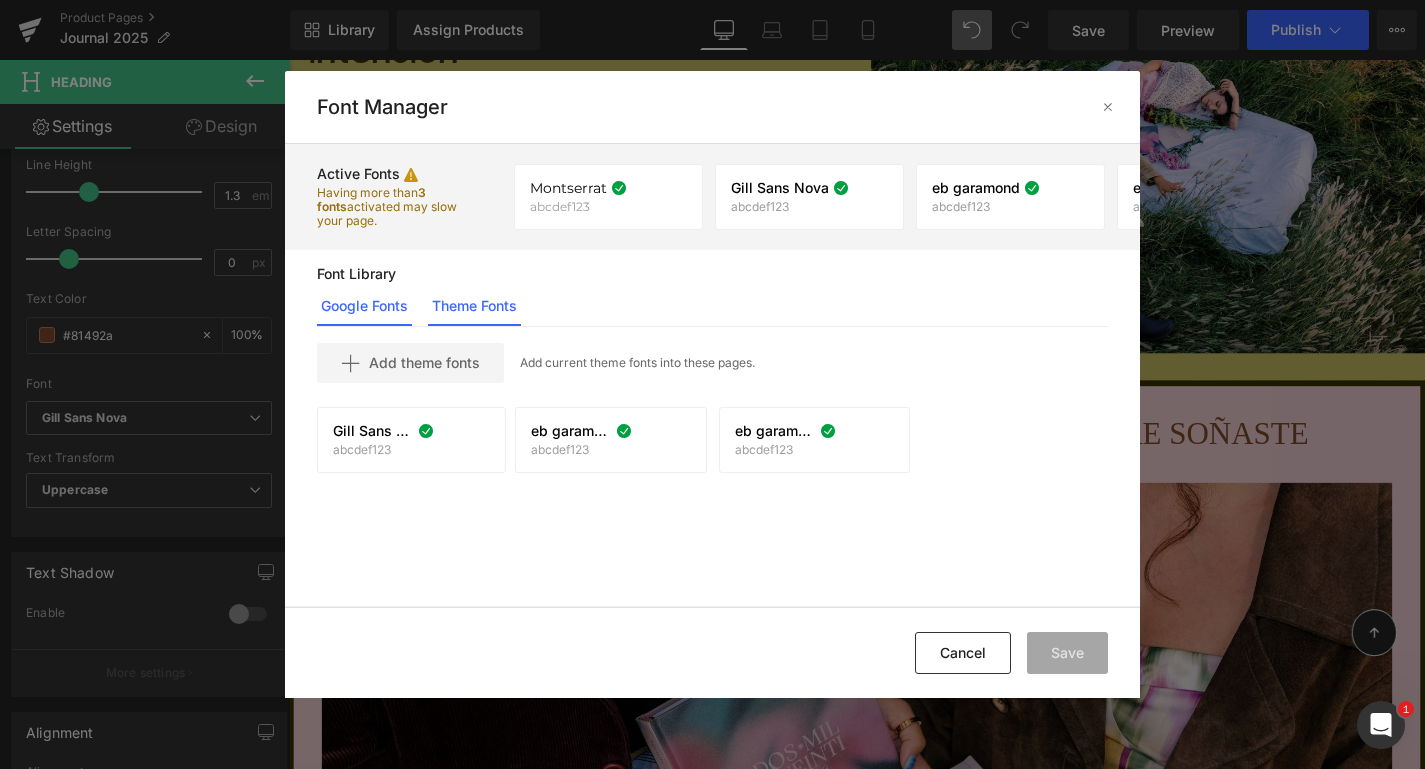 click on "Google Fonts" 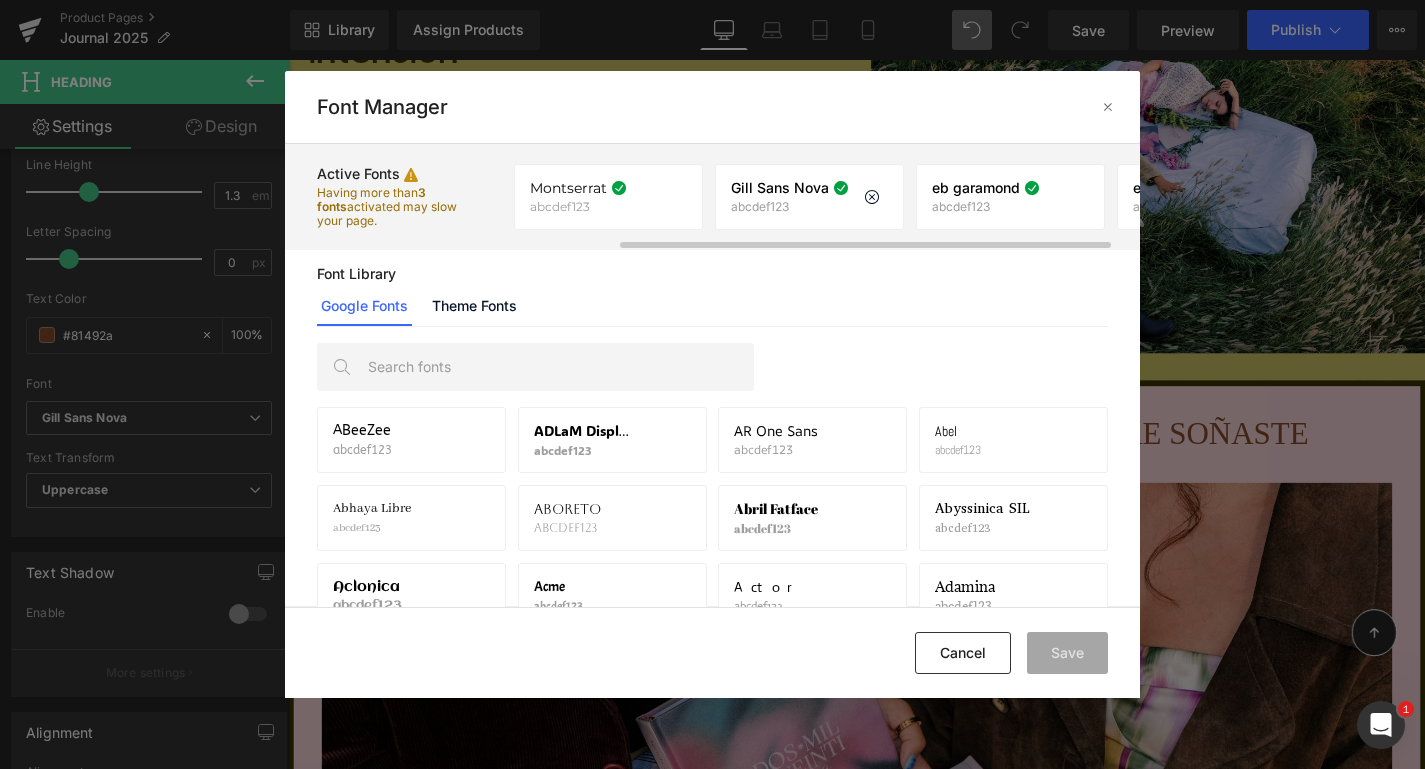 scroll, scrollTop: 0, scrollLeft: 178, axis: horizontal 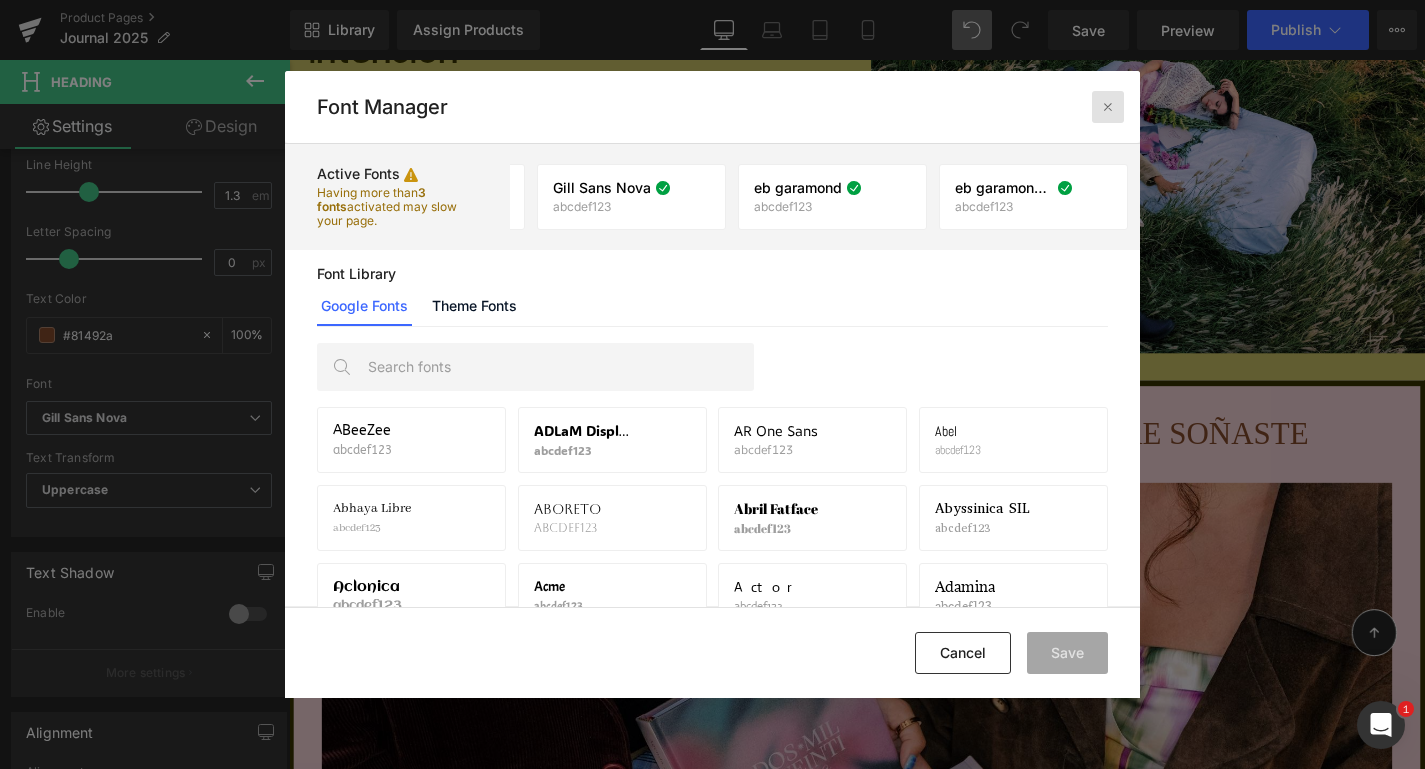 click at bounding box center [1108, 107] 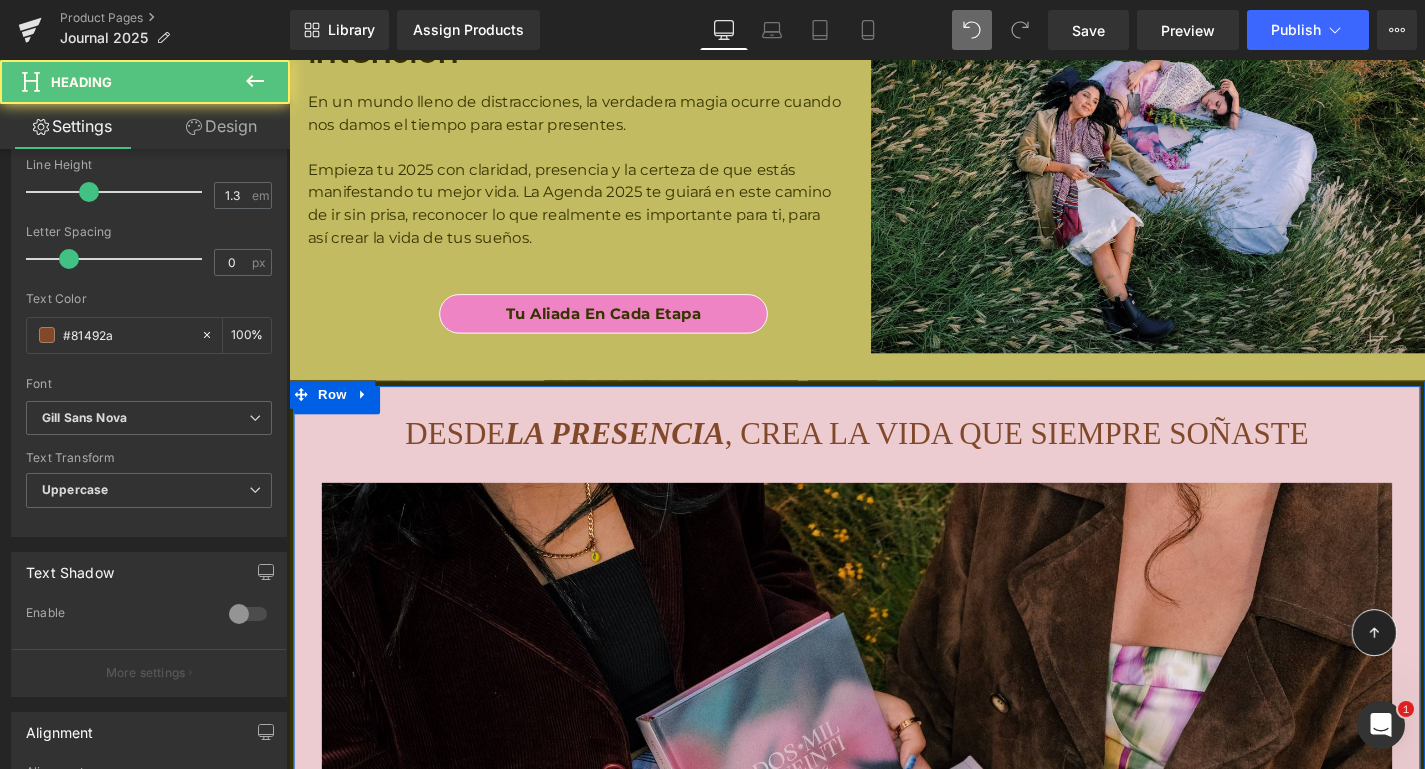 click on "la Presencia" at bounding box center [636, 458] 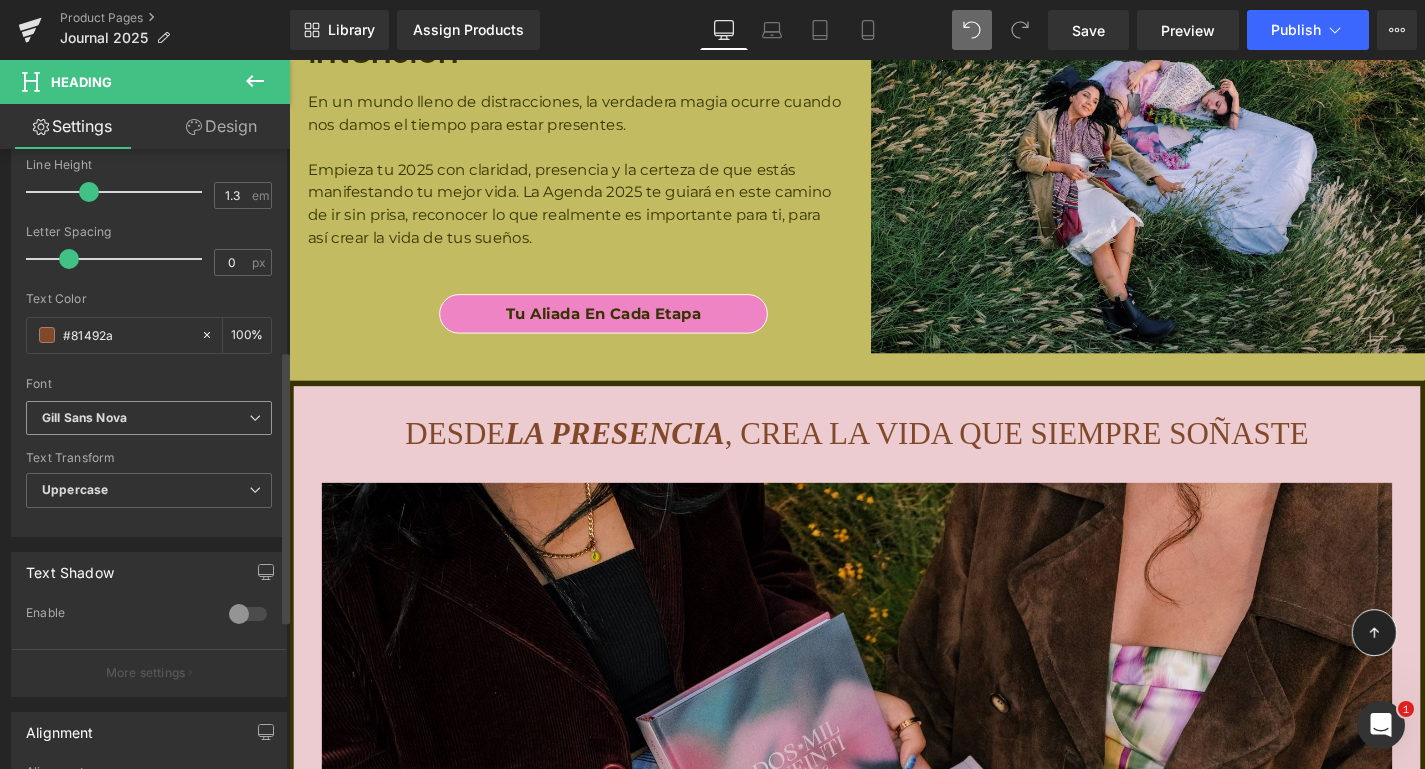 click on "Gill Sans Nova" at bounding box center [84, 418] 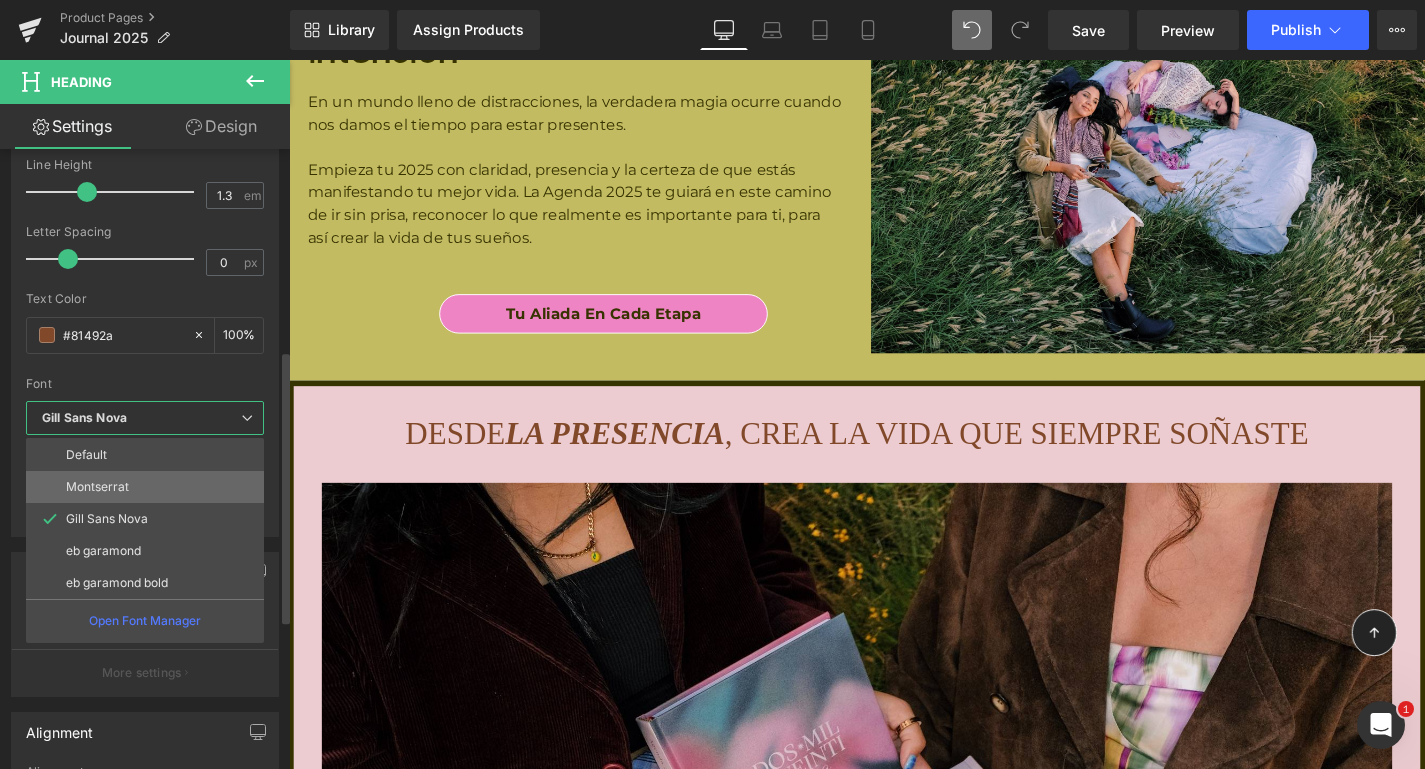 click on "Montserrat" at bounding box center [97, 487] 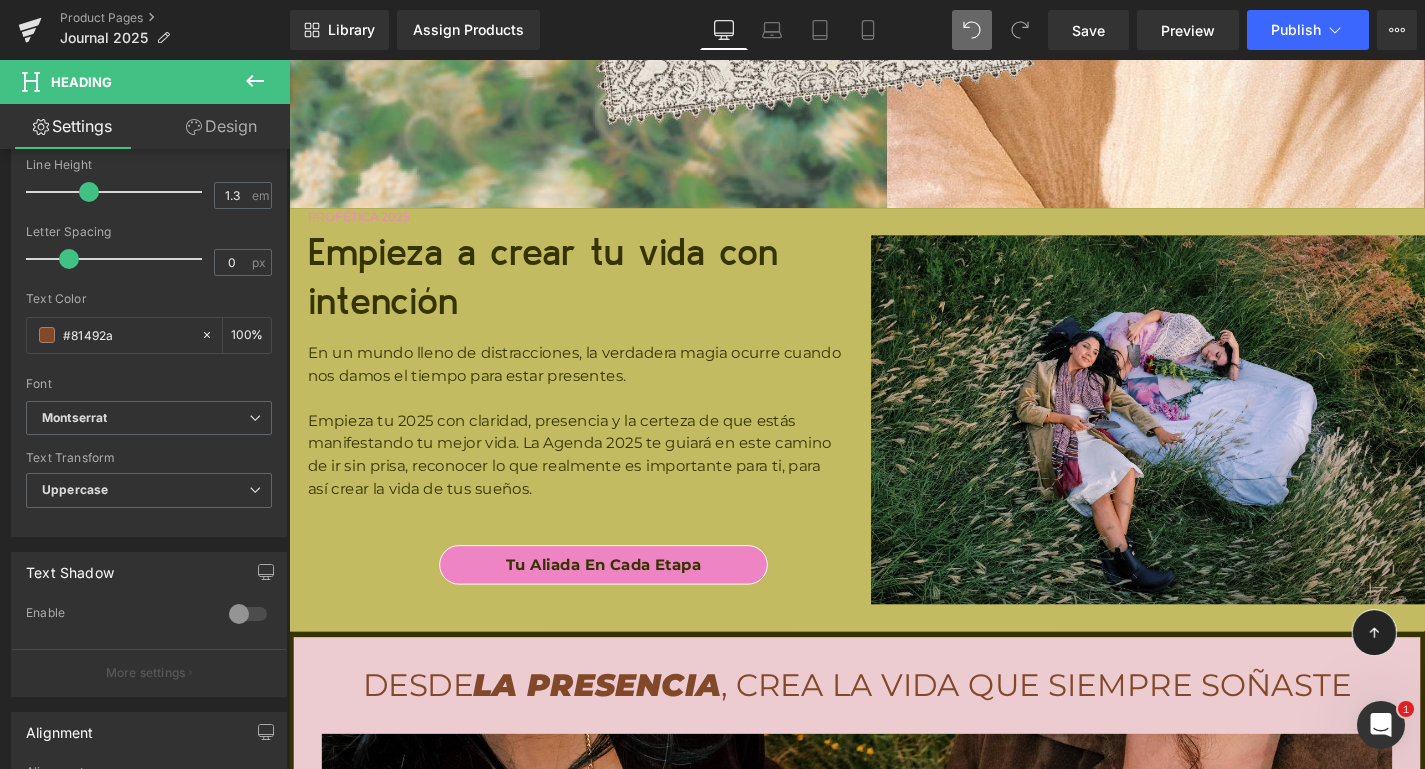 scroll, scrollTop: 12218, scrollLeft: 0, axis: vertical 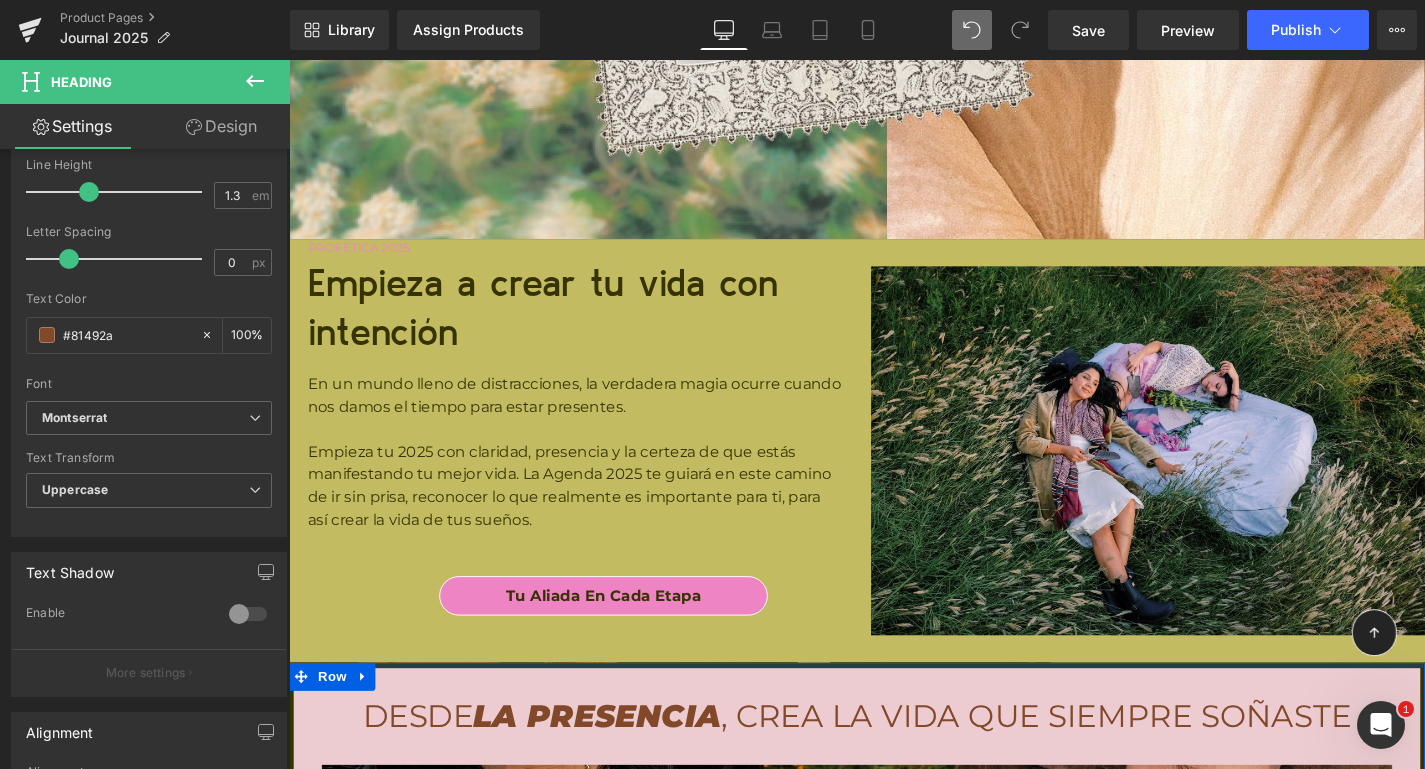 click at bounding box center (894, 705) 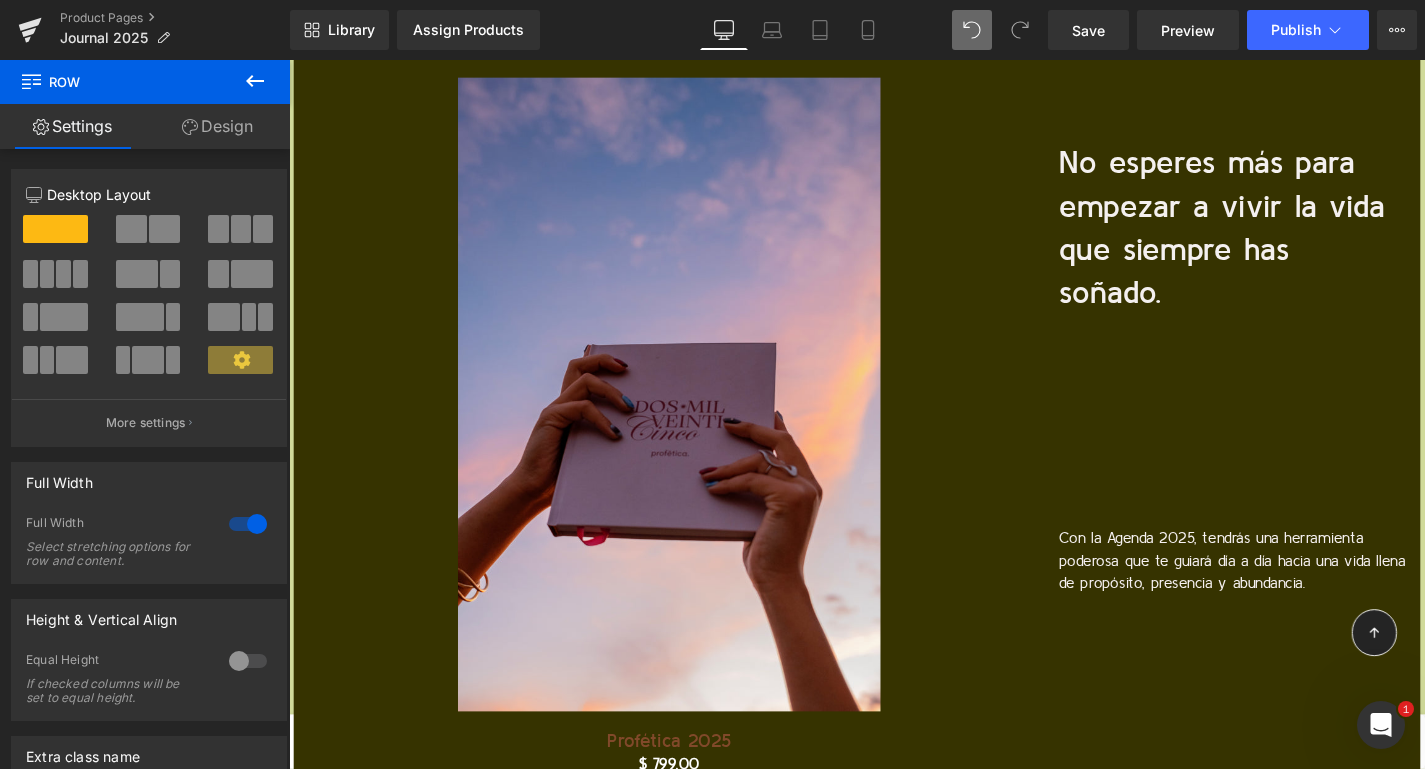scroll, scrollTop: 20916, scrollLeft: 0, axis: vertical 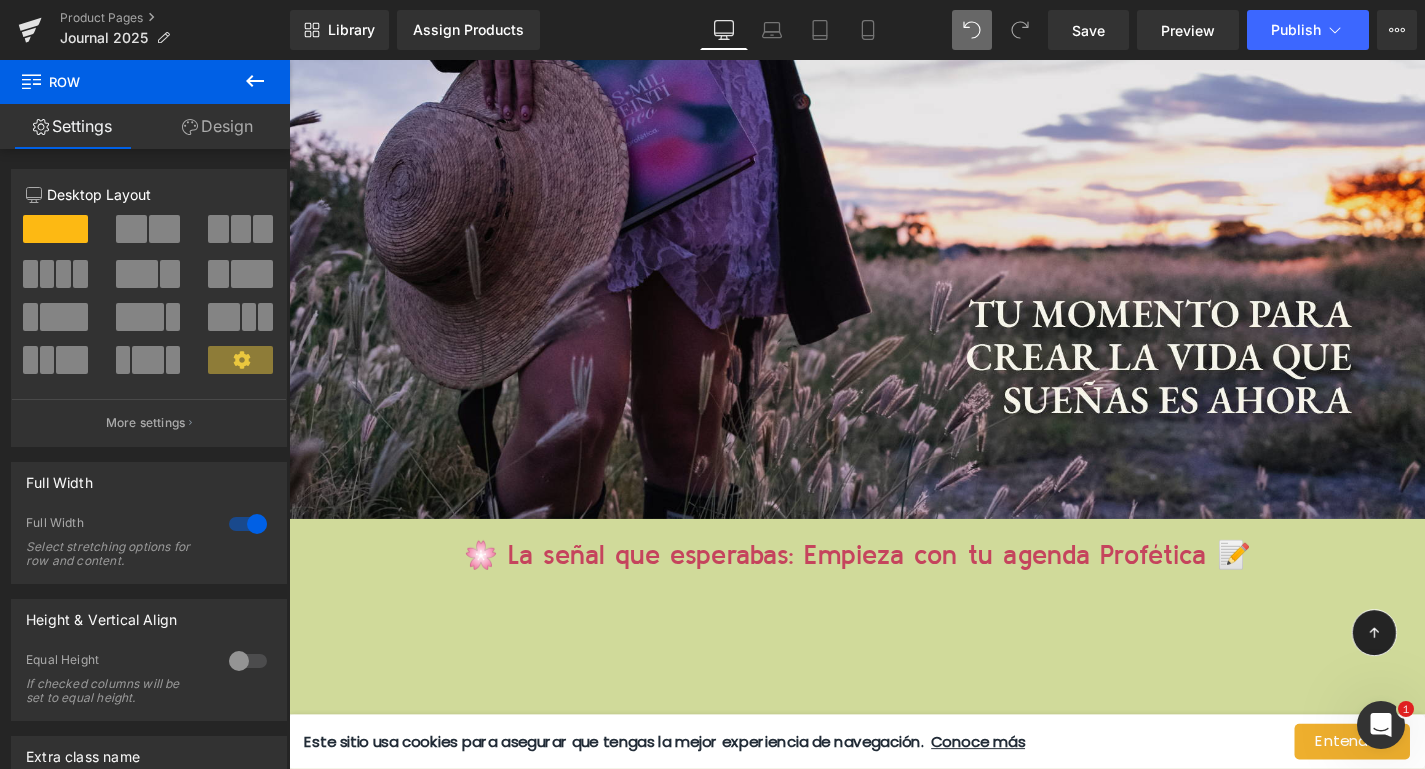 click on "Library Assign Products  Product Preview
No product match your search.  Please try another keyword  Manage assigned products Desktop Desktop Laptop Tablet Mobile Save Preview Publish Scheduled Upgrade Plan View Live Page View with current Template Save Template to Library Schedule Publish  Optimize  Publish Settings Shortcuts  Your page can’t be published   You've reached the maximum number of published pages on your plan  (1/1).  You need to upgrade your plan or unpublish all your pages to get 1 publish slot.   Unpublish pages   Upgrade plan" at bounding box center [857, 30] 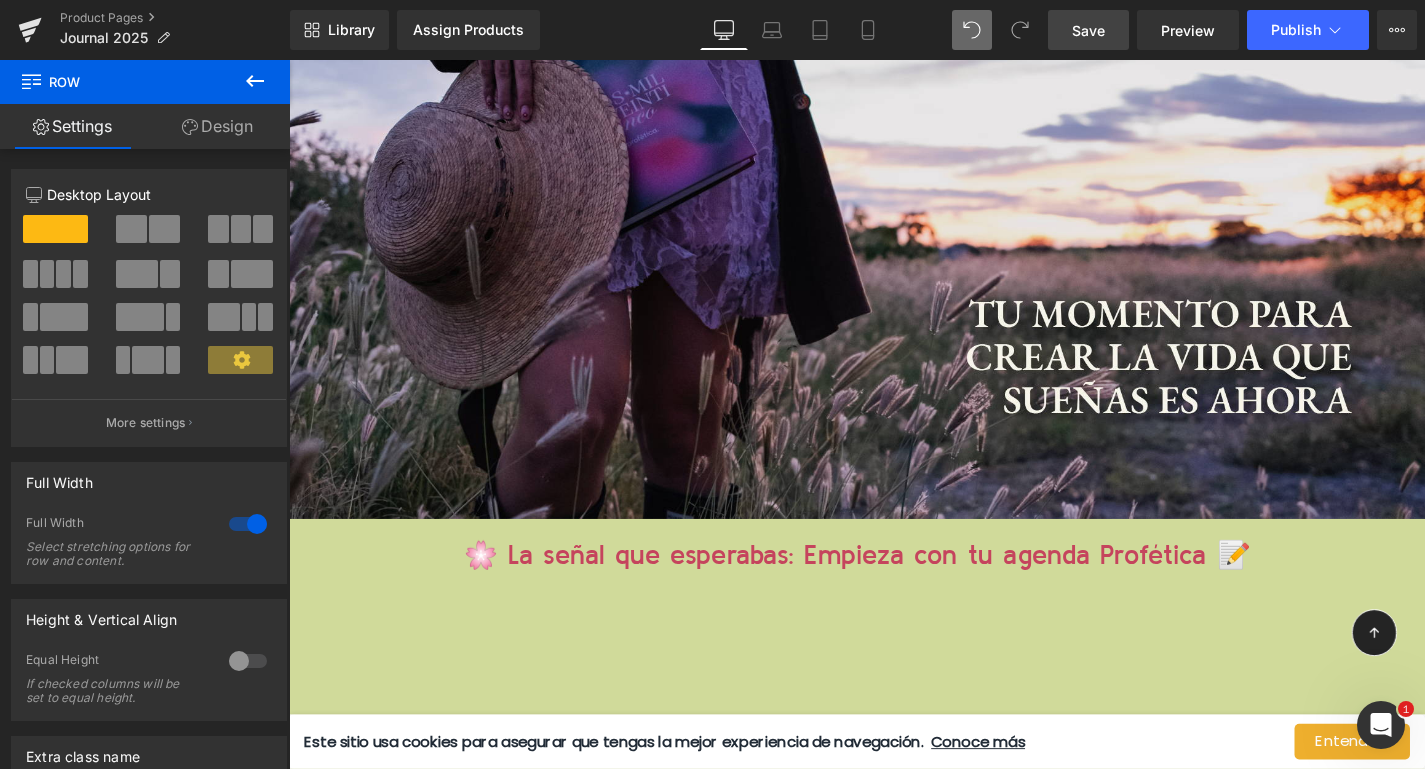 click on "Save" at bounding box center (1088, 30) 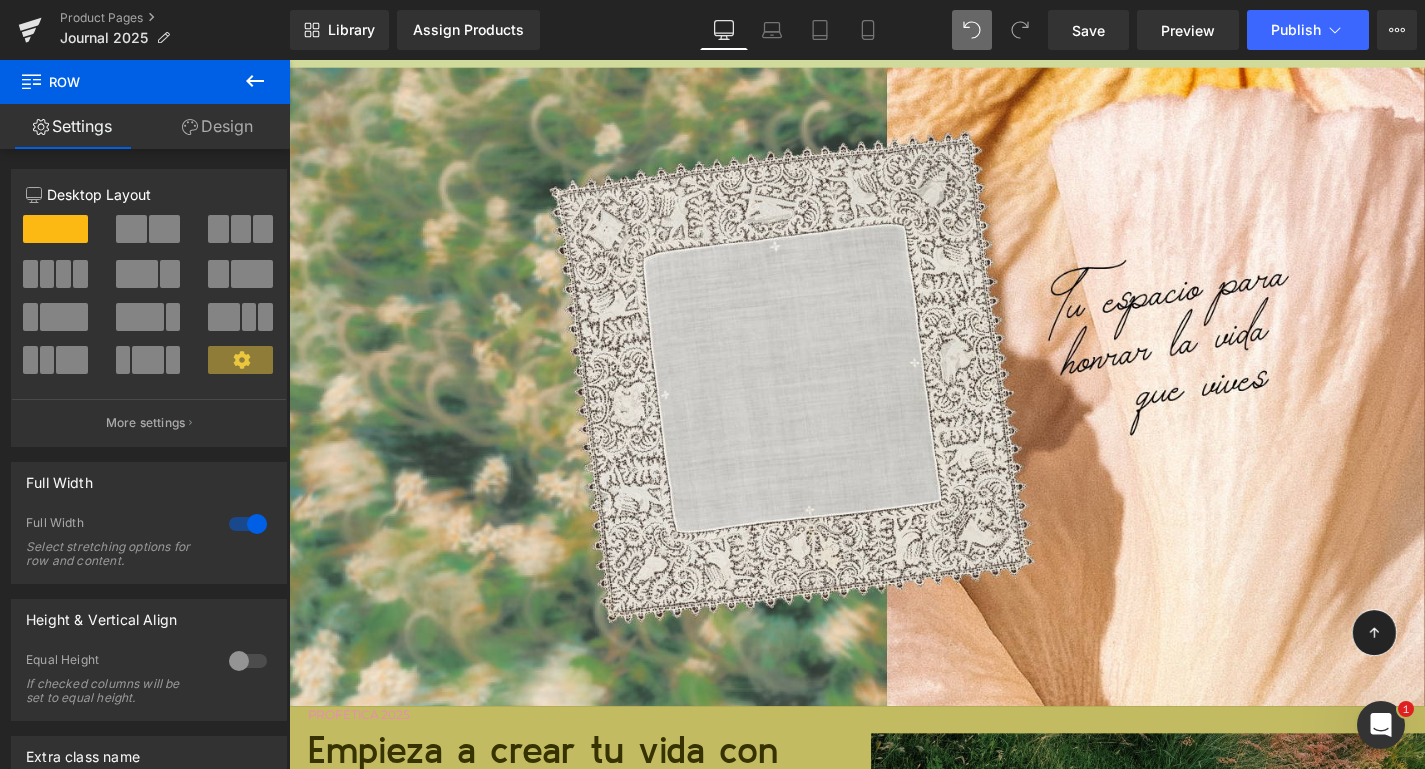 scroll, scrollTop: 12014, scrollLeft: 0, axis: vertical 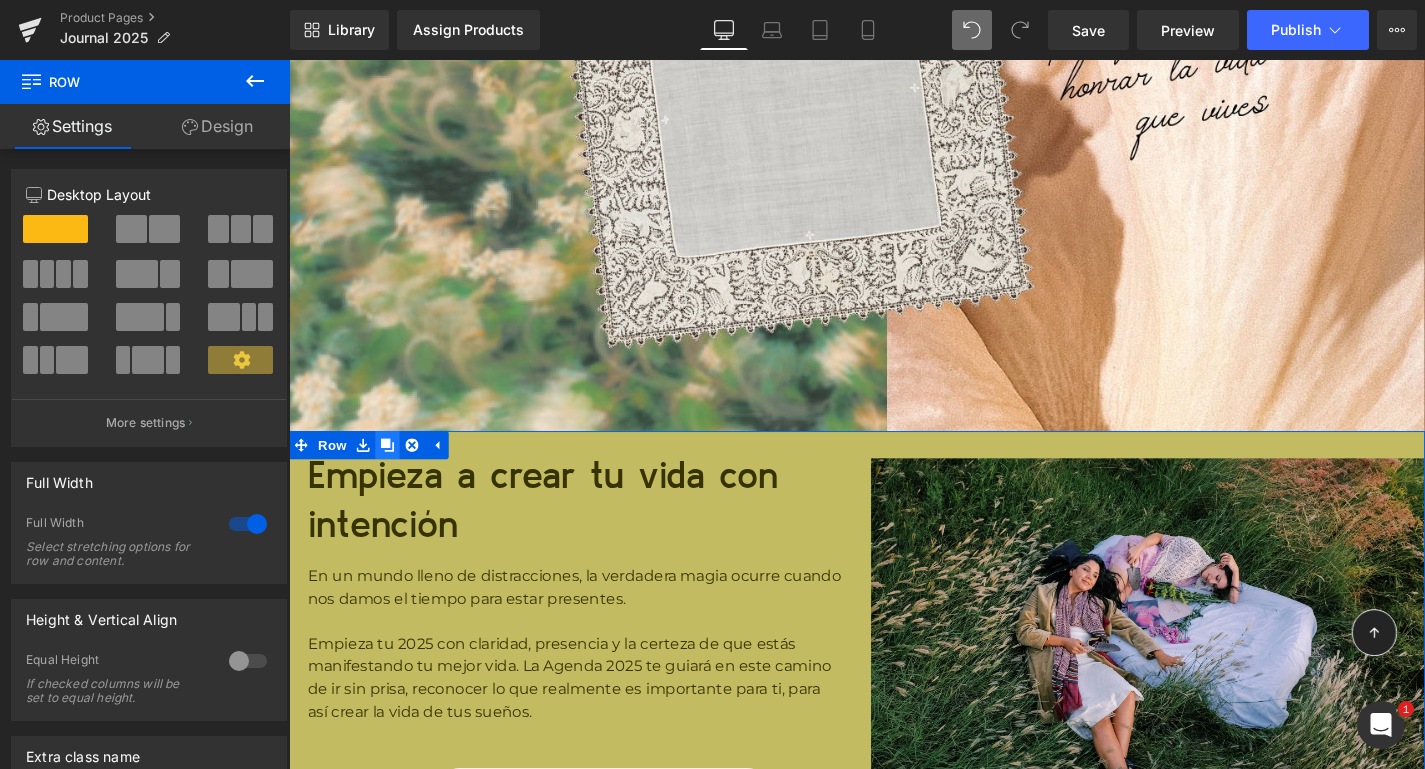click at bounding box center (394, 470) 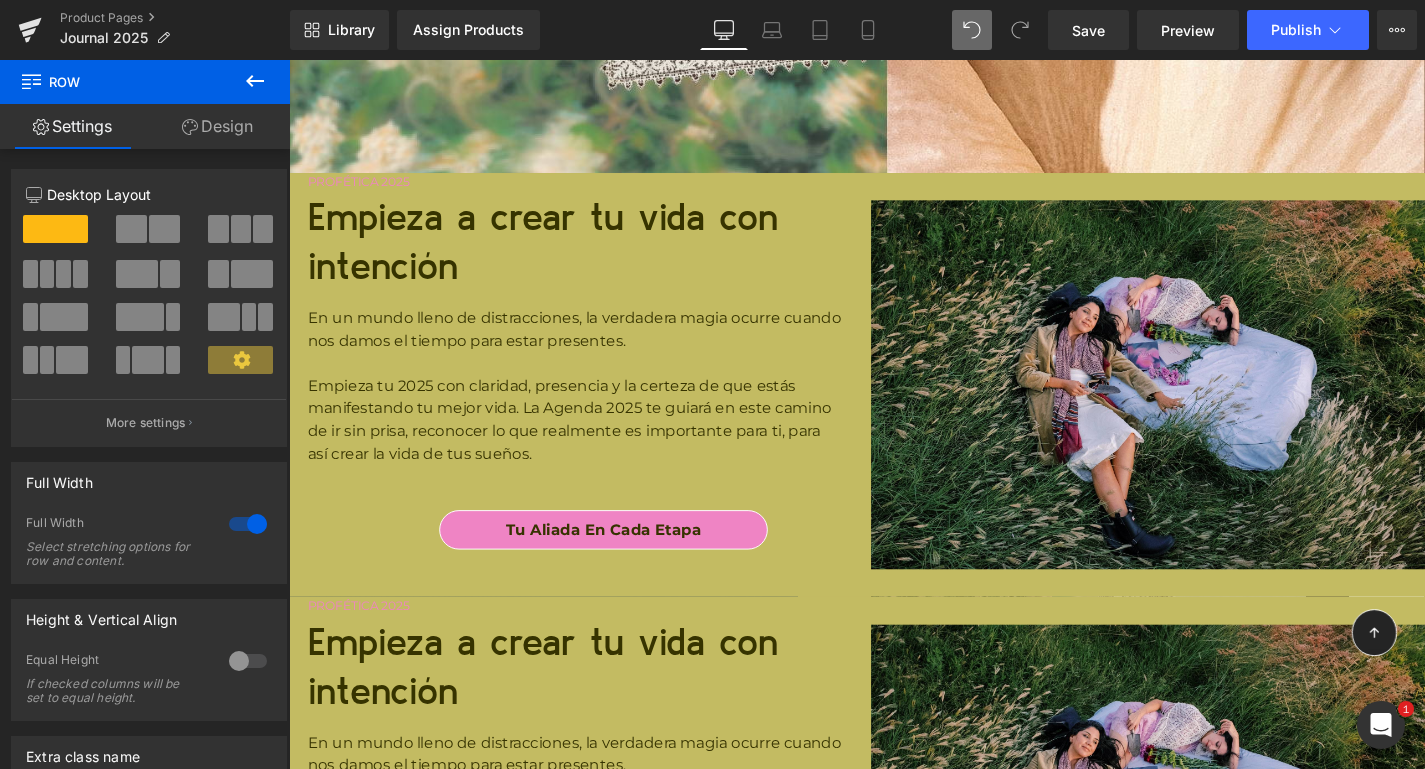 scroll, scrollTop: 12296, scrollLeft: 0, axis: vertical 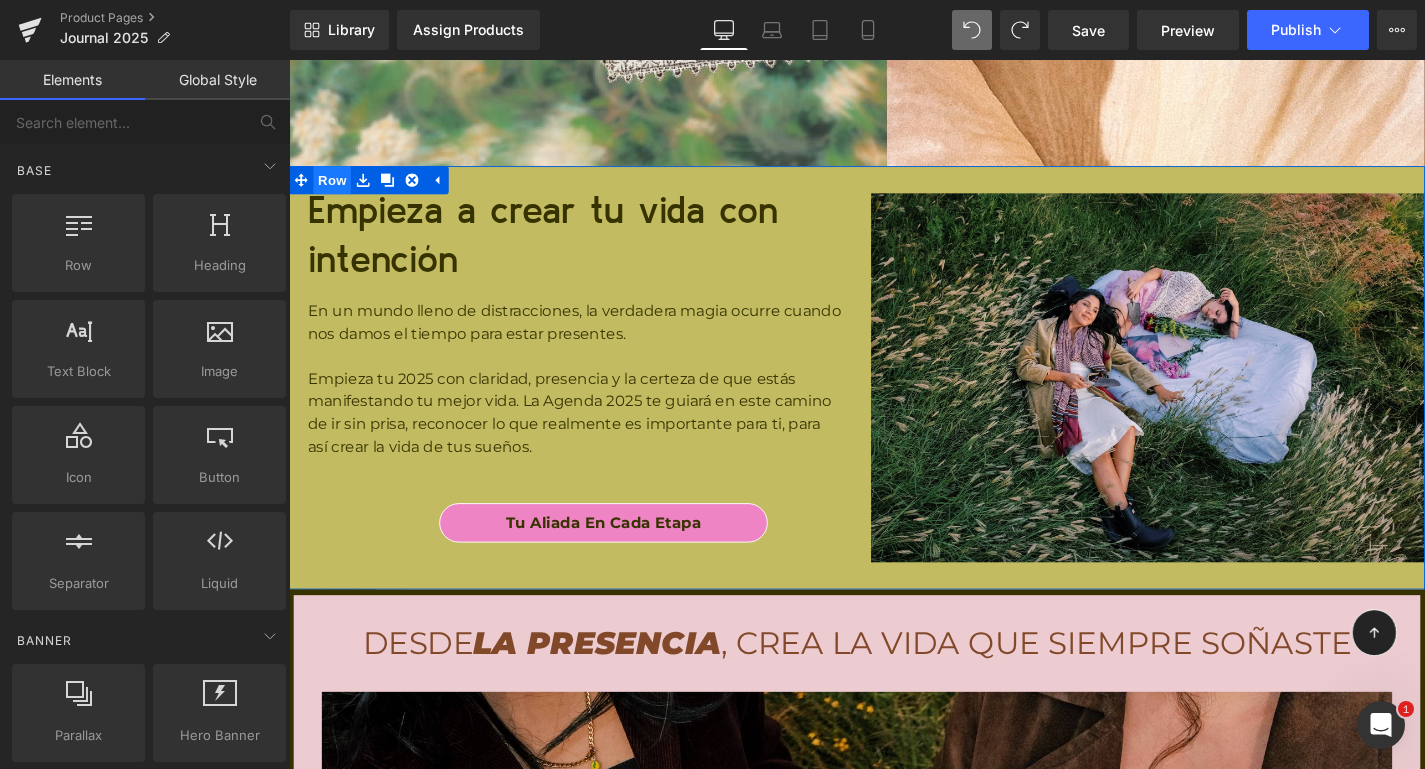 click on "Row" at bounding box center [335, 188] 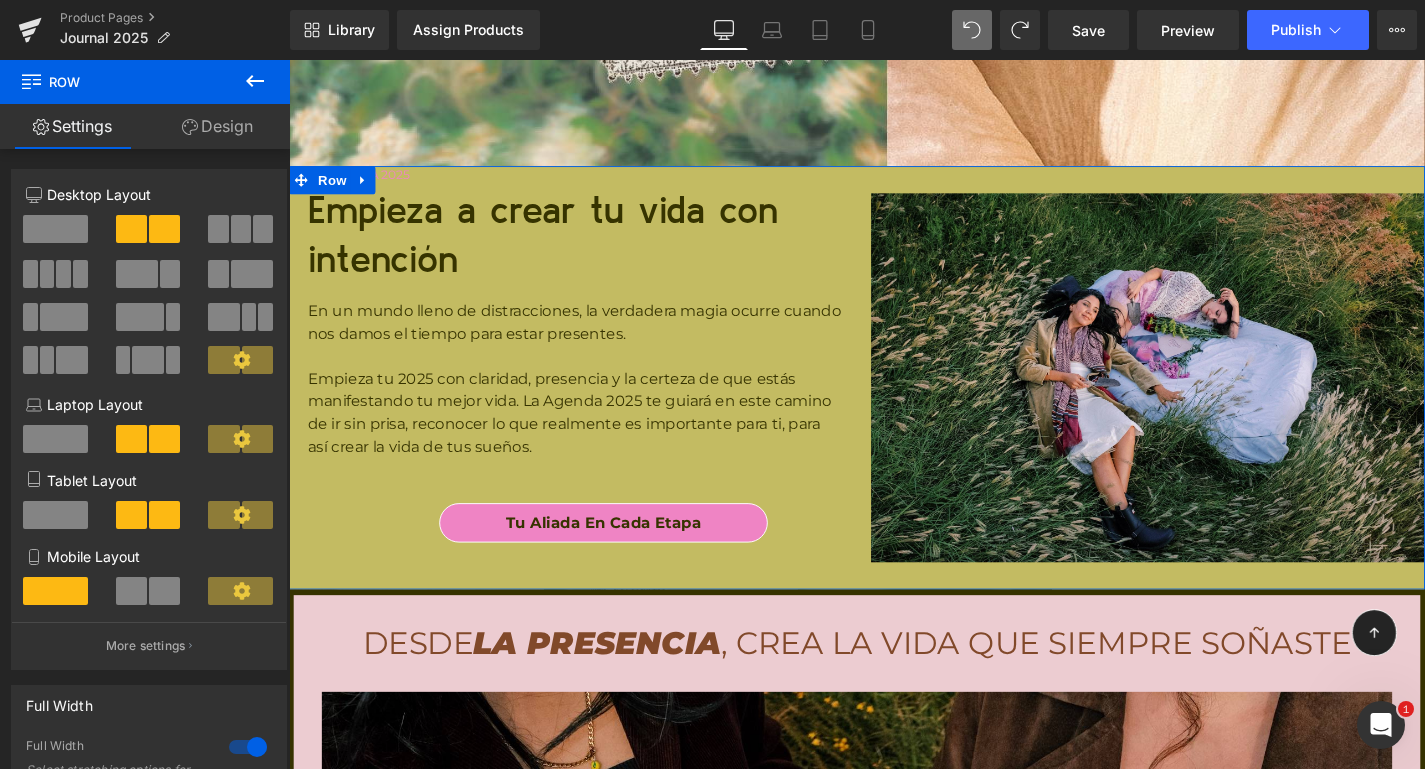 click on "PROFÉTICA 2025" at bounding box center (594, 183) 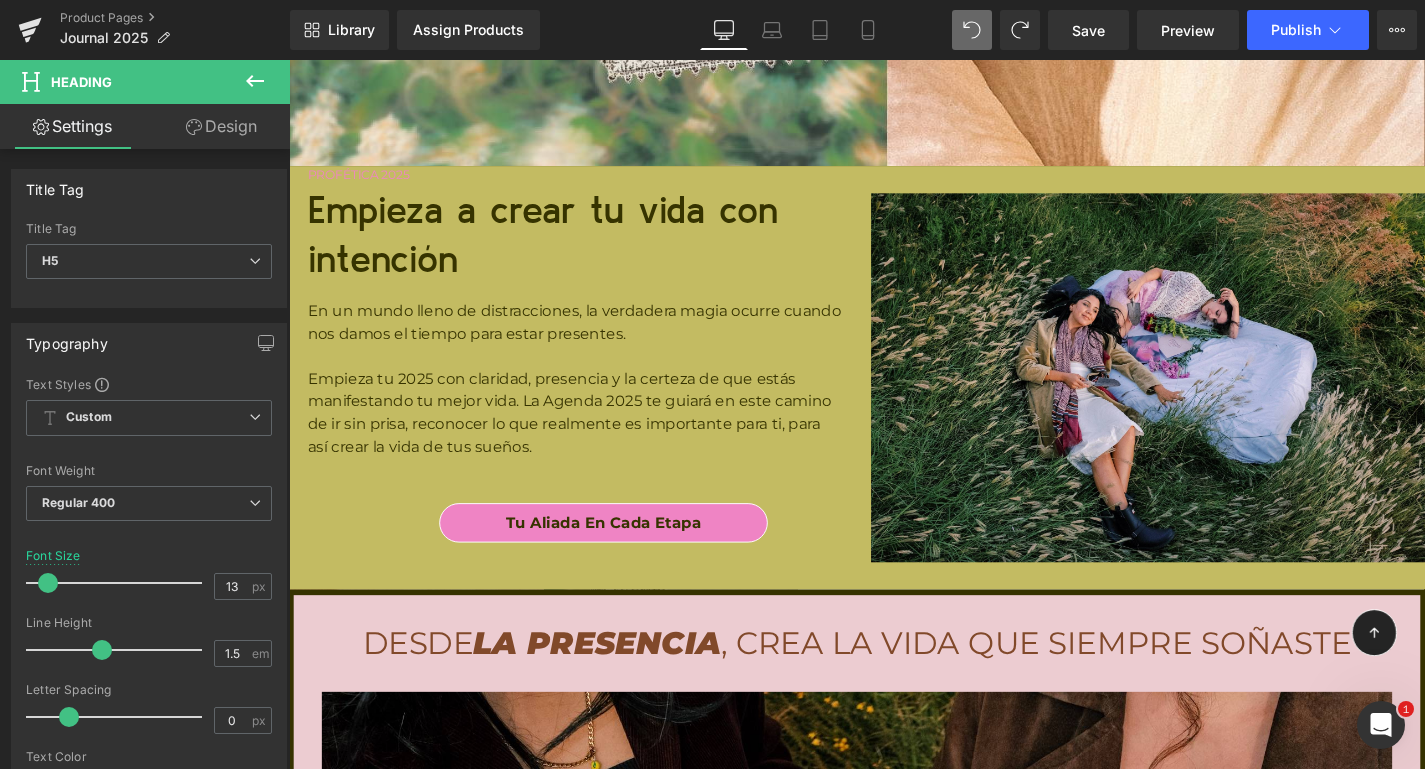 click on "Design" at bounding box center [221, 126] 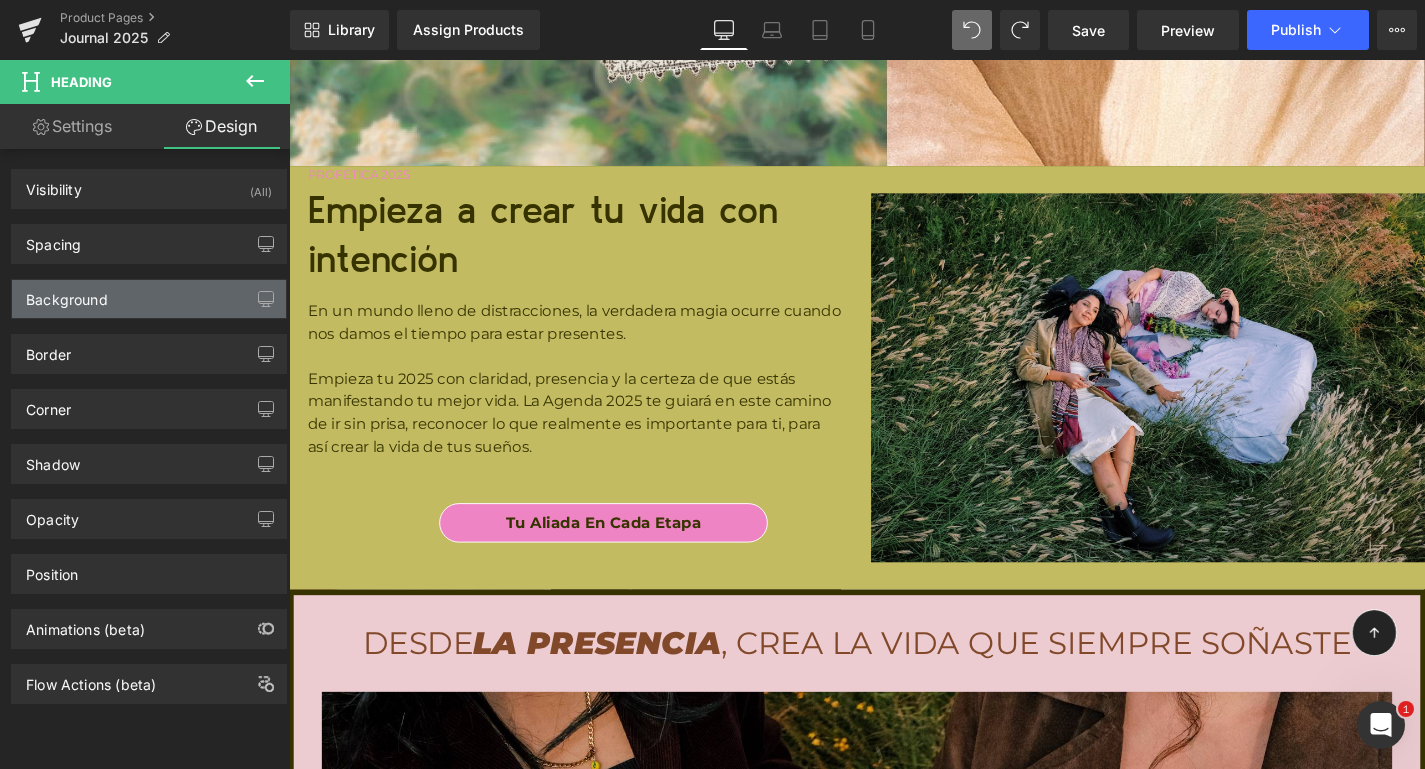 type on "transparent" 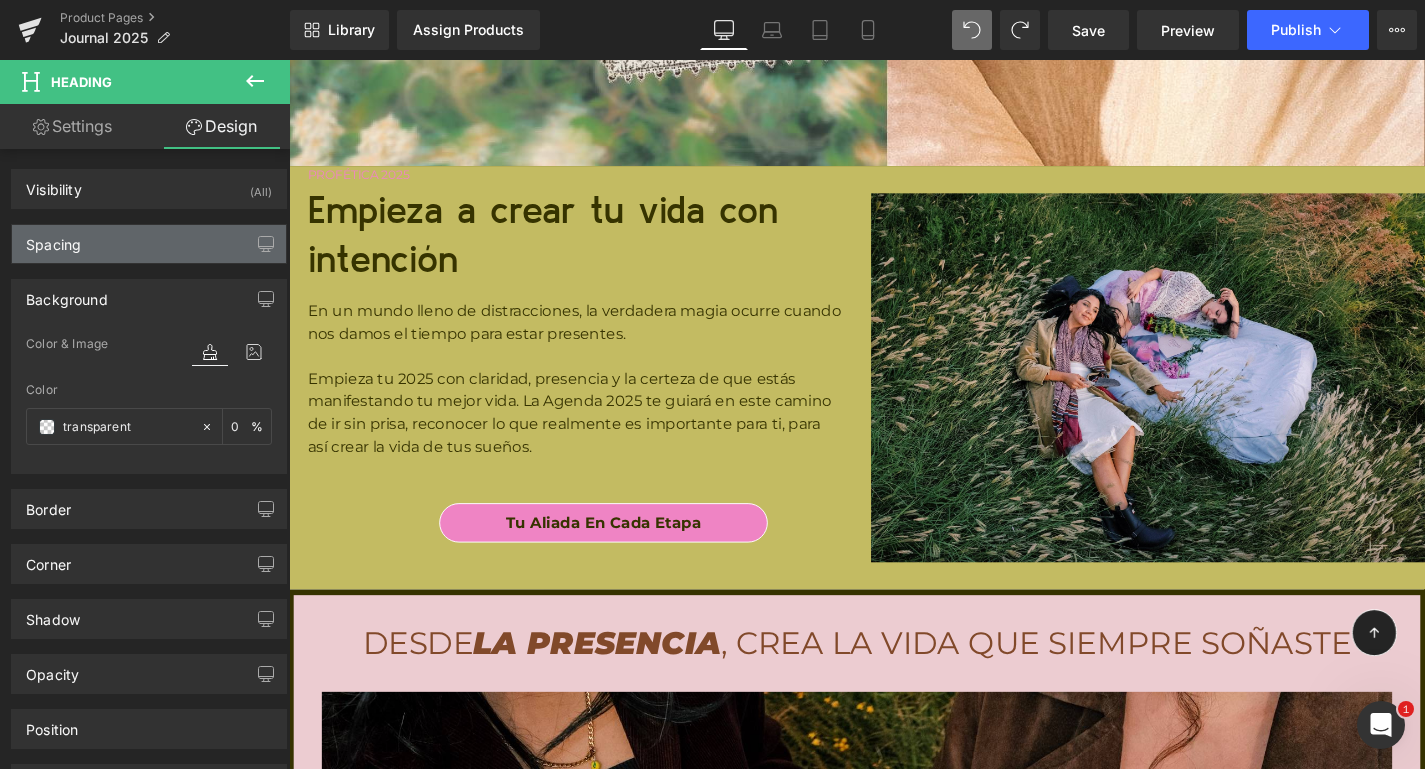 click on "Spacing" at bounding box center (149, 244) 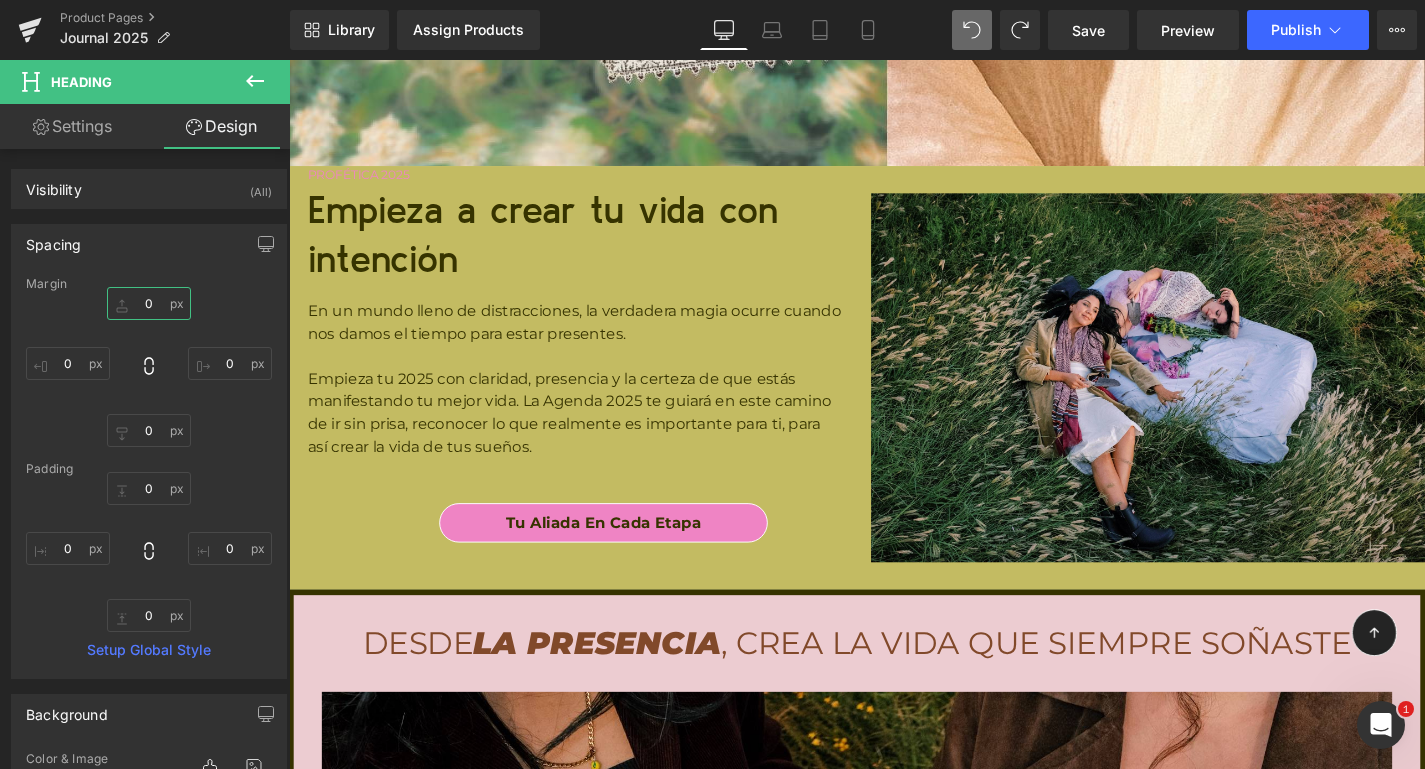 click on "0" at bounding box center (149, 303) 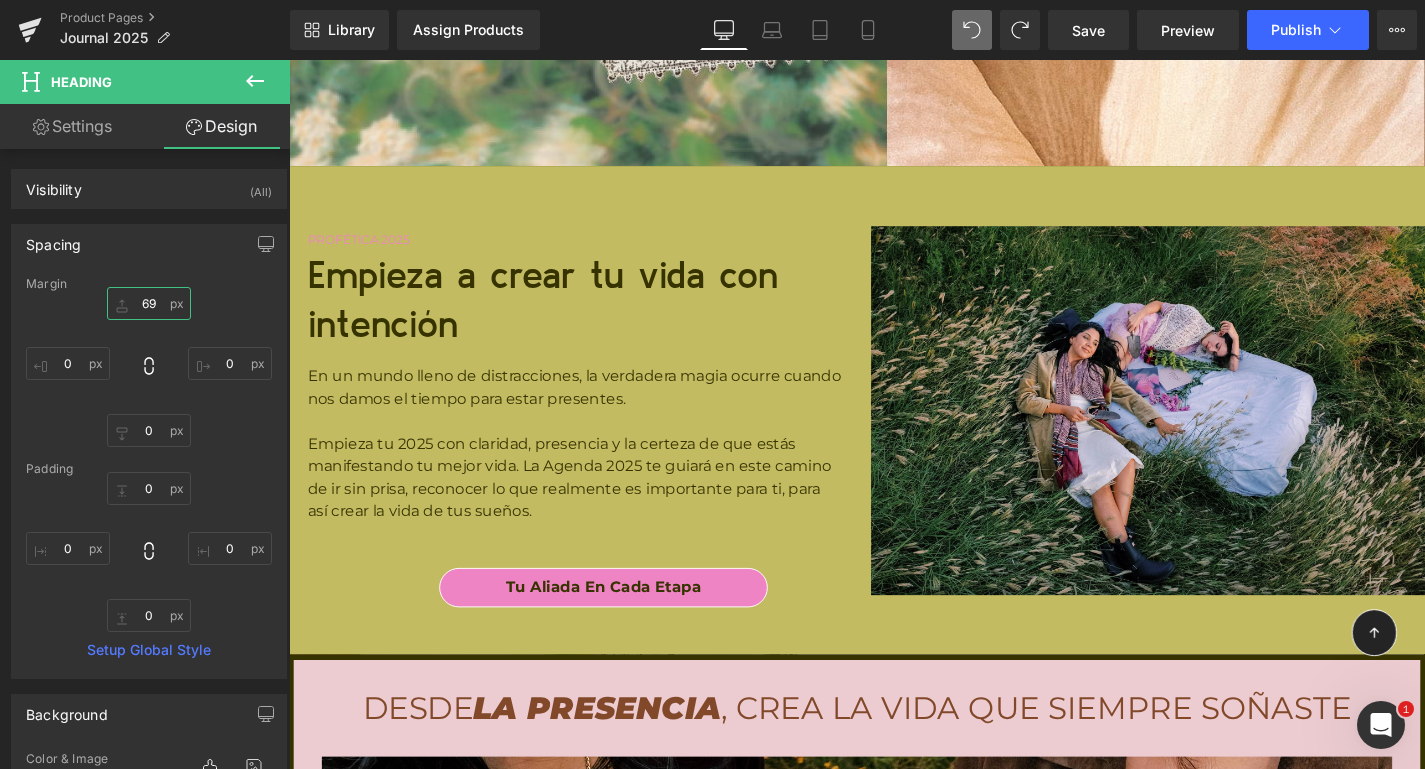 type on "6" 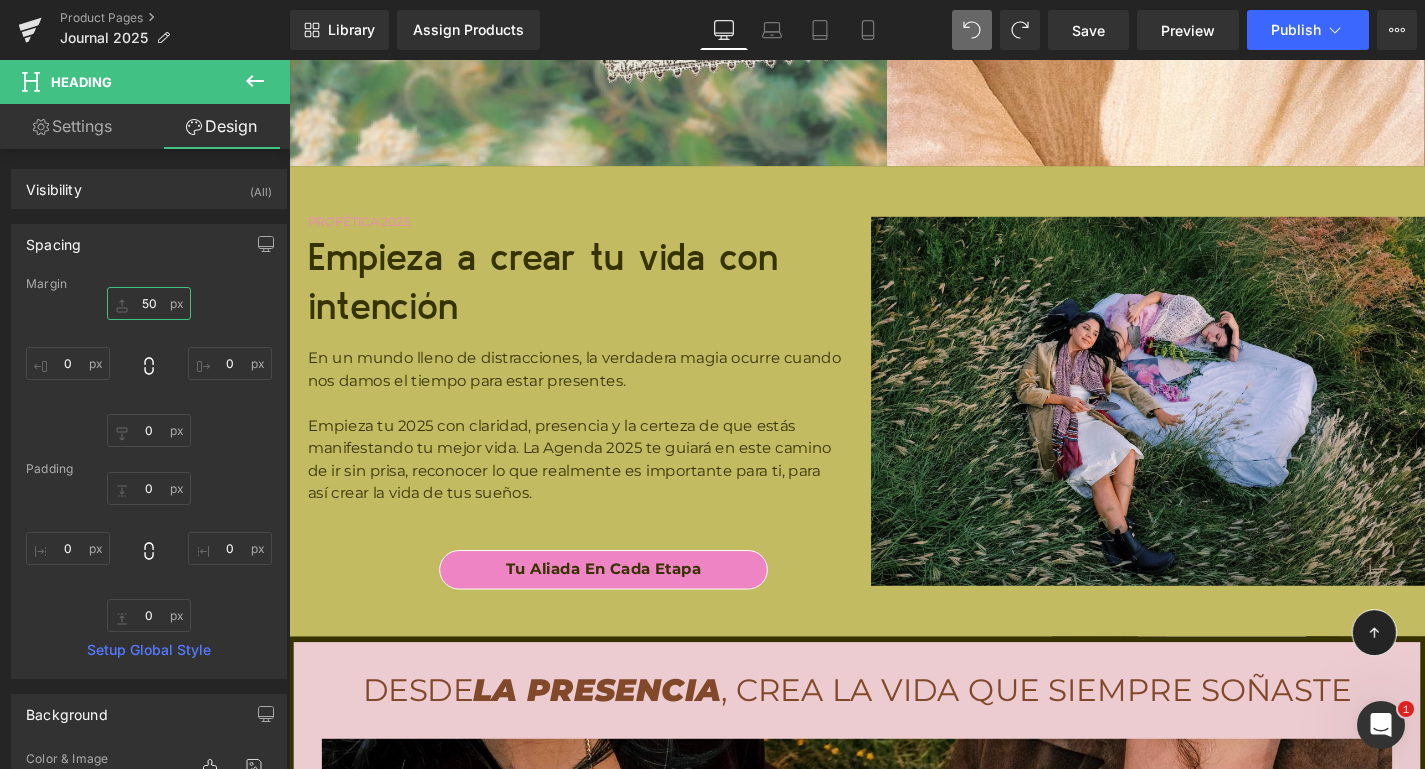 type on "5" 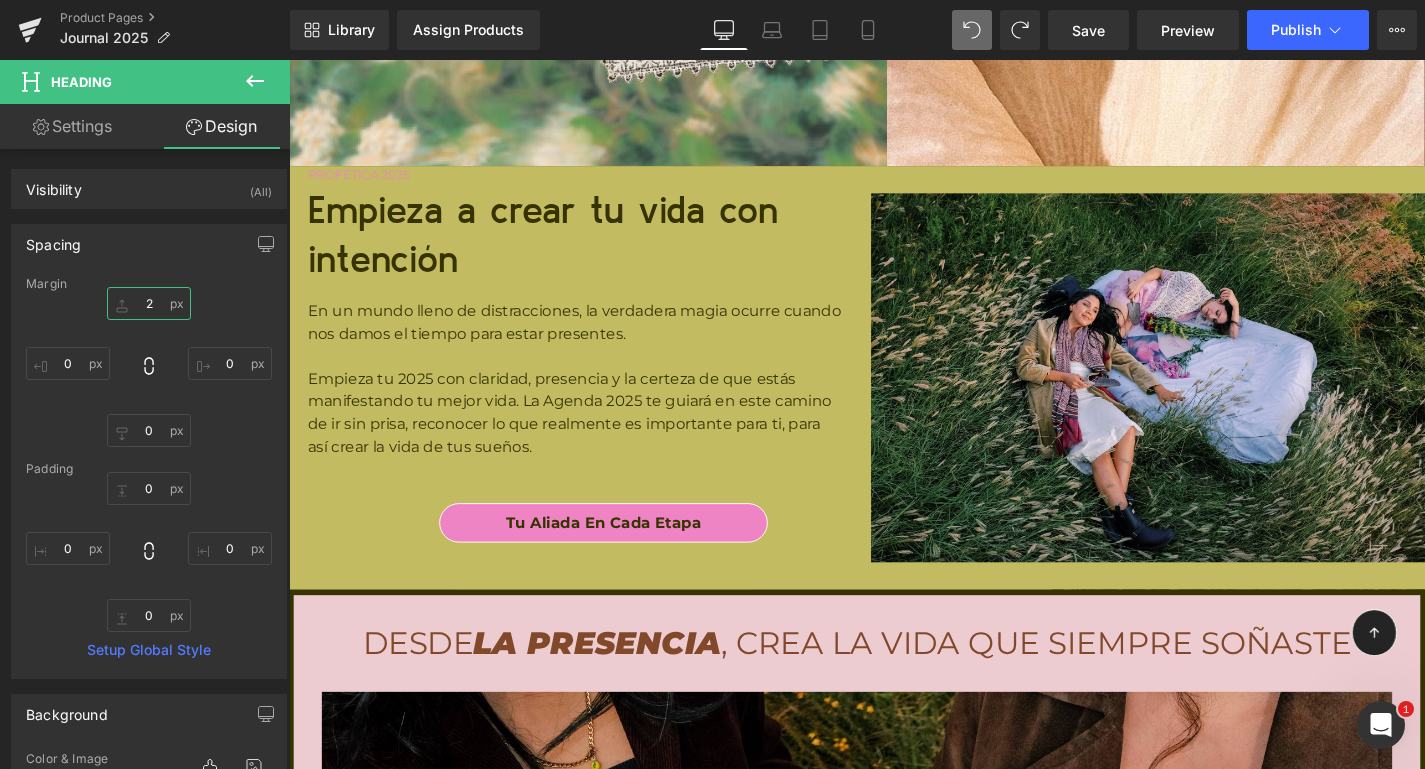 type on "20" 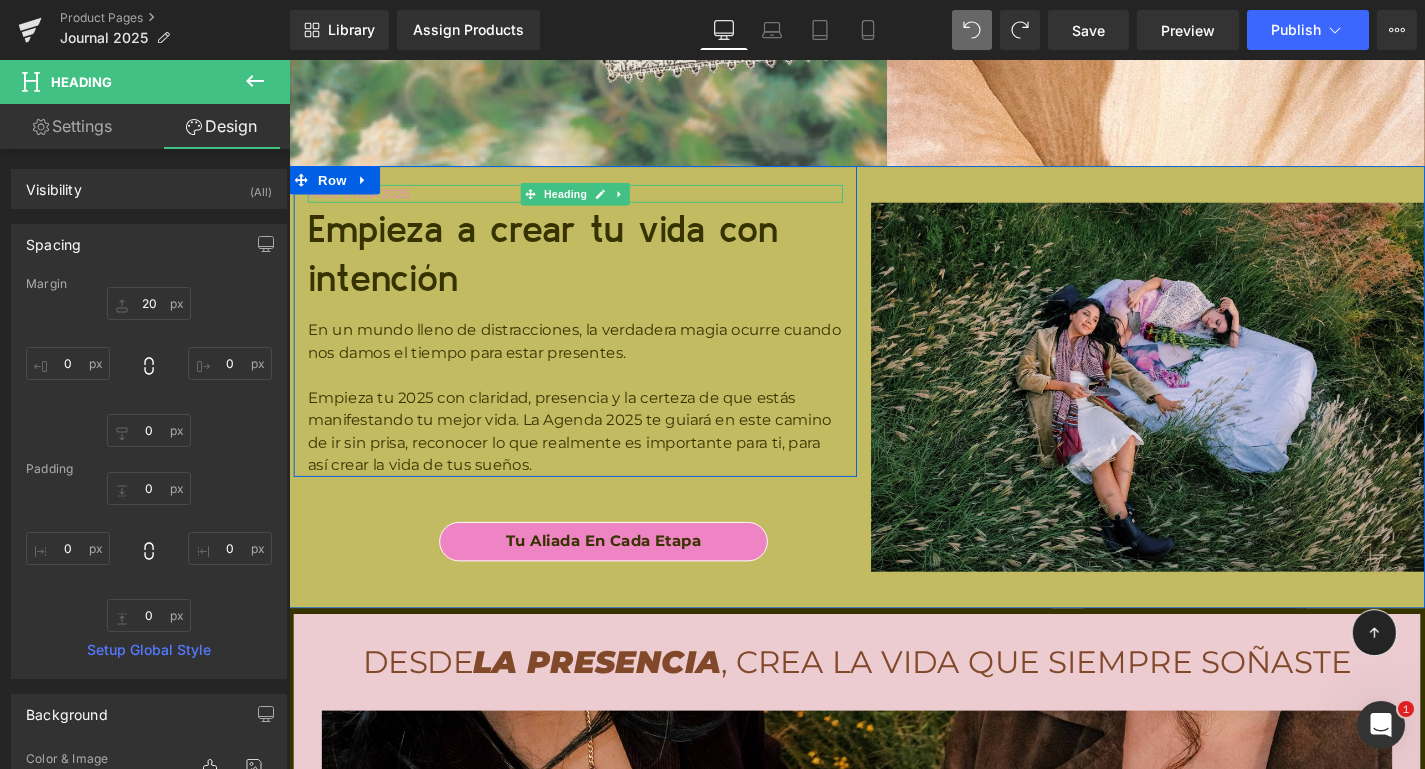 click on "PROFÉTICA 2025" at bounding box center (594, 203) 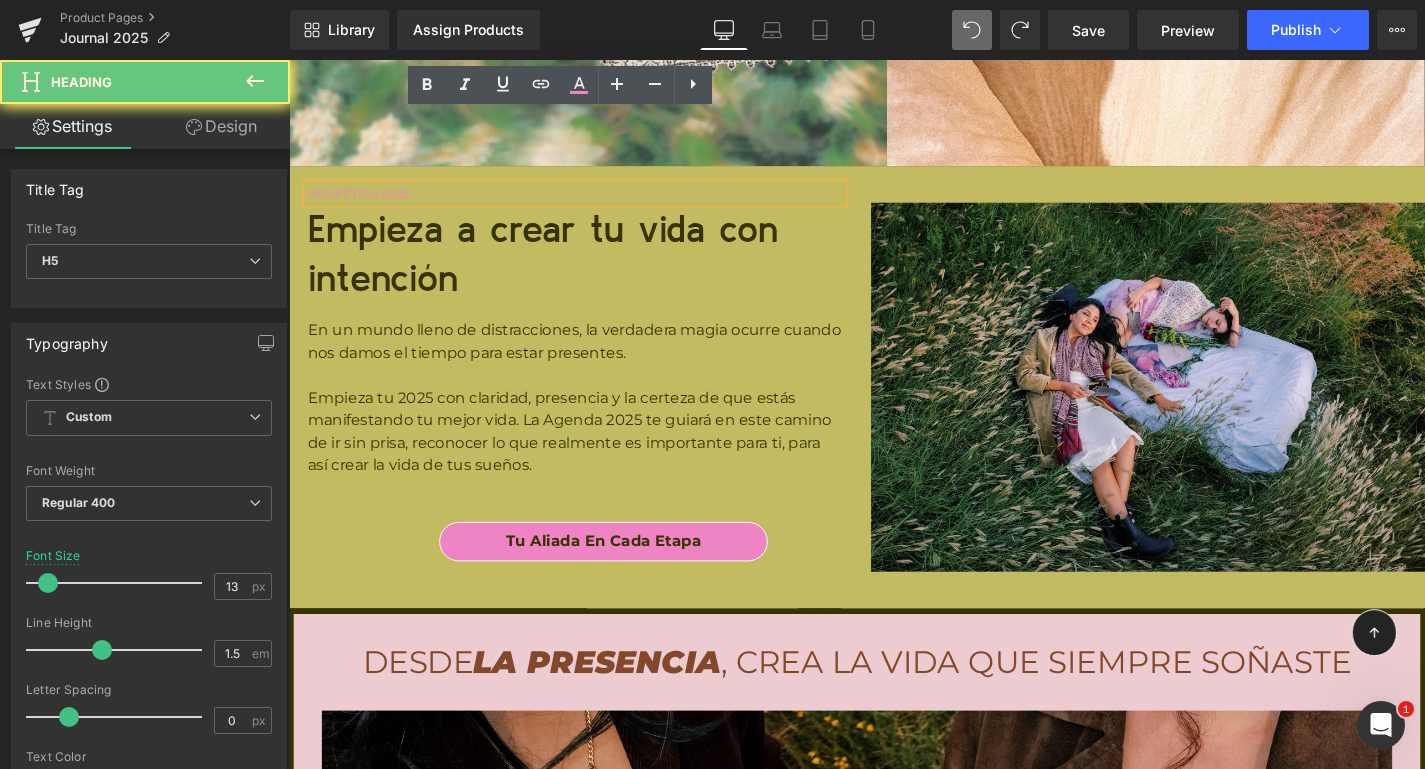 click on "PROFÉTICA 2025" at bounding box center (594, 203) 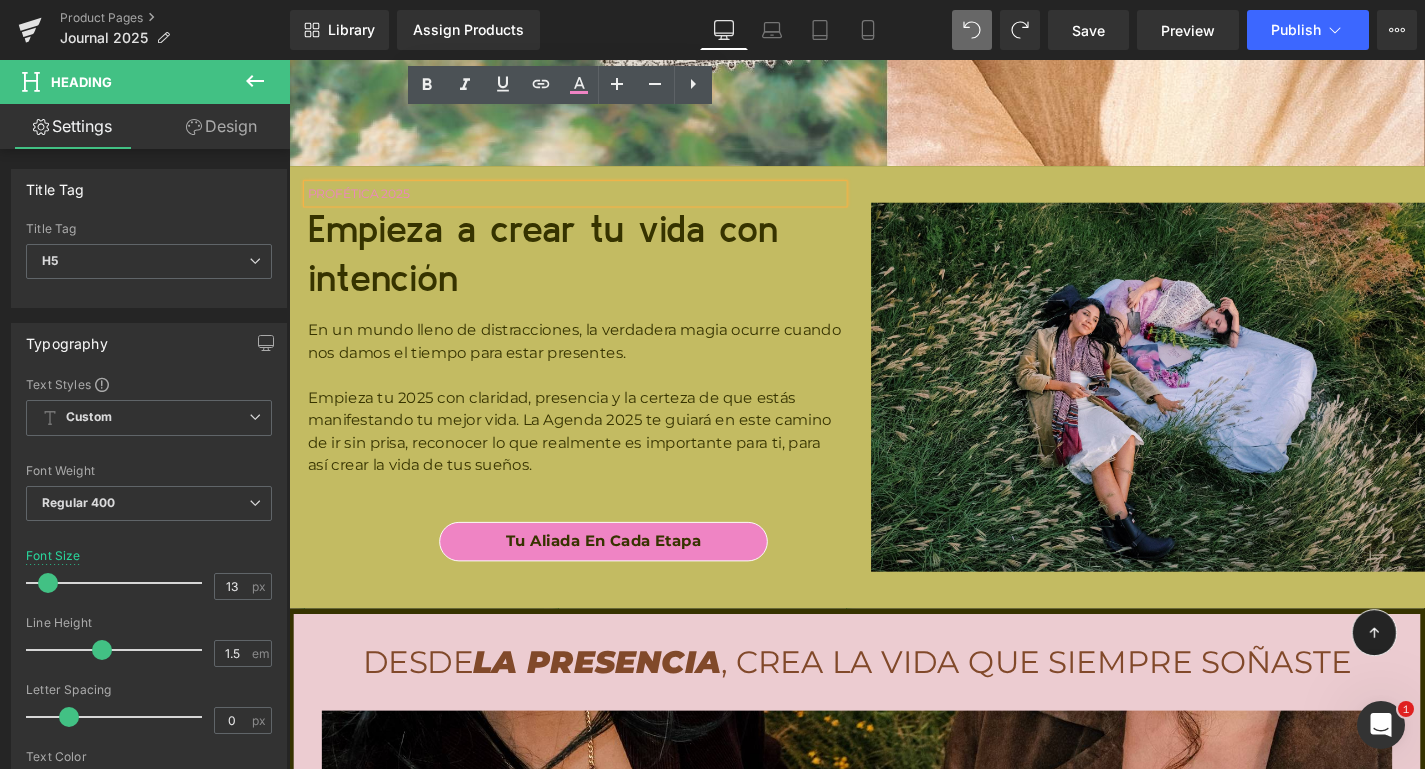 click on "PROFÉTICA 2025" at bounding box center [594, 203] 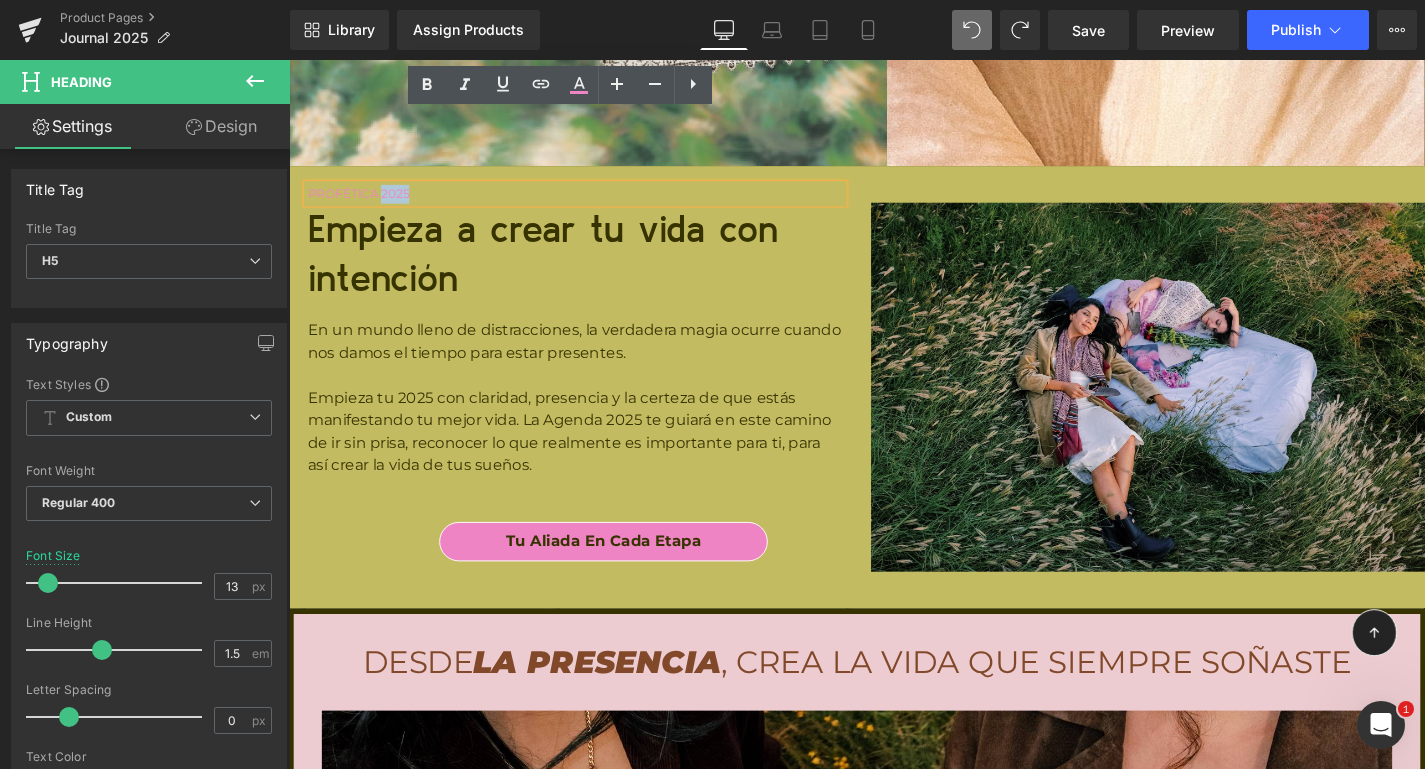 click on "PROFÉTICA 2025" at bounding box center (594, 203) 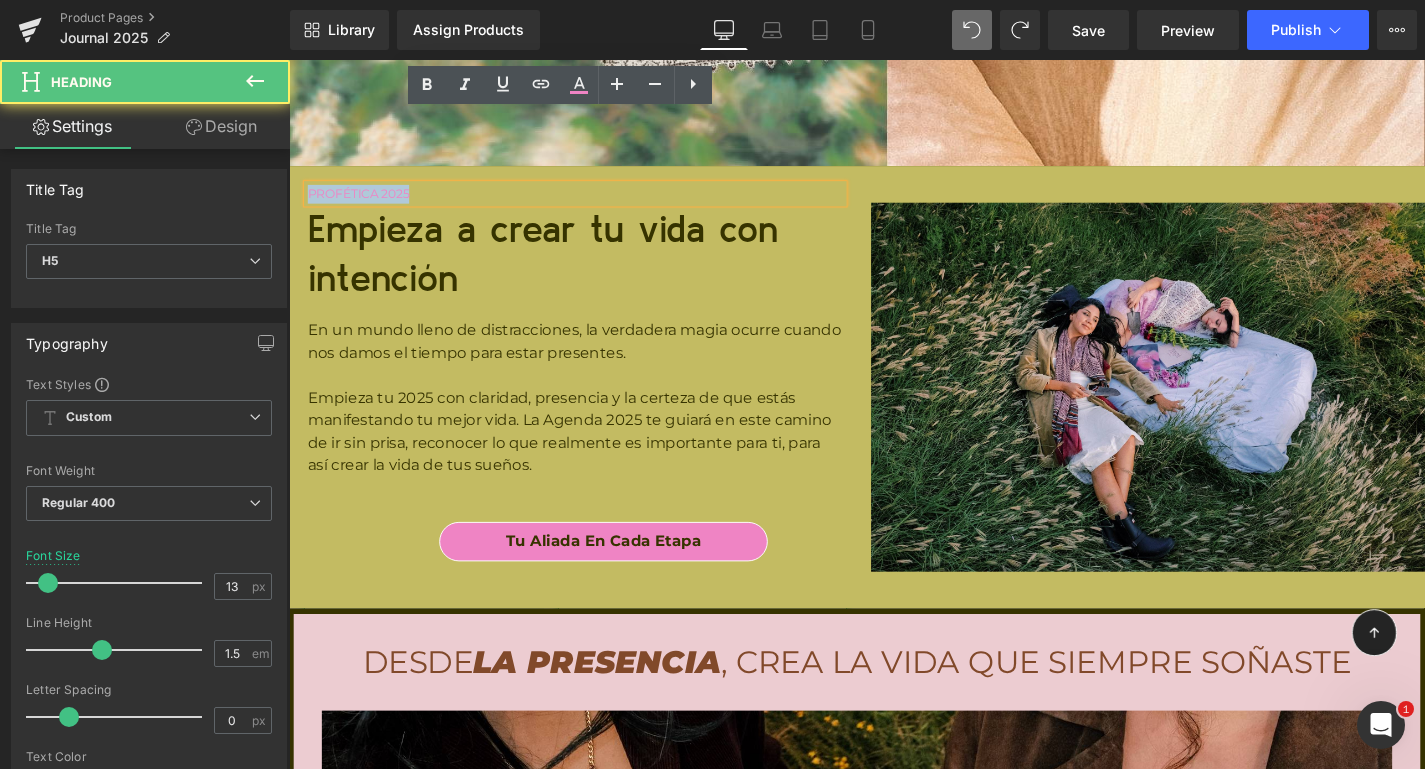 click on "PROFÉTICA 2025" at bounding box center [594, 203] 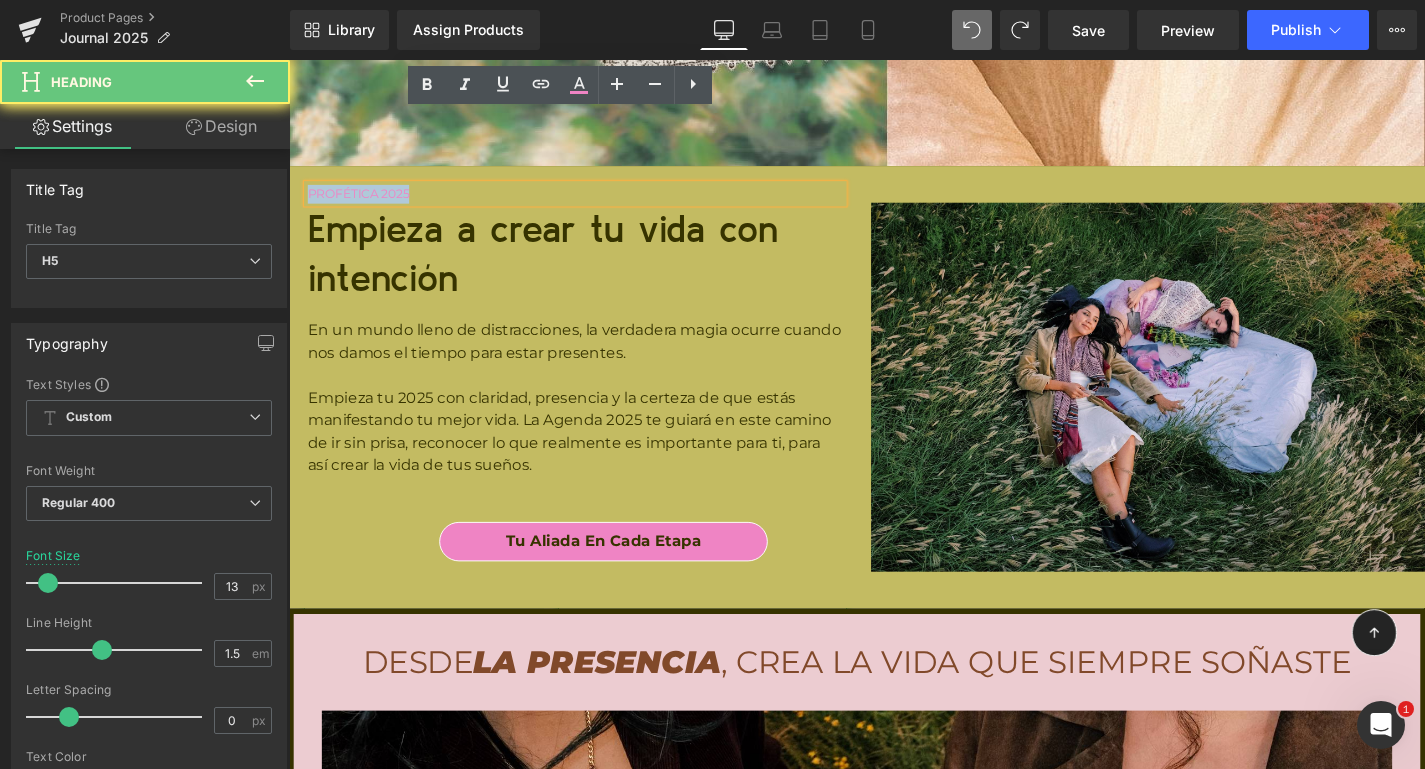 type 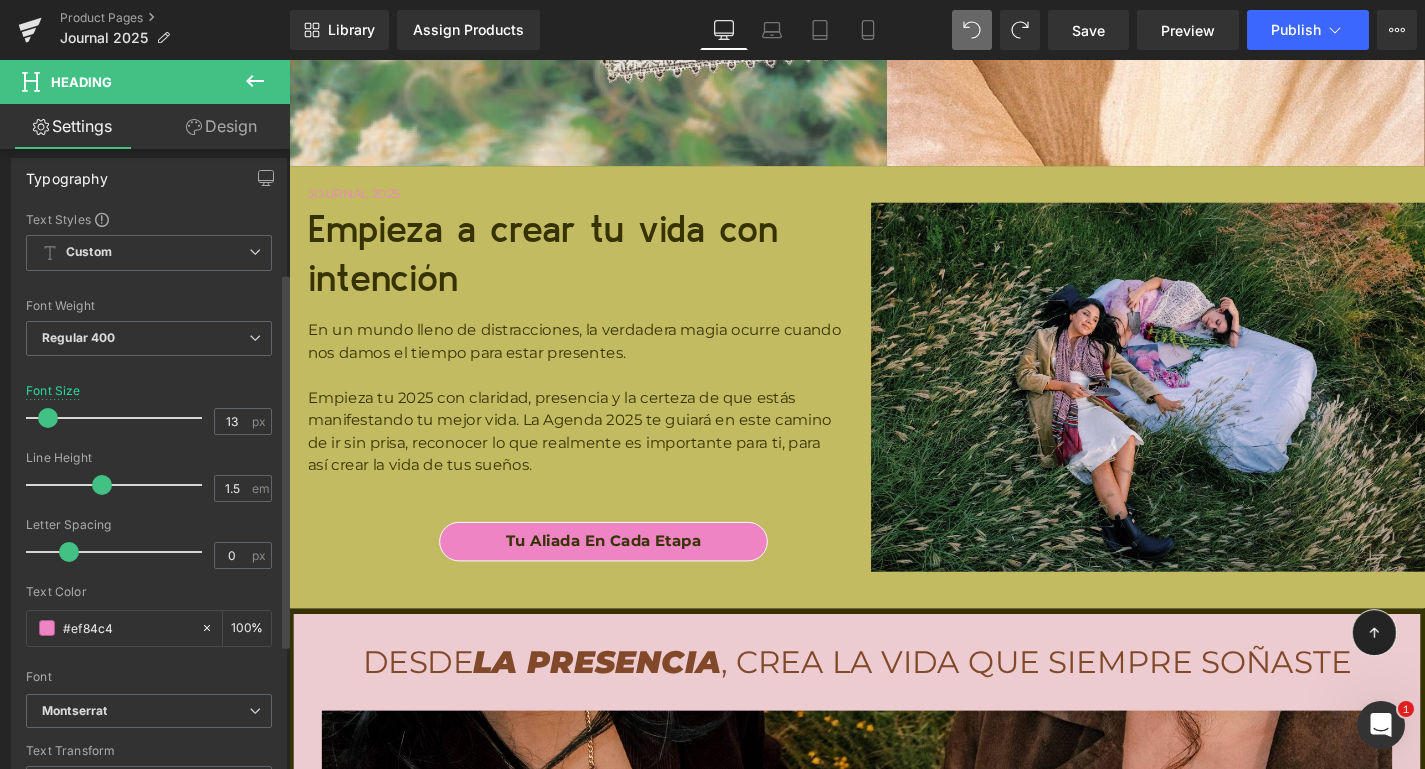 scroll, scrollTop: 233, scrollLeft: 0, axis: vertical 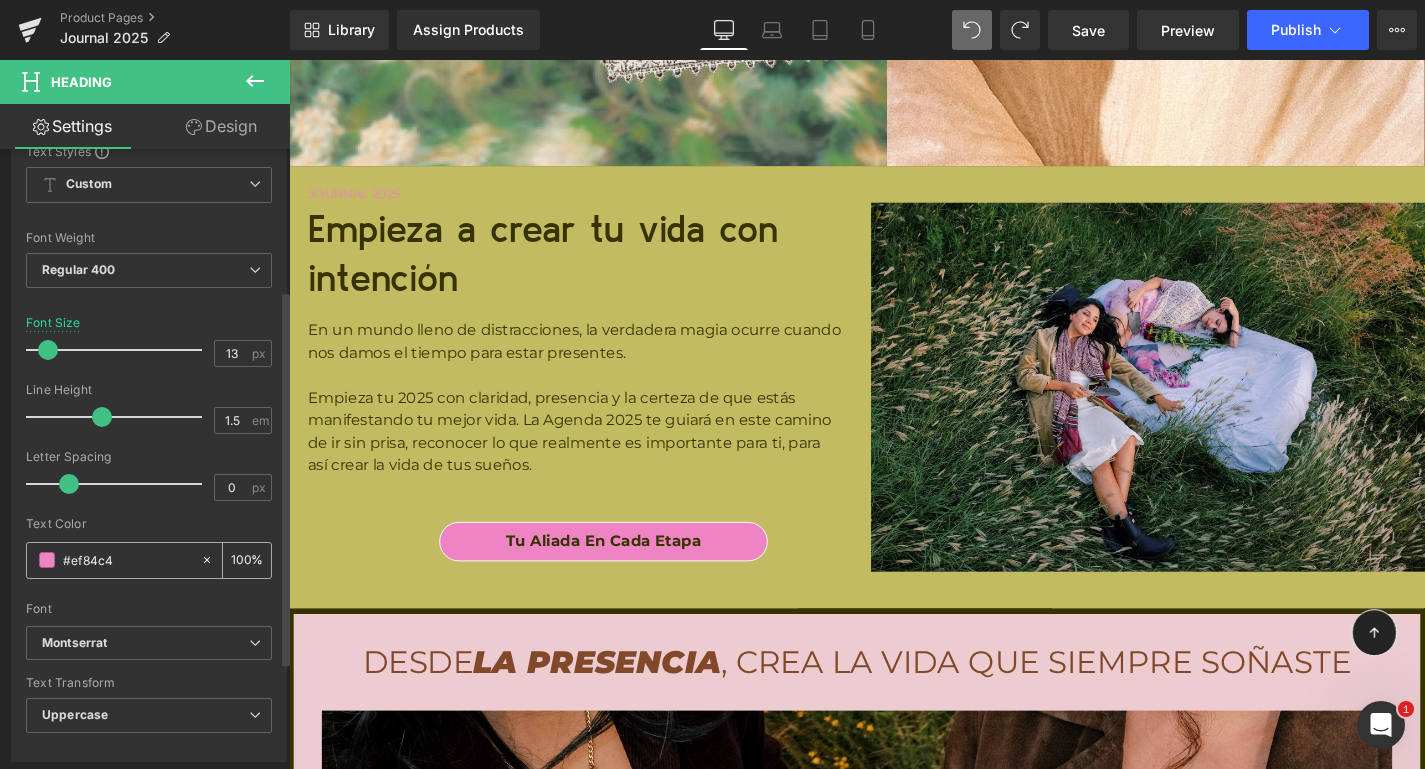 click on "#ef84c4" at bounding box center [127, 560] 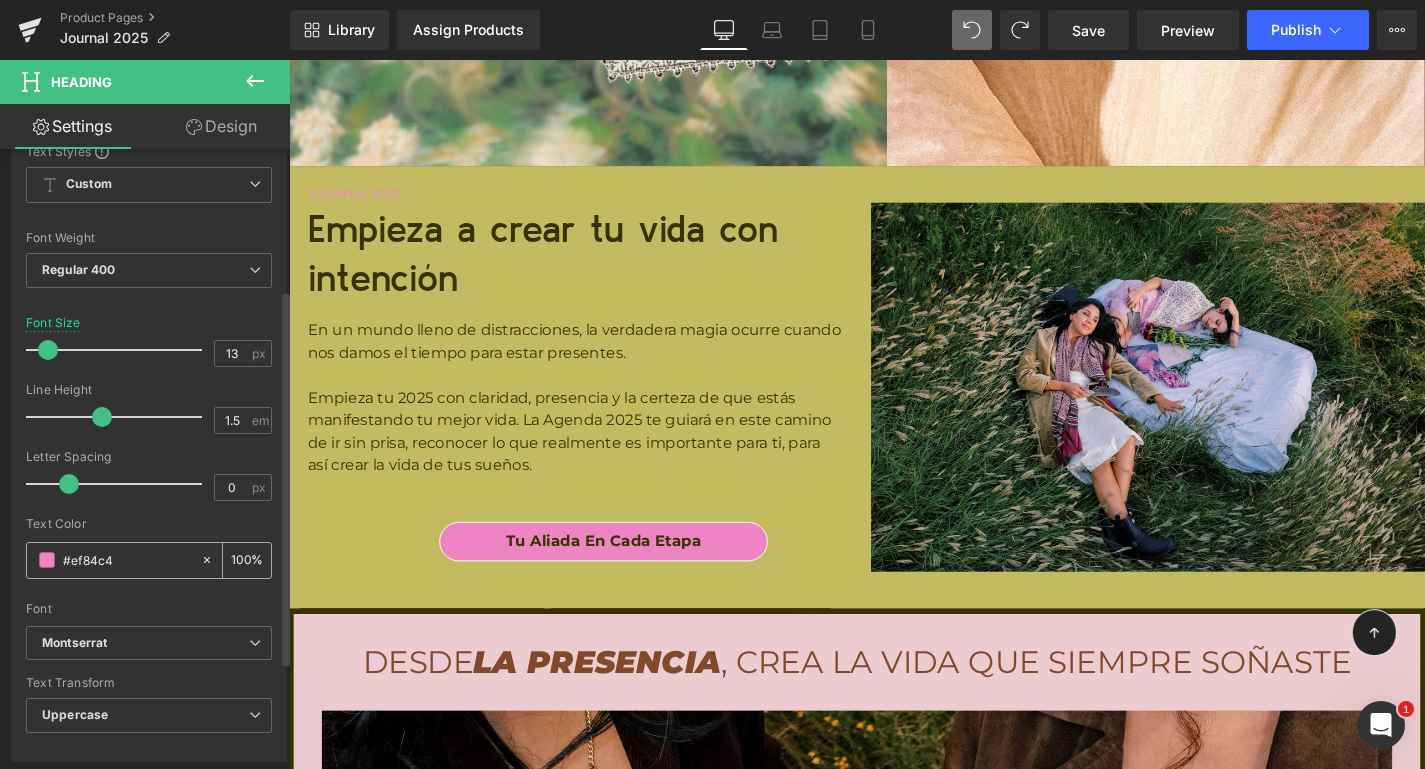 click on "#ef84c4" at bounding box center [127, 560] 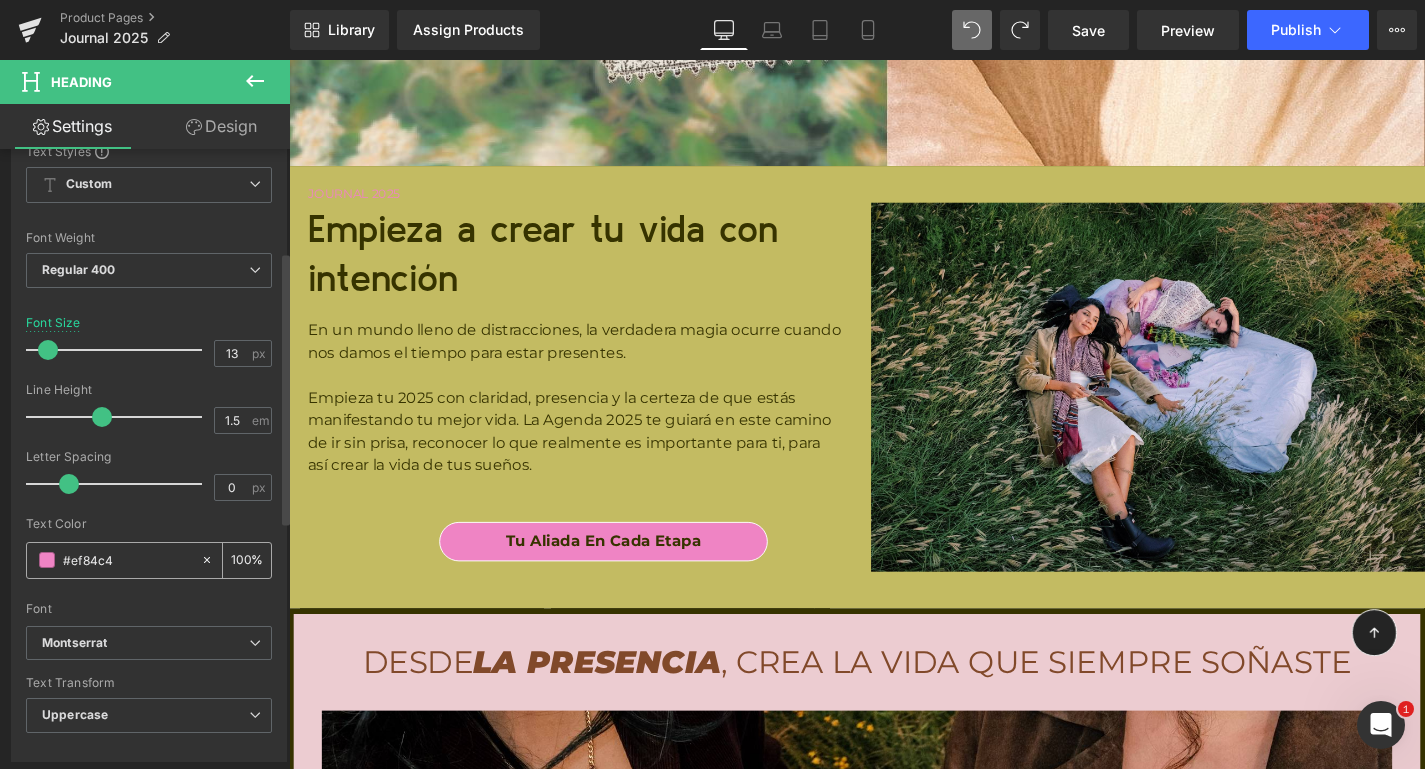 click on "#ef84c4" at bounding box center (127, 560) 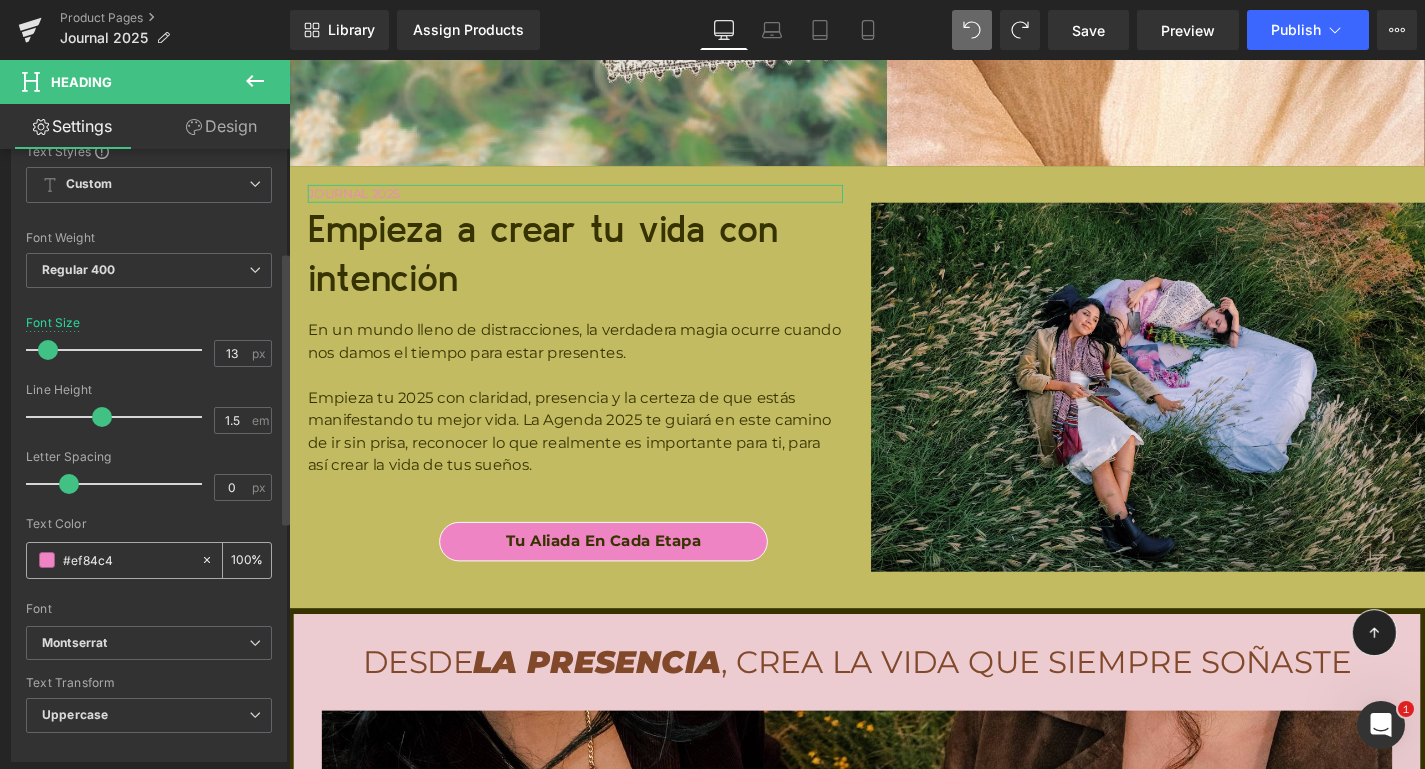 paste on "81492A" 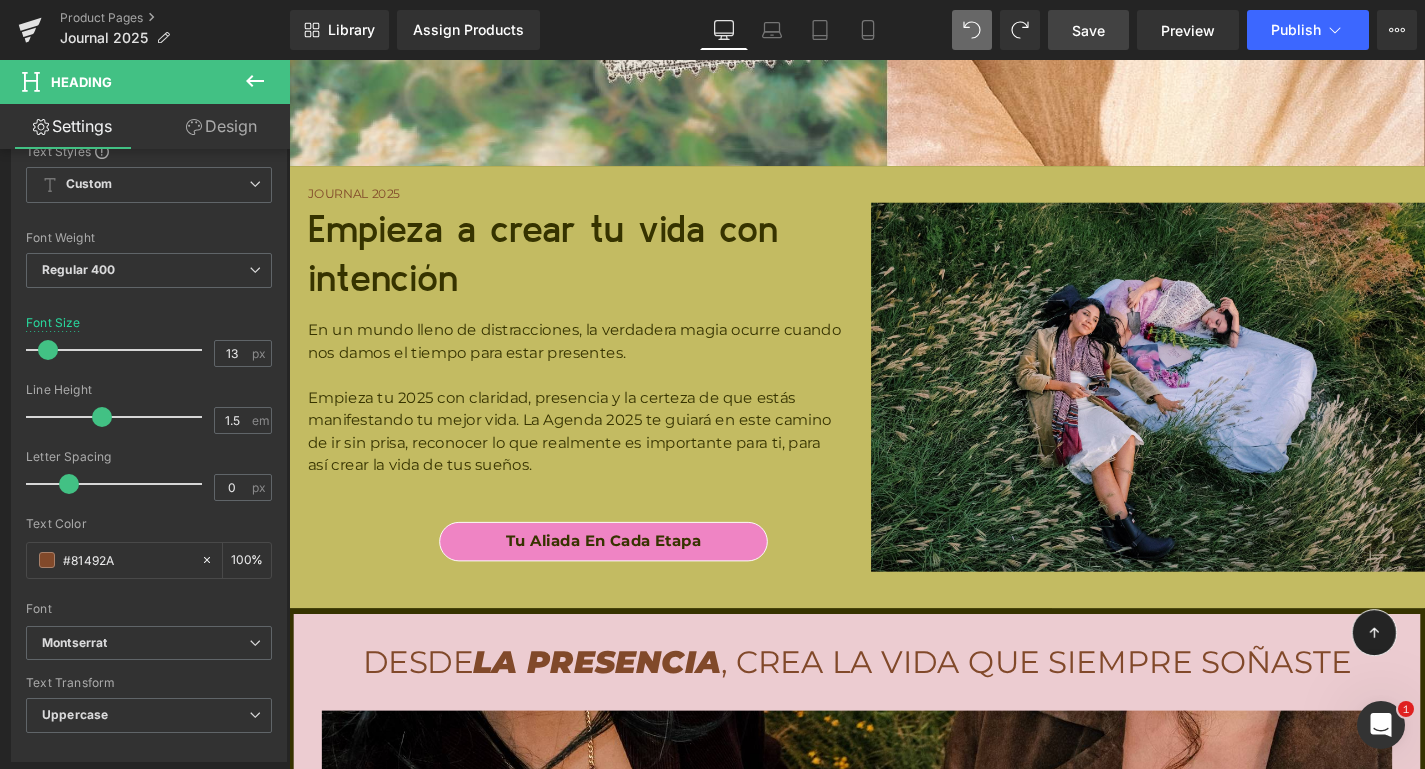 click on "Save" at bounding box center (1088, 30) 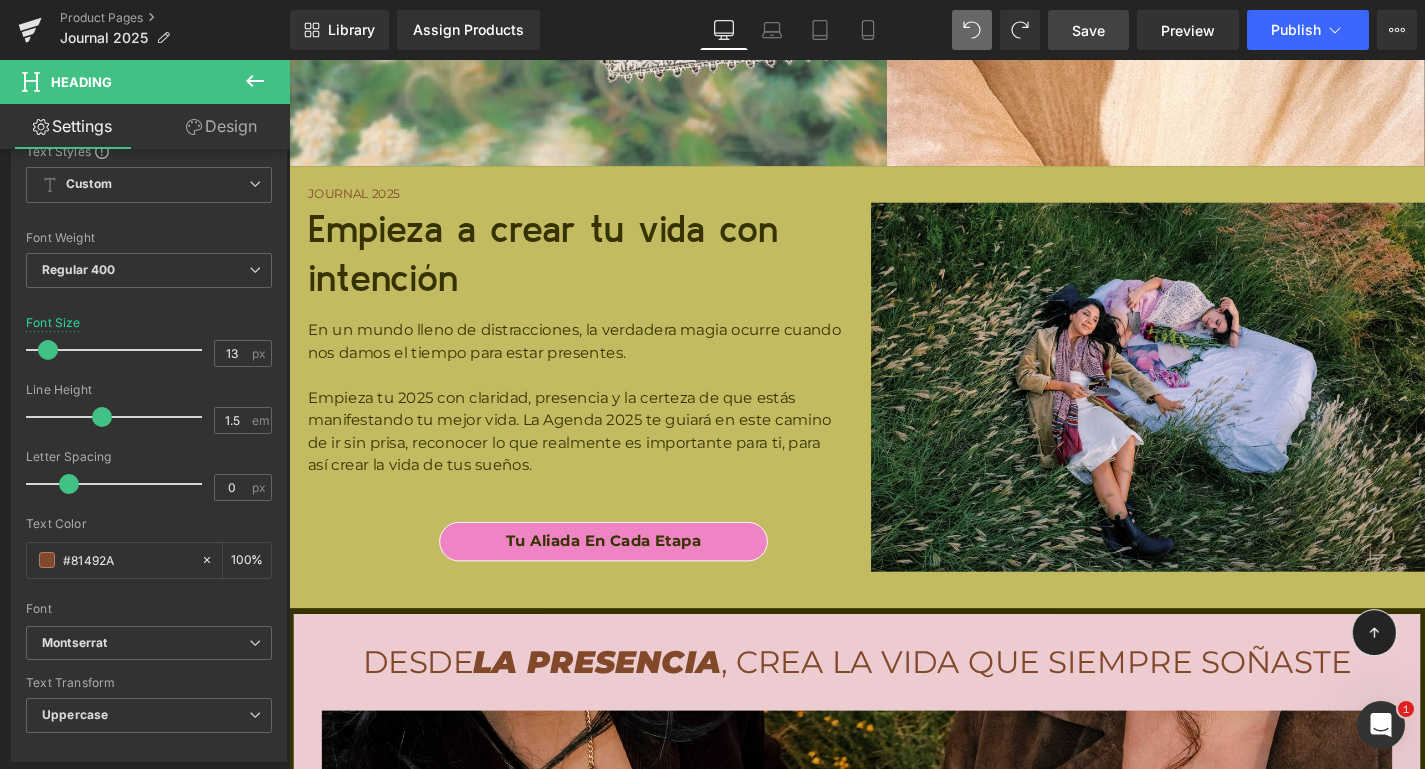 type on "#81492a" 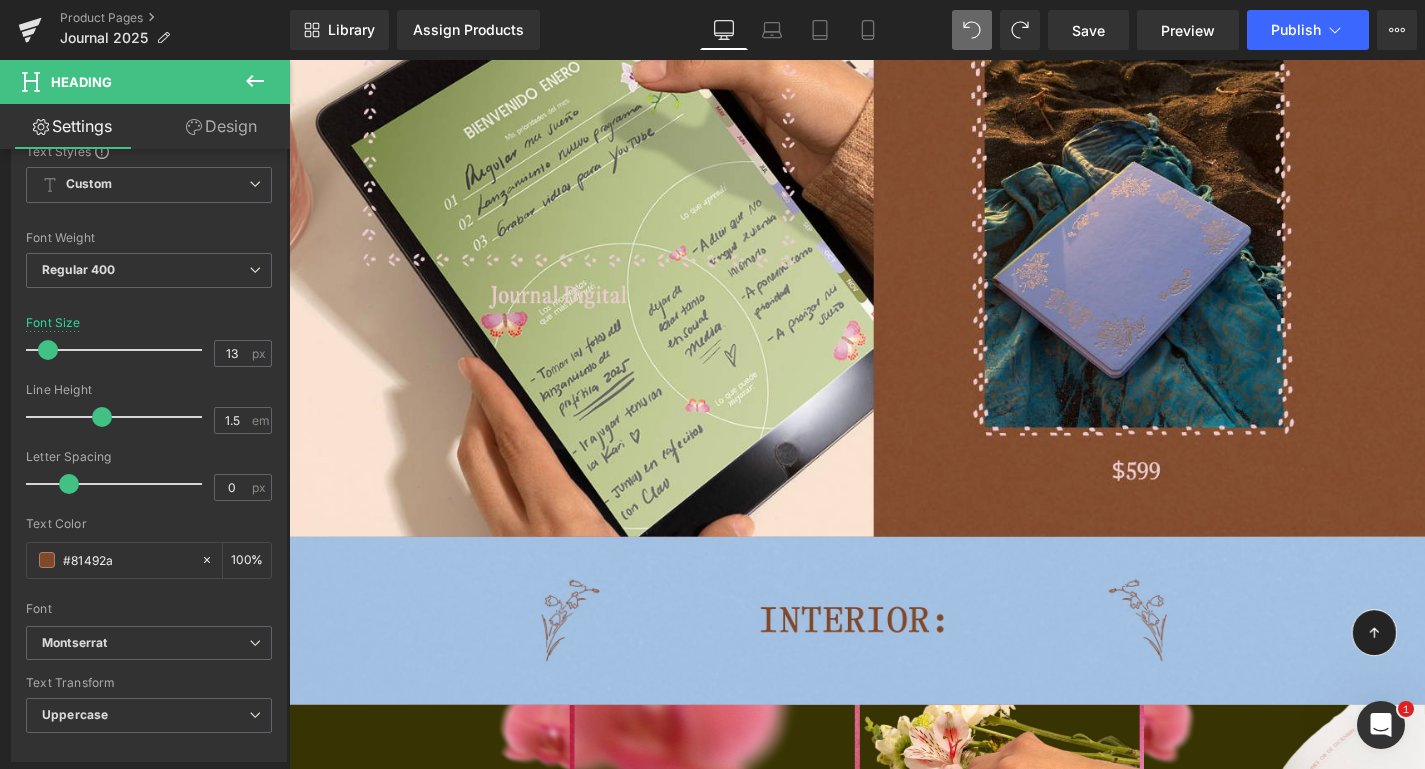 scroll, scrollTop: 2755, scrollLeft: 0, axis: vertical 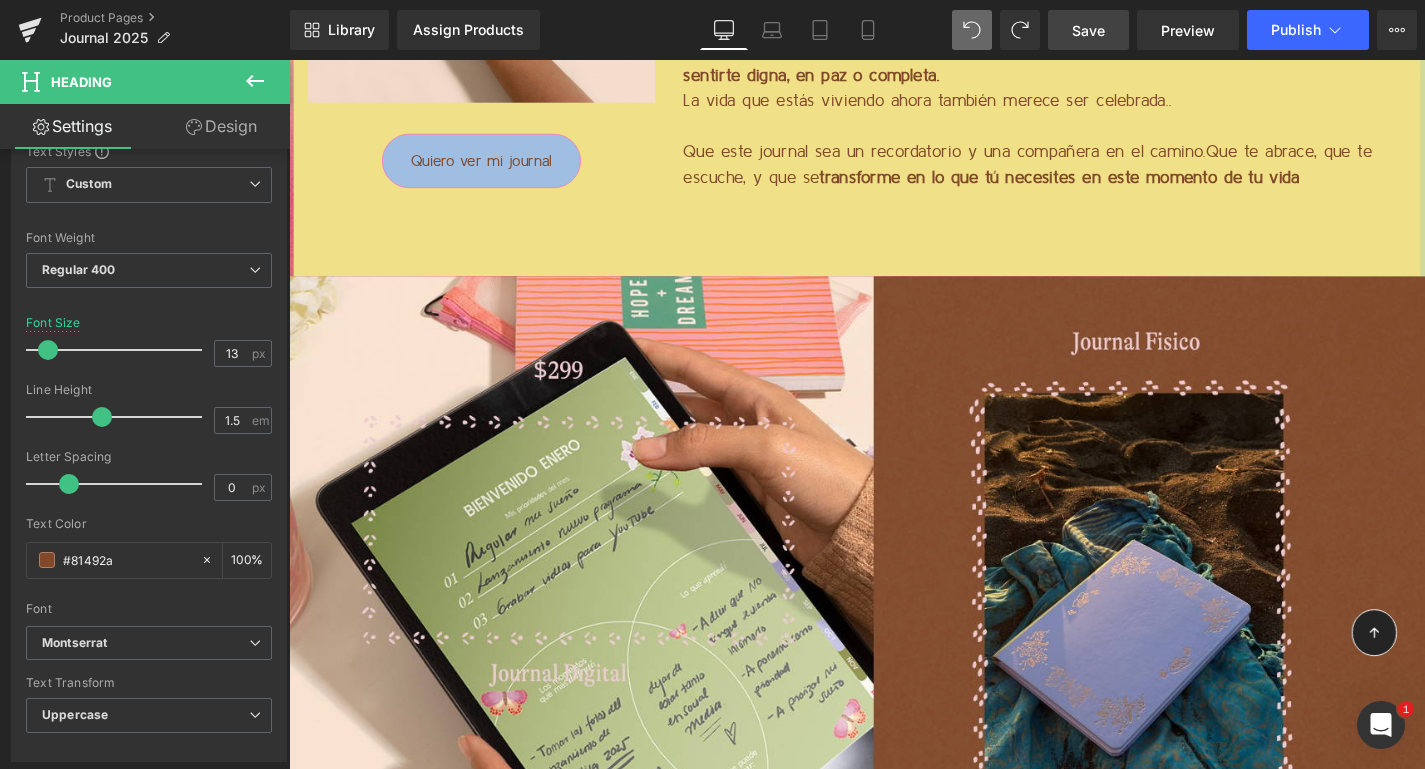 click on "Save" at bounding box center [1088, 30] 